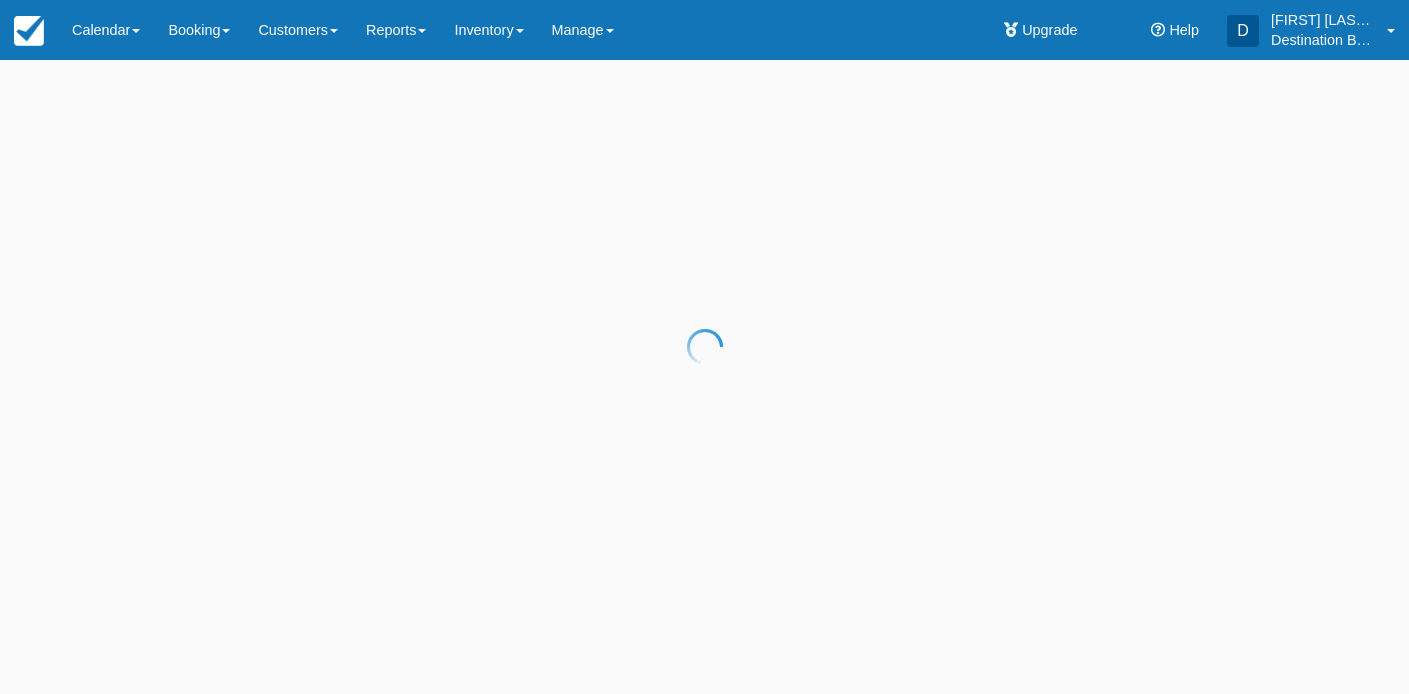 scroll, scrollTop: 0, scrollLeft: 0, axis: both 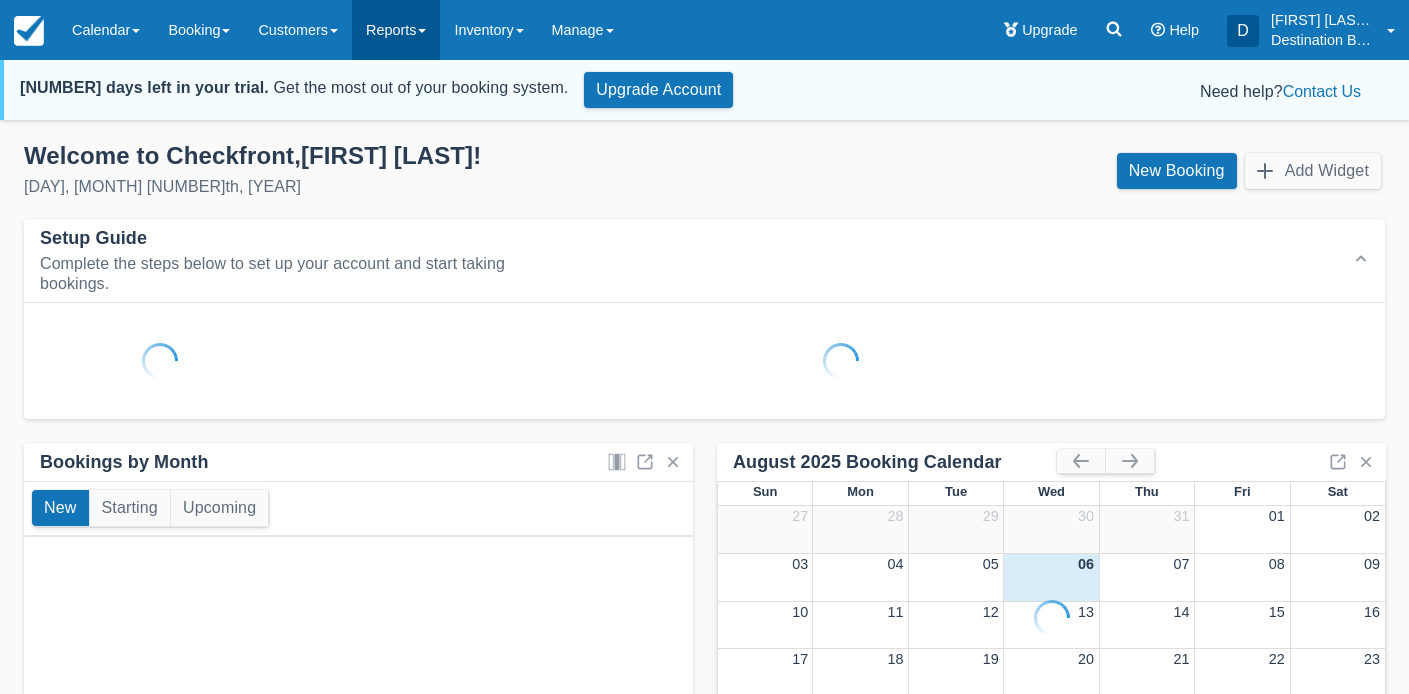 click on "Reports" at bounding box center [396, 30] 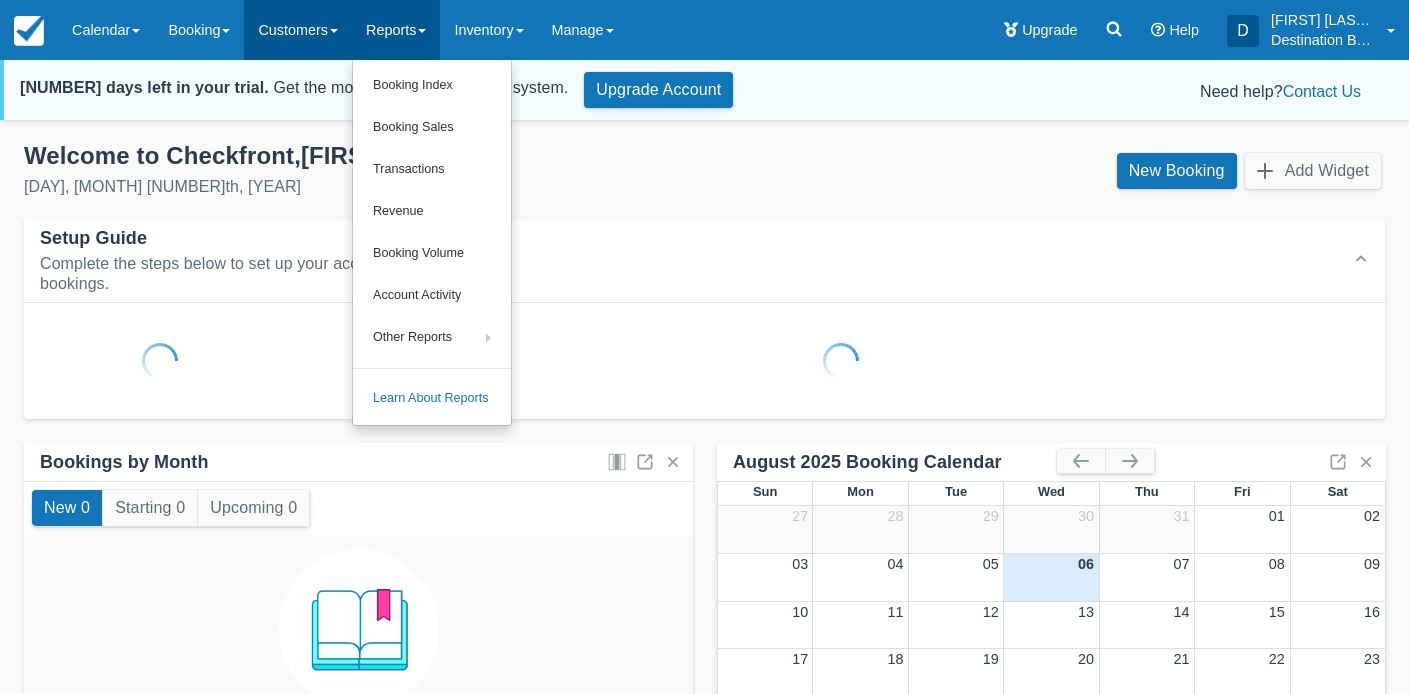 click on "Customers" at bounding box center [298, 30] 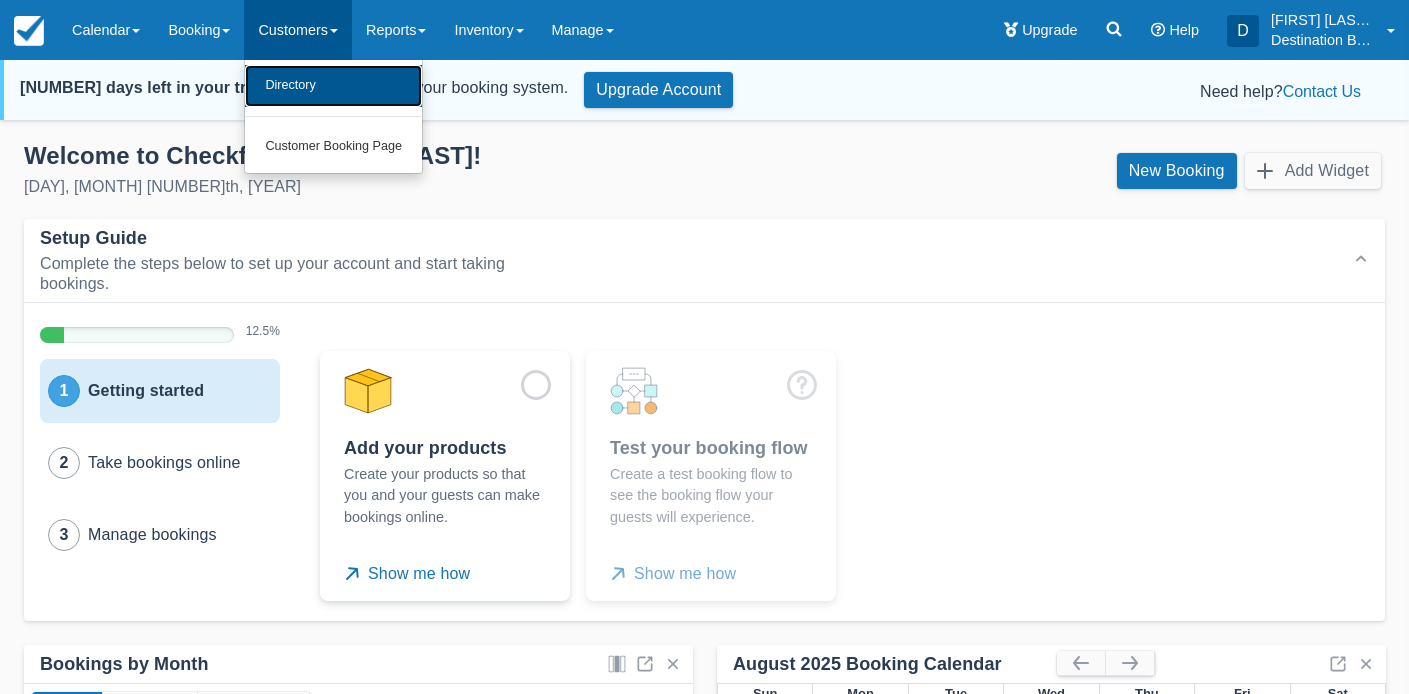 click on "Directory" at bounding box center (333, 86) 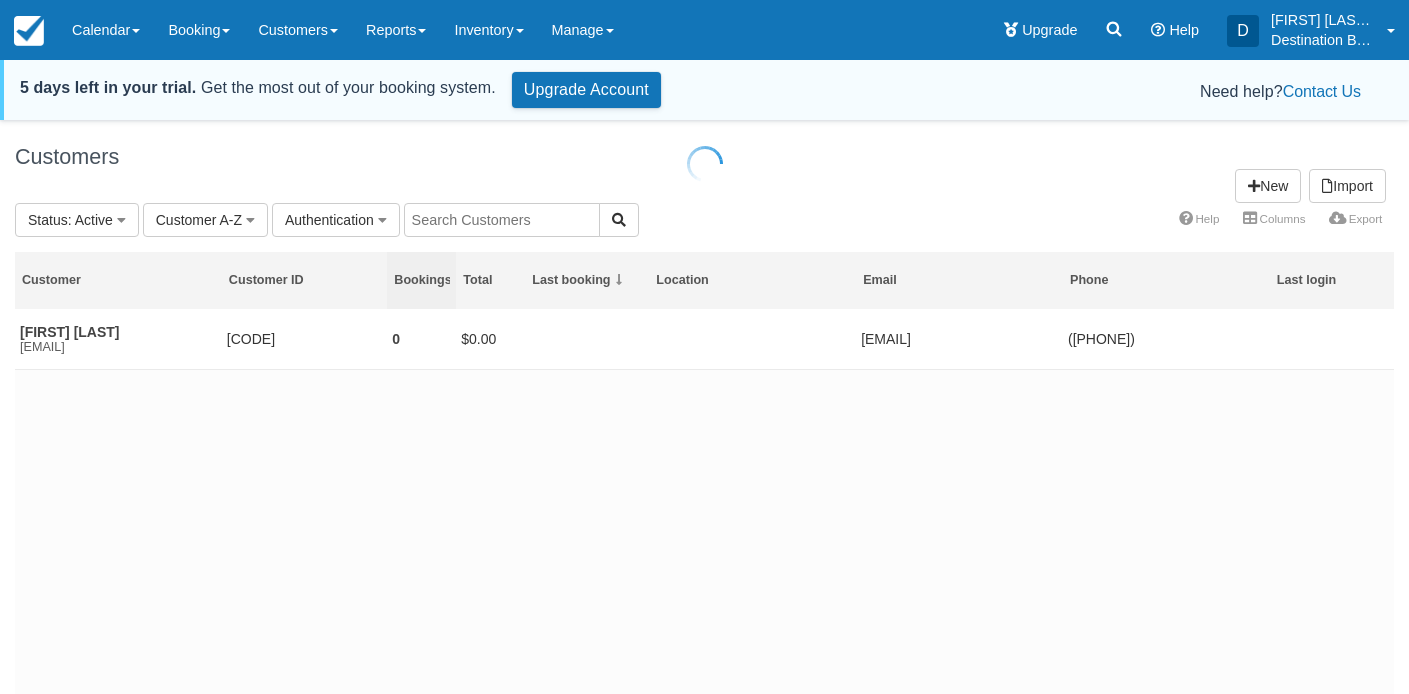 scroll, scrollTop: 0, scrollLeft: 0, axis: both 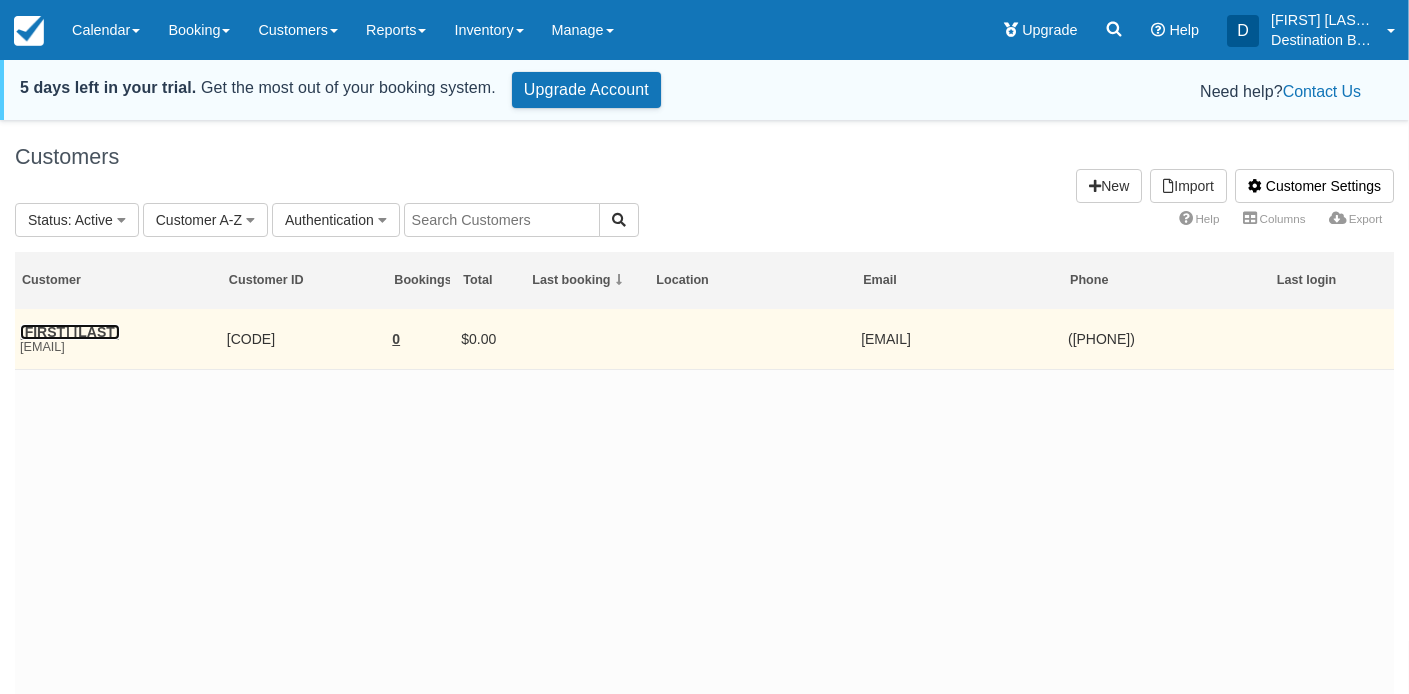 click on "James Earwood" at bounding box center (70, 332) 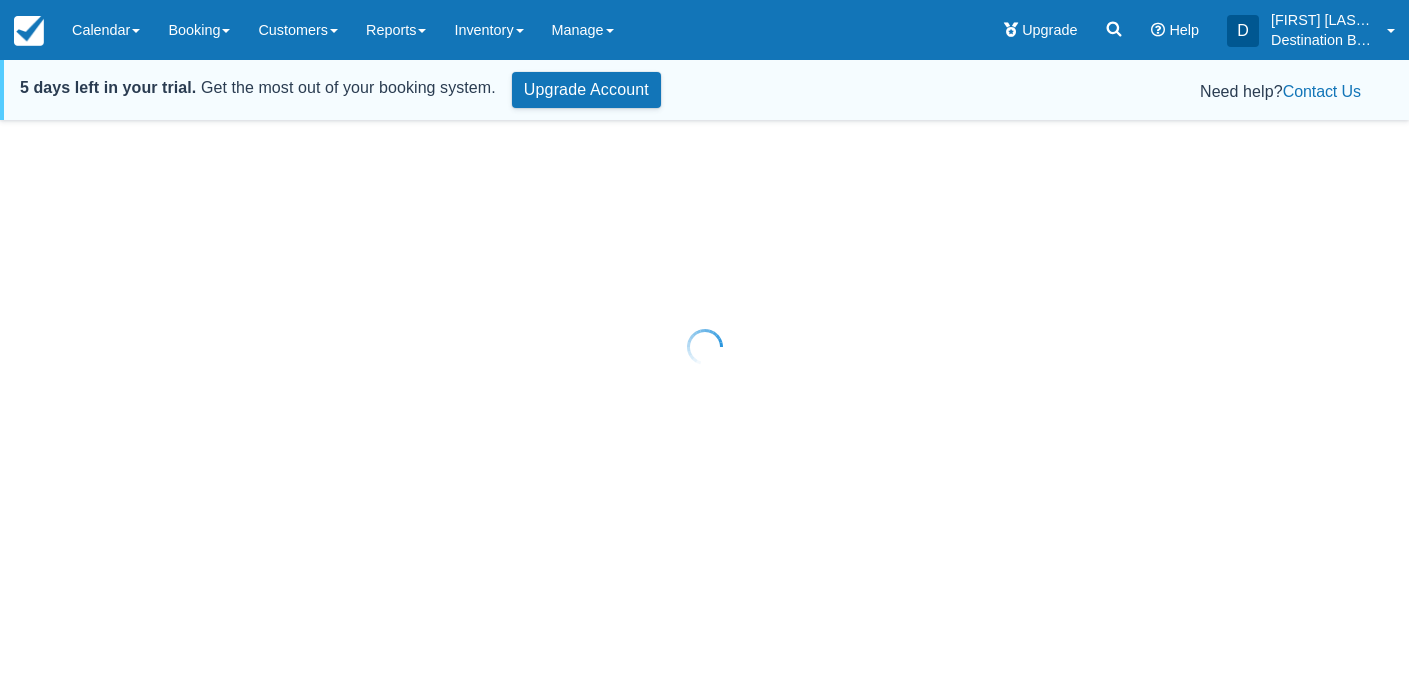 scroll, scrollTop: 0, scrollLeft: 0, axis: both 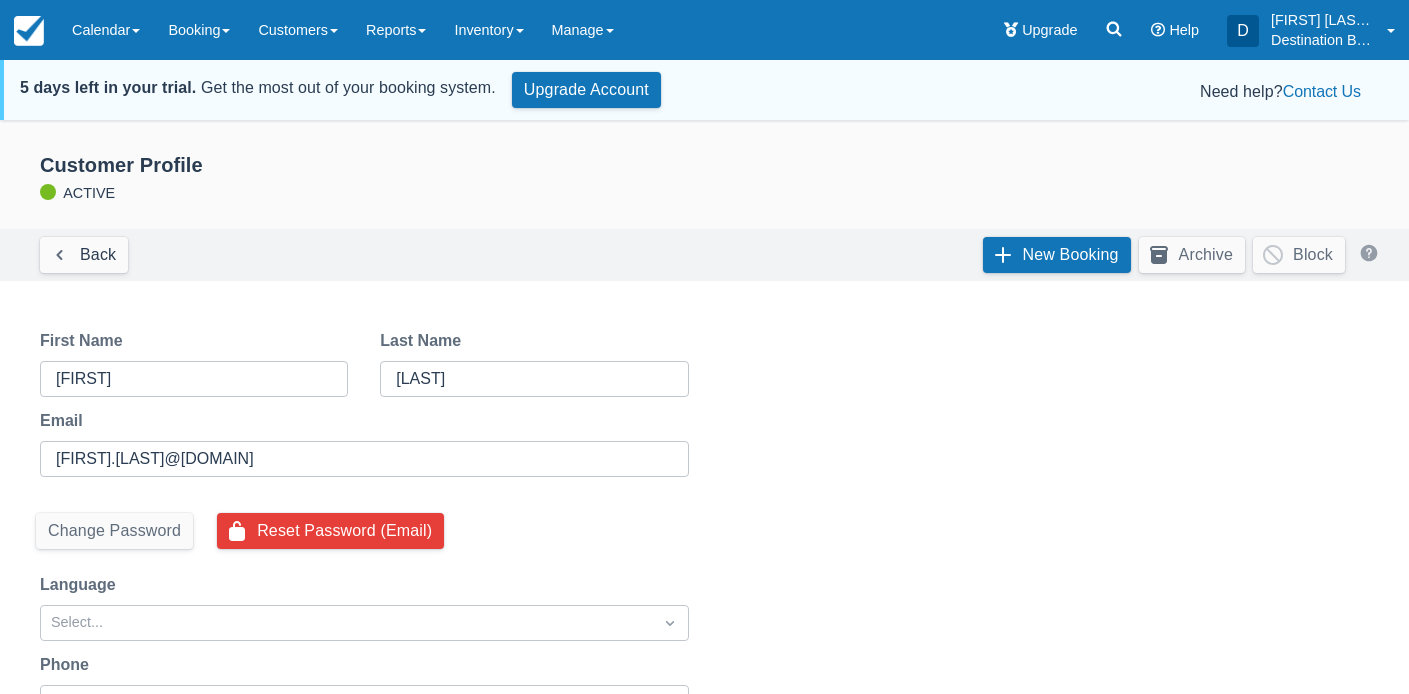 click on "Change Password" at bounding box center (114, 531) 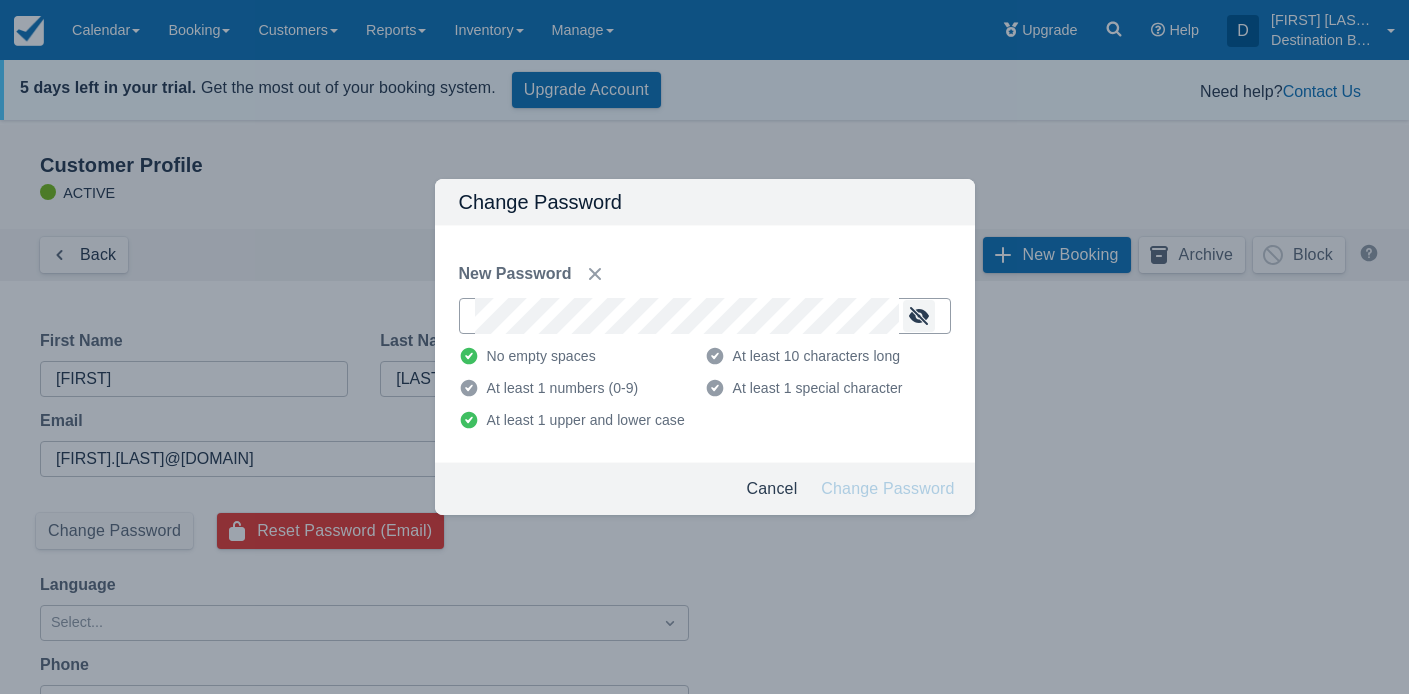 click at bounding box center (919, 316) 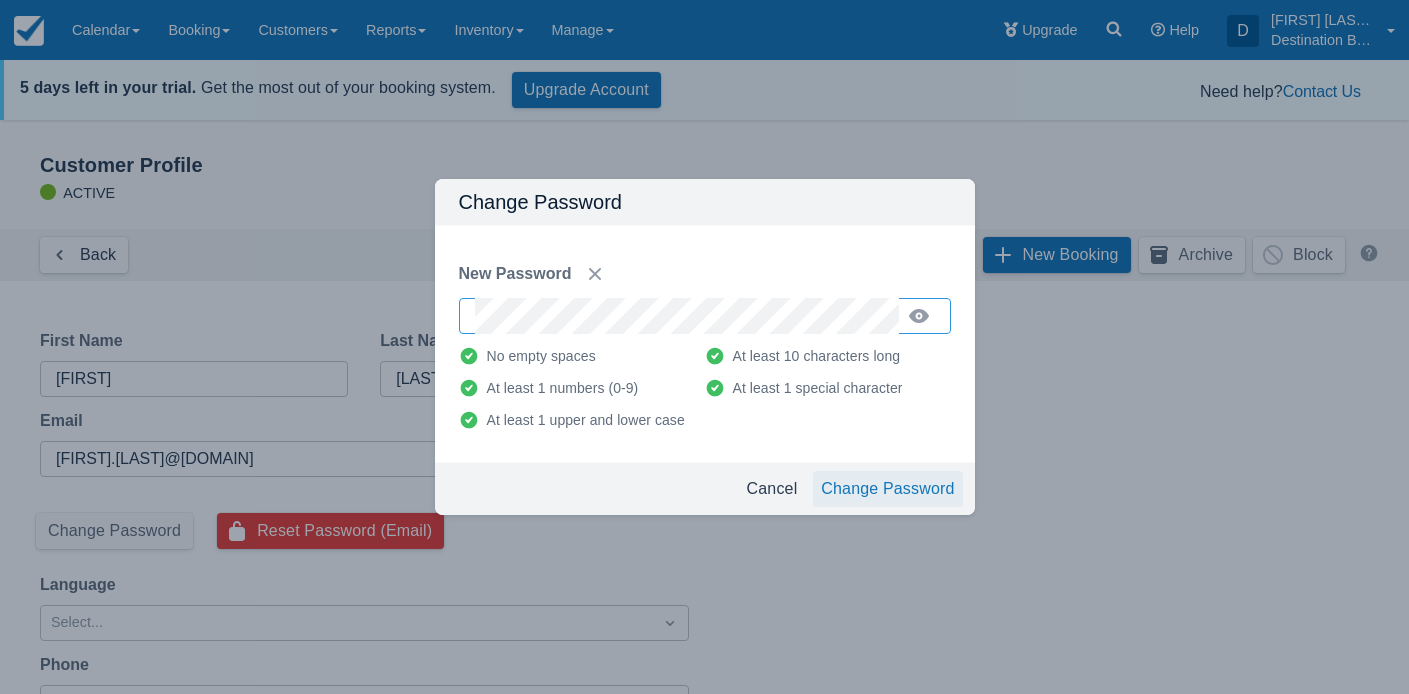 click on "Change Password" at bounding box center (887, 489) 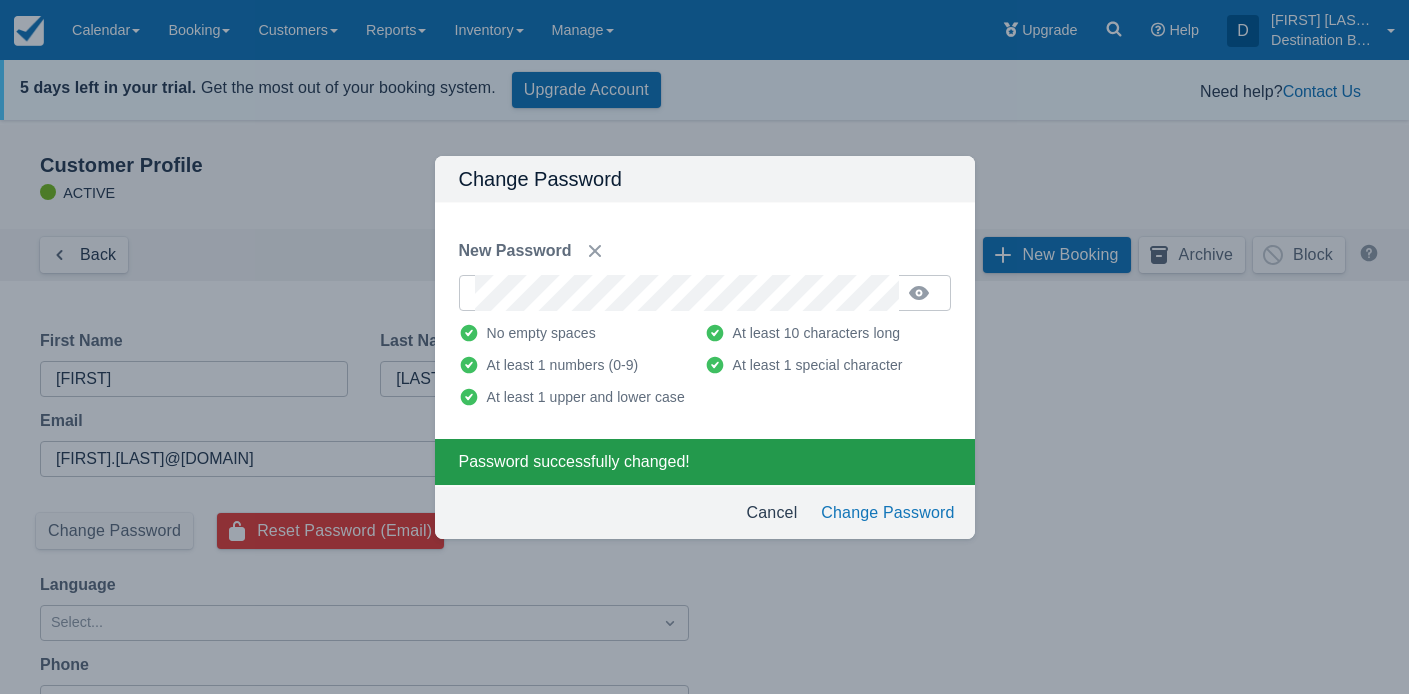 drag, startPoint x: 1098, startPoint y: 495, endPoint x: 1108, endPoint y: 501, distance: 11.661903 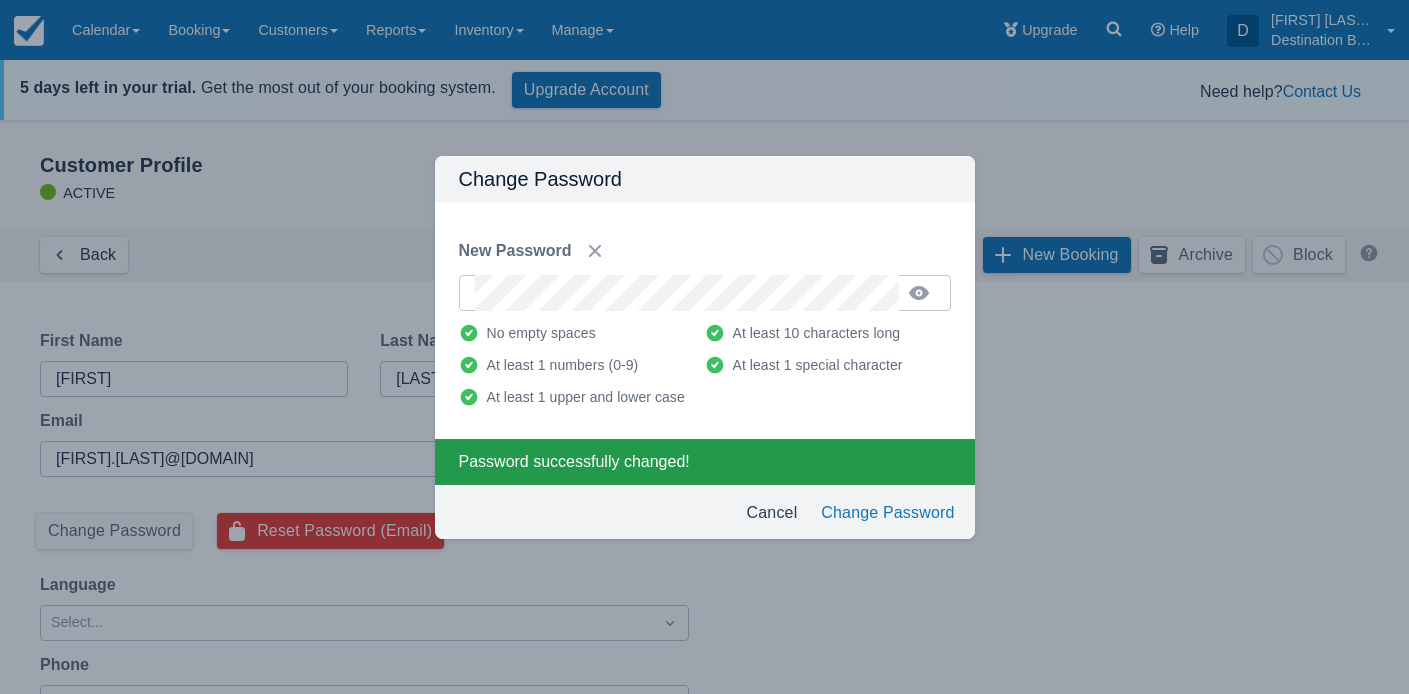click on "Cancel" at bounding box center (772, 513) 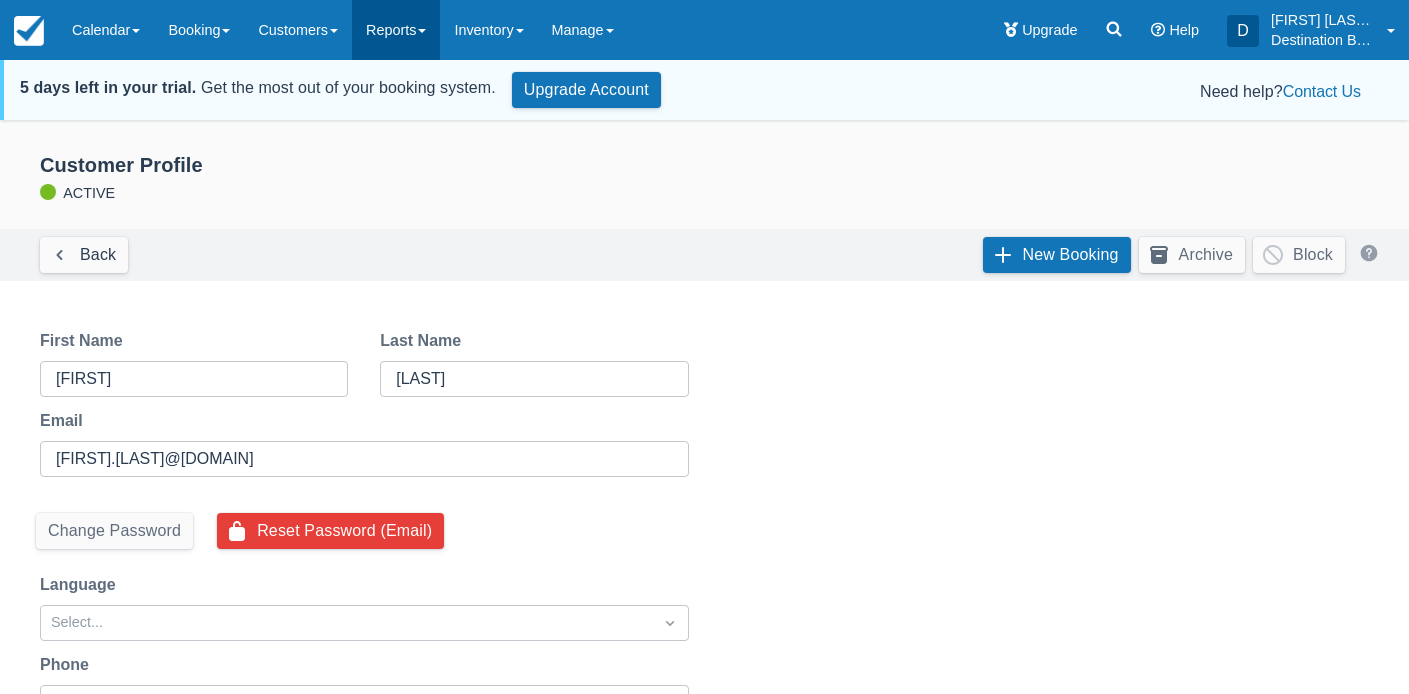 click on "Reports" at bounding box center [396, 30] 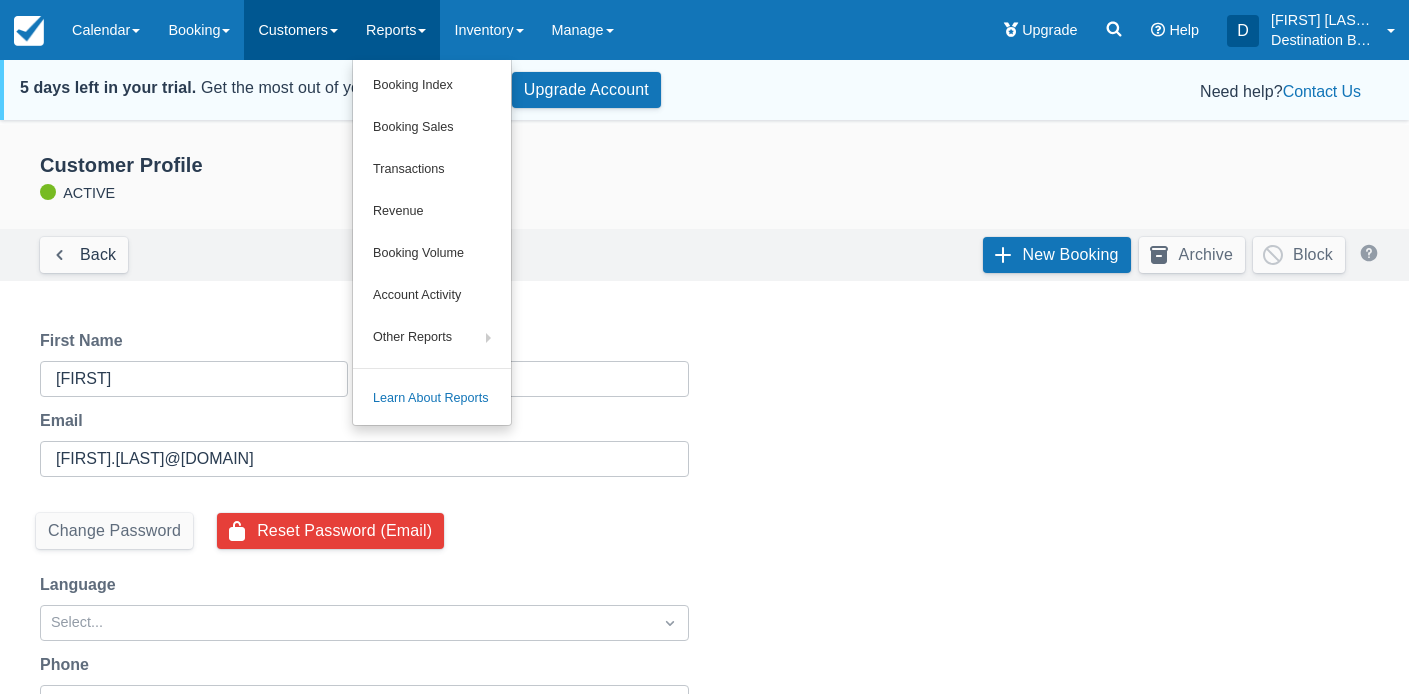 click on "Customers" at bounding box center (298, 30) 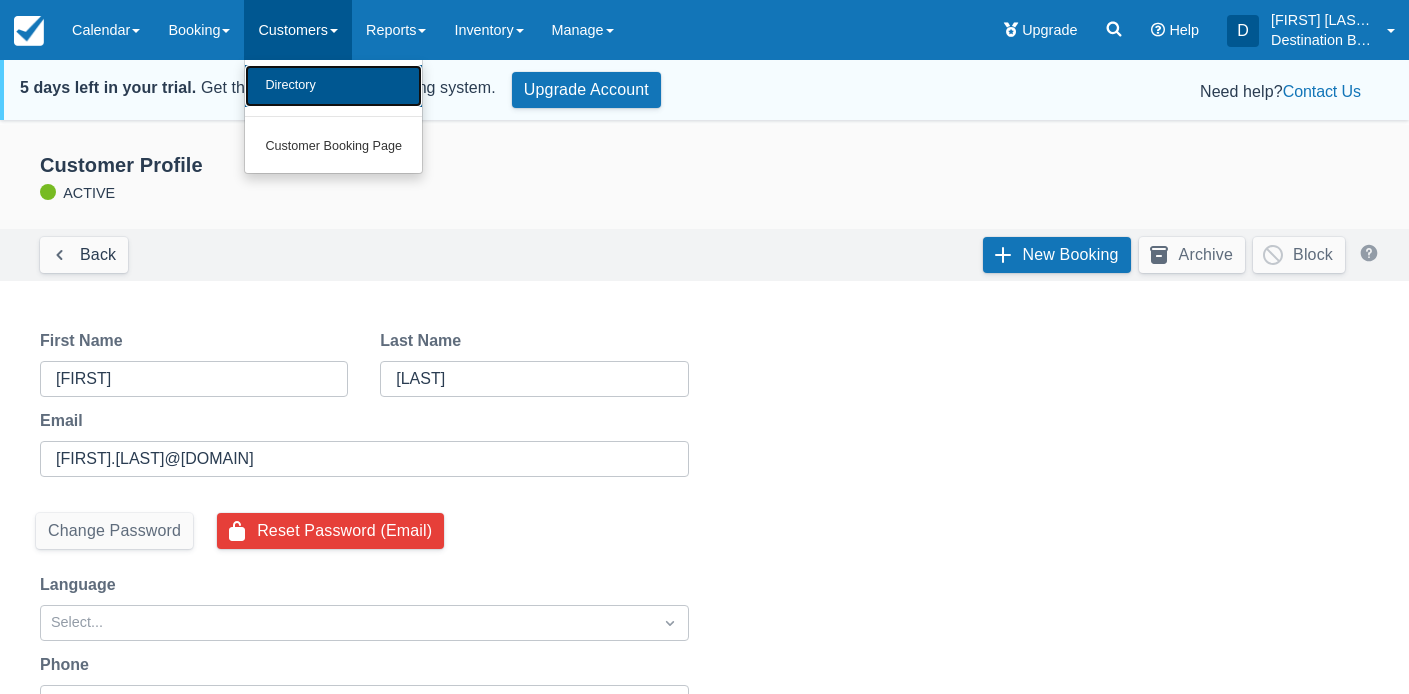 click on "Directory" at bounding box center (333, 86) 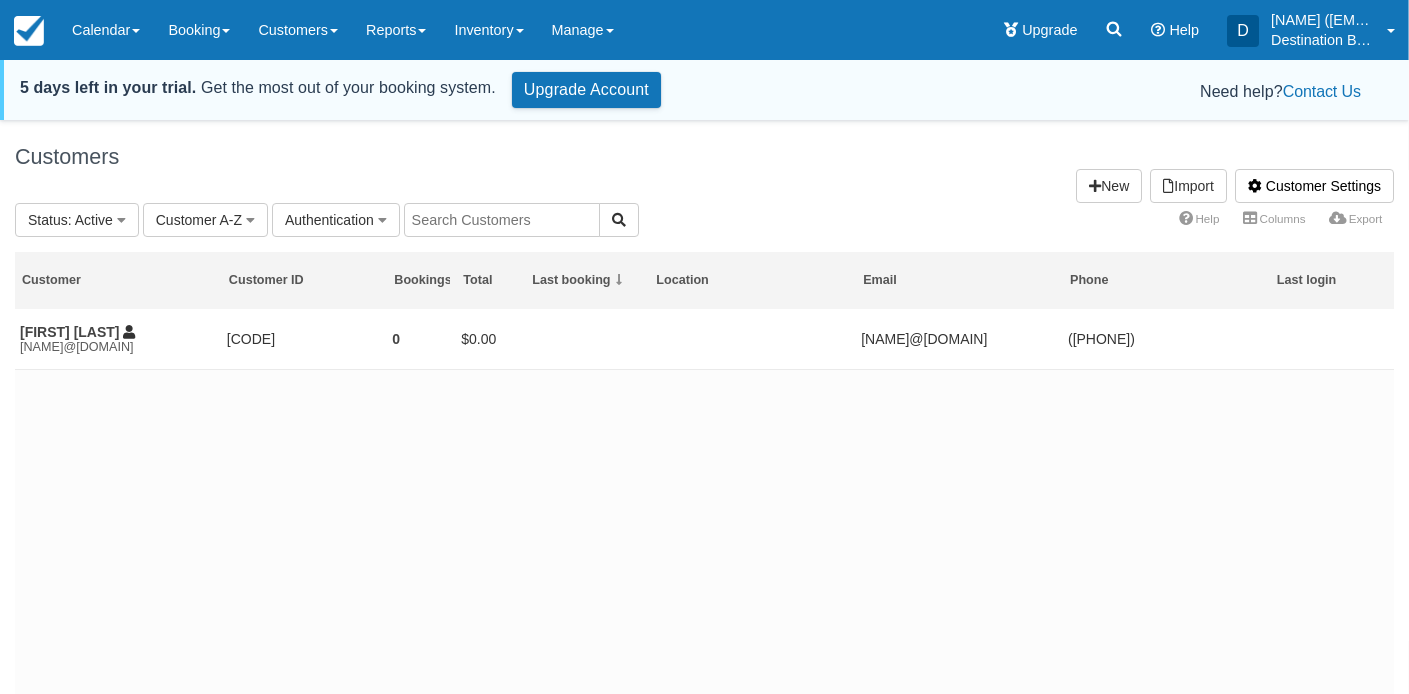 scroll, scrollTop: 0, scrollLeft: 0, axis: both 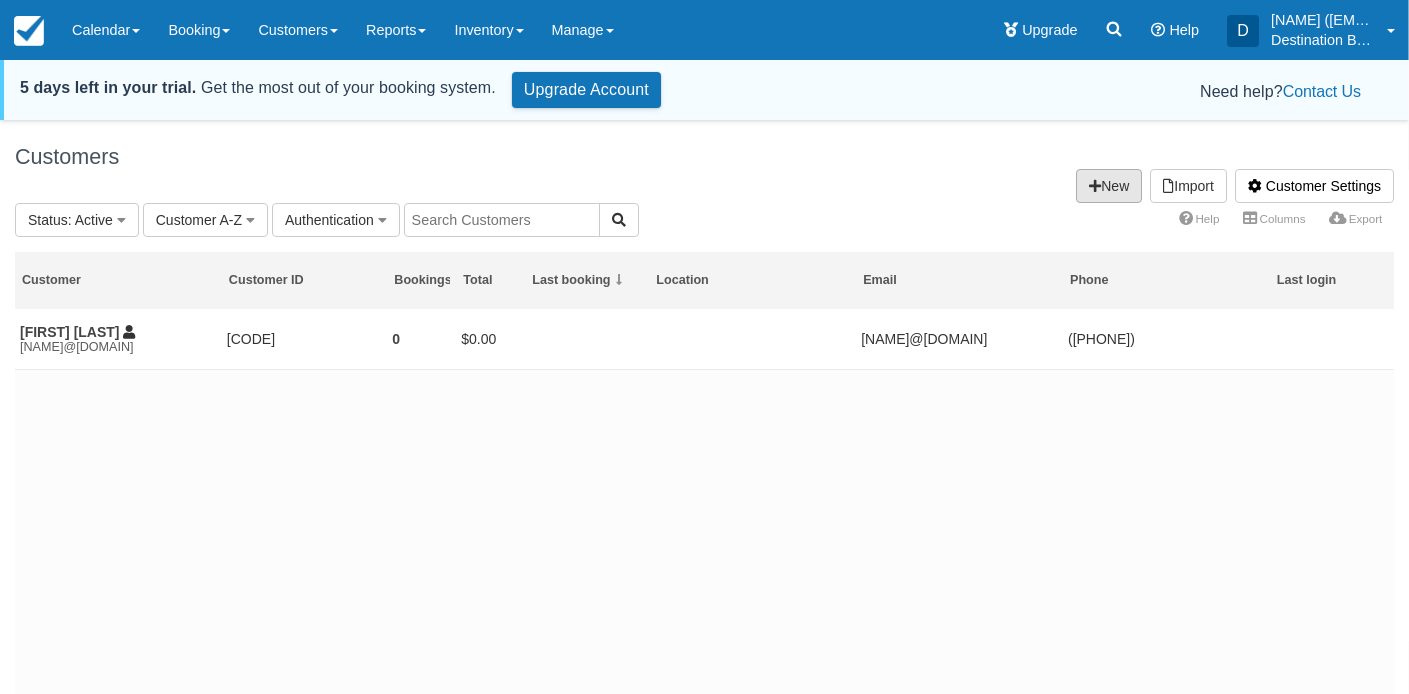 click on "New" at bounding box center (1109, 186) 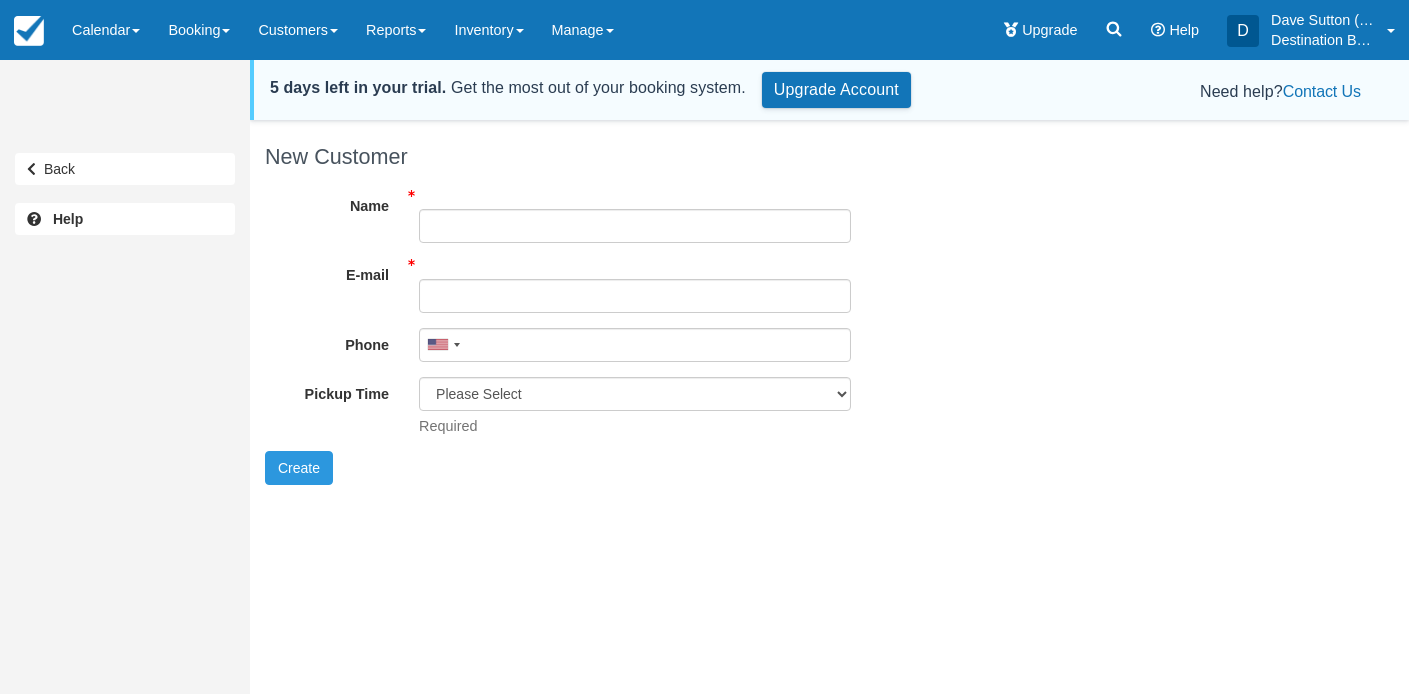 scroll, scrollTop: 0, scrollLeft: 0, axis: both 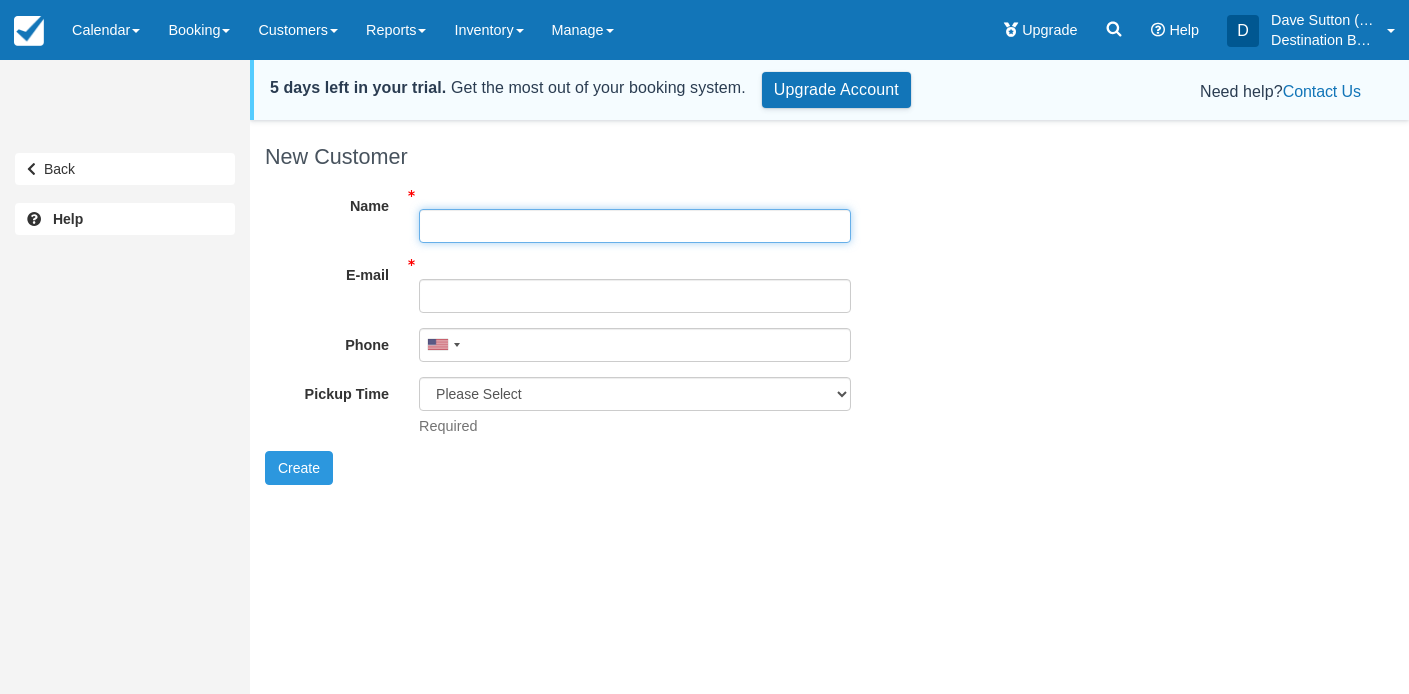click on "Name" at bounding box center (635, 226) 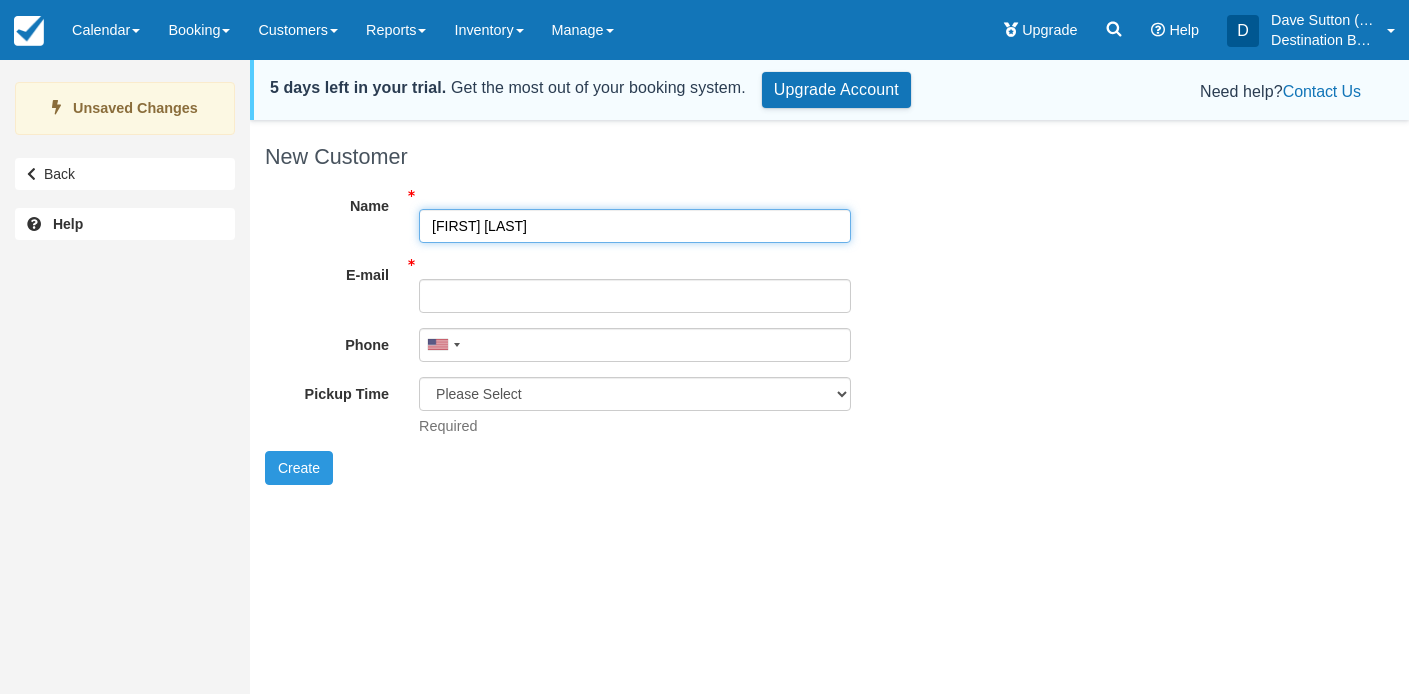 type on "Sean Maloney" 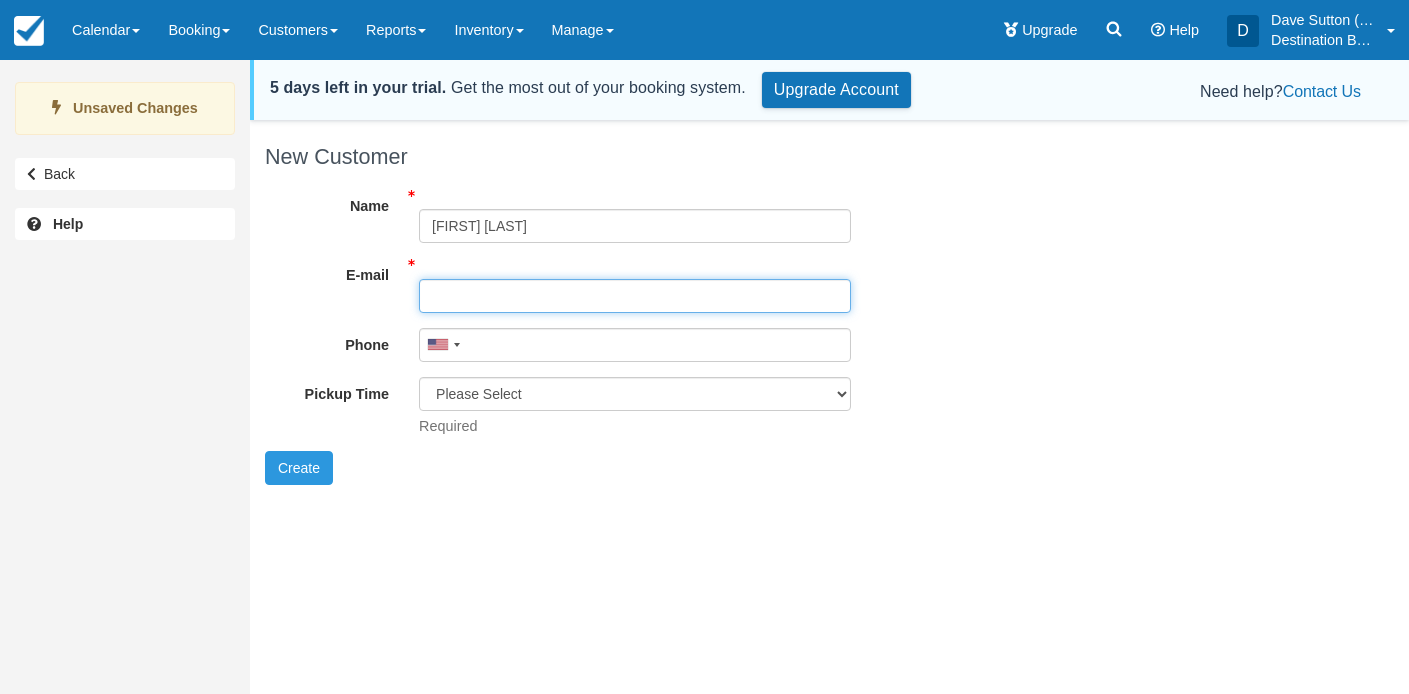 click on "E-mail" at bounding box center (635, 296) 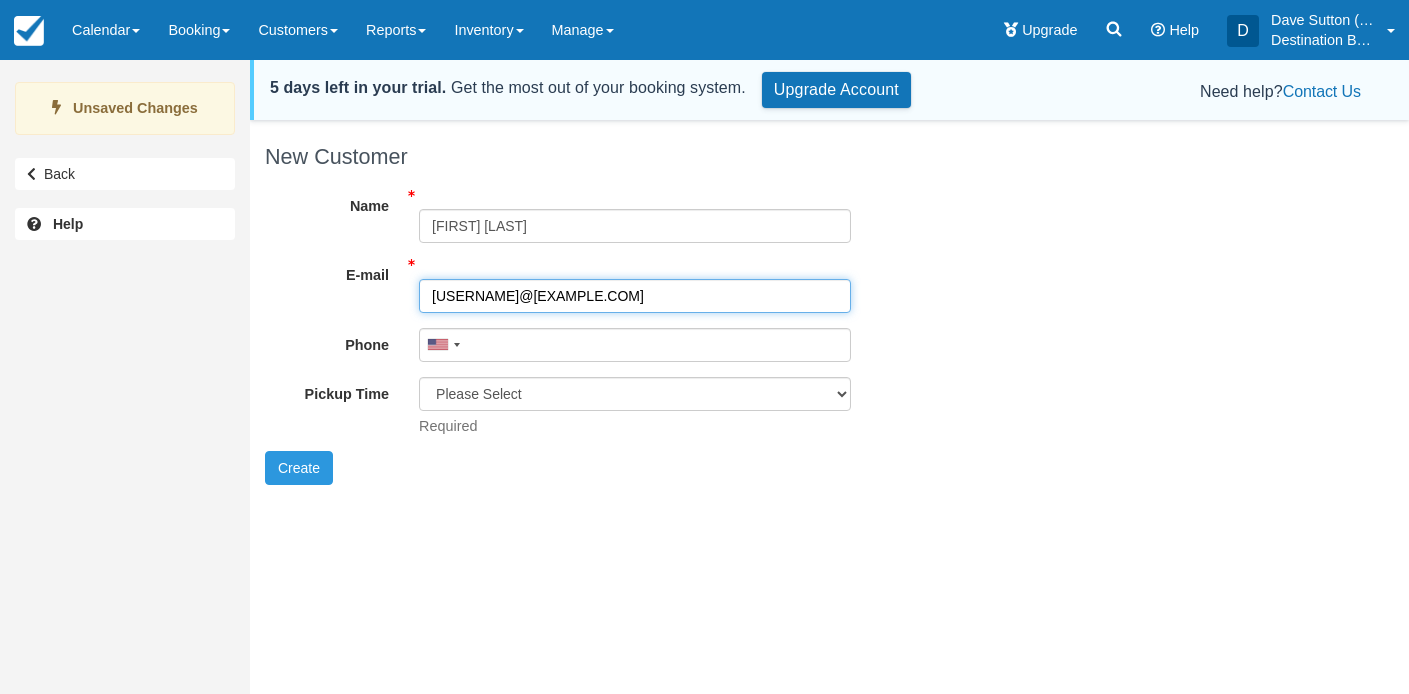 type on "[EMAIL]" 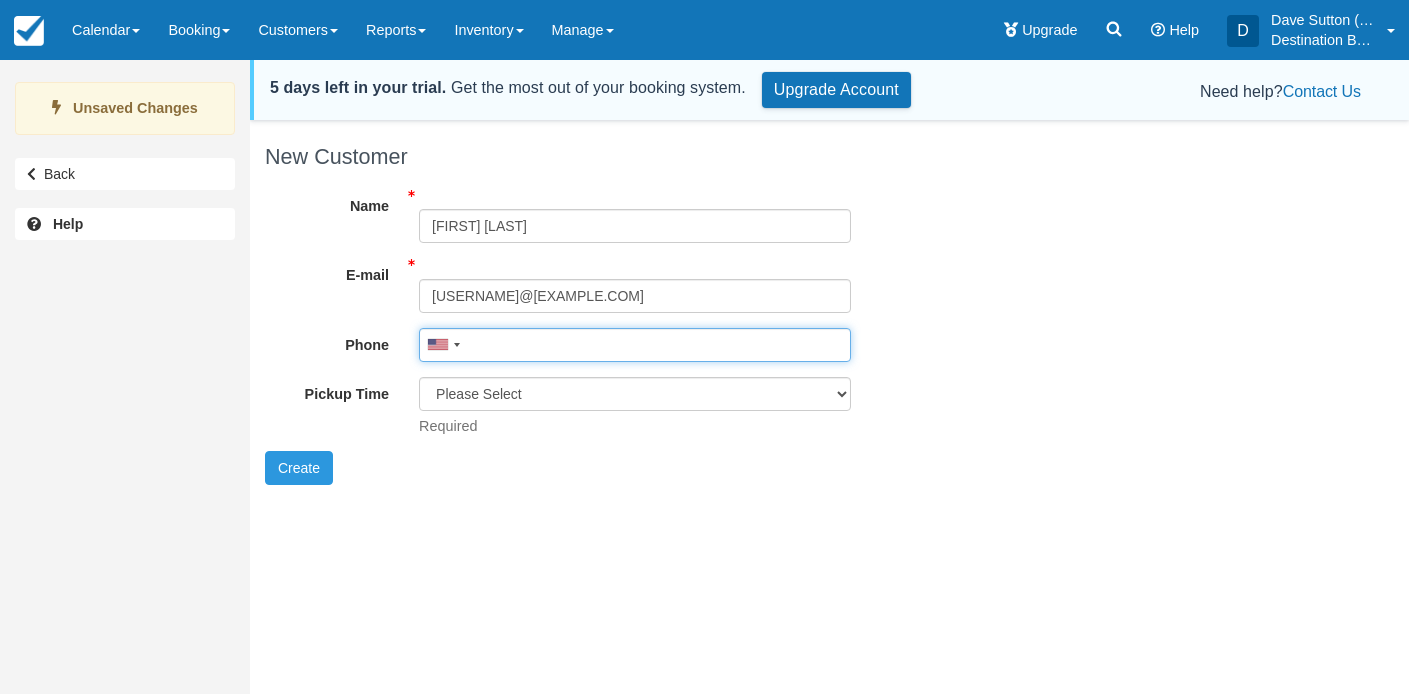 click on "Phone" at bounding box center (635, 345) 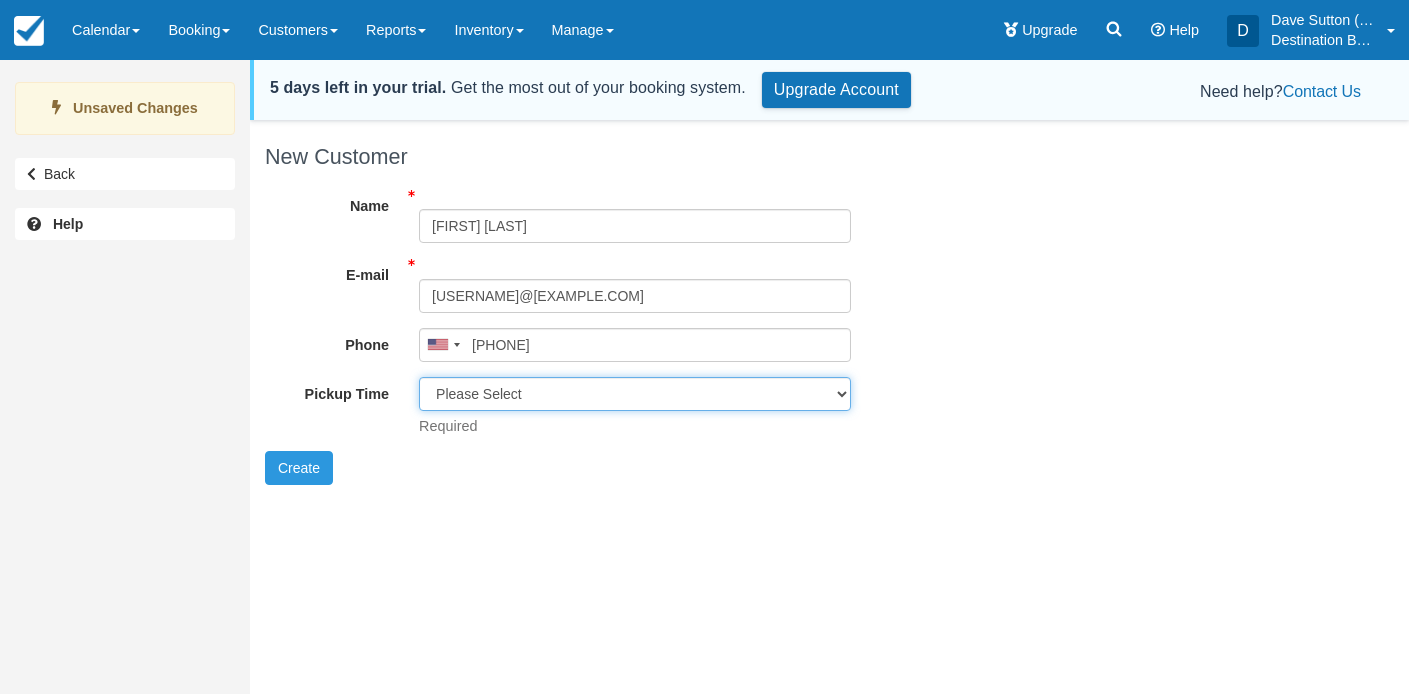 type on "(336) 406-6626" 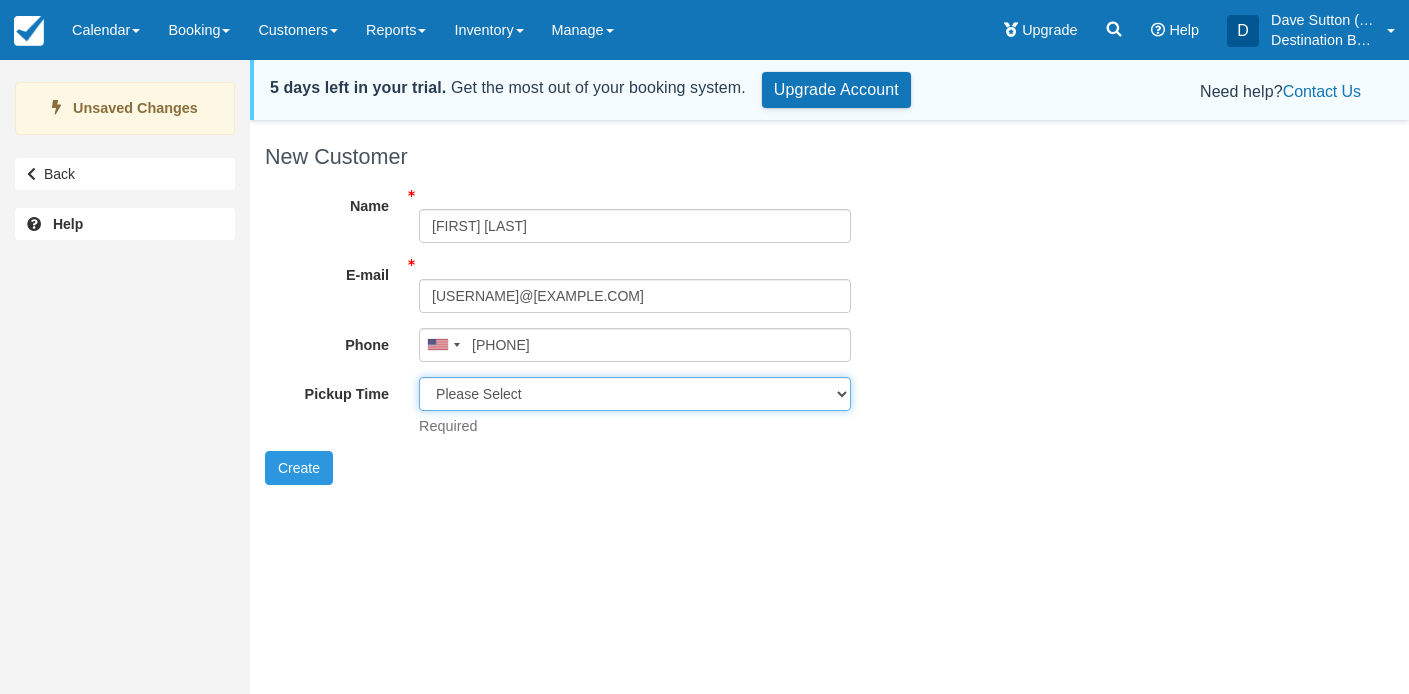 select on "8:30 am" 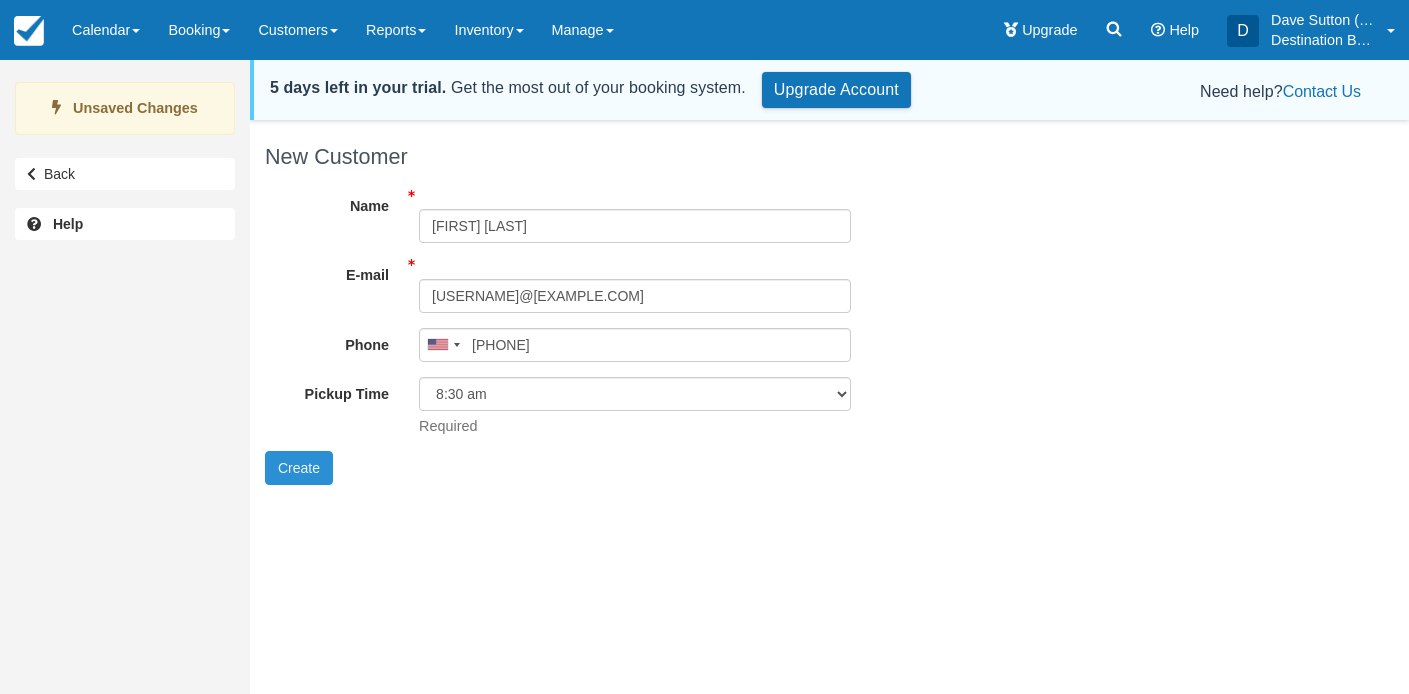 drag, startPoint x: 283, startPoint y: 465, endPoint x: 312, endPoint y: 468, distance: 29.15476 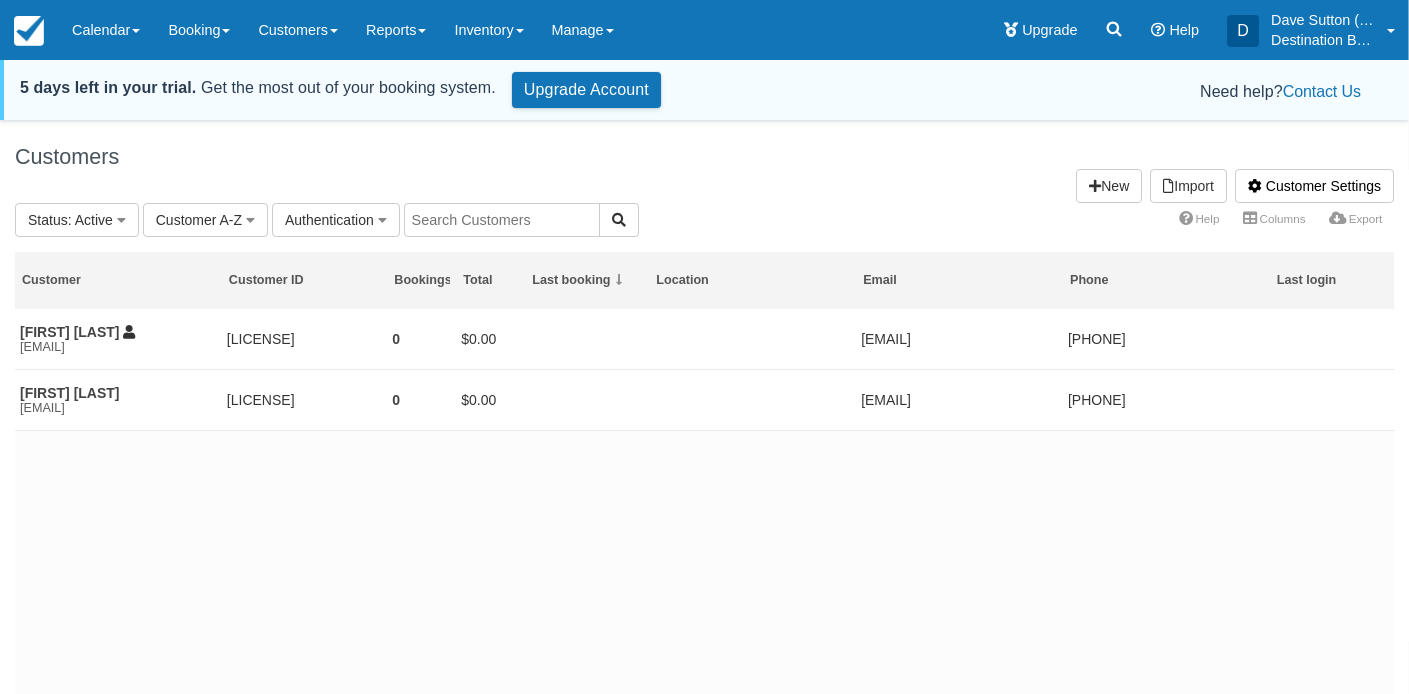 scroll, scrollTop: 0, scrollLeft: 0, axis: both 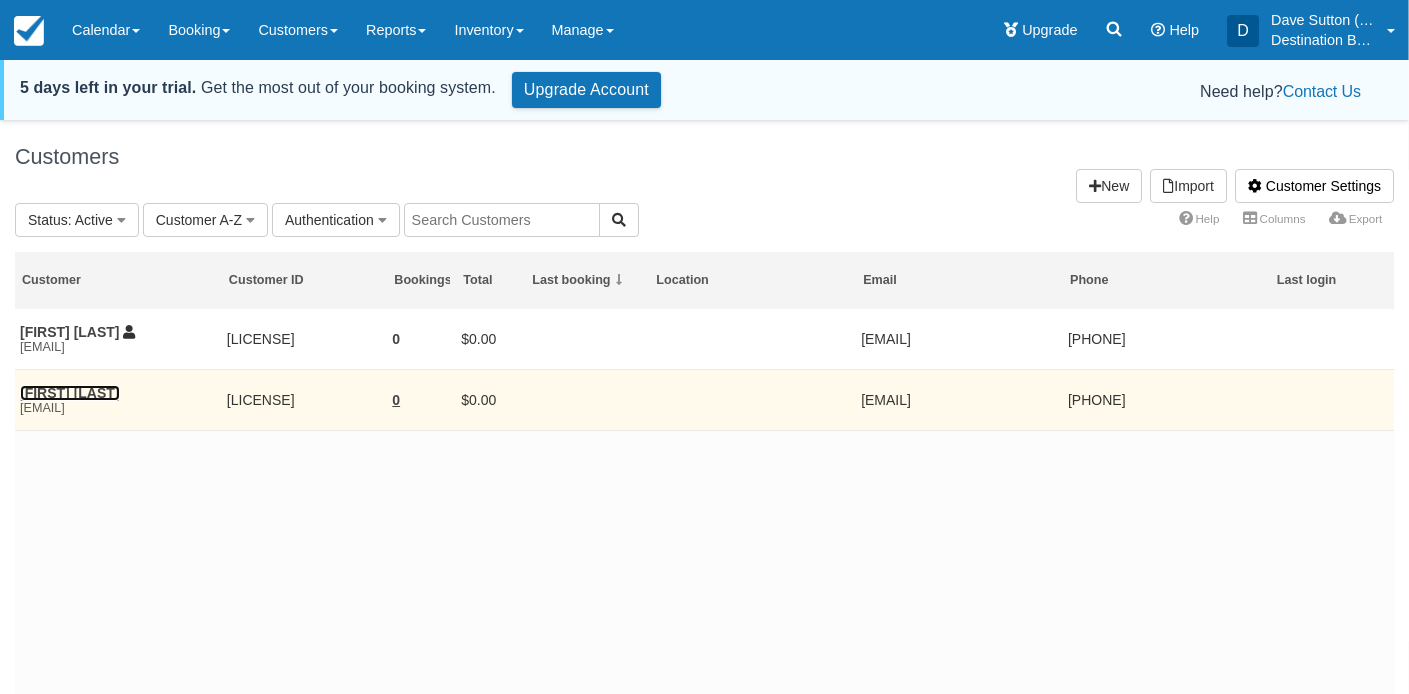 drag, startPoint x: 82, startPoint y: 396, endPoint x: 138, endPoint y: 399, distance: 56.0803 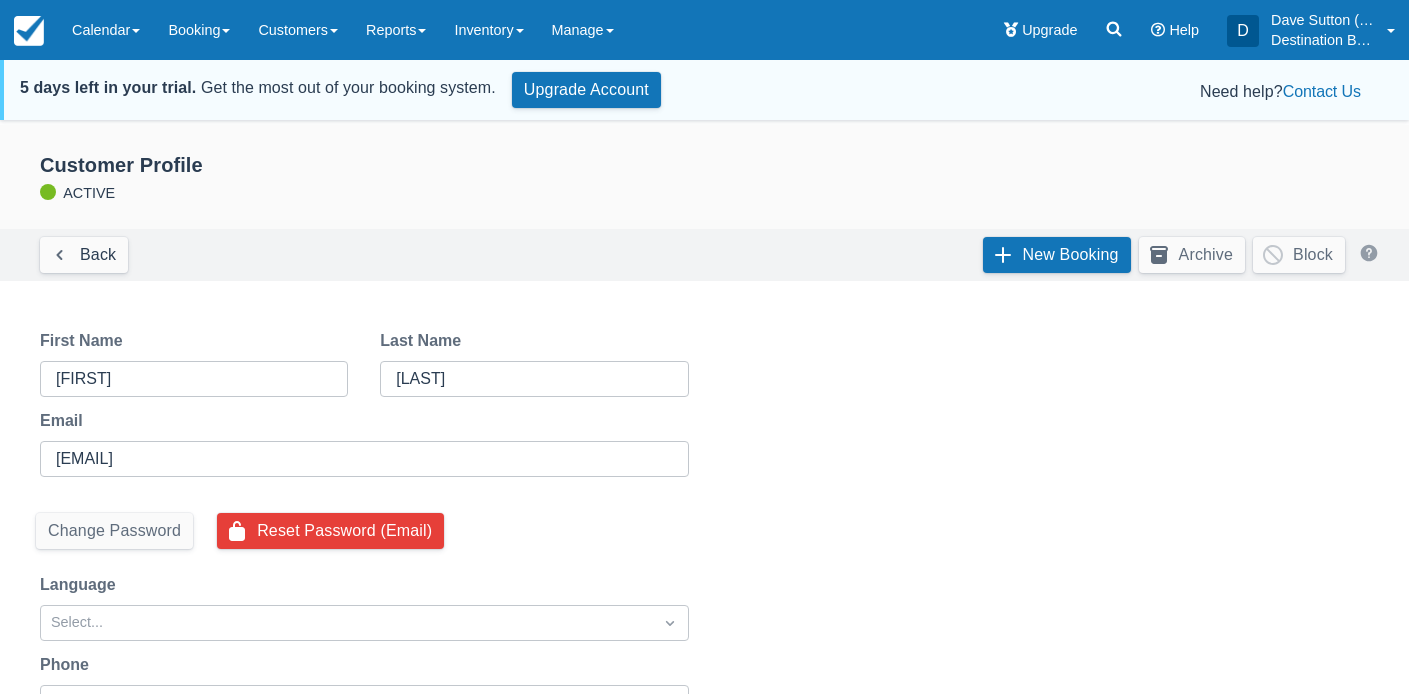 scroll, scrollTop: 0, scrollLeft: 0, axis: both 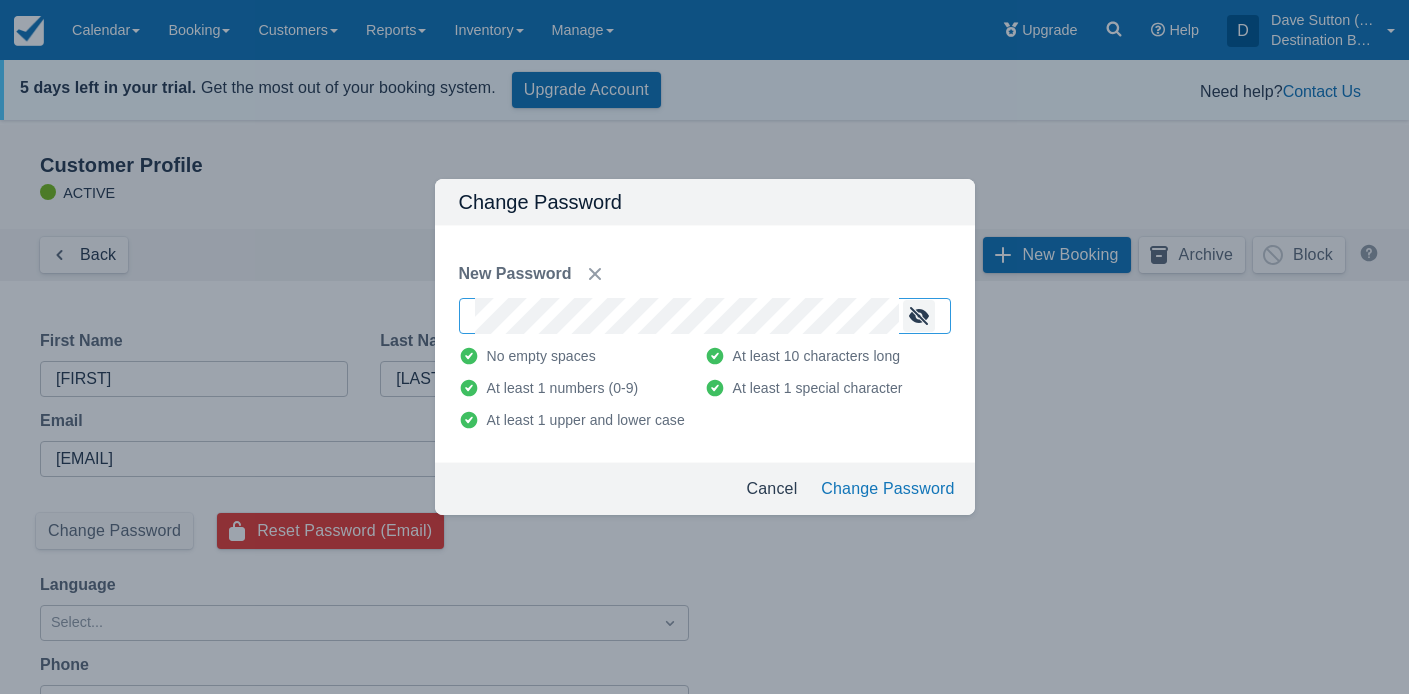 click at bounding box center [919, 316] 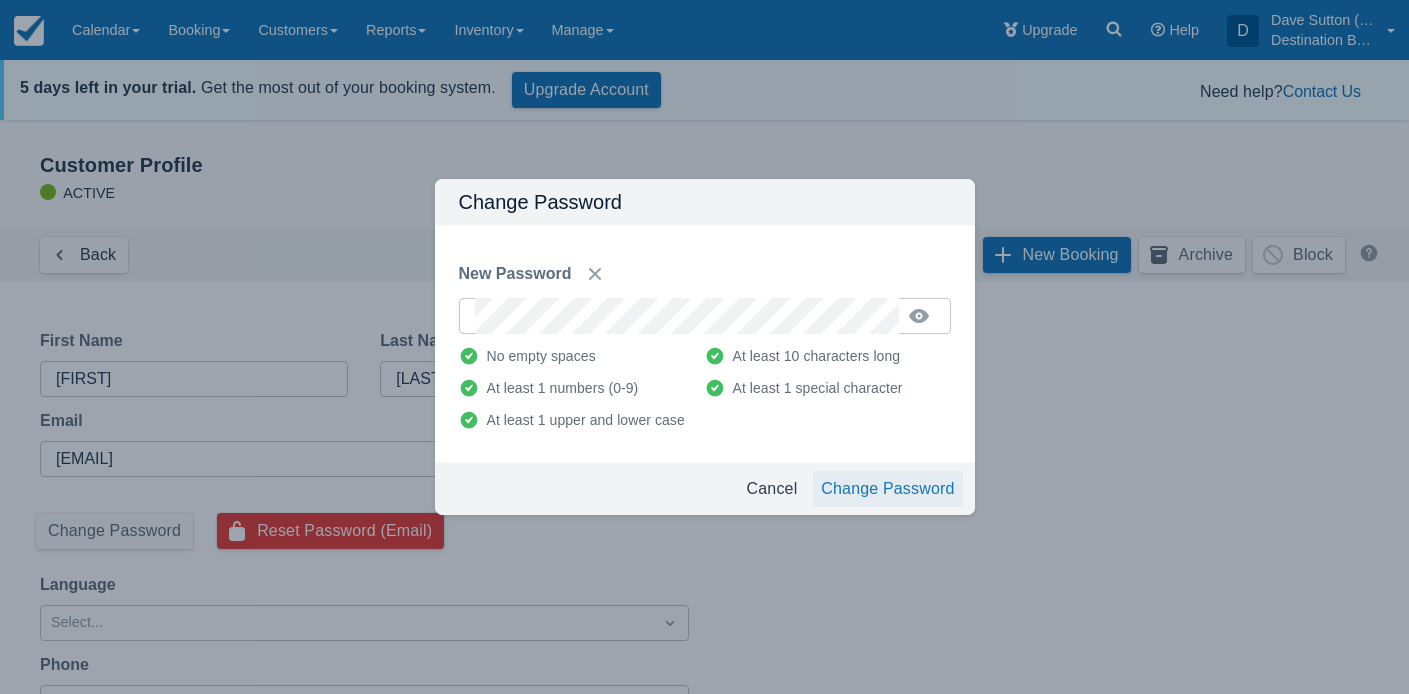 click on "Change Password" at bounding box center [887, 489] 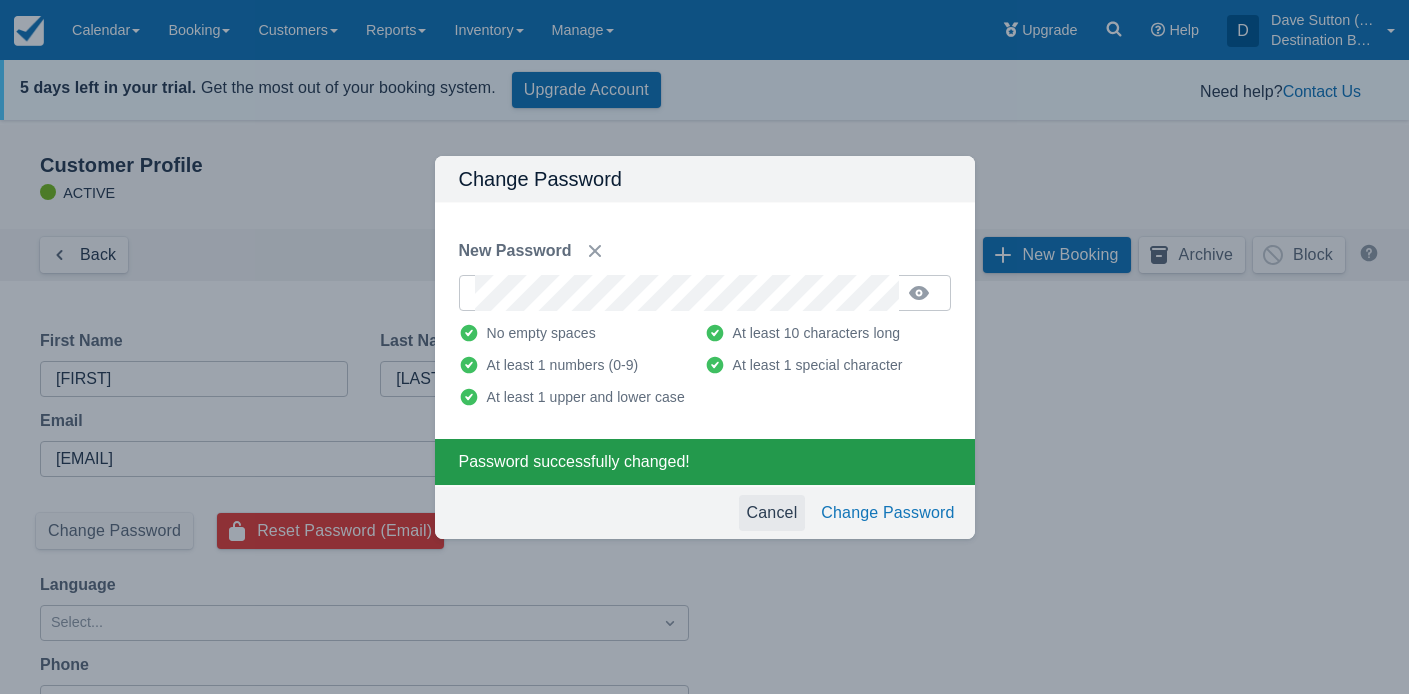 drag, startPoint x: 776, startPoint y: 513, endPoint x: 776, endPoint y: 491, distance: 22 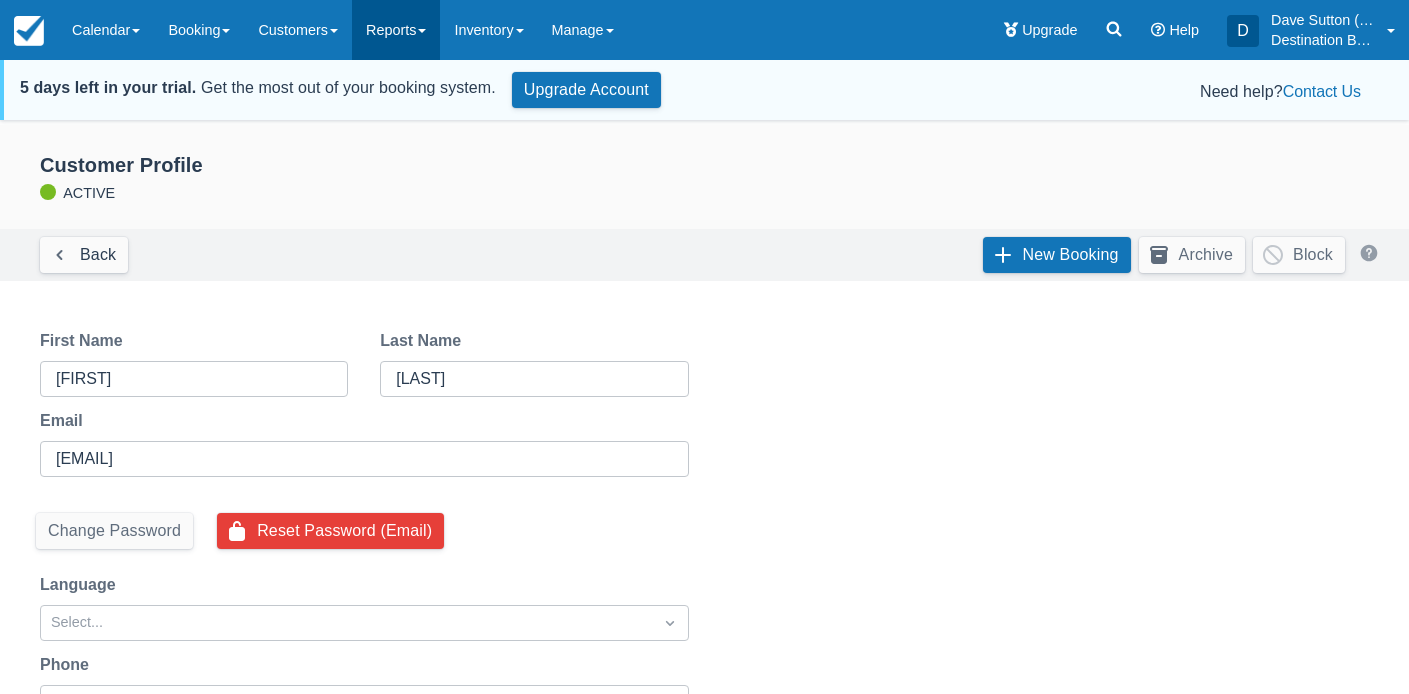 click on "Reports" at bounding box center [396, 30] 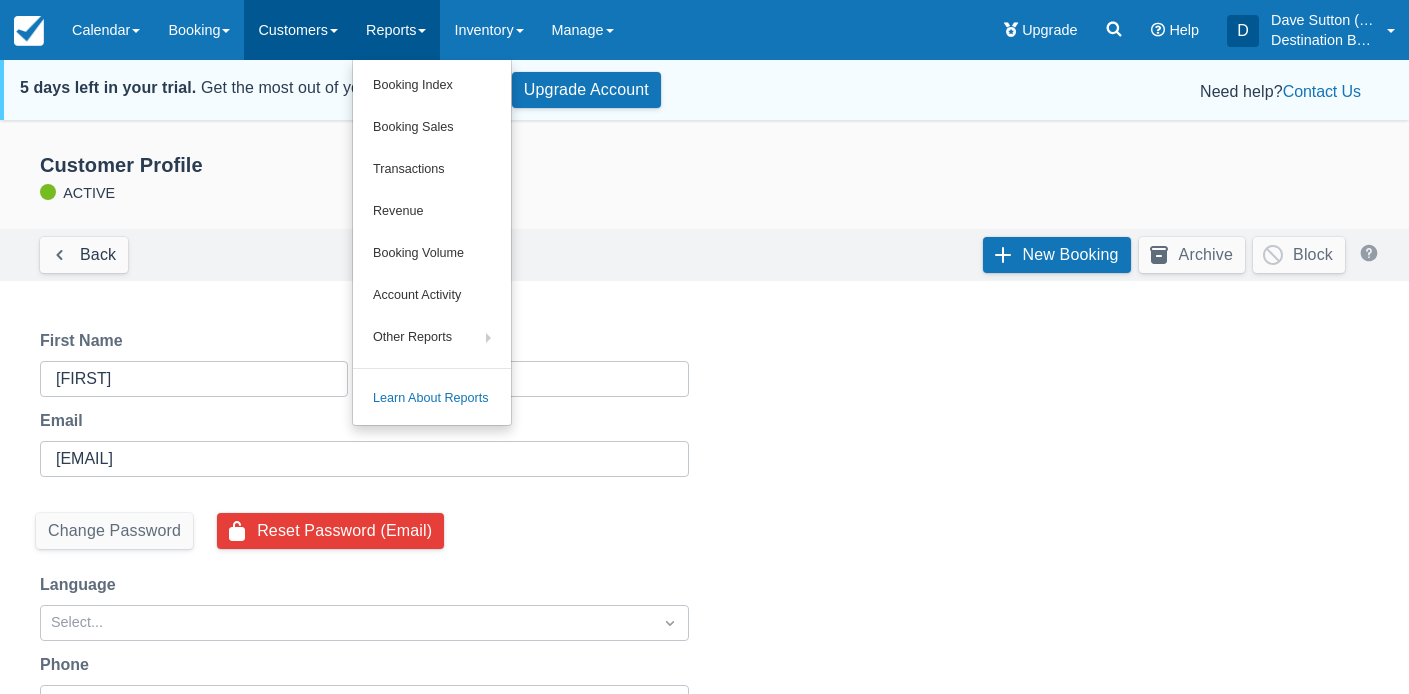 click on "Customers" at bounding box center [298, 30] 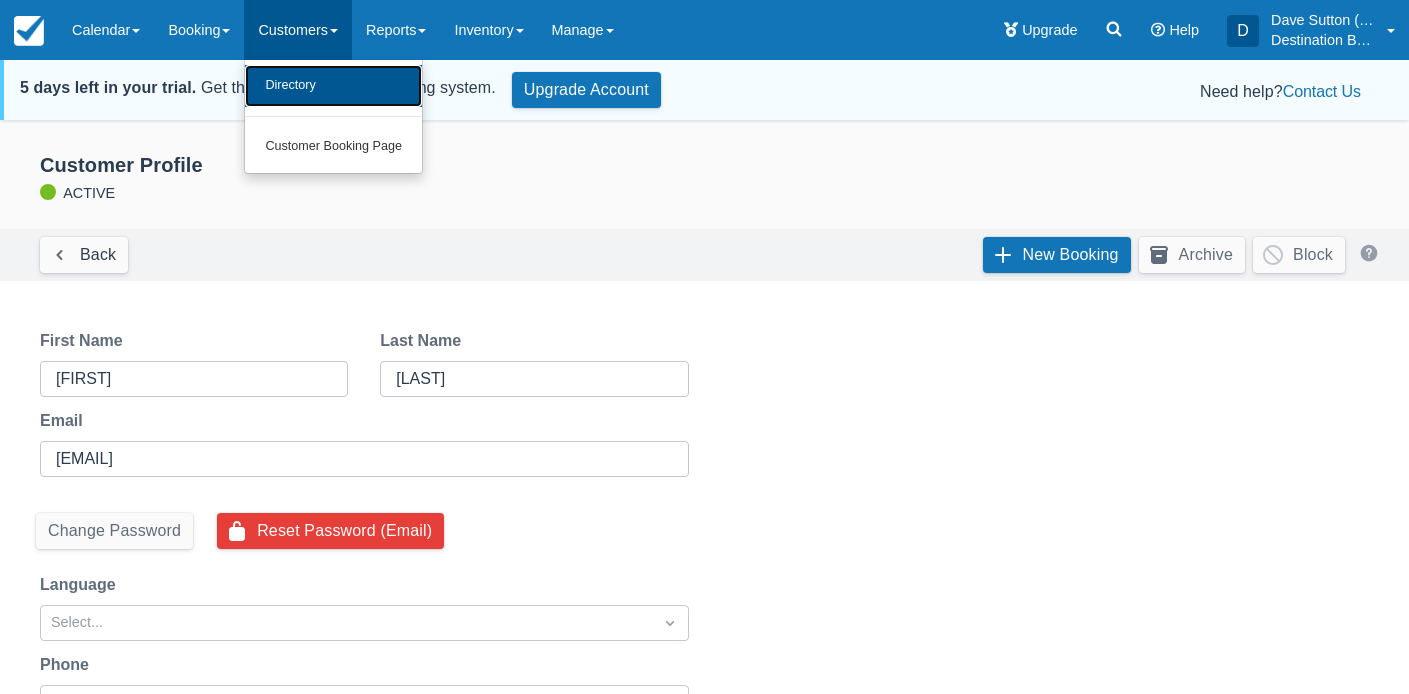 click on "Directory" at bounding box center [333, 86] 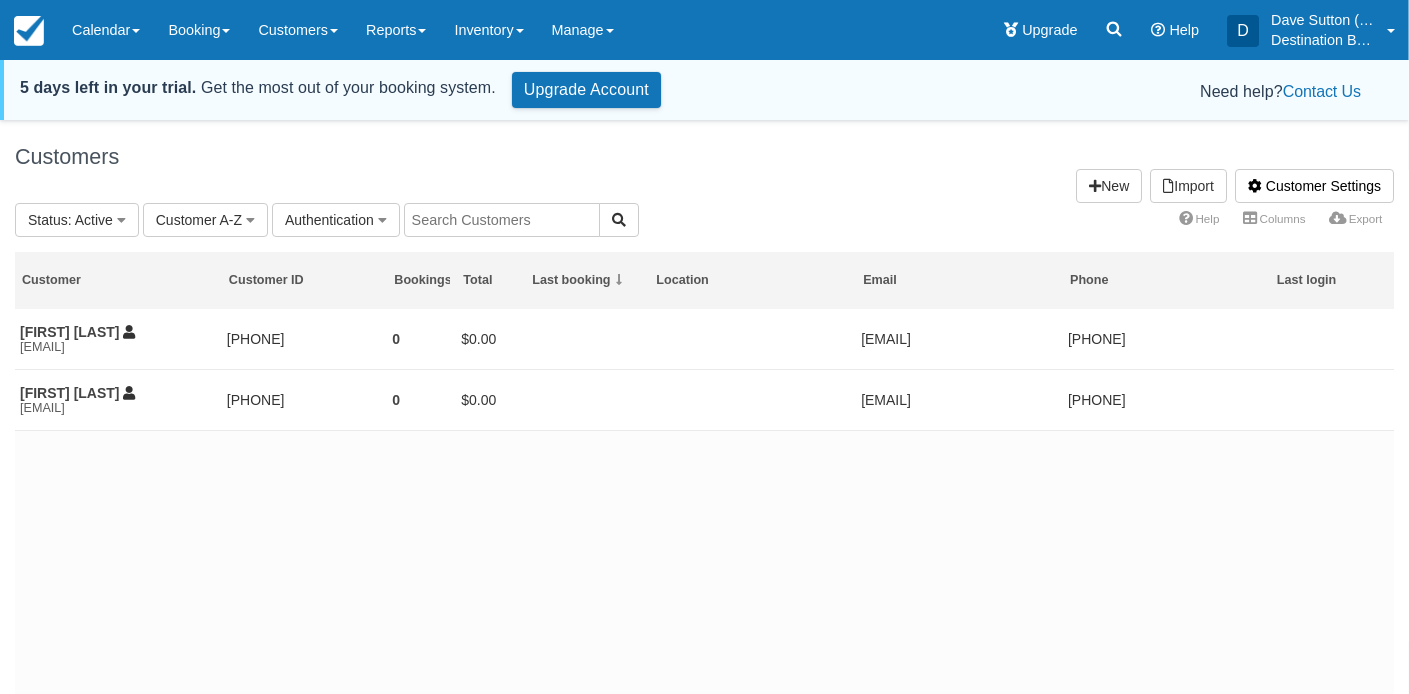 scroll, scrollTop: 0, scrollLeft: 0, axis: both 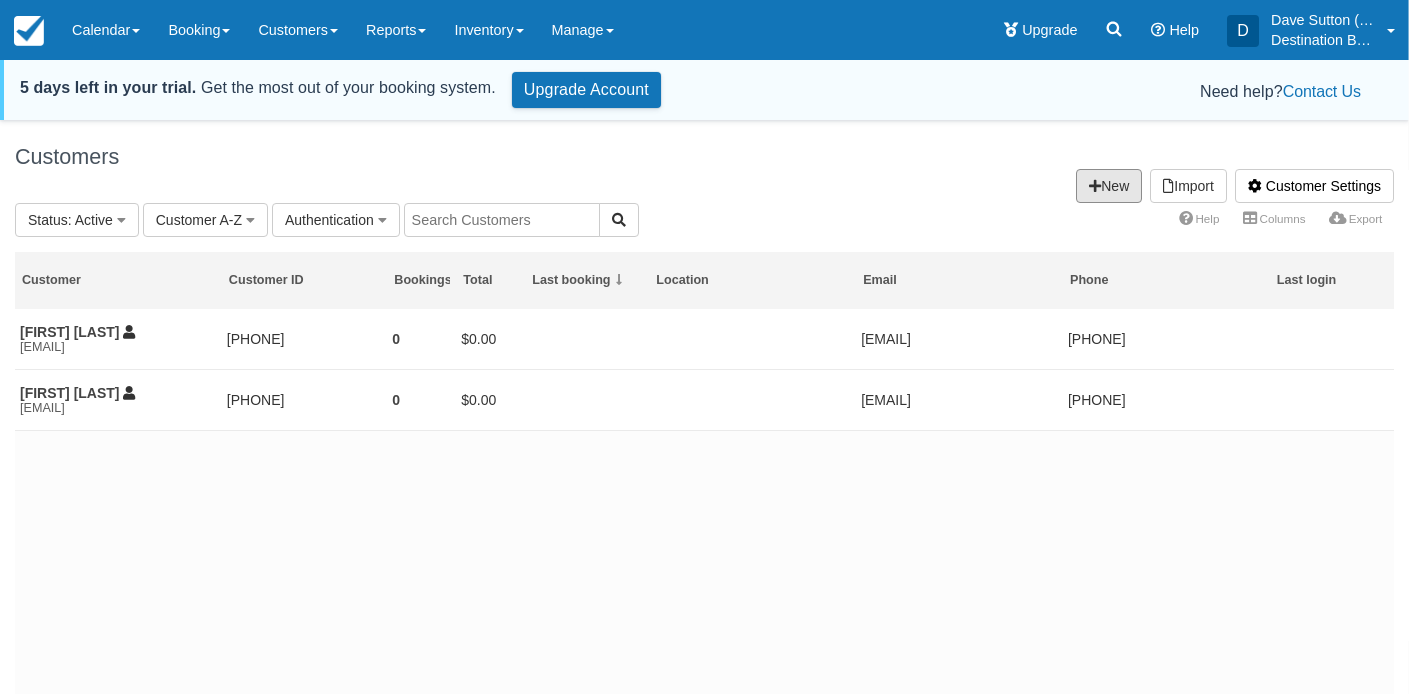 drag, startPoint x: 1120, startPoint y: 190, endPoint x: 1146, endPoint y: 158, distance: 41.231056 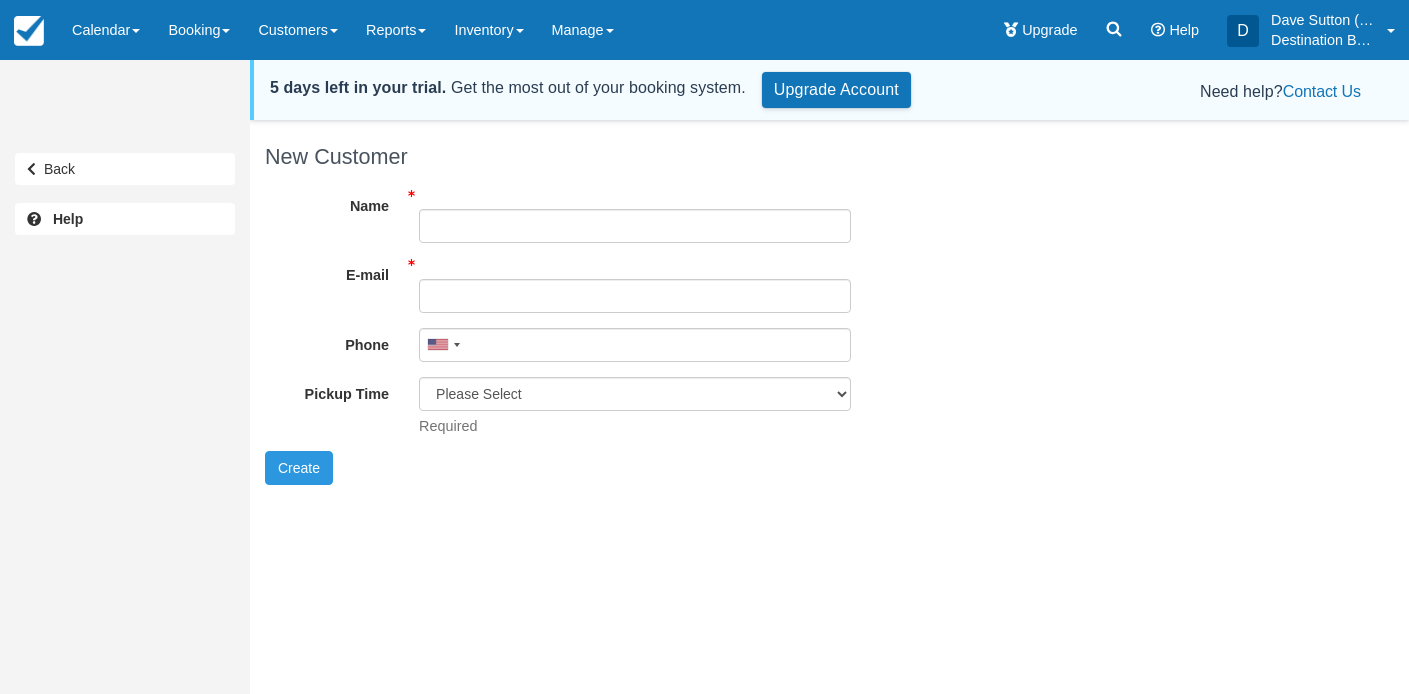scroll, scrollTop: 0, scrollLeft: 0, axis: both 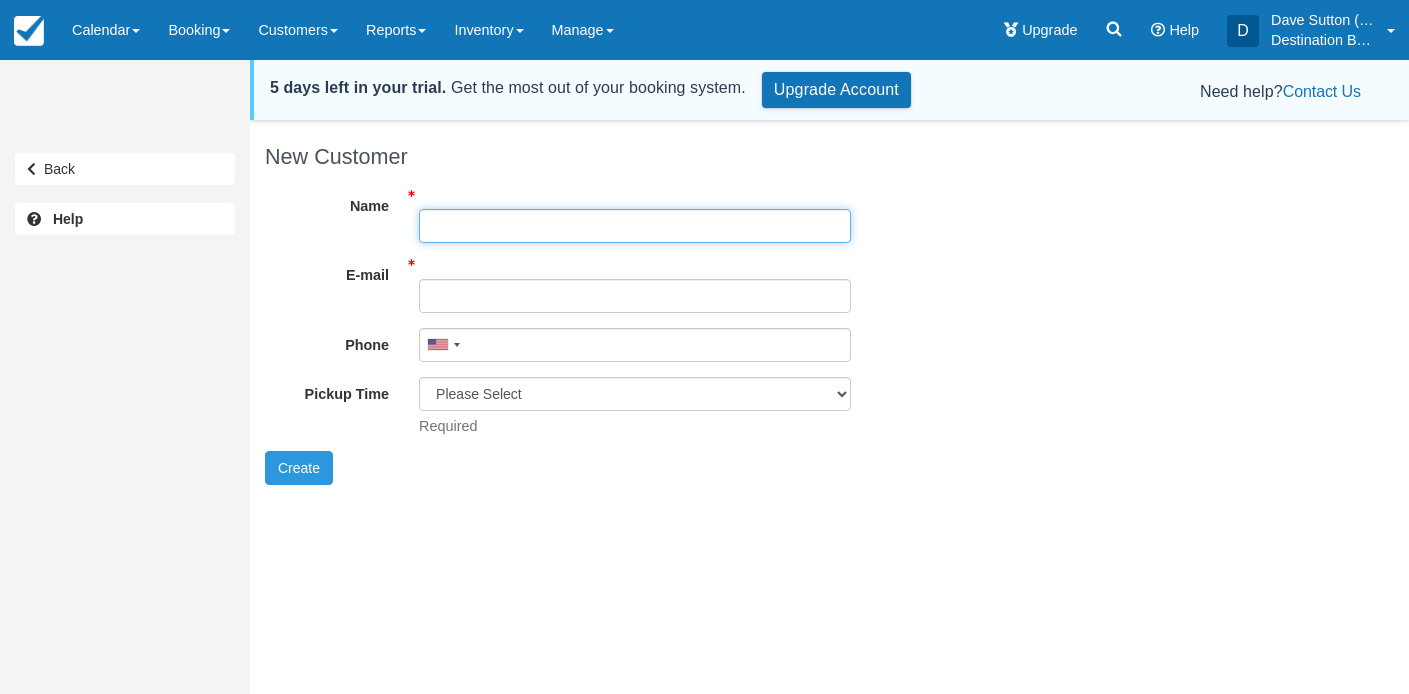 click on "Name" at bounding box center [635, 226] 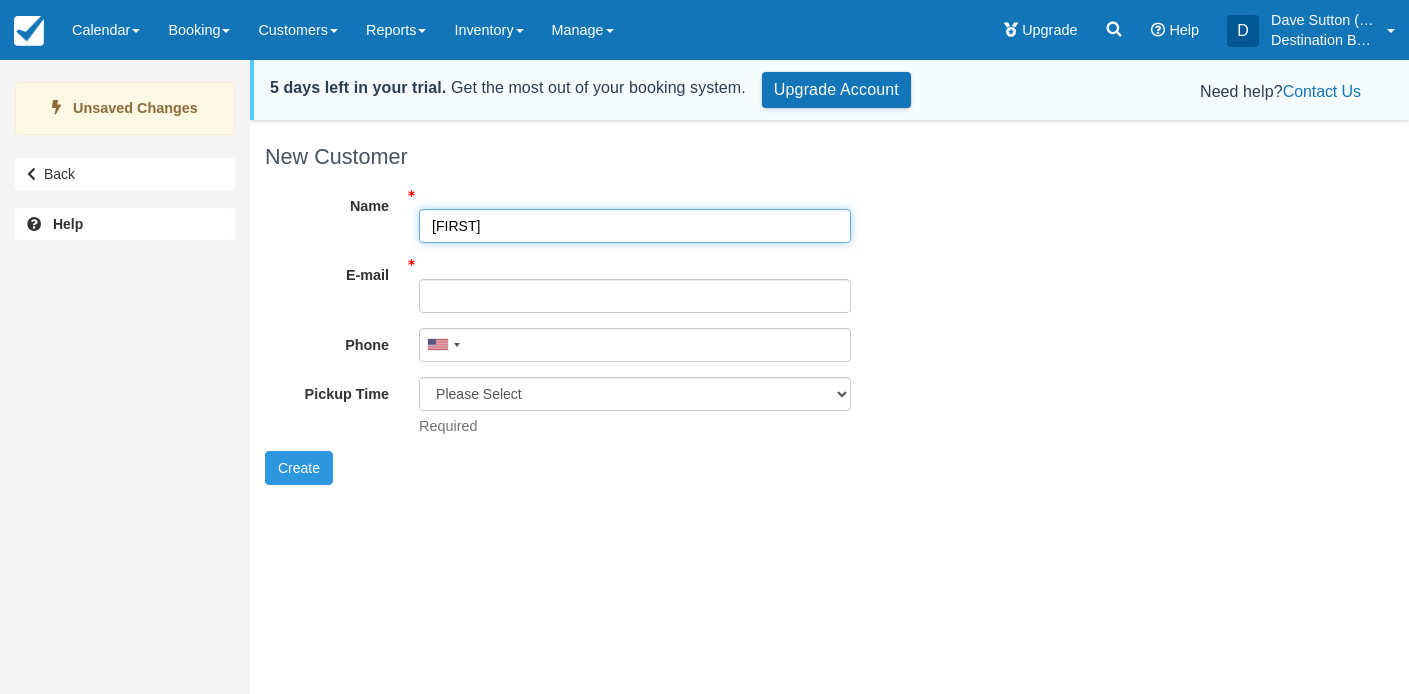paste on "[LAST]" 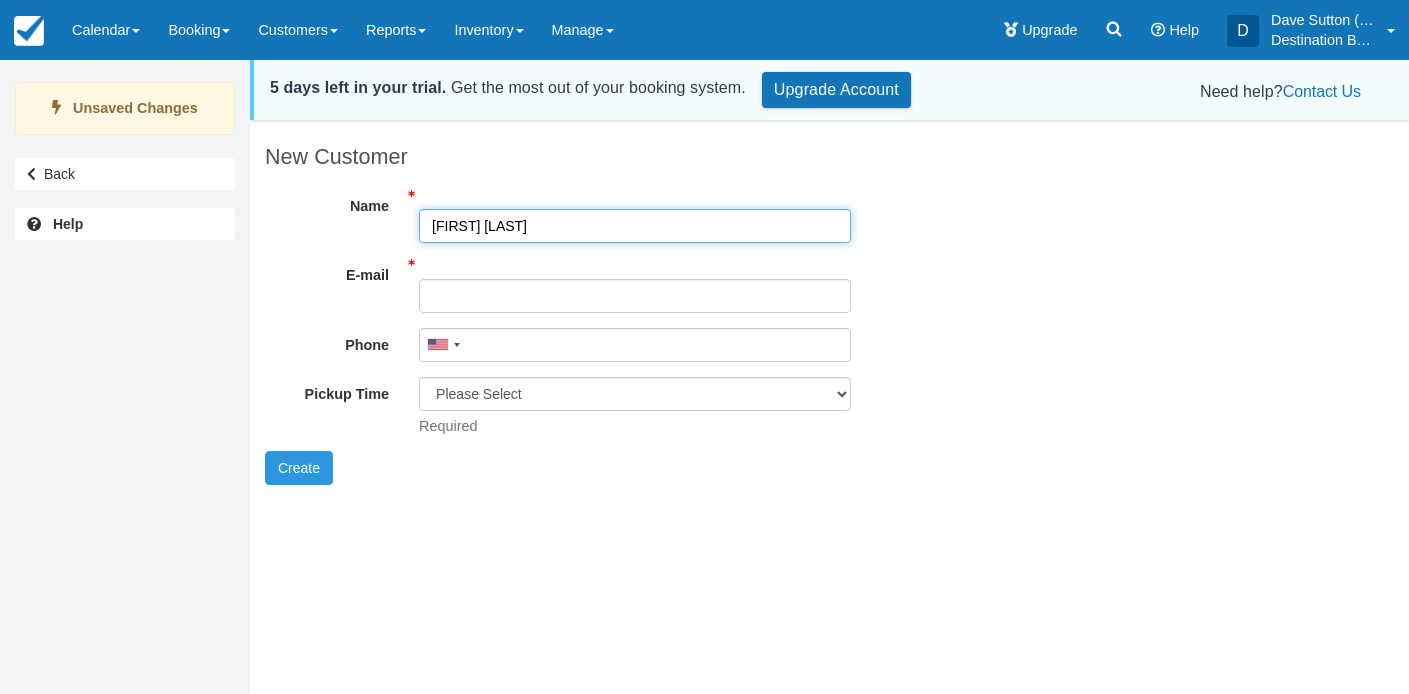 type on "[FIRST] [LAST]" 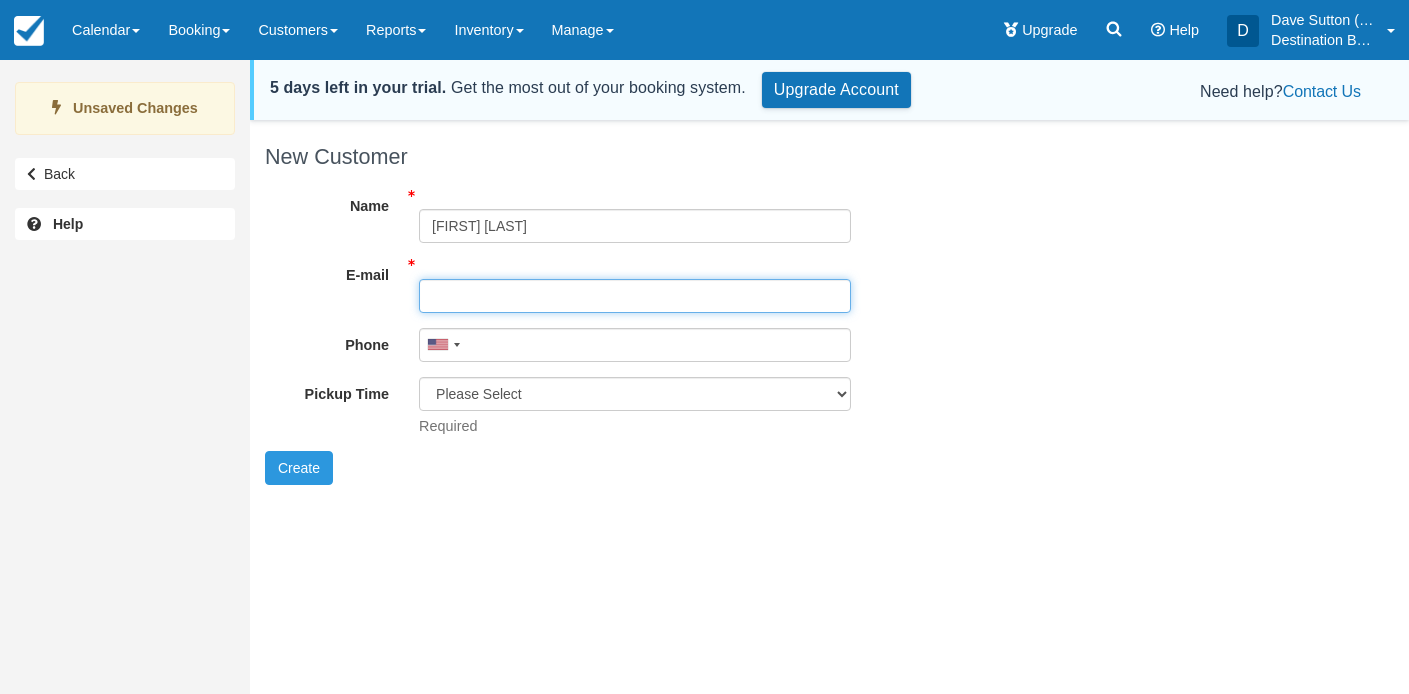 click on "E-mail" at bounding box center [635, 296] 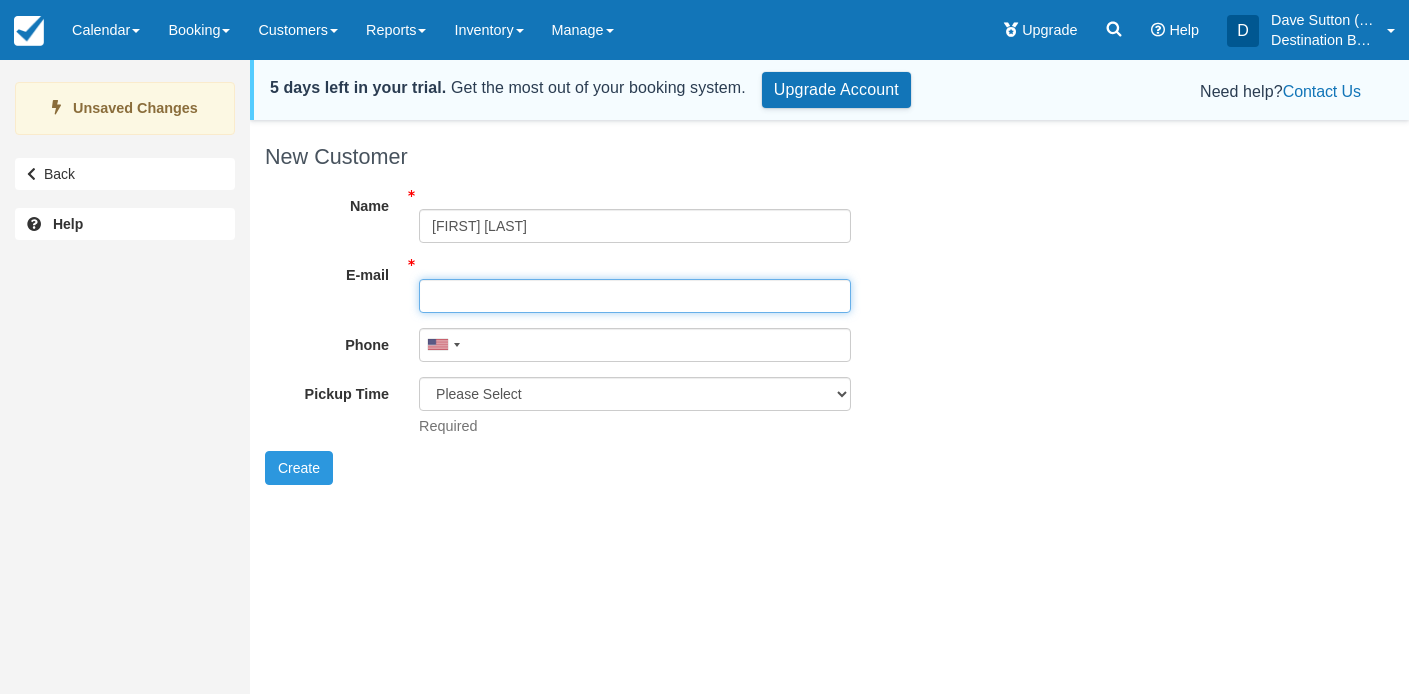 paste on "[EMAIL]" 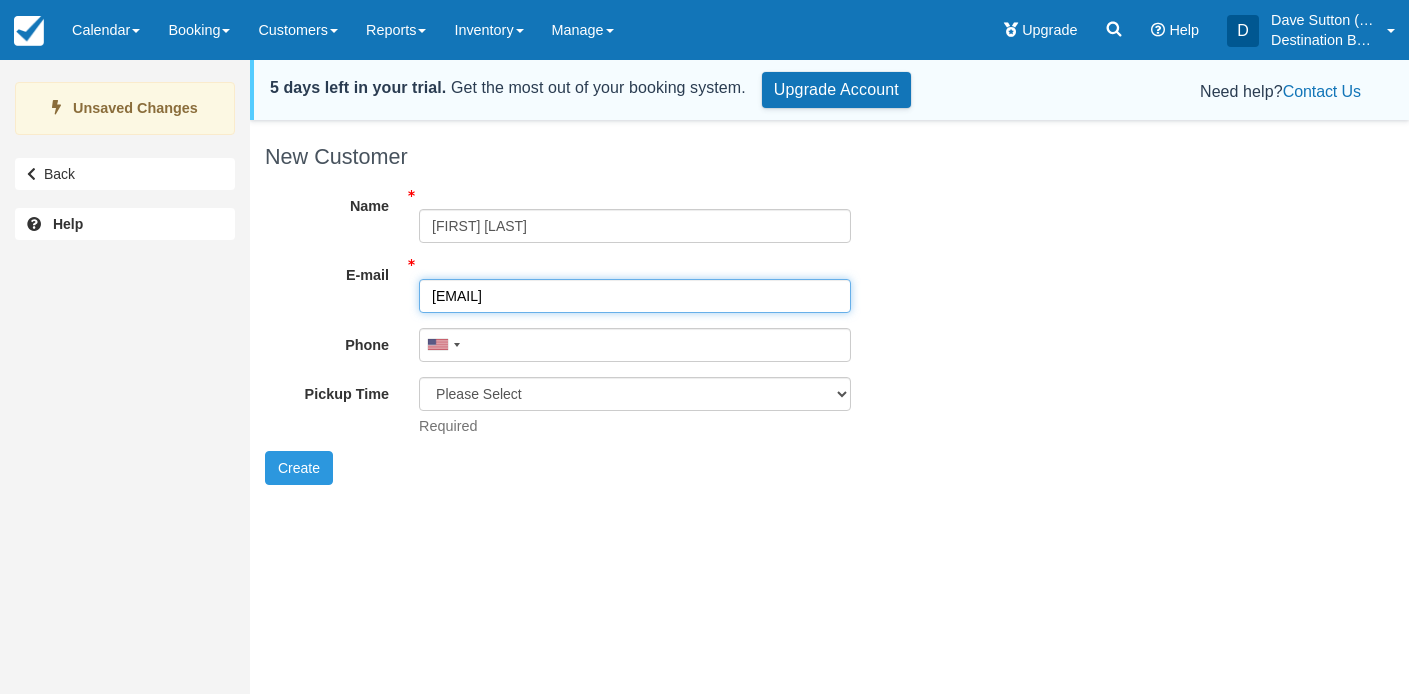 type on "[EMAIL]" 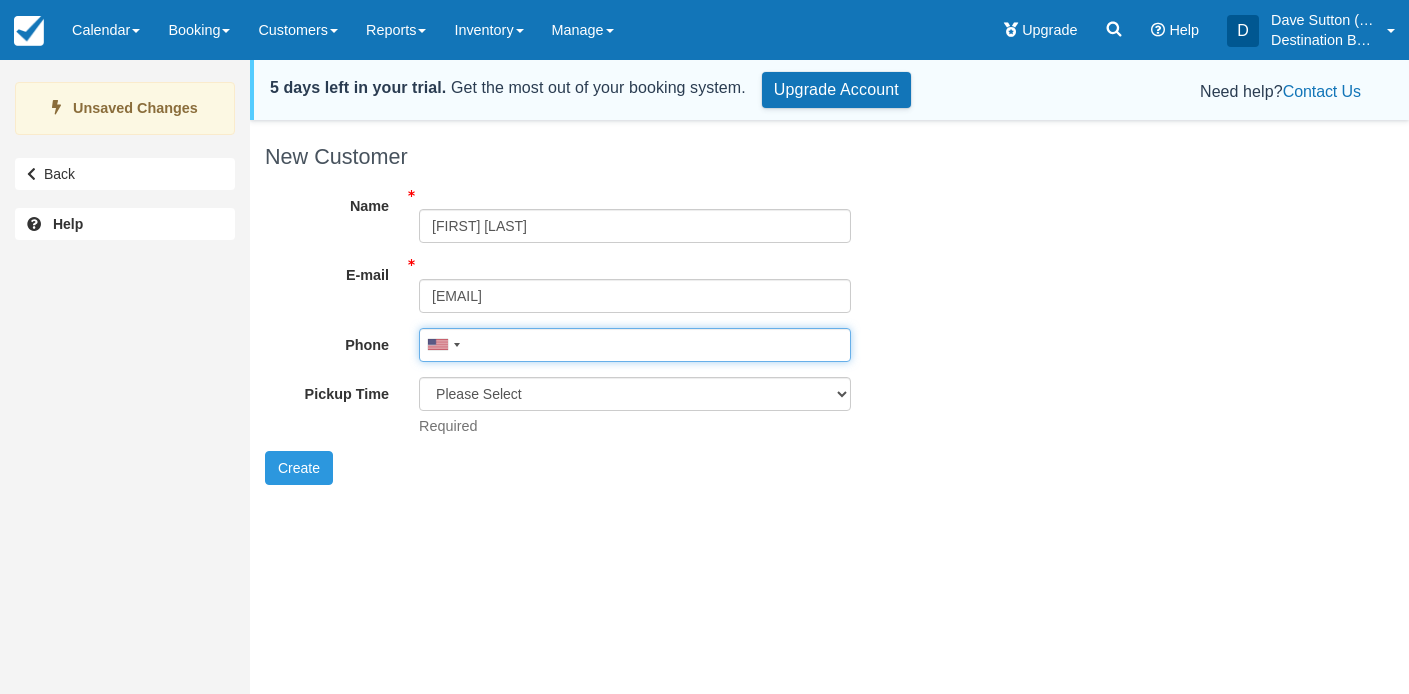 drag, startPoint x: 572, startPoint y: 347, endPoint x: 585, endPoint y: 349, distance: 13.152946 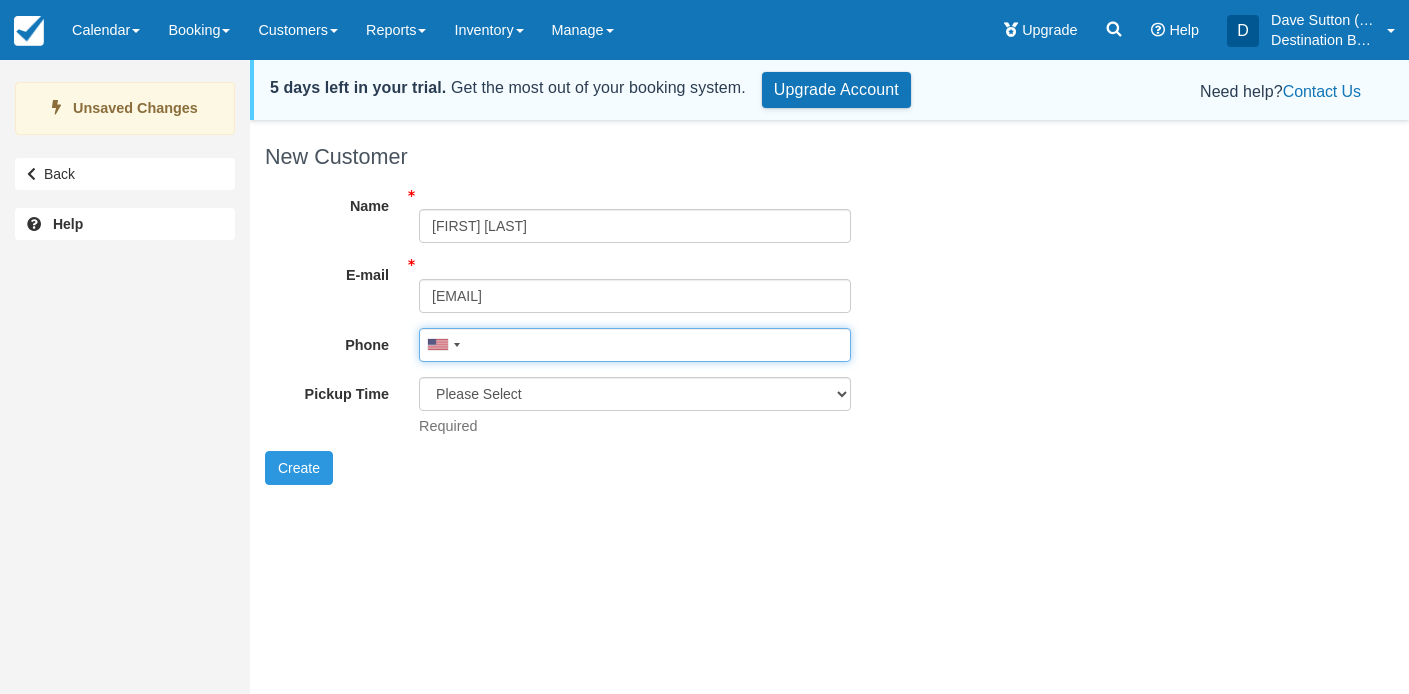 paste on "[PHONE]" 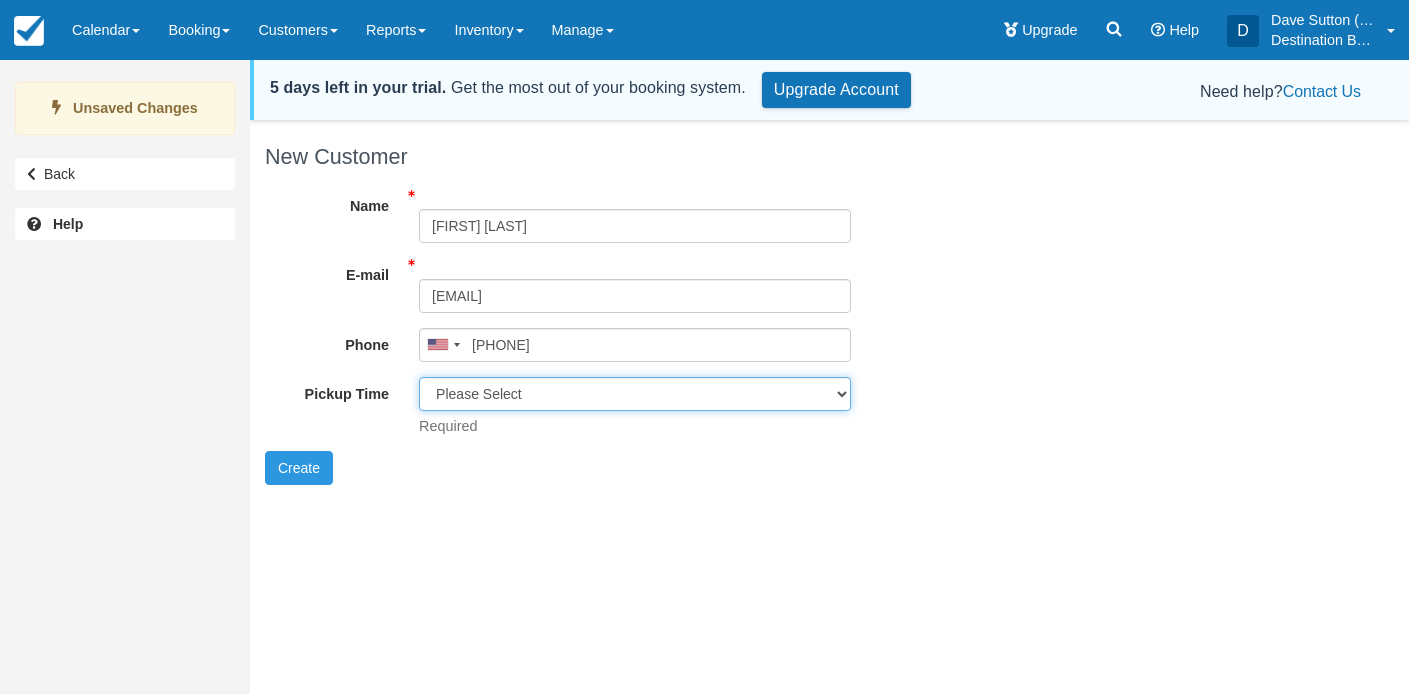 type on "[PHONE]" 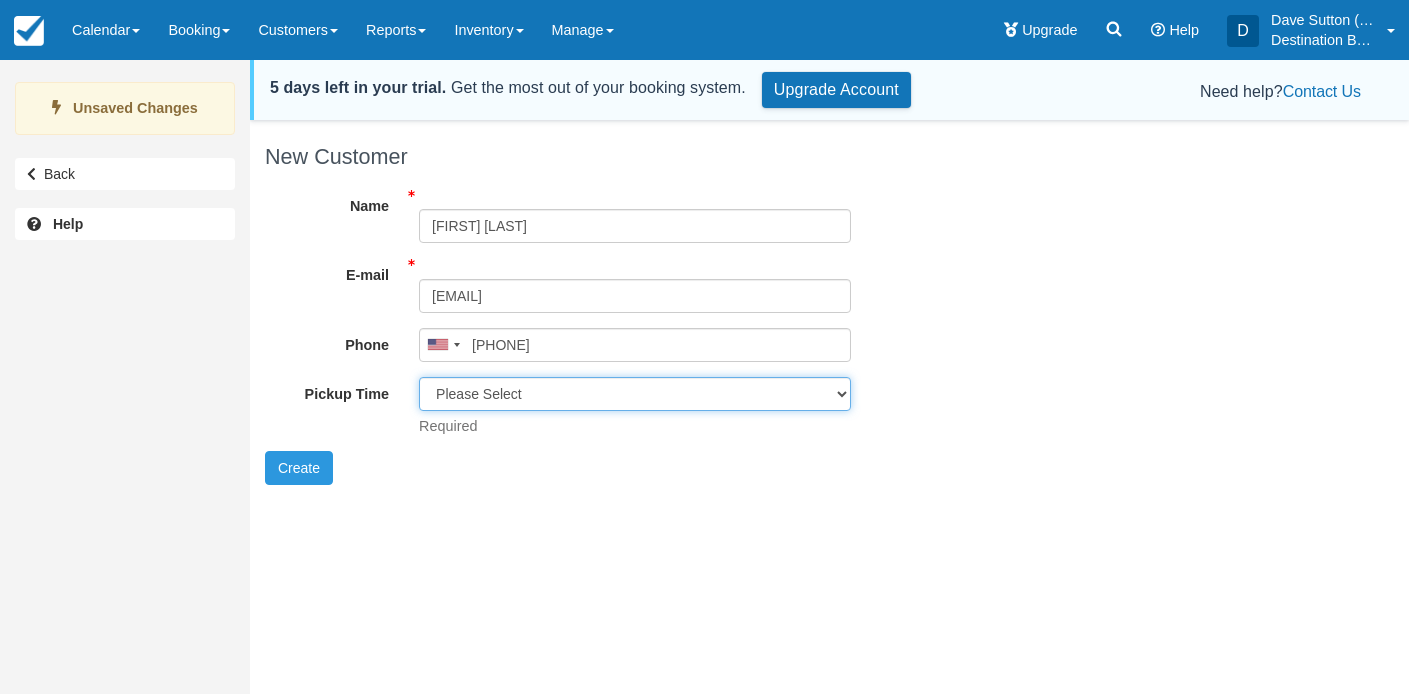select on "9:00 am" 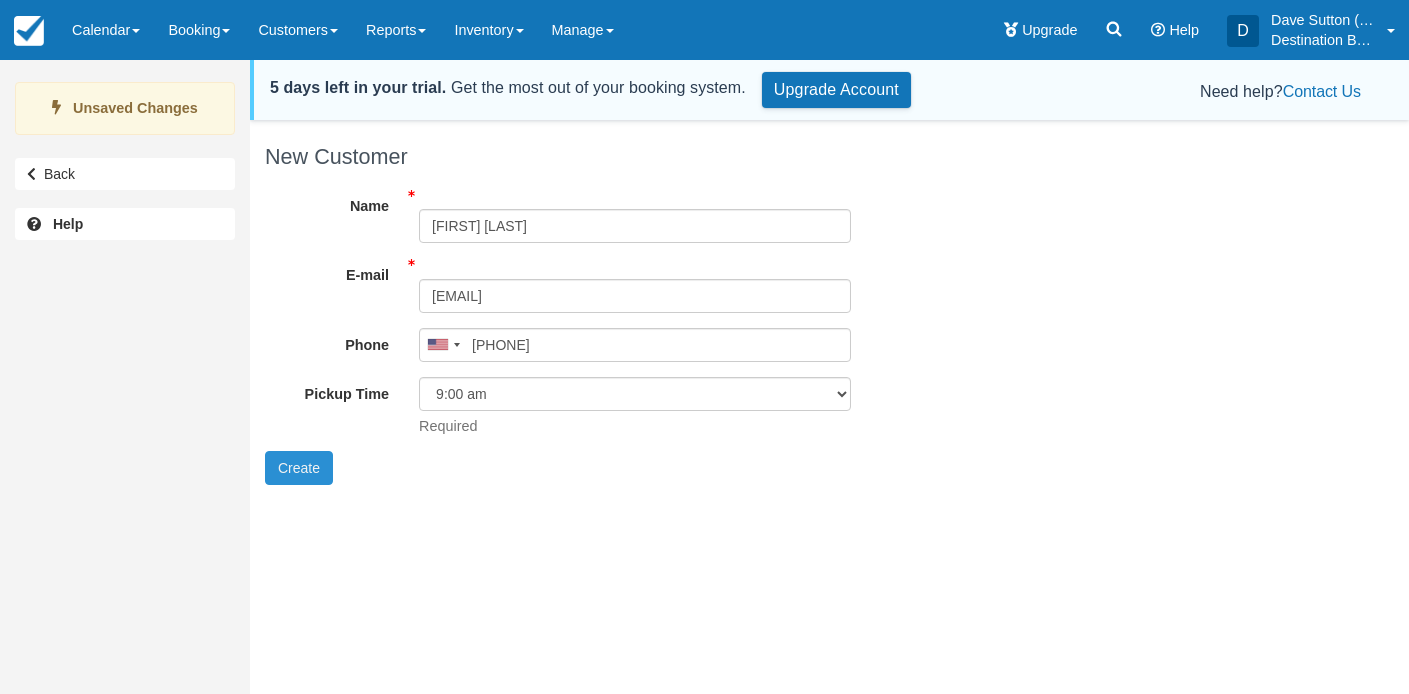 click on "Create" at bounding box center [299, 468] 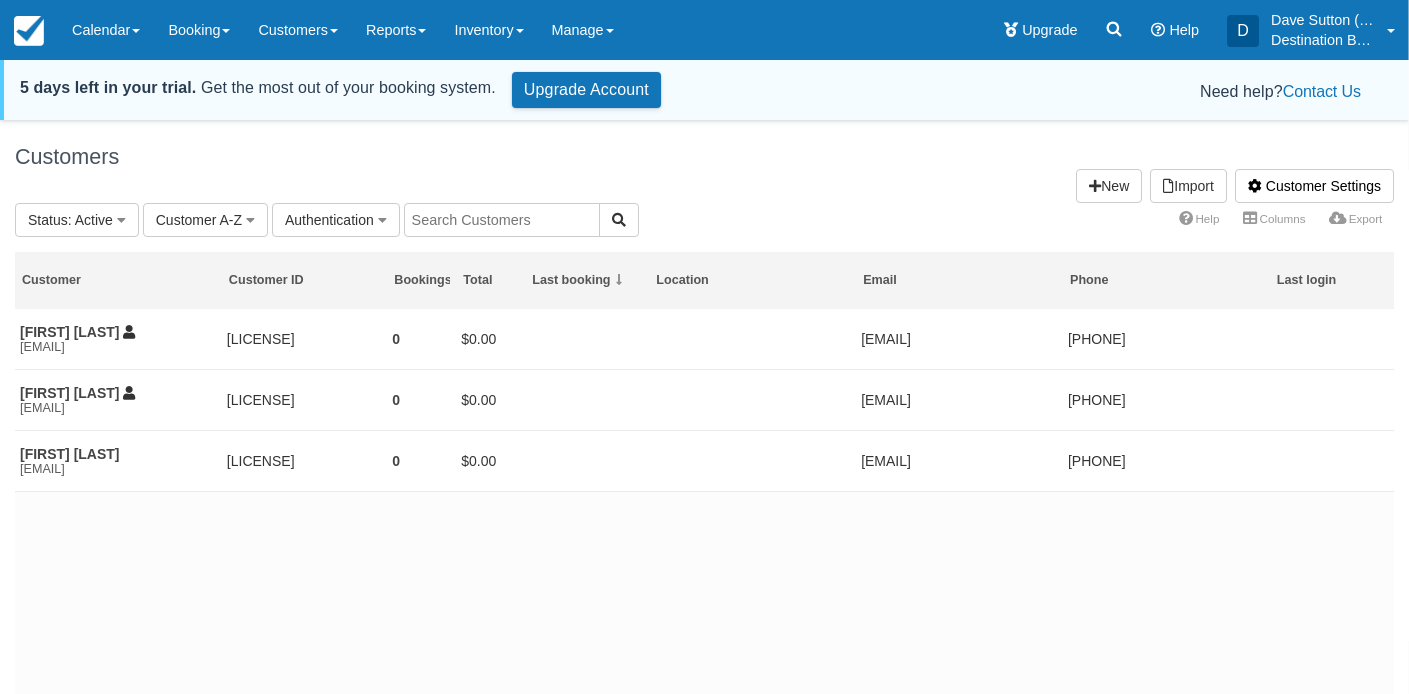 scroll, scrollTop: 0, scrollLeft: 0, axis: both 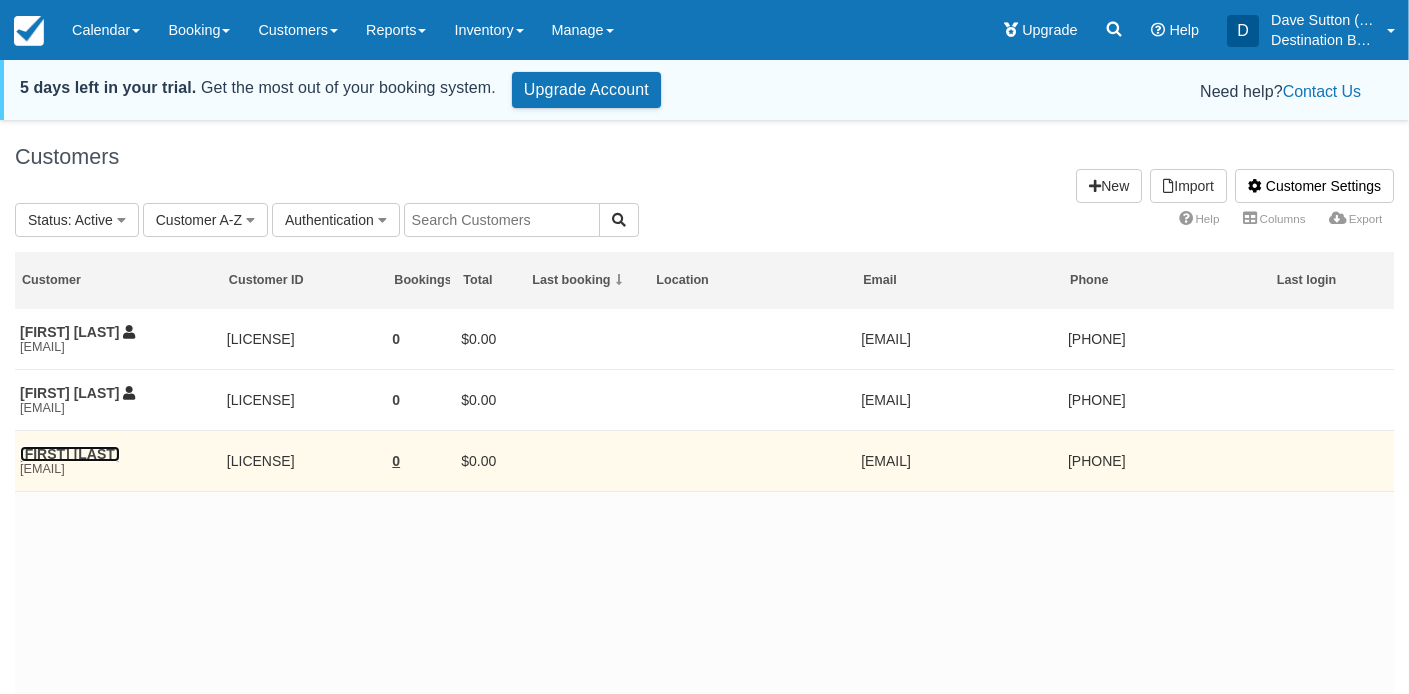 click on "[FIRST] [LAST]" at bounding box center (70, 454) 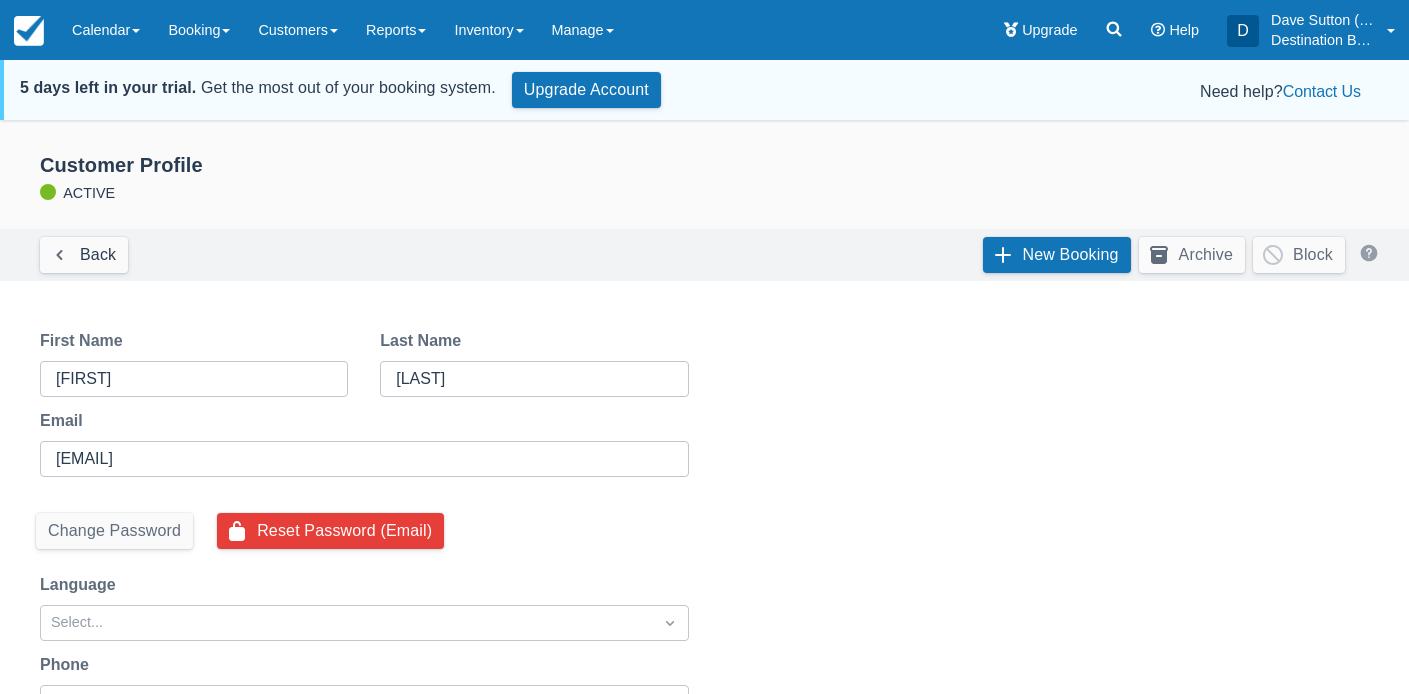 scroll, scrollTop: 0, scrollLeft: 0, axis: both 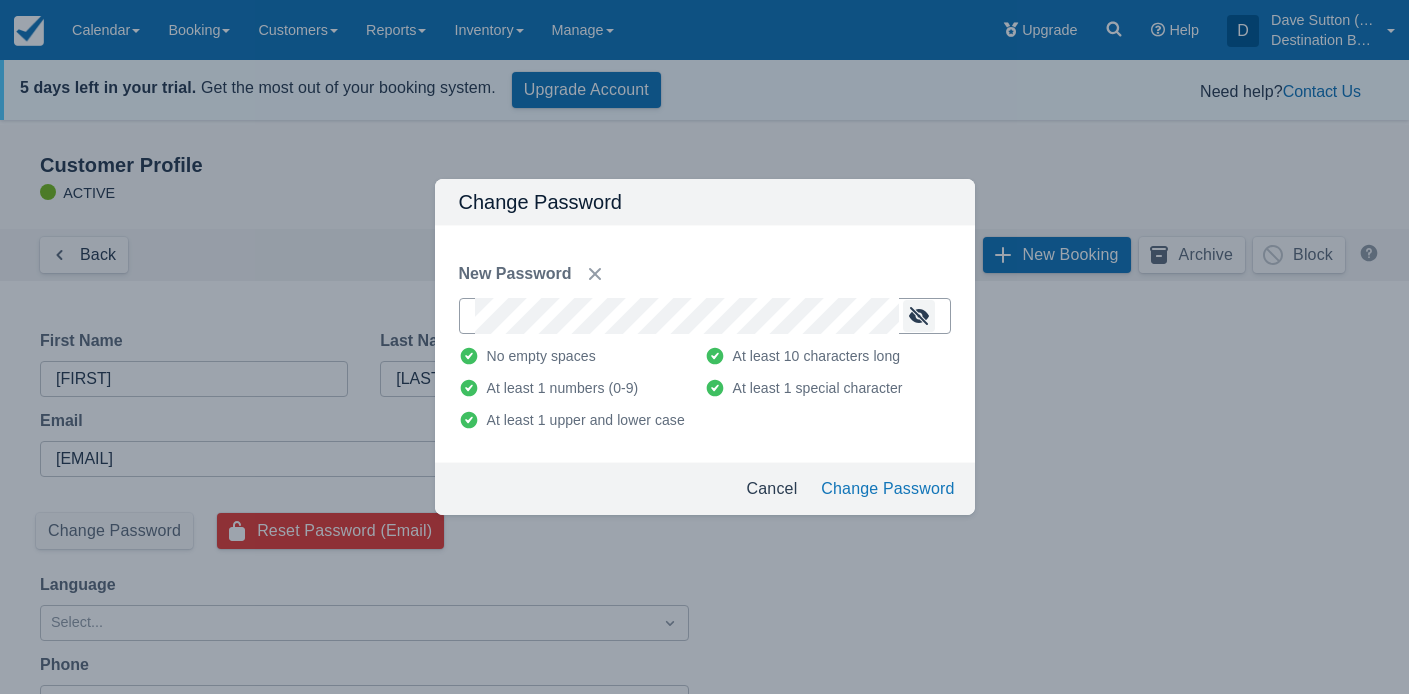 click at bounding box center [919, 316] 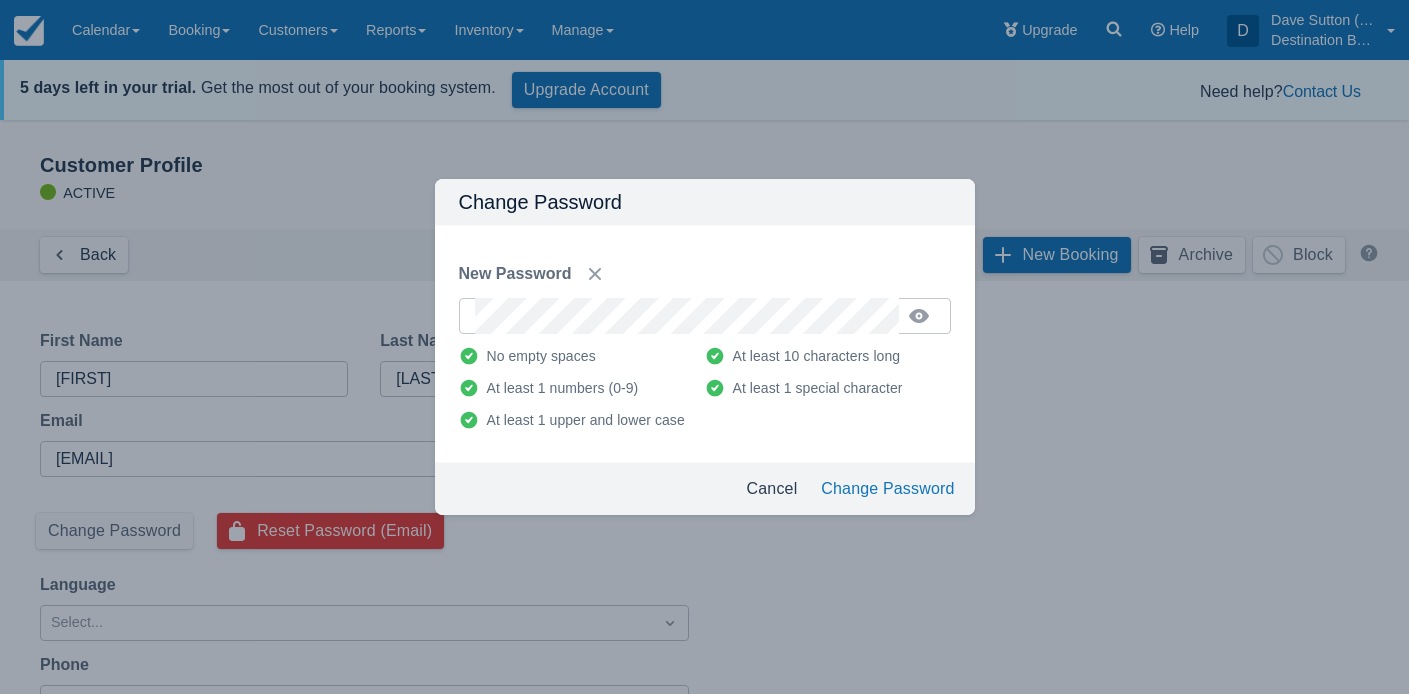 drag, startPoint x: 920, startPoint y: 491, endPoint x: 965, endPoint y: 499, distance: 45.705578 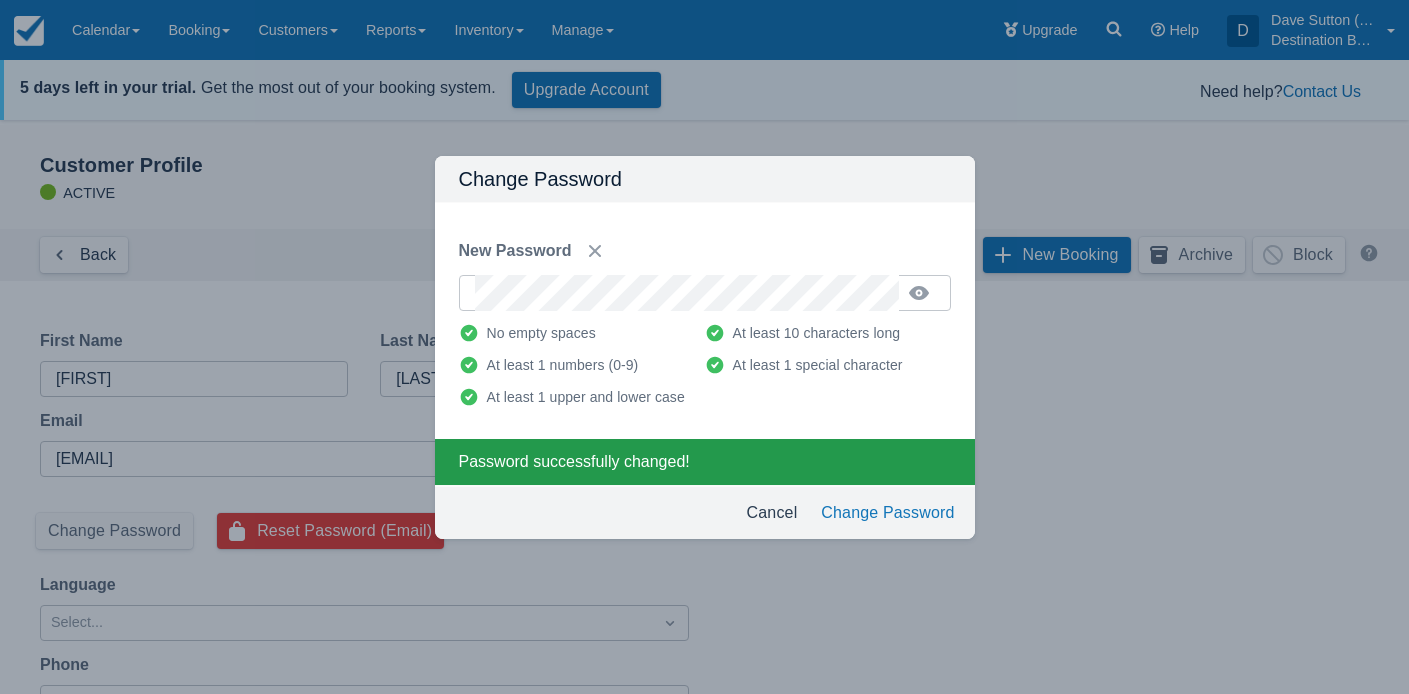 click on "Cancel" at bounding box center (772, 513) 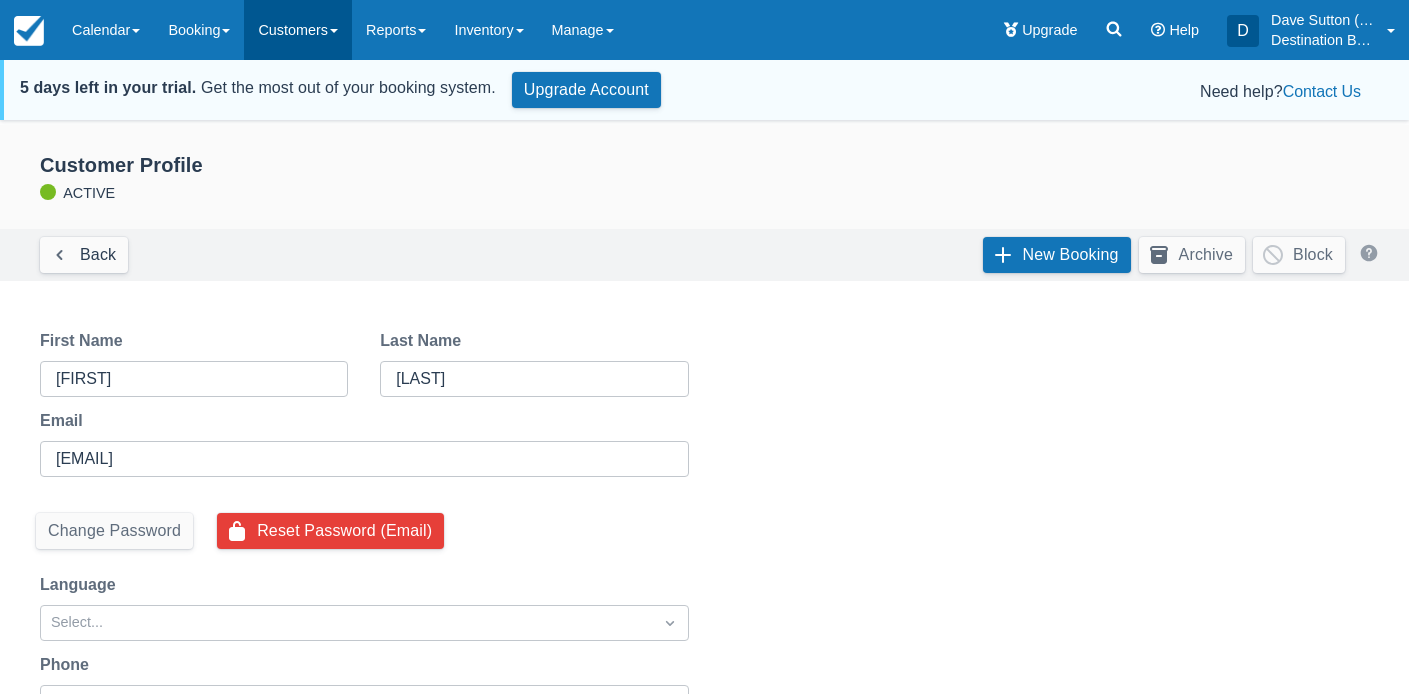 click on "Customers" at bounding box center [298, 30] 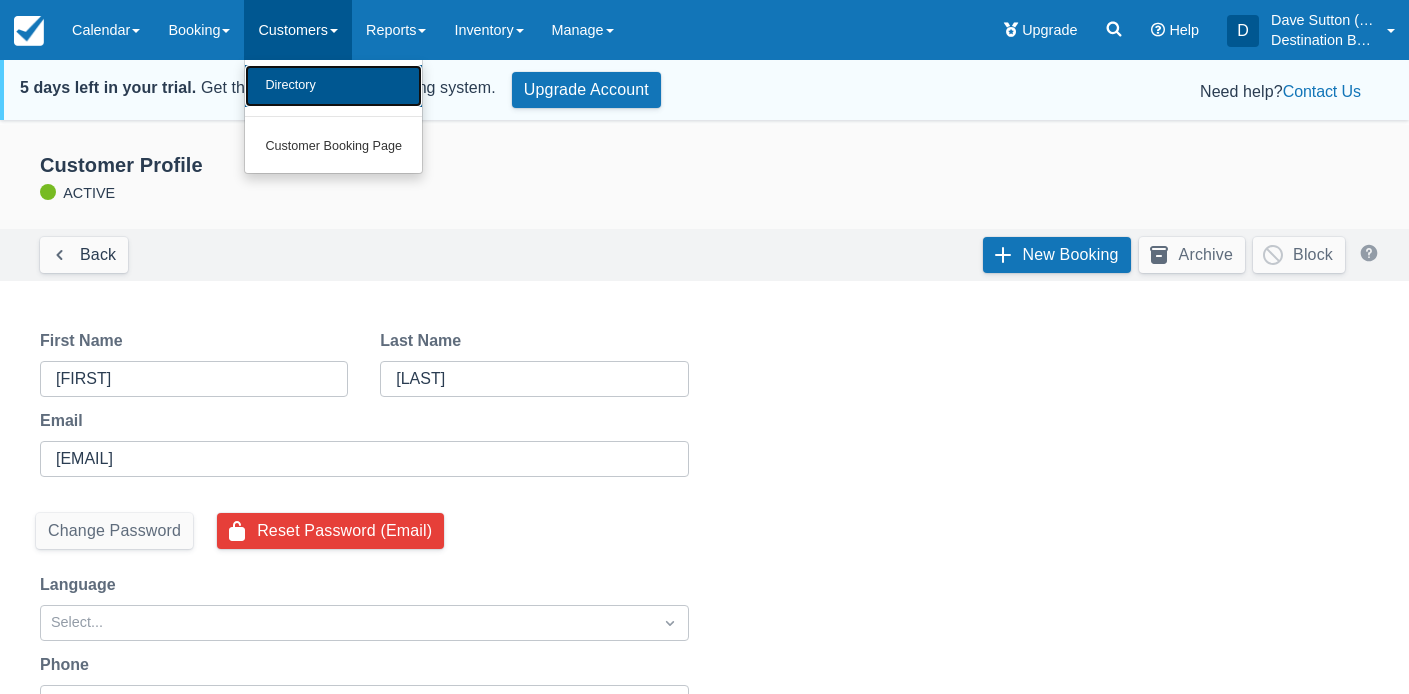 click on "Directory" at bounding box center [333, 86] 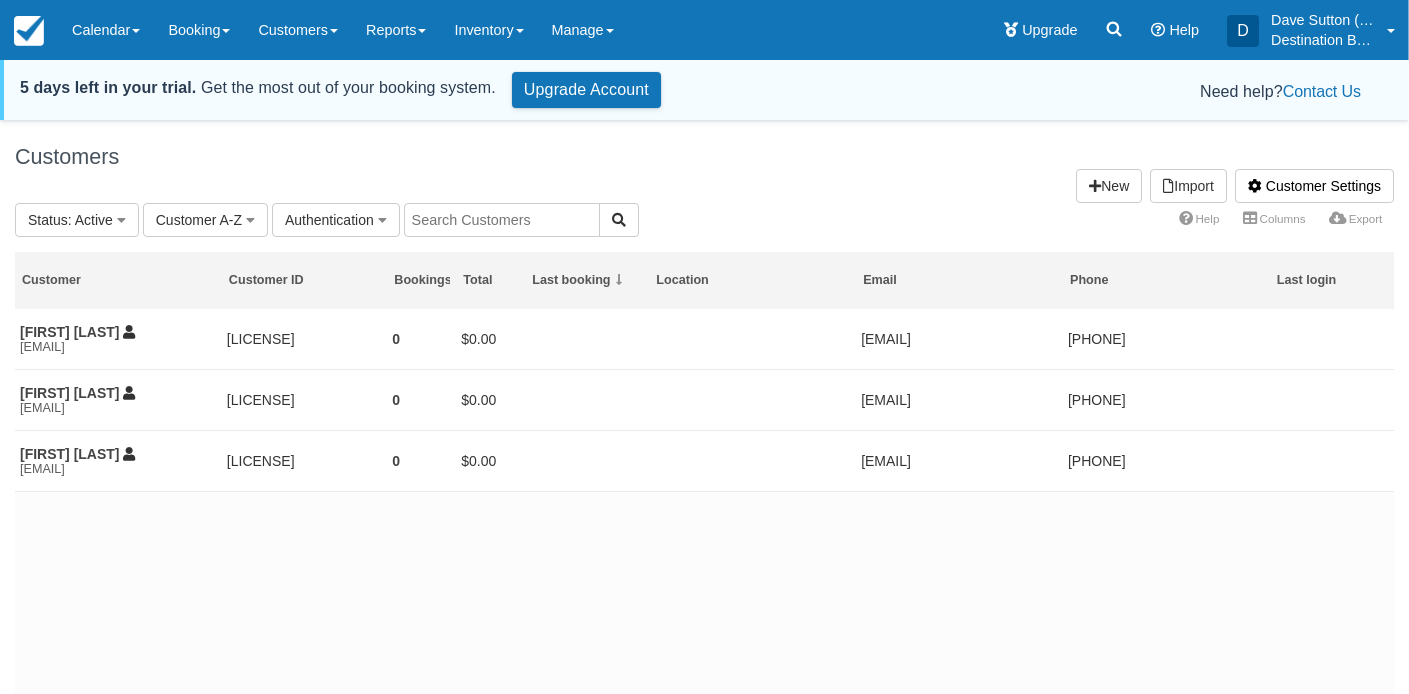 scroll, scrollTop: 0, scrollLeft: 0, axis: both 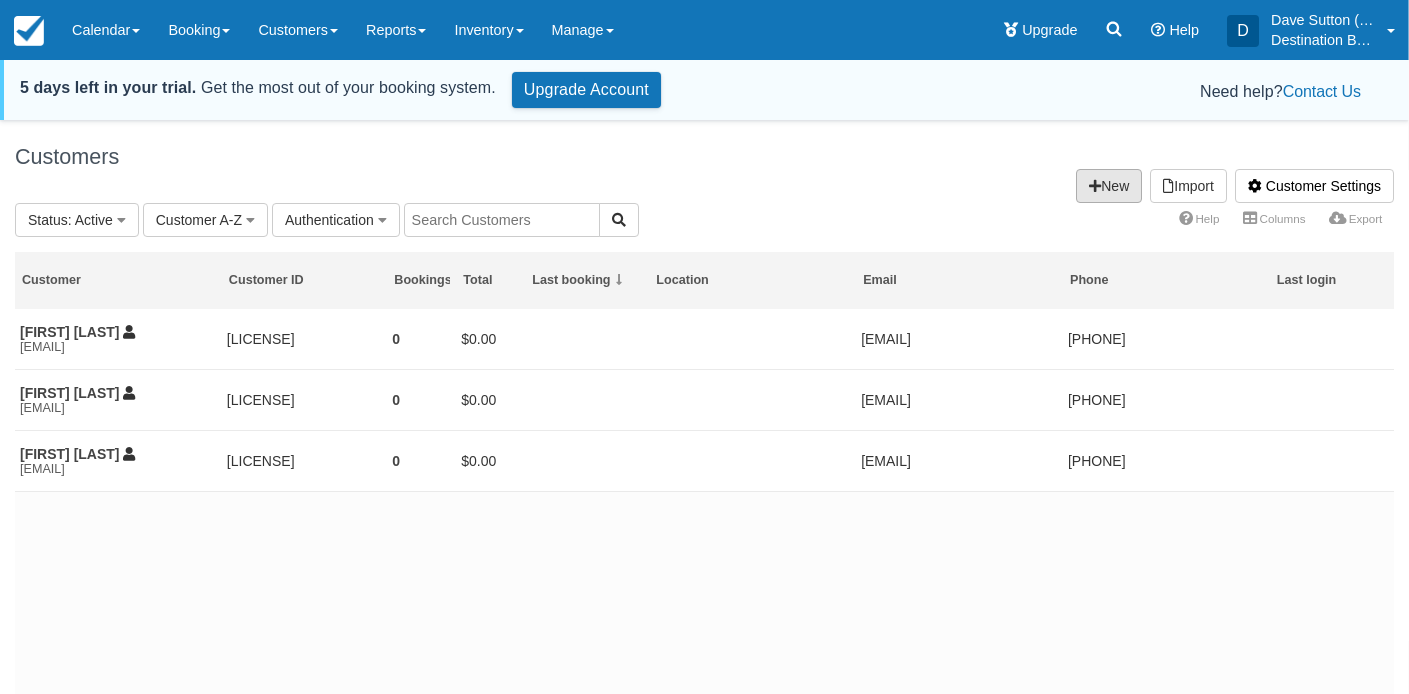 click at bounding box center [1095, 186] 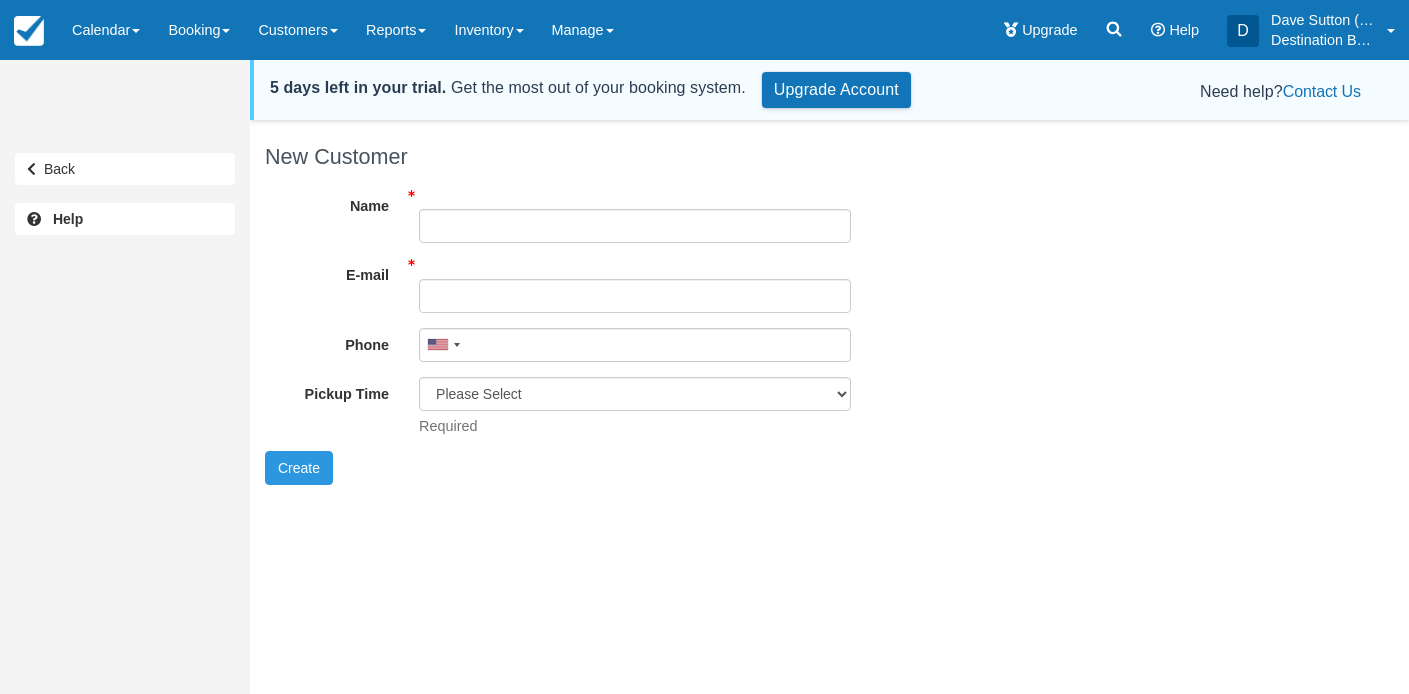 scroll, scrollTop: 0, scrollLeft: 0, axis: both 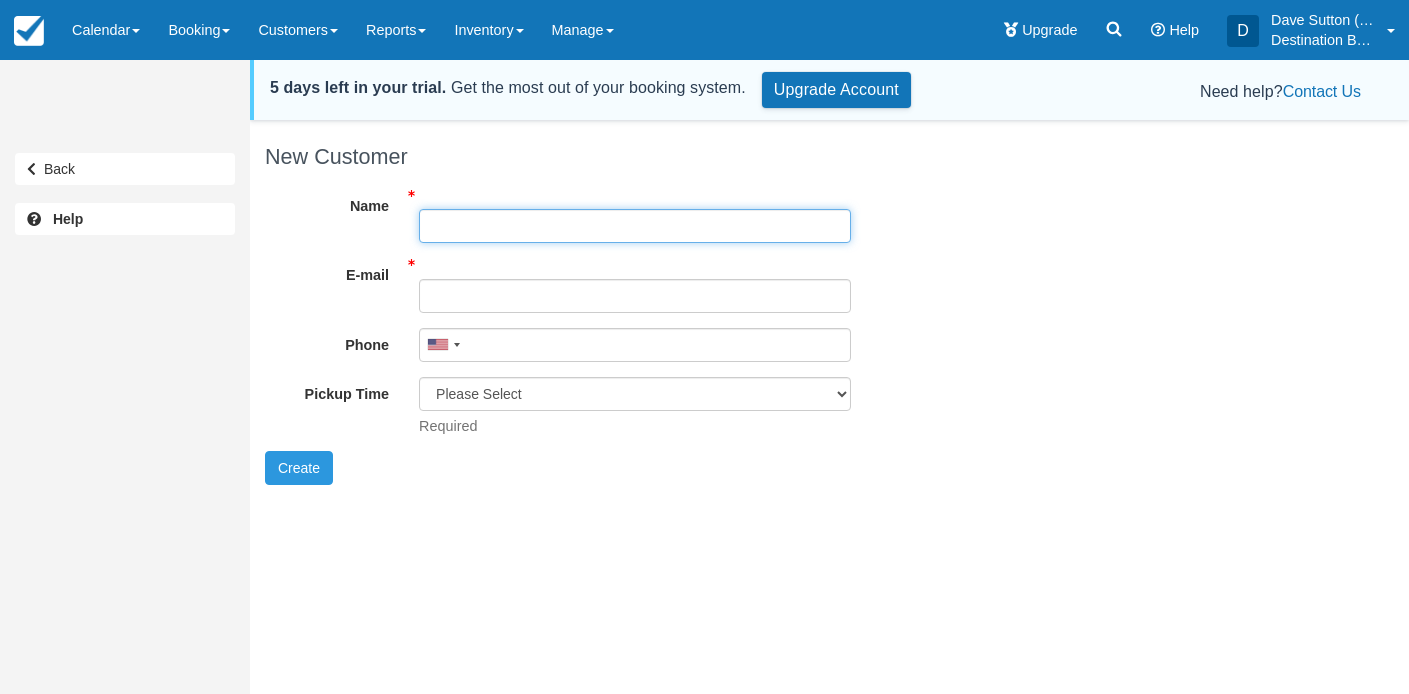 paste on "Kevin" 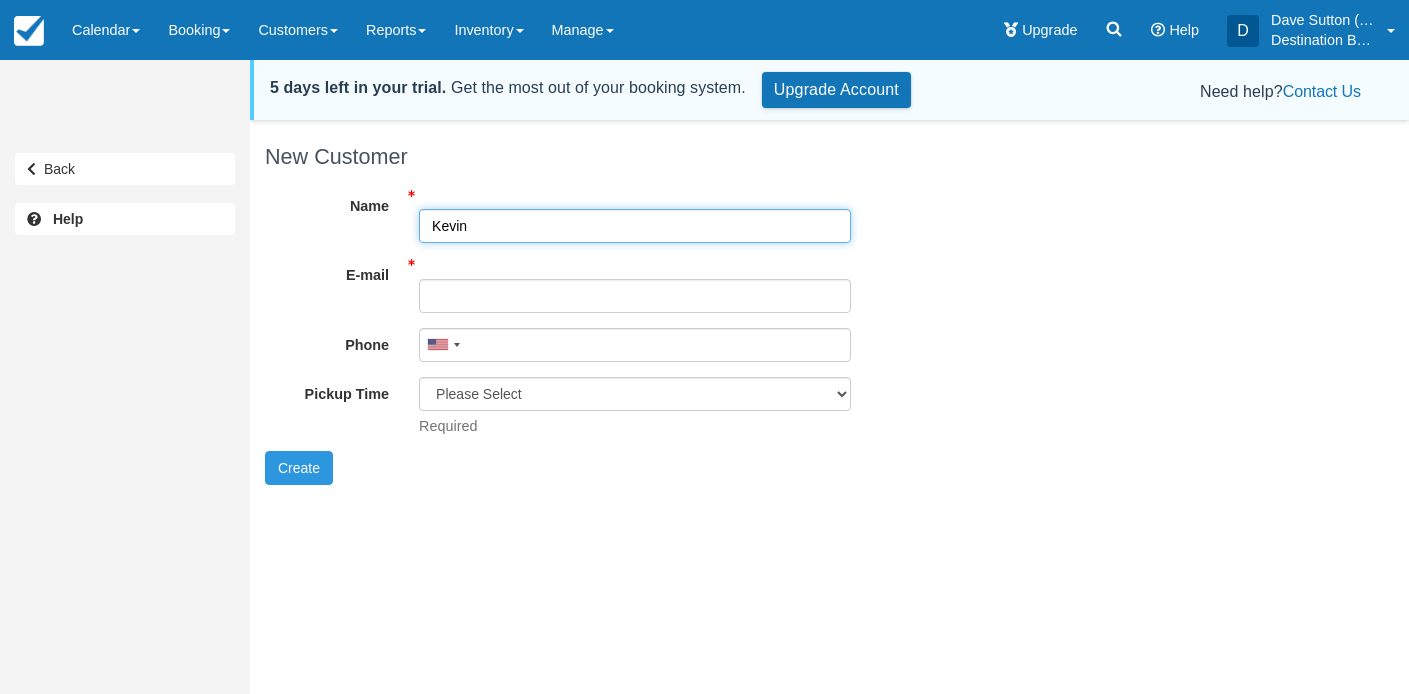 drag, startPoint x: 483, startPoint y: 230, endPoint x: 533, endPoint y: 241, distance: 51.1957 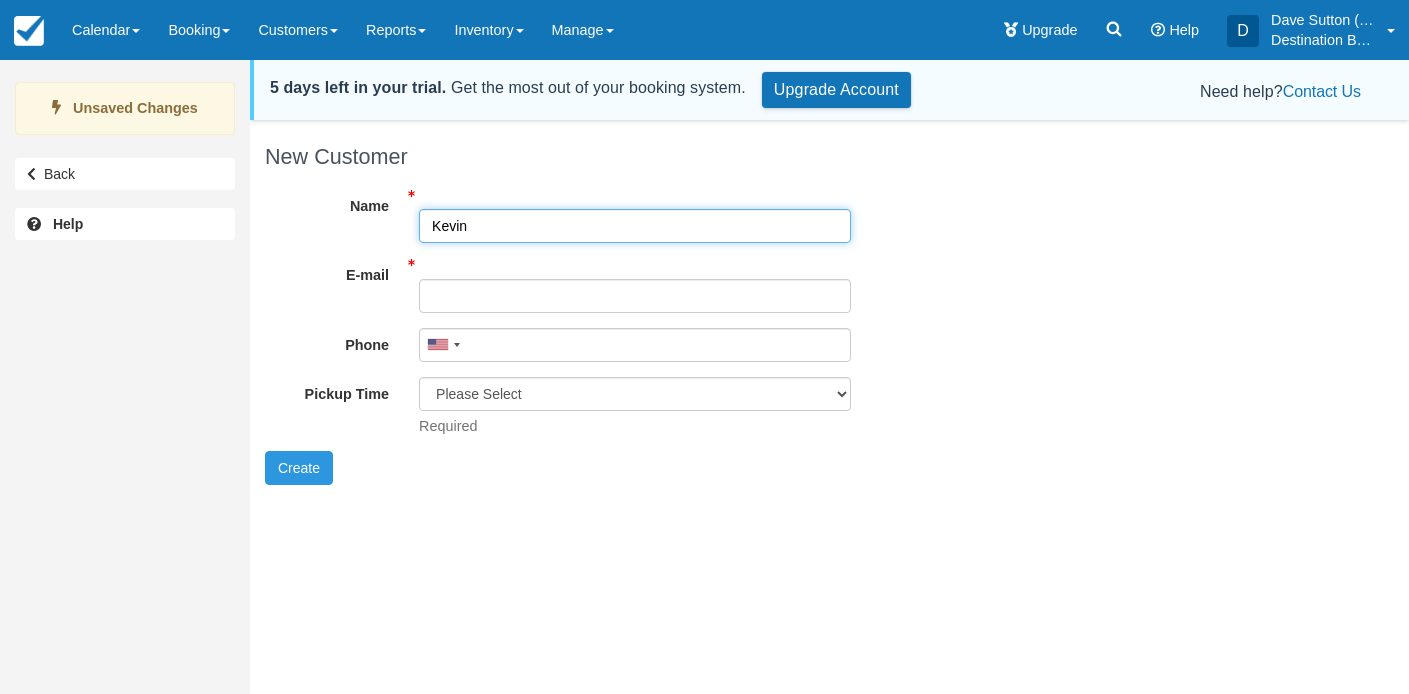 paste on "Cox" 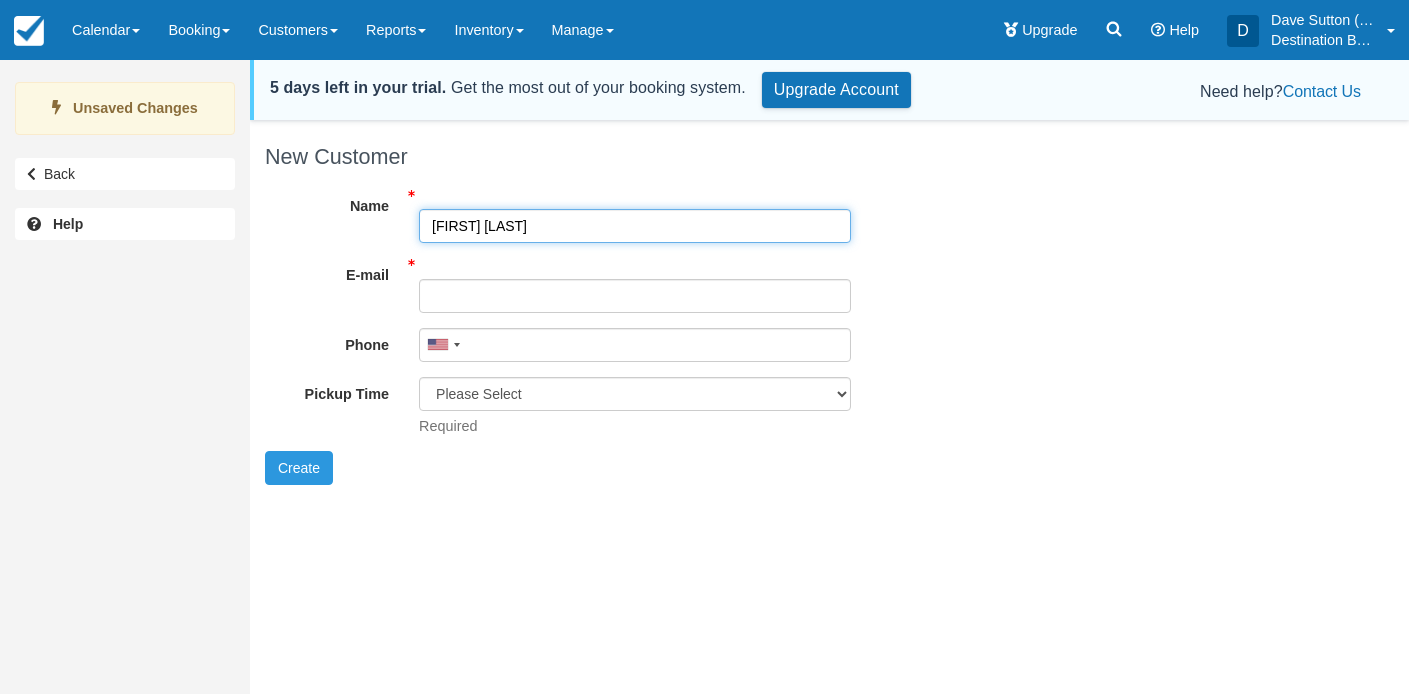type on "[FIRST] [LAST]" 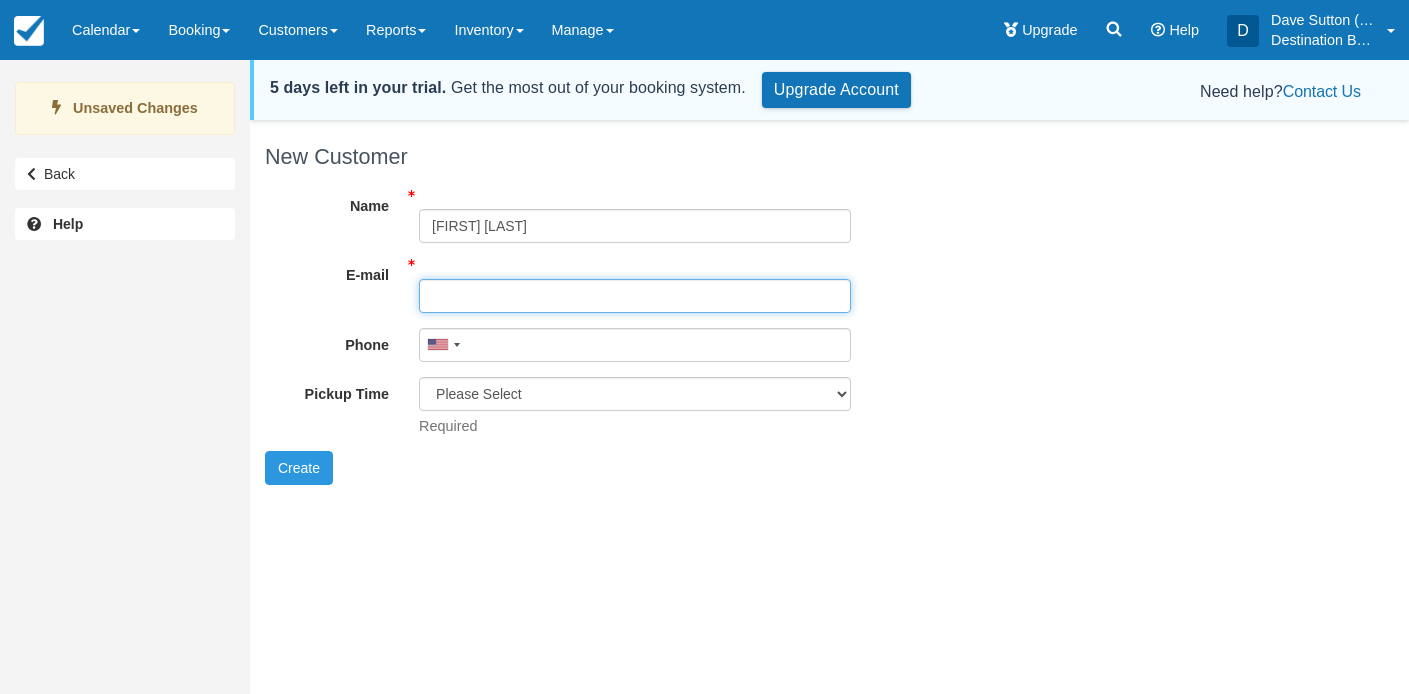 click on "E-mail" at bounding box center (635, 296) 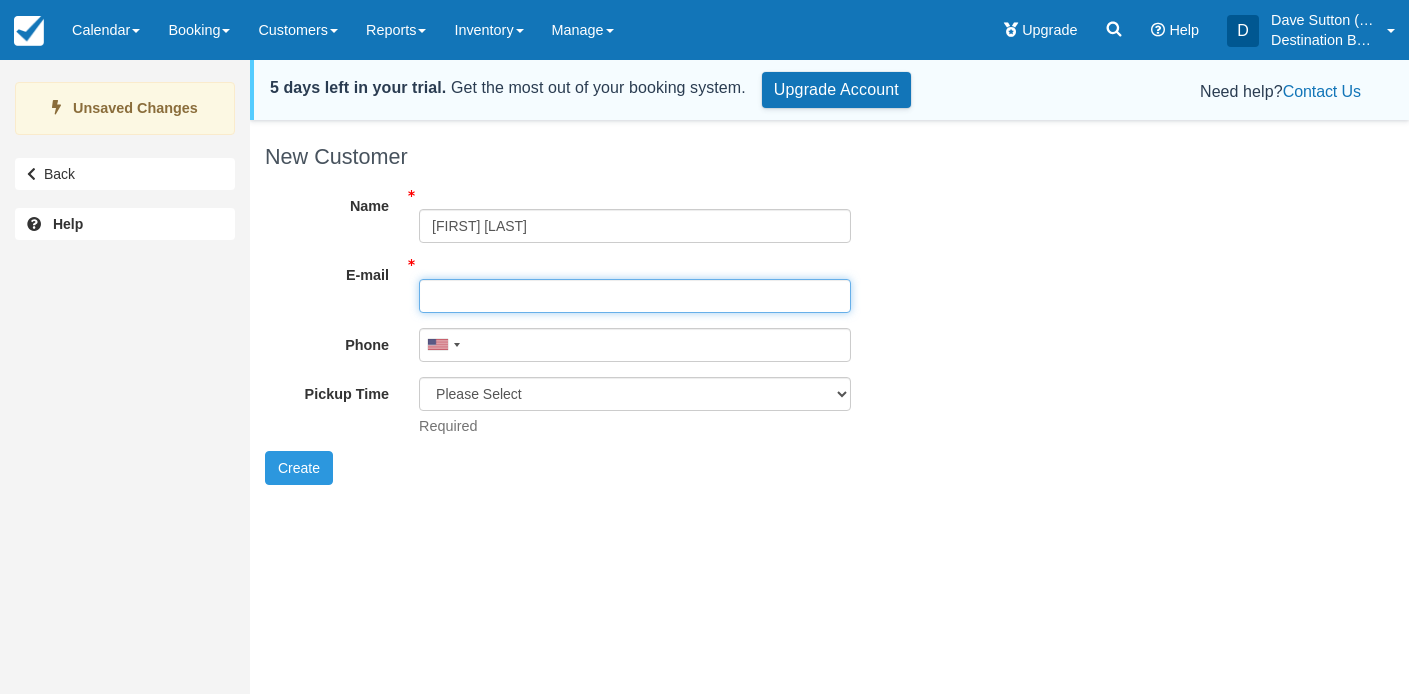 paste on "[EMAIL]" 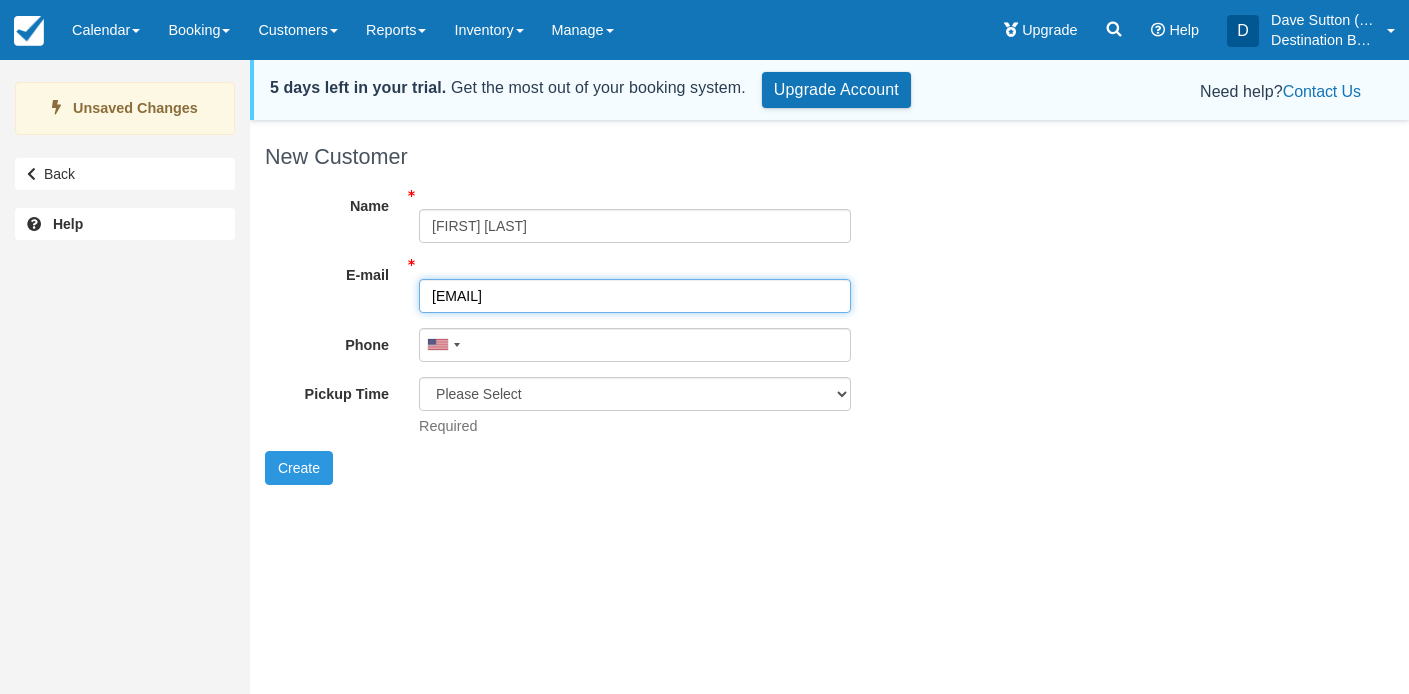 type on "[EMAIL]" 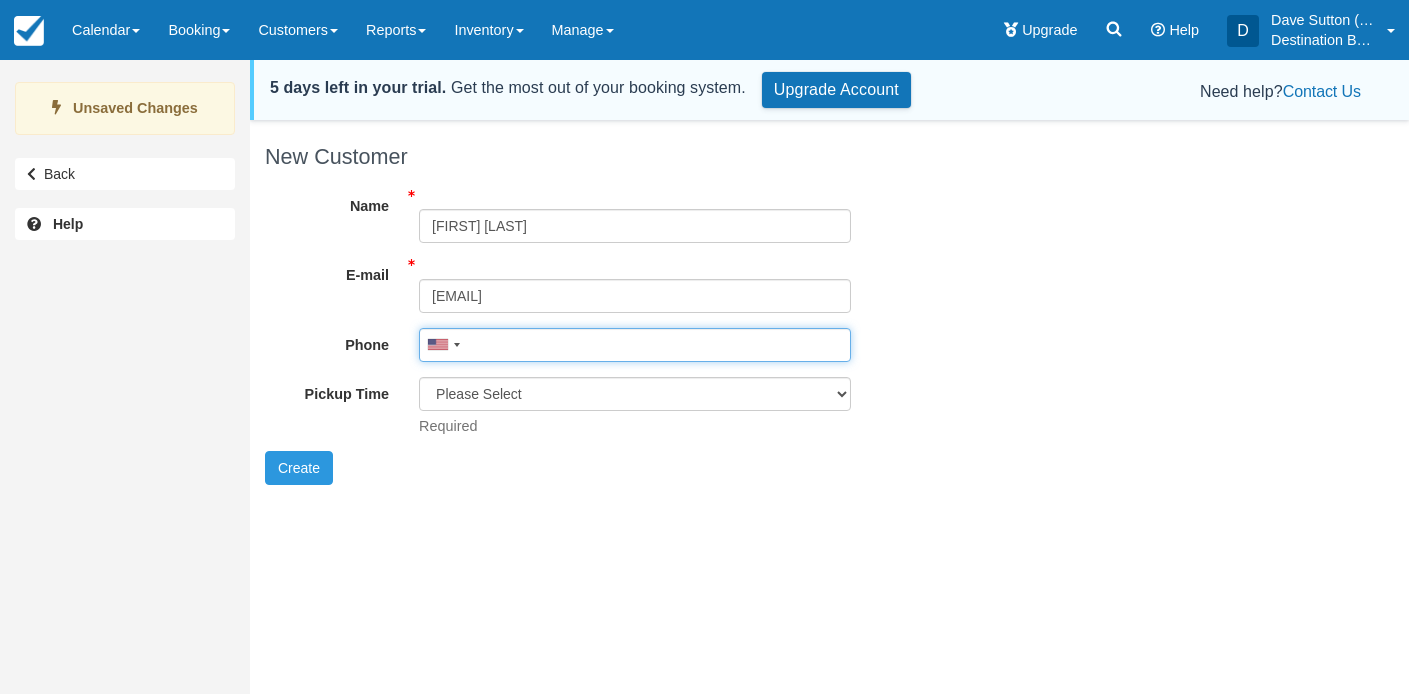 click on "Phone" at bounding box center (635, 345) 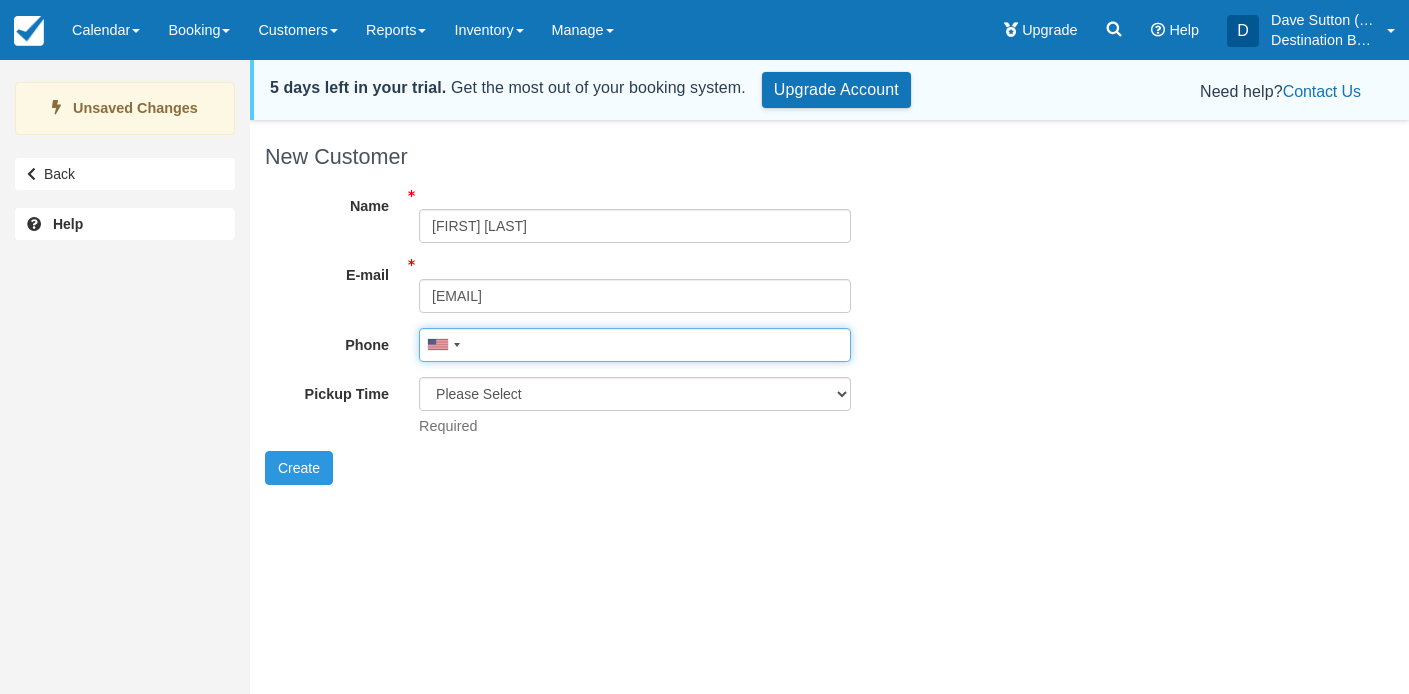 paste on "[PHONE]" 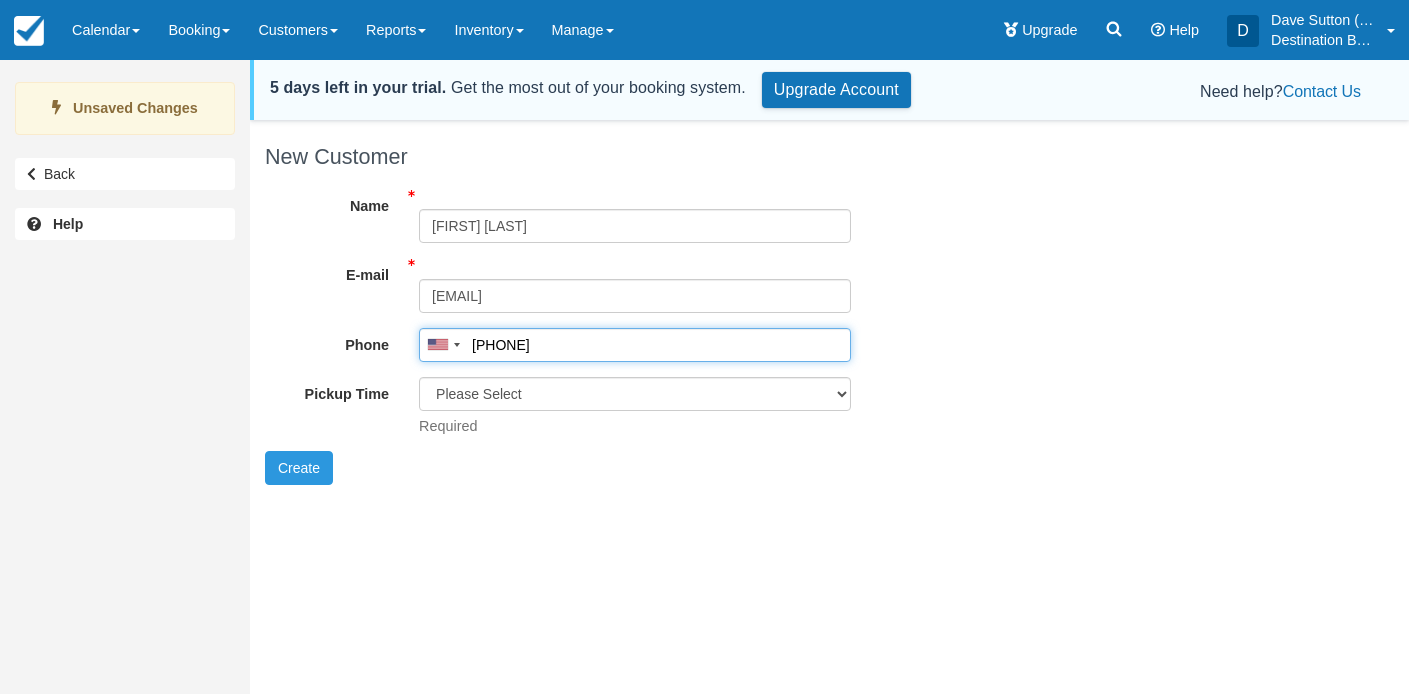type on "[PHONE]" 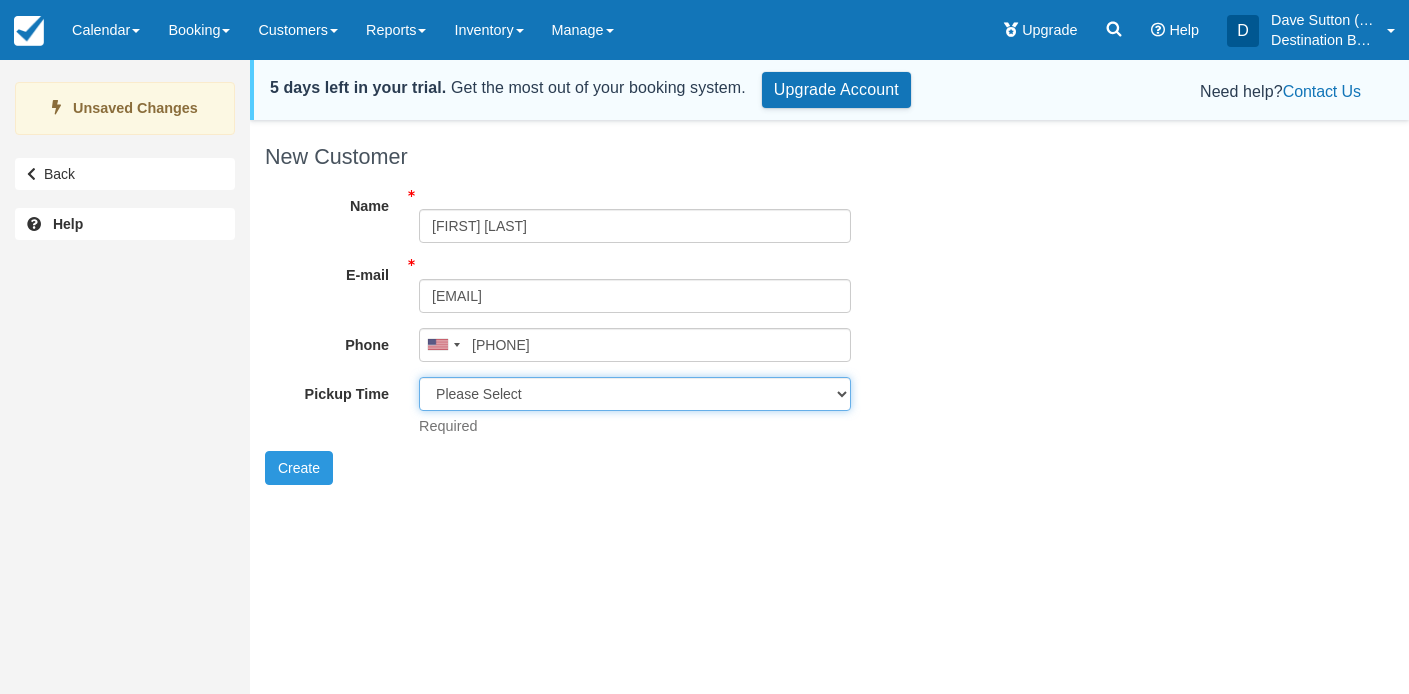 click on "Please Select 8:00 am 8:30 am 9:00 am" at bounding box center [635, 394] 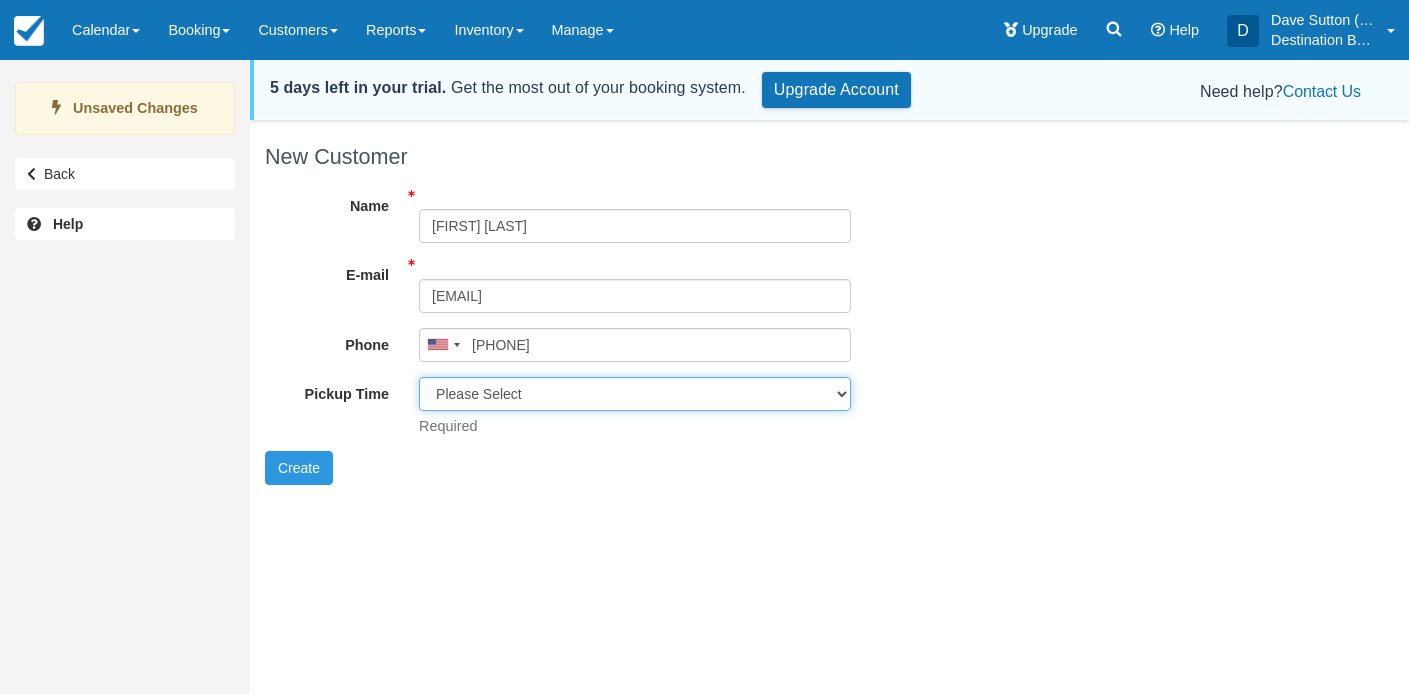 select on "8:30 am" 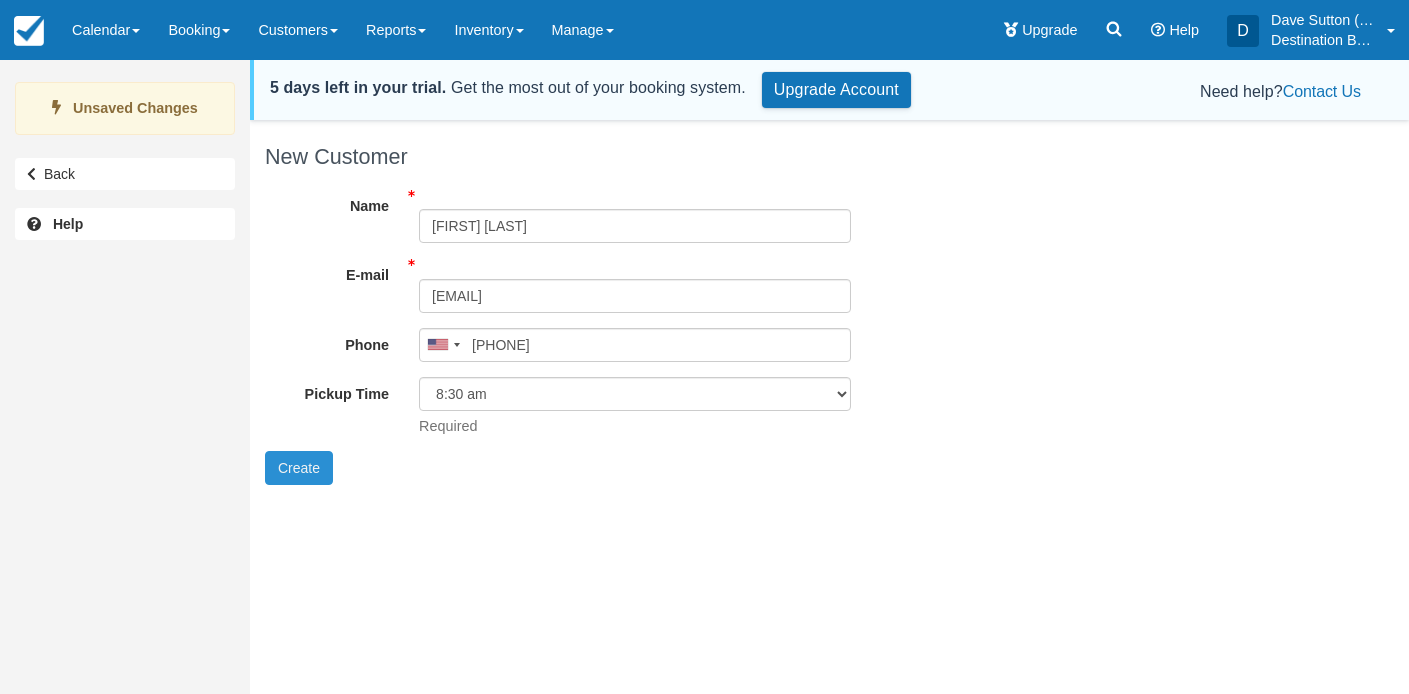 click on "Create" at bounding box center (299, 468) 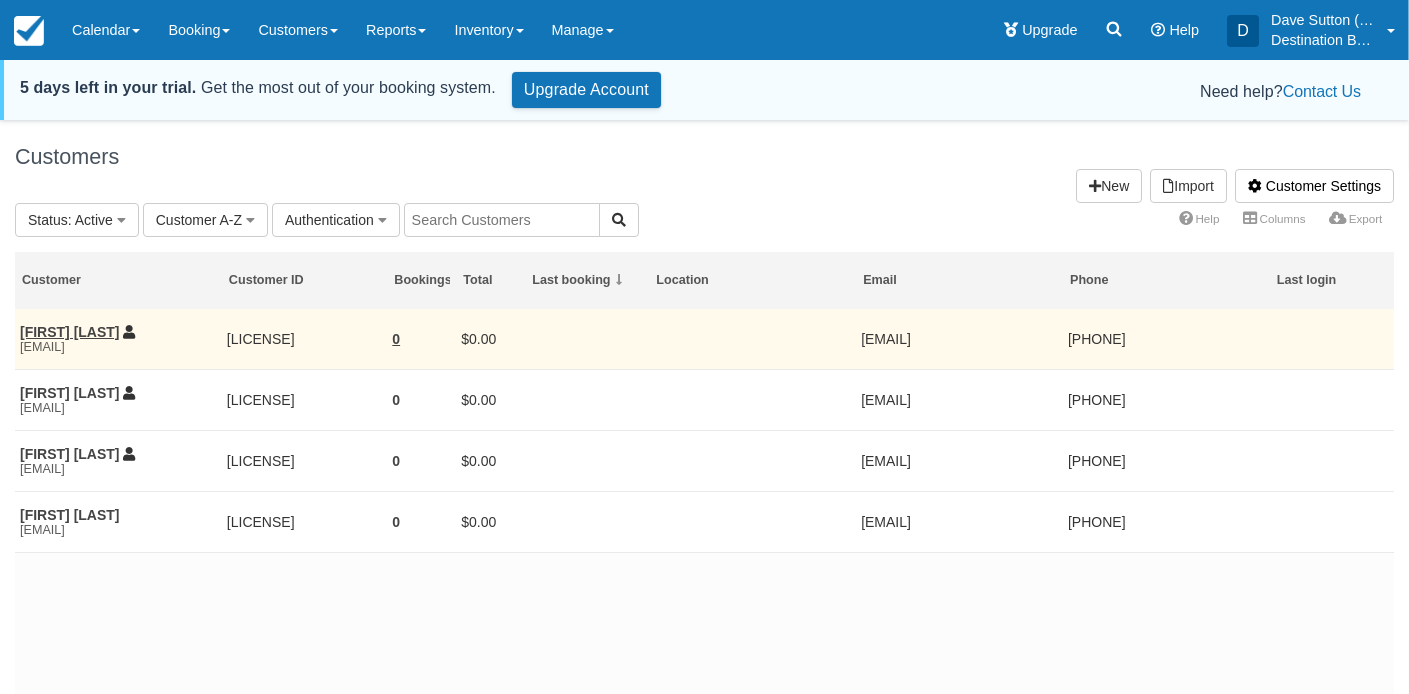 scroll, scrollTop: 0, scrollLeft: 0, axis: both 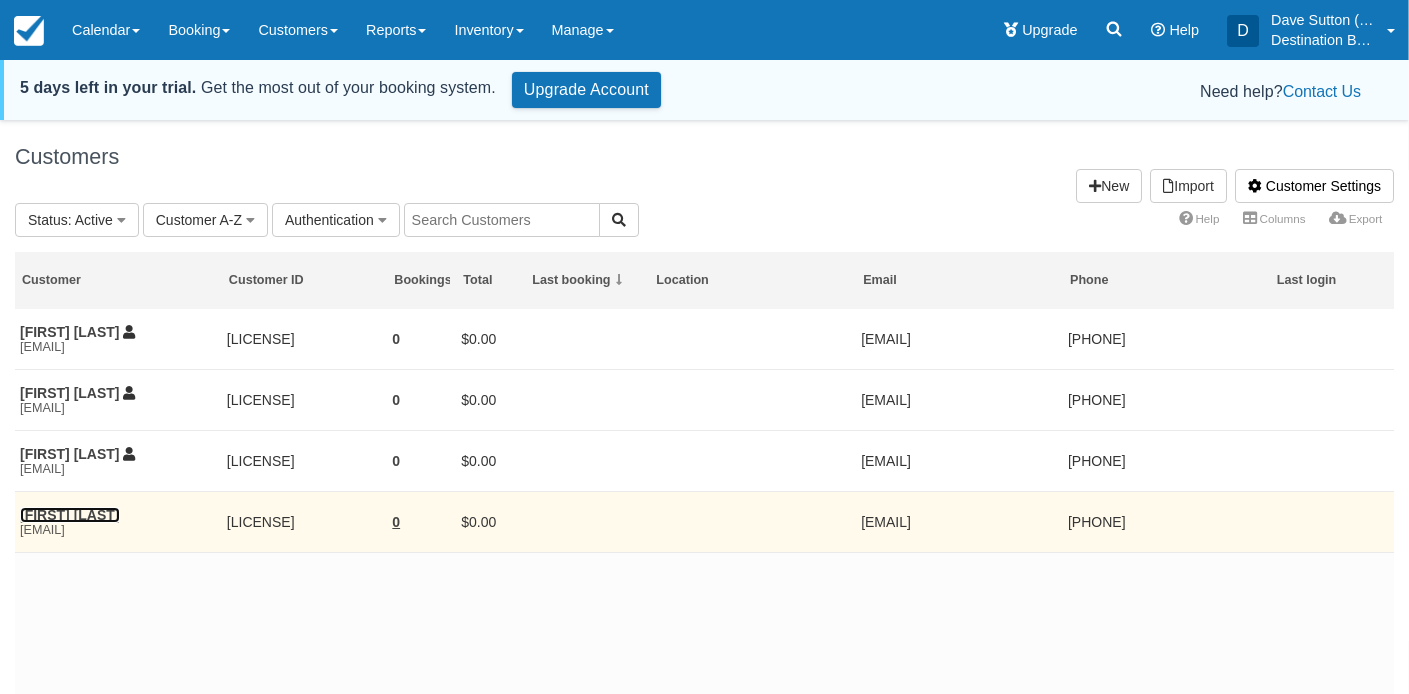 click on "[FIRST] [LAST]" at bounding box center [70, 515] 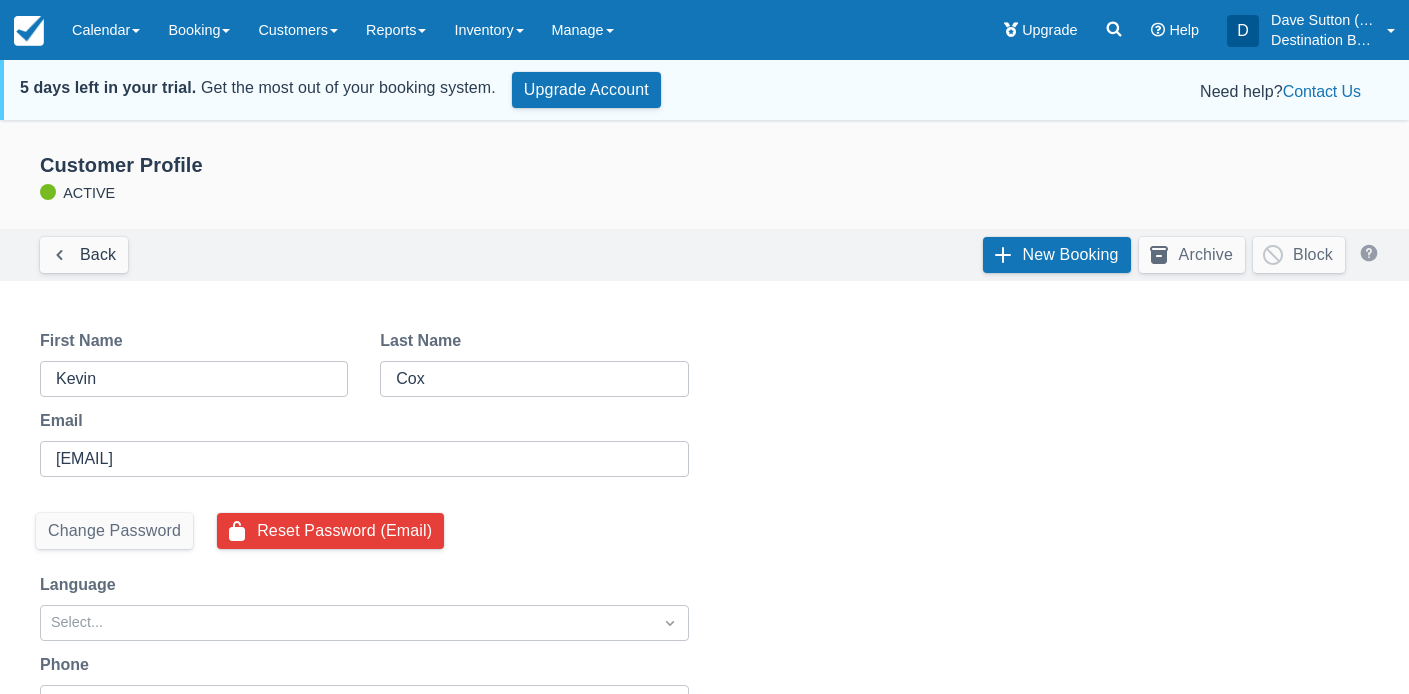 scroll, scrollTop: 0, scrollLeft: 0, axis: both 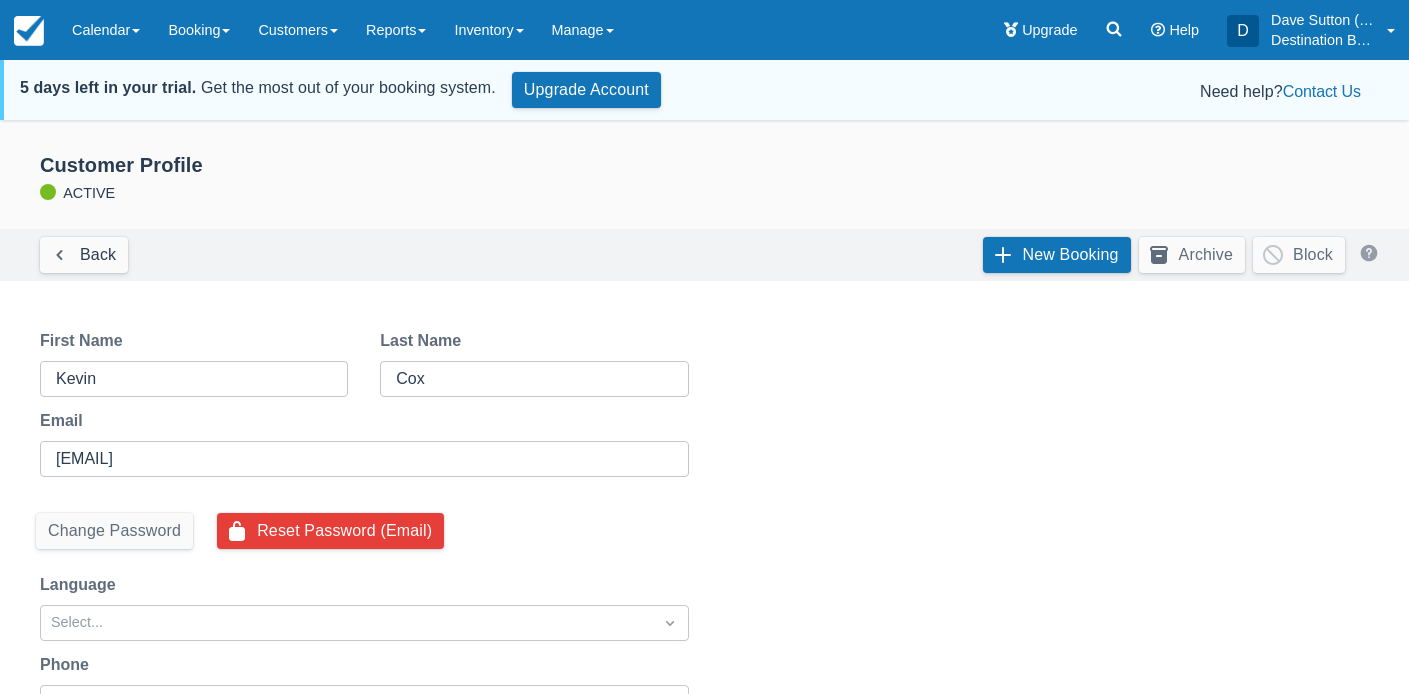 click on "Change Password" at bounding box center [114, 531] 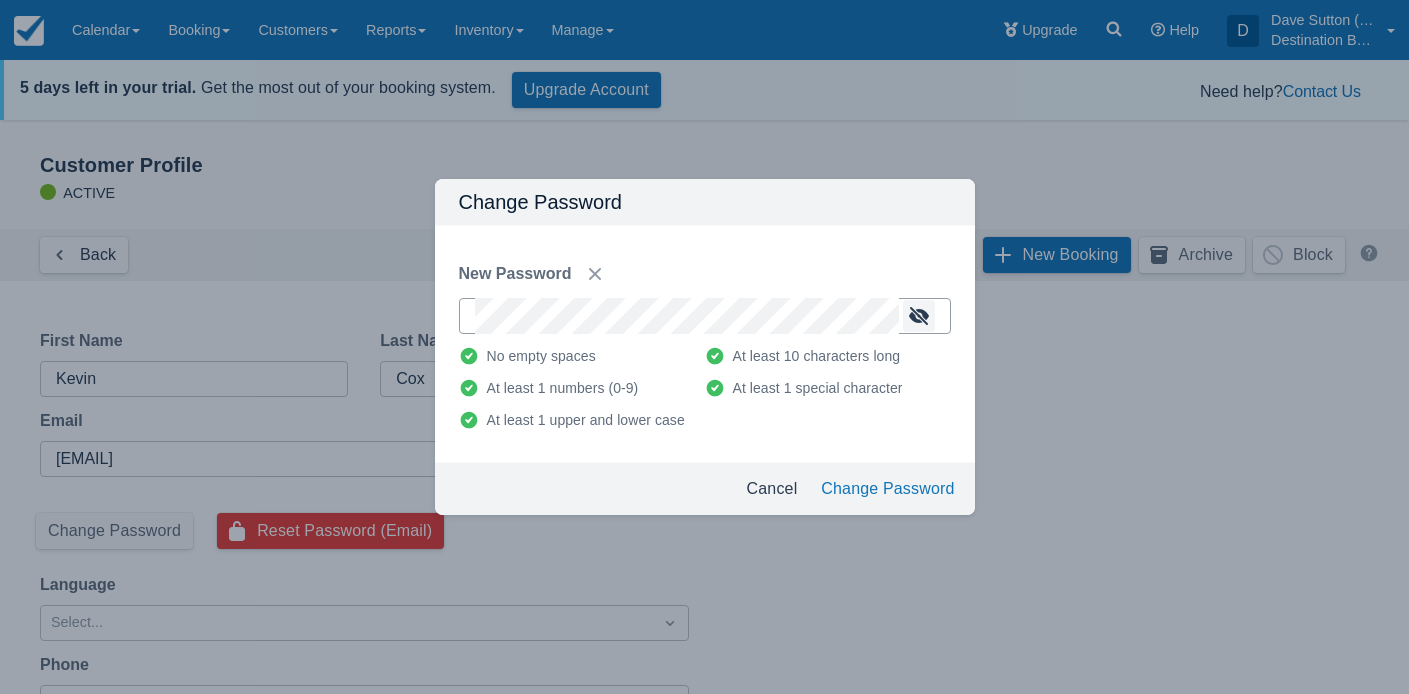click at bounding box center (919, 316) 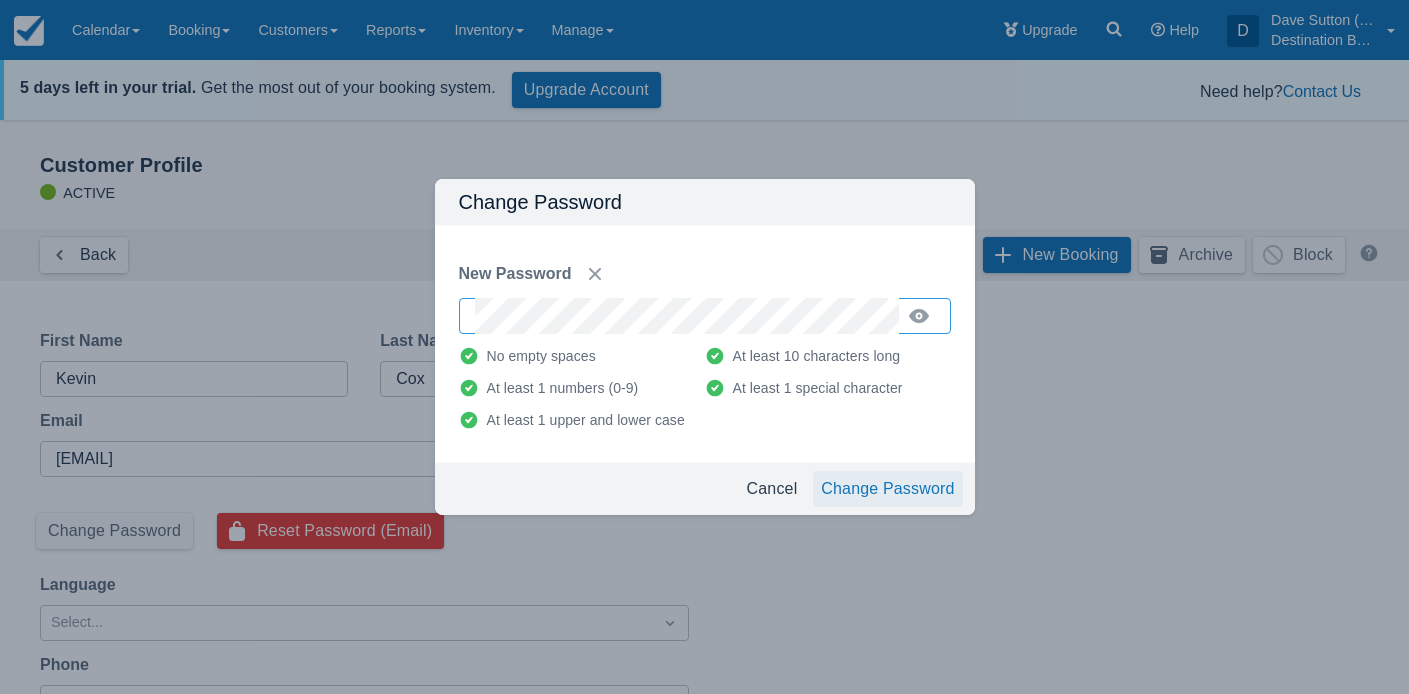 click on "Change Password" at bounding box center [887, 489] 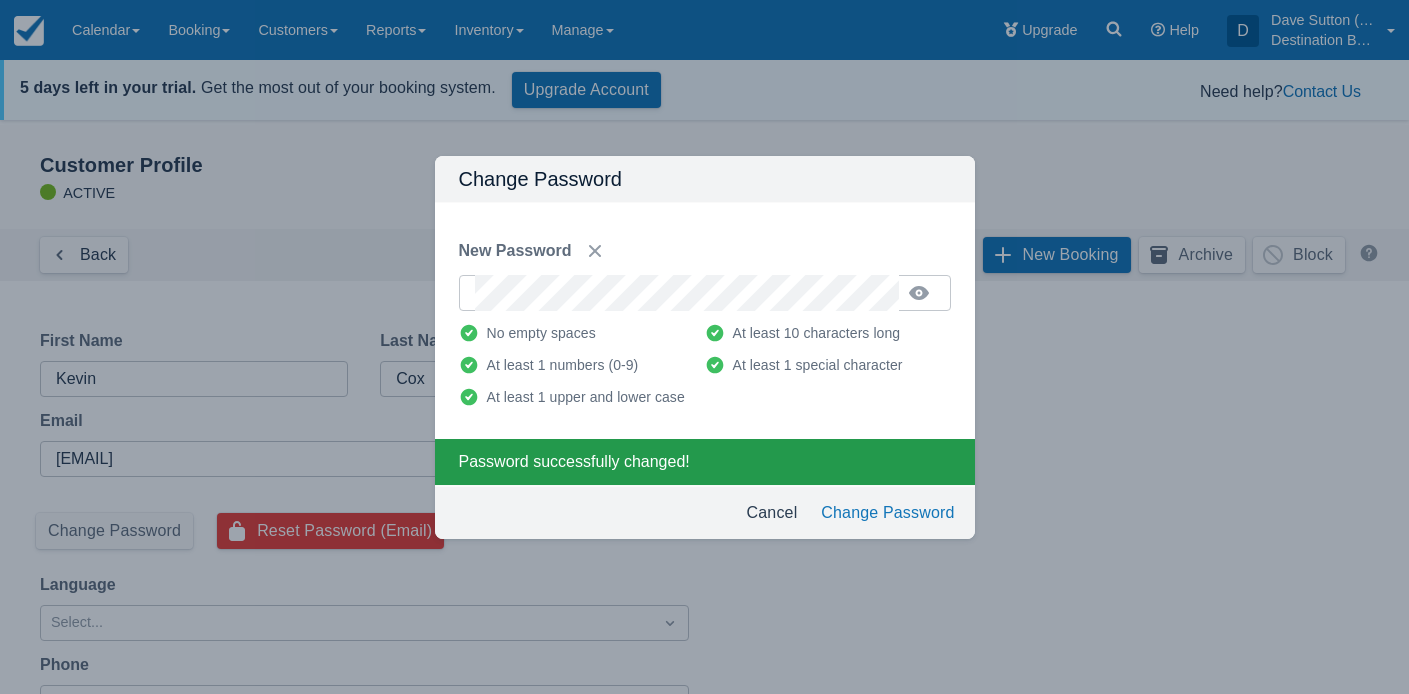 click on "Change Password New Password   No empty spaces At least 10 characters long At least 1 numbers (0-9) At least 1 special character At least 1 upper and lower case Password successfully changed! Cancel Change Password" at bounding box center [704, 347] 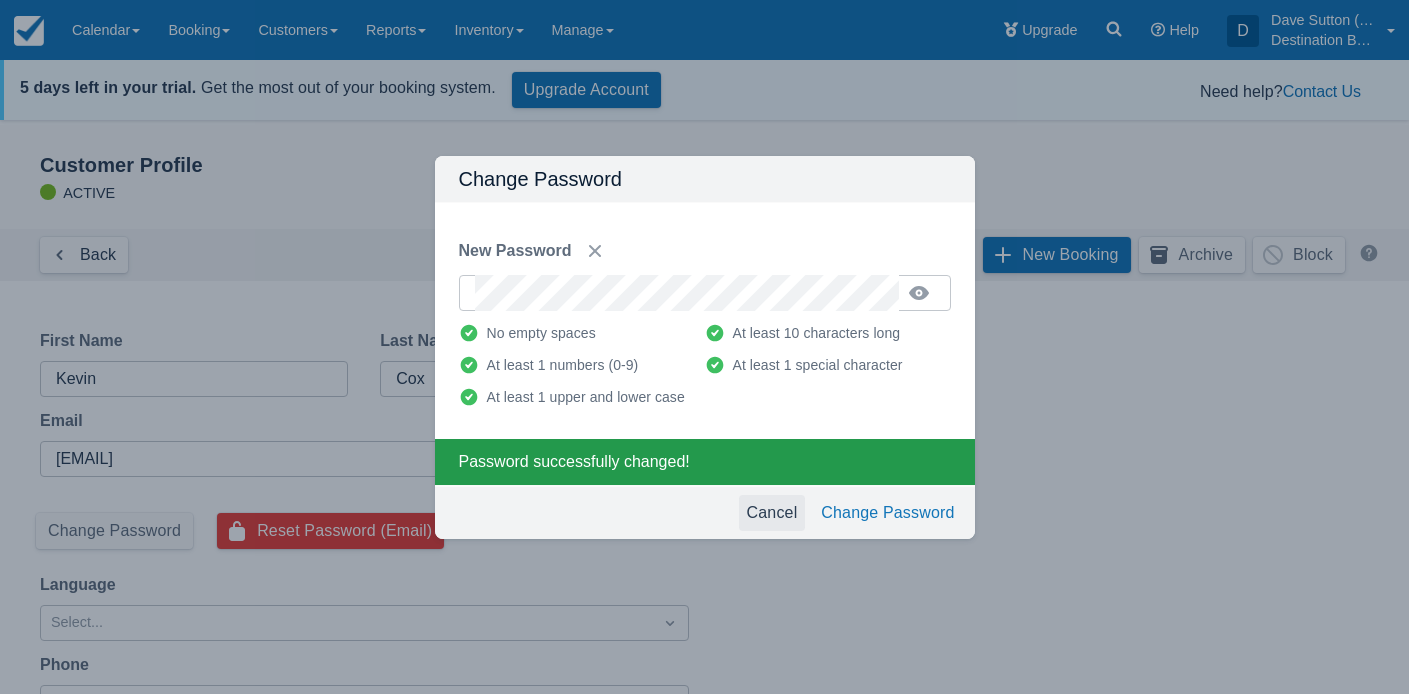 drag, startPoint x: 749, startPoint y: 516, endPoint x: 760, endPoint y: 510, distance: 12.529964 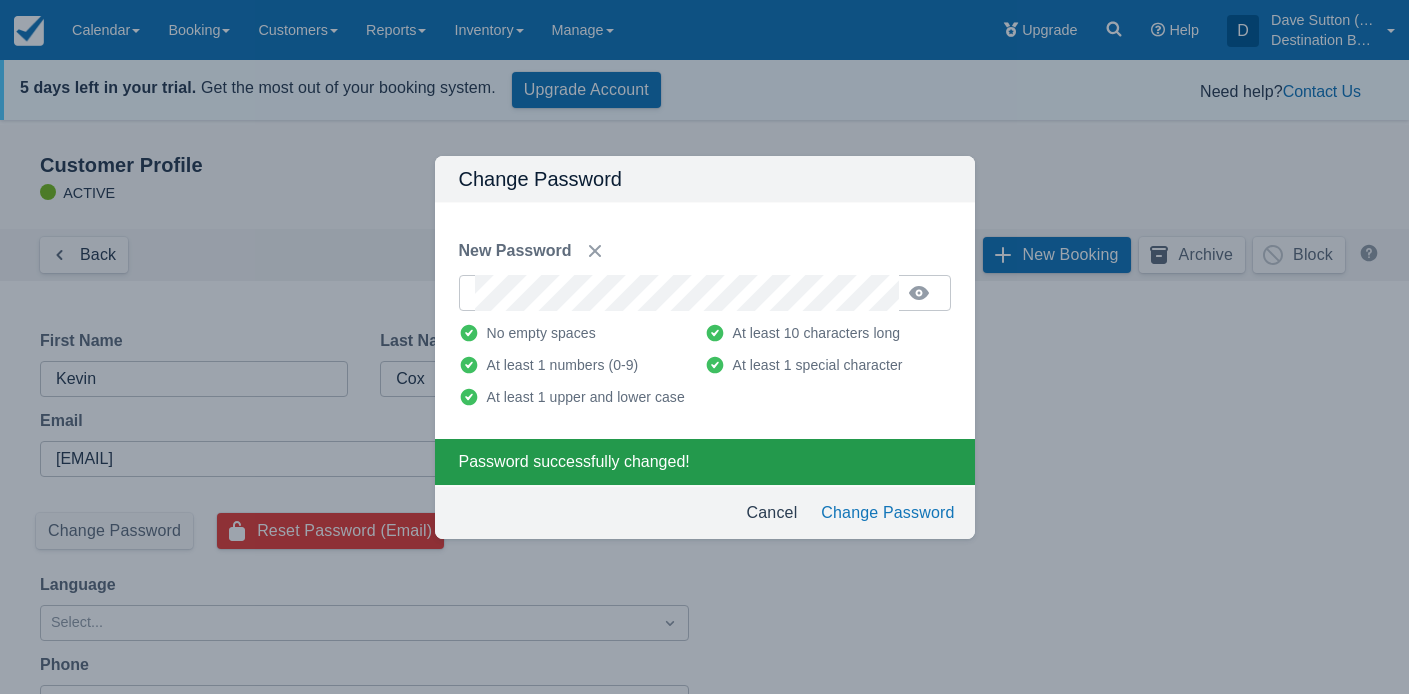 click on "Cancel" at bounding box center (772, 513) 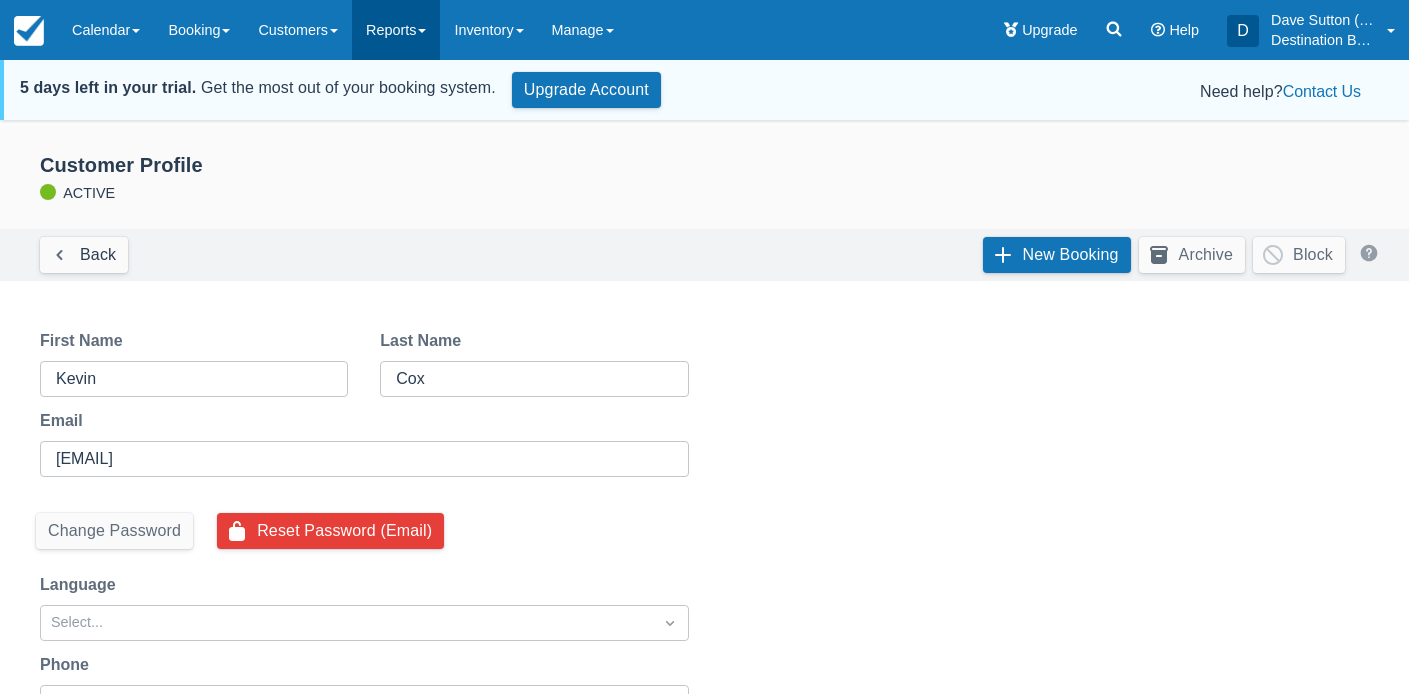 click on "Reports" at bounding box center (396, 30) 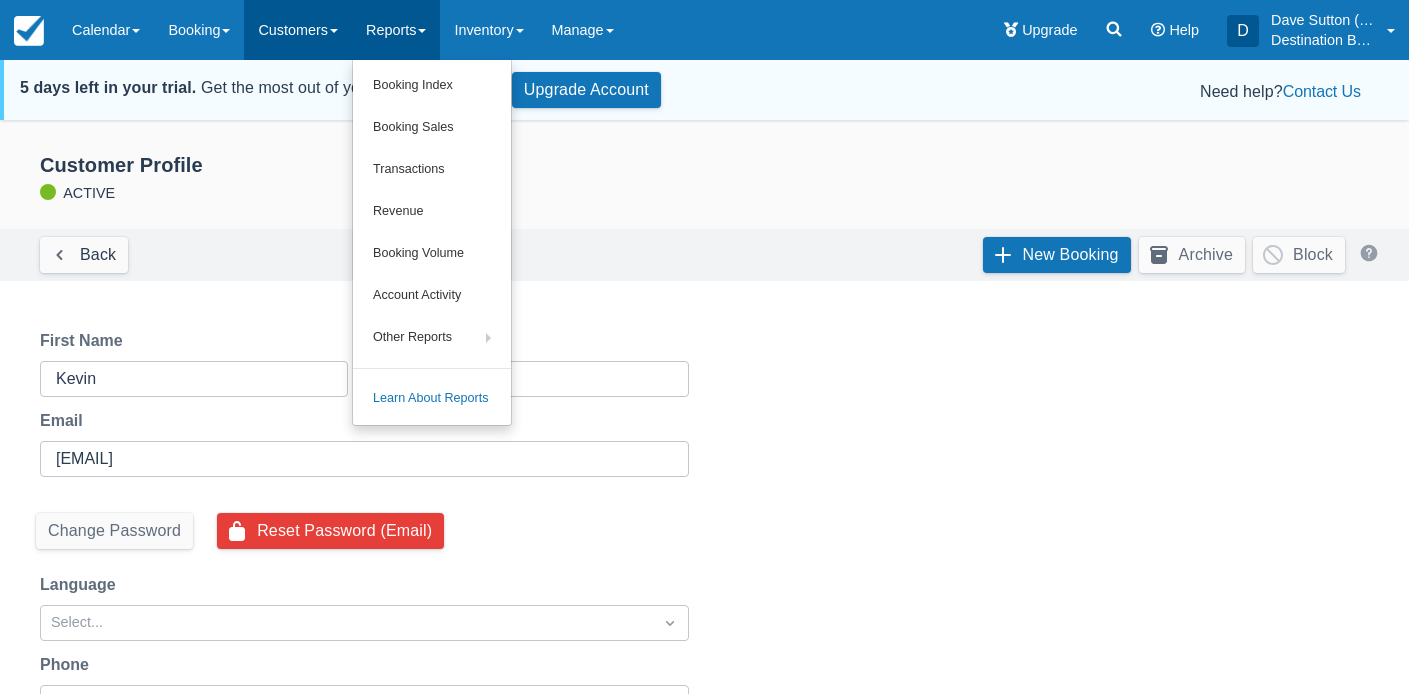 click on "Customers" at bounding box center [298, 30] 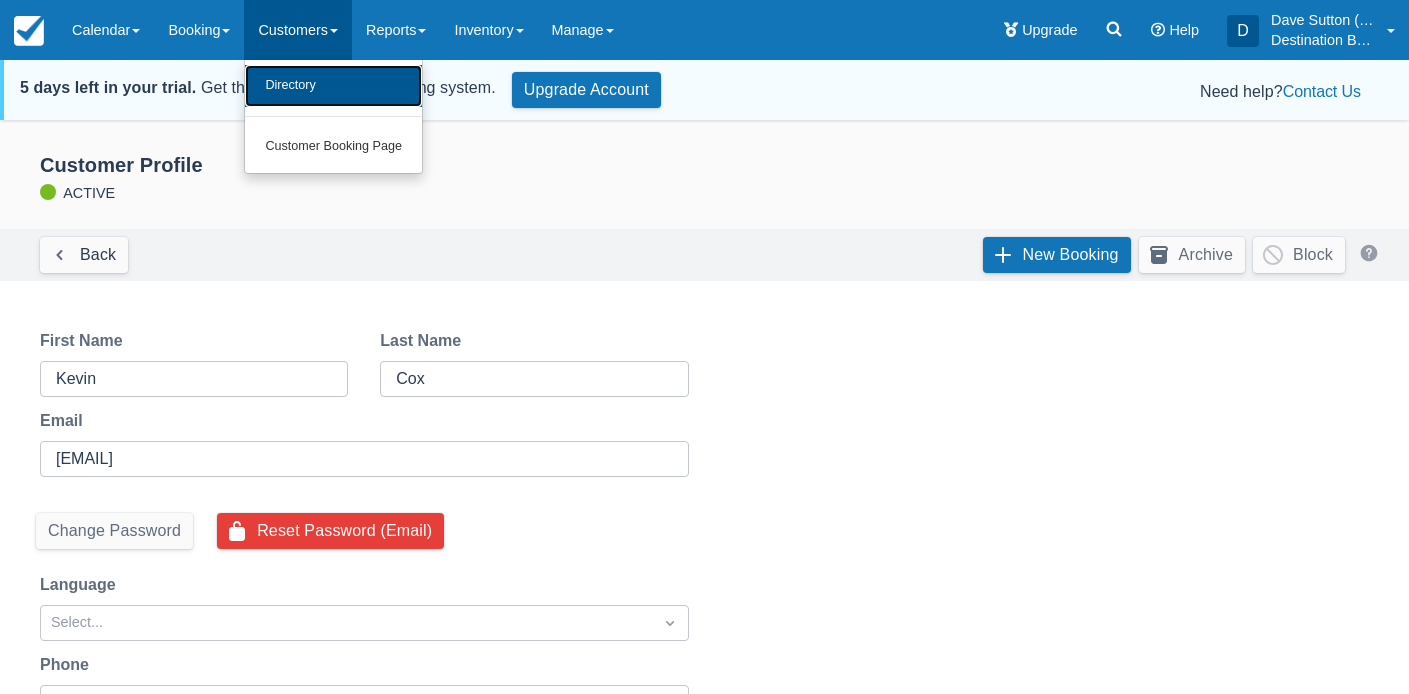 click on "Directory" at bounding box center [333, 86] 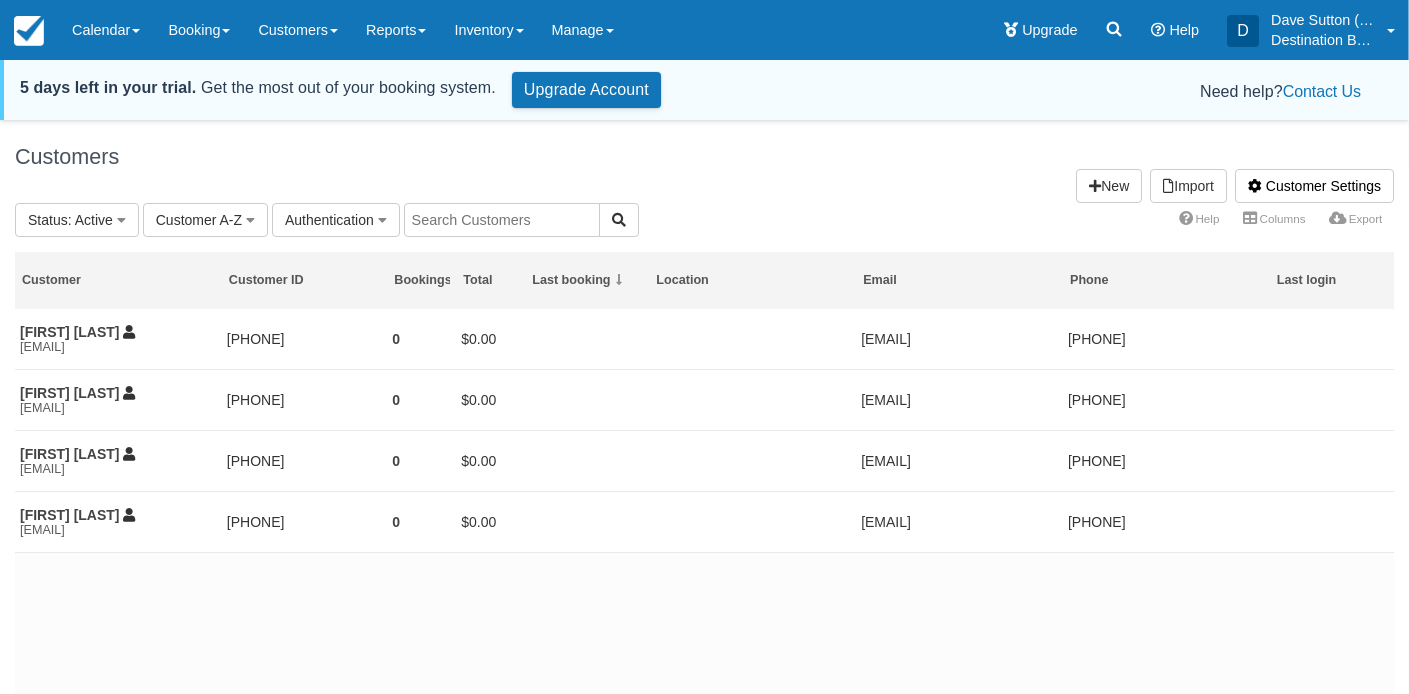 scroll, scrollTop: 0, scrollLeft: 0, axis: both 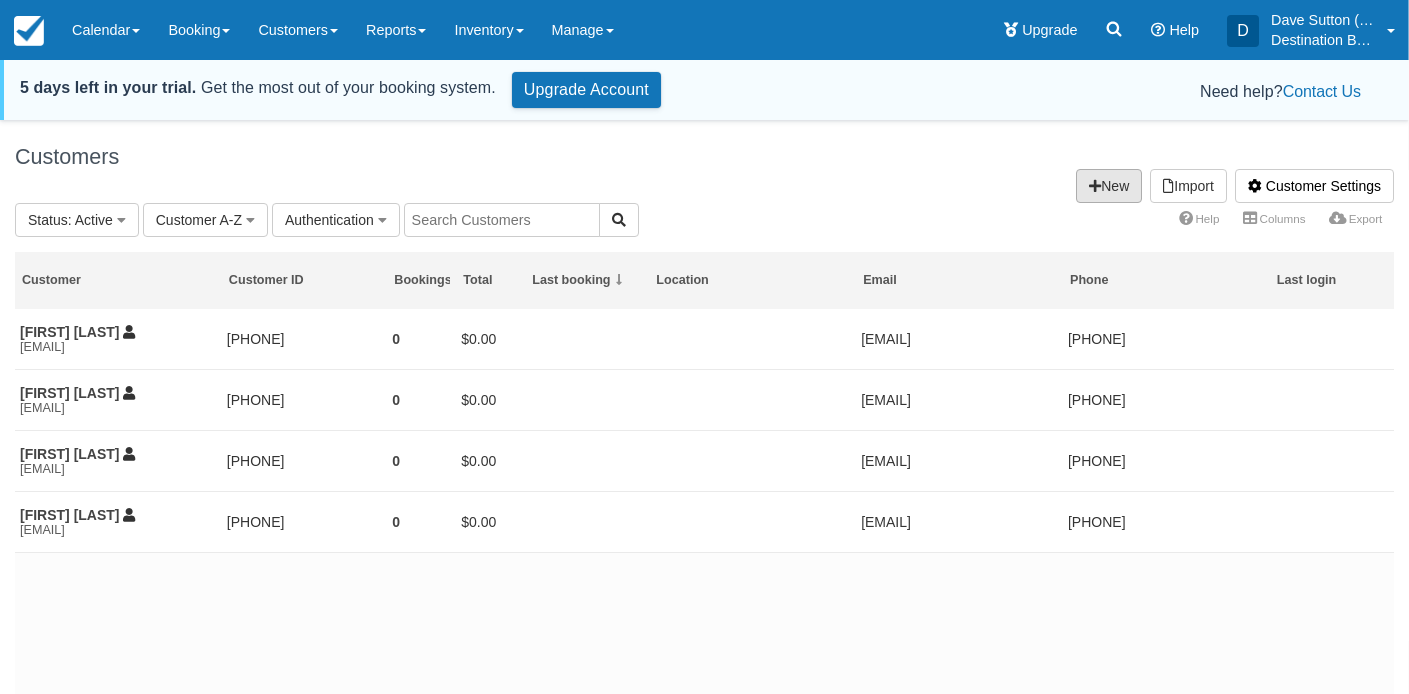 click on "New" at bounding box center [1109, 186] 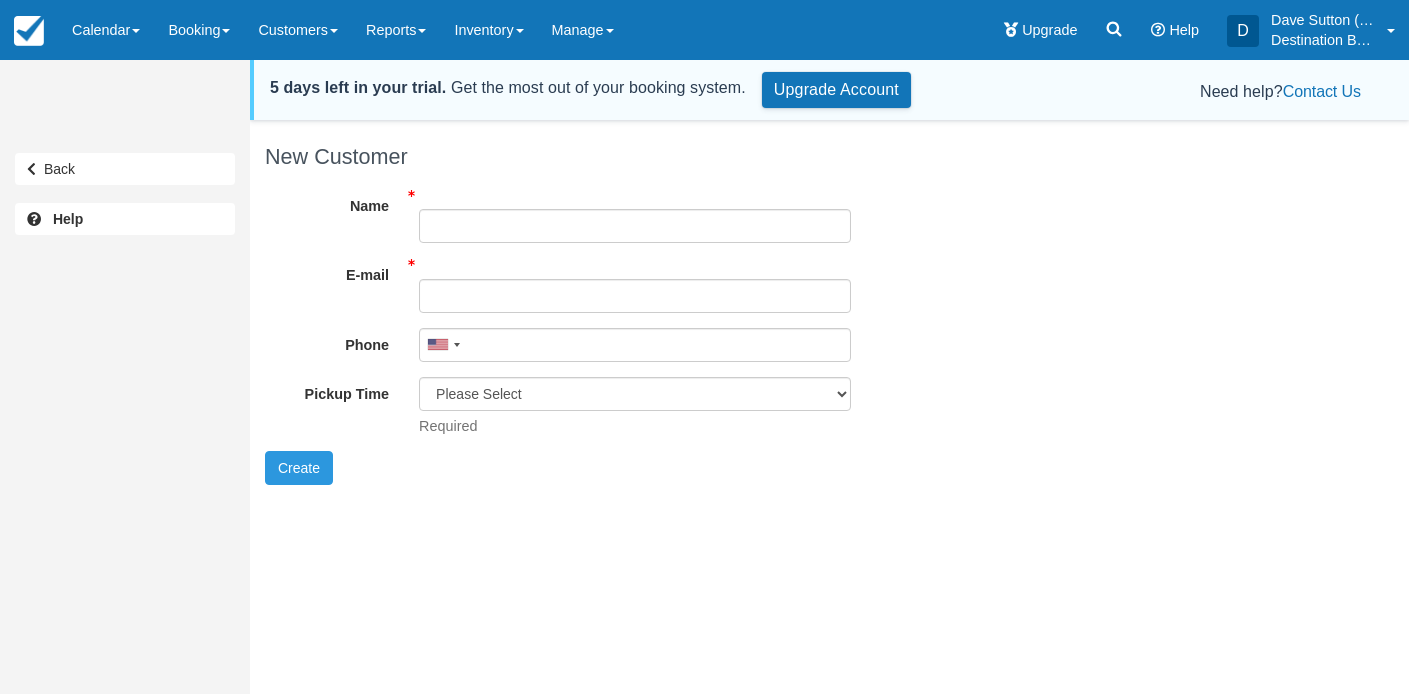 scroll, scrollTop: 0, scrollLeft: 0, axis: both 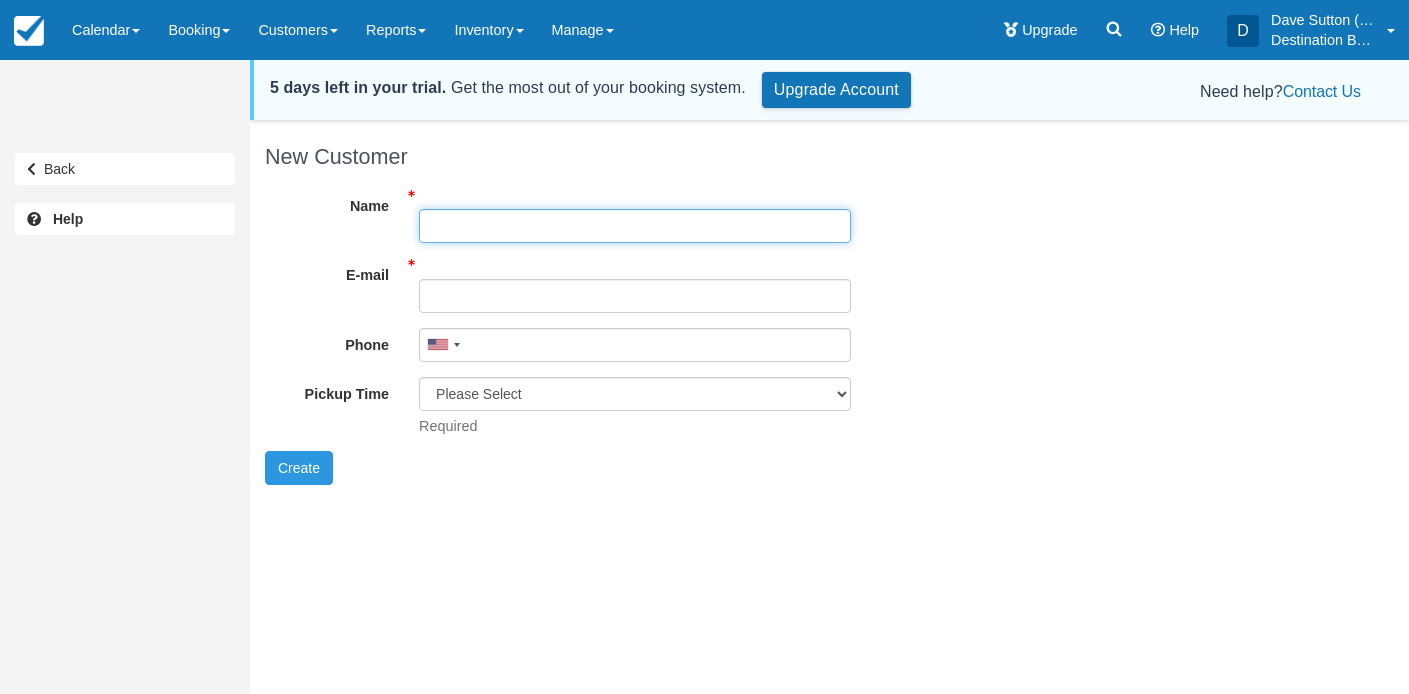 click on "Name" at bounding box center (635, 226) 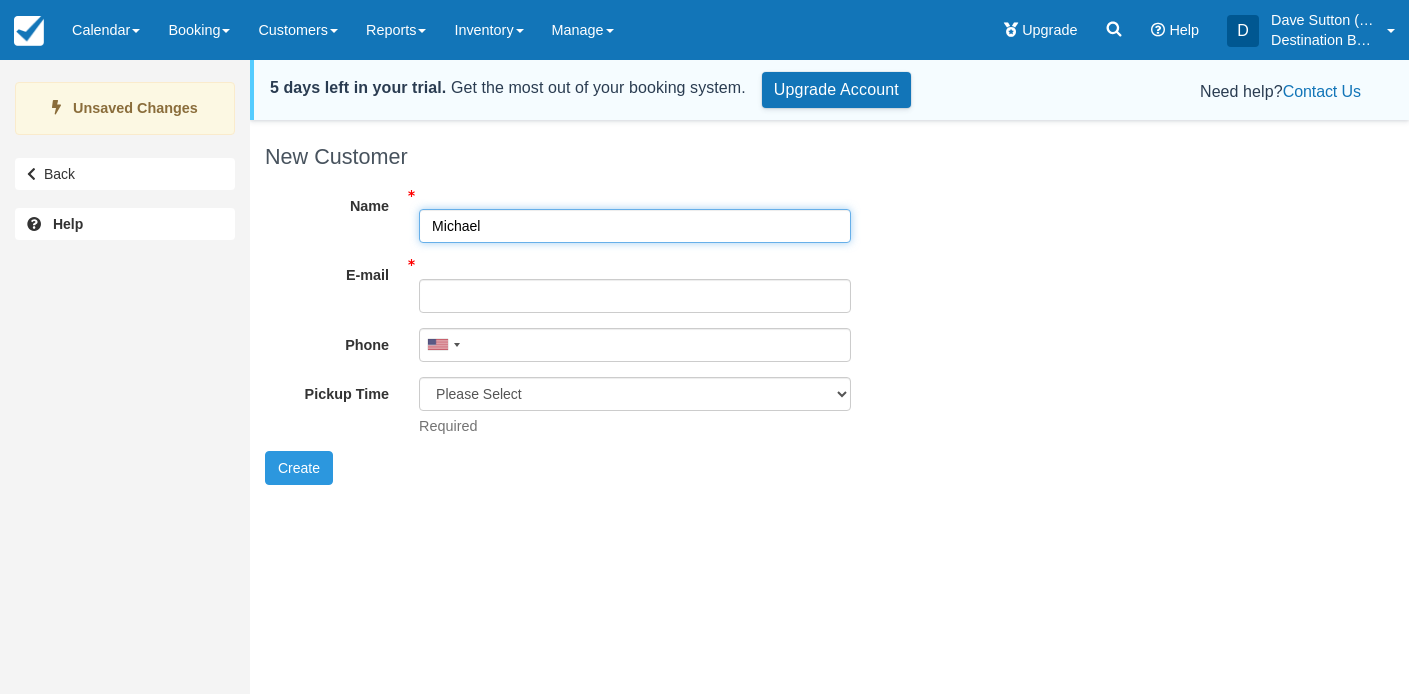 paste on ""Aaron" Lay" 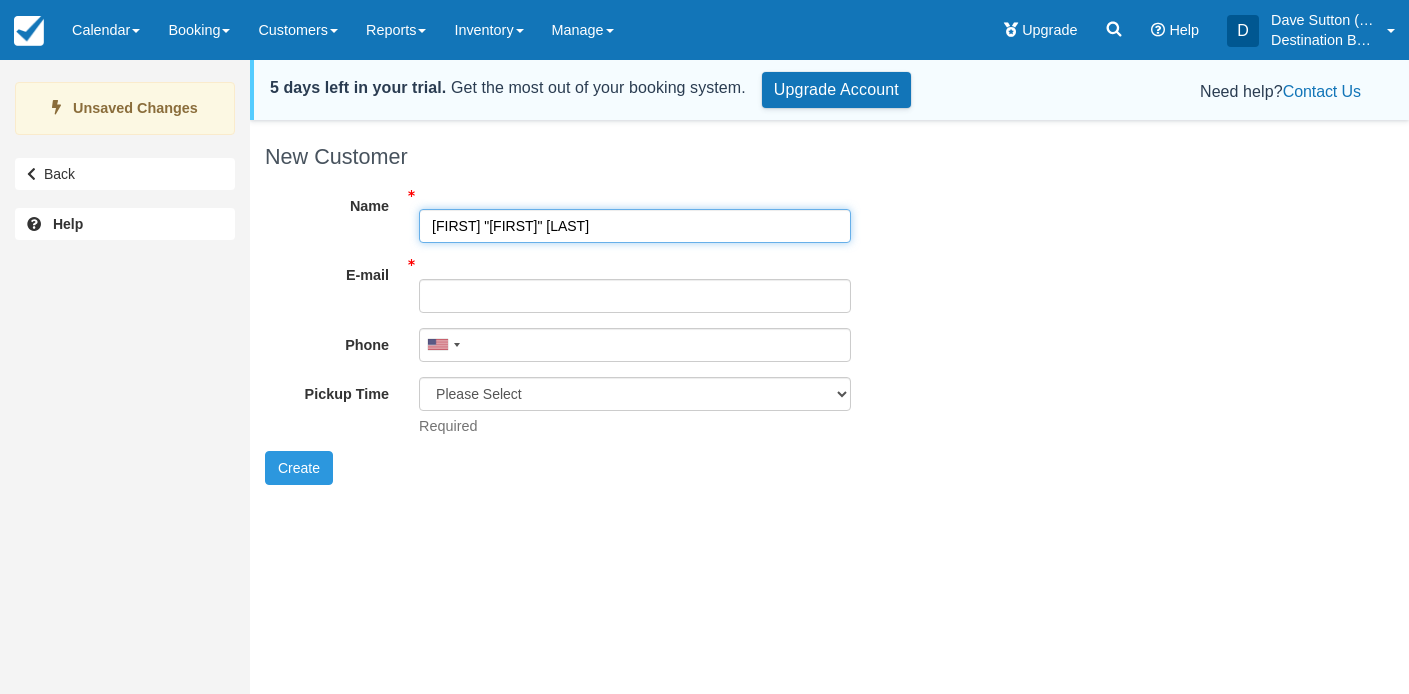 type on "Michael "Aaron" Lay" 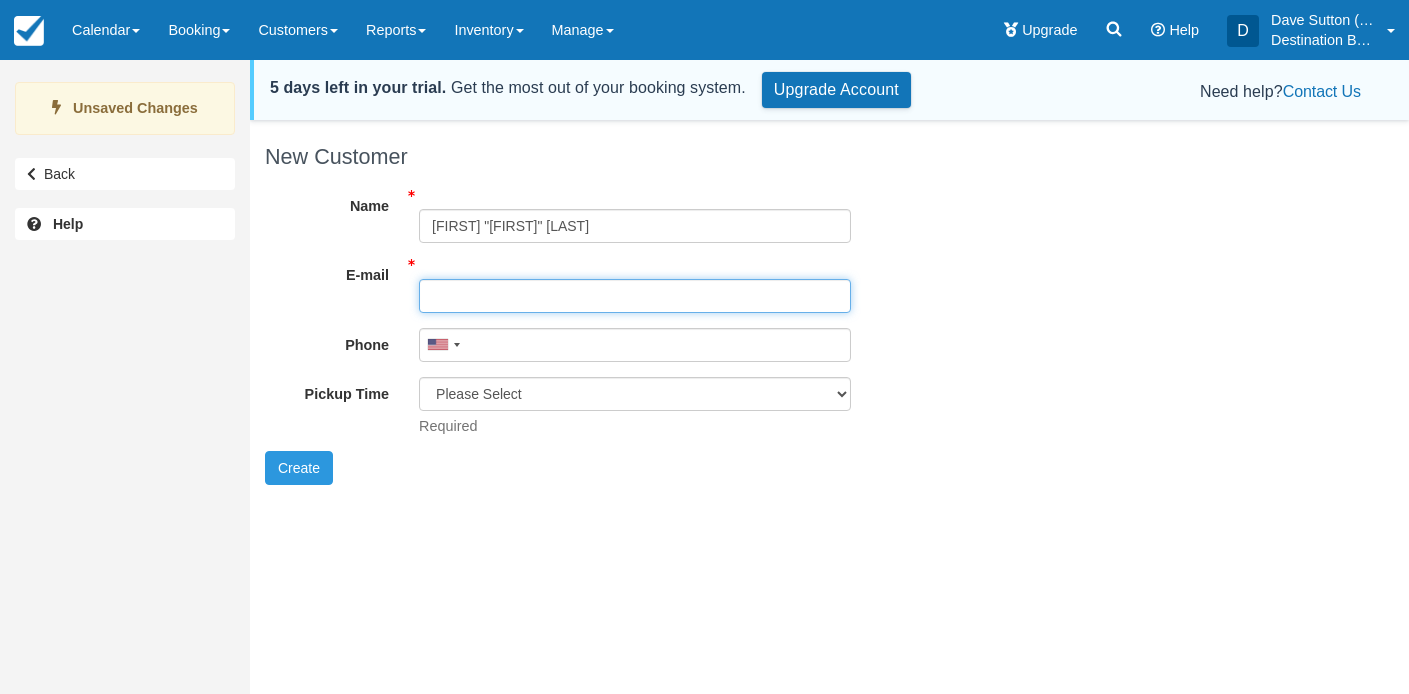 click on "E-mail" at bounding box center (635, 296) 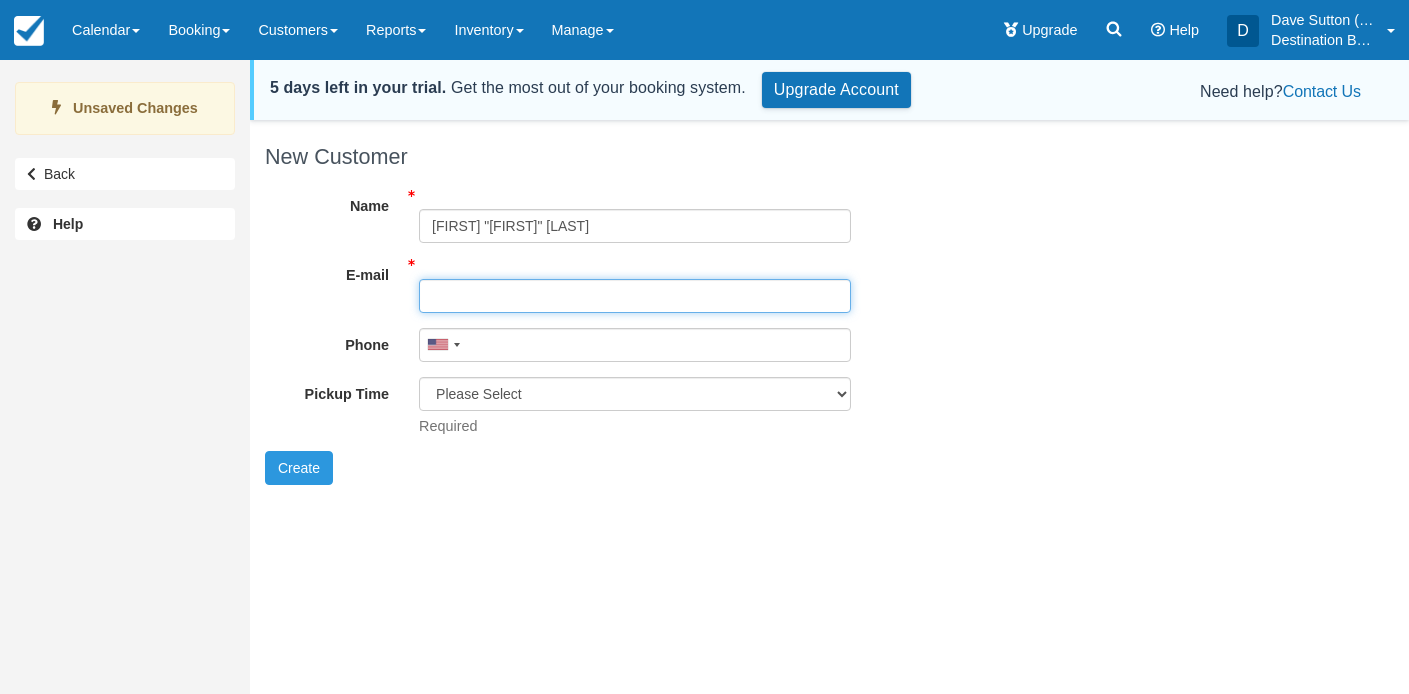 paste on "[EMAIL]" 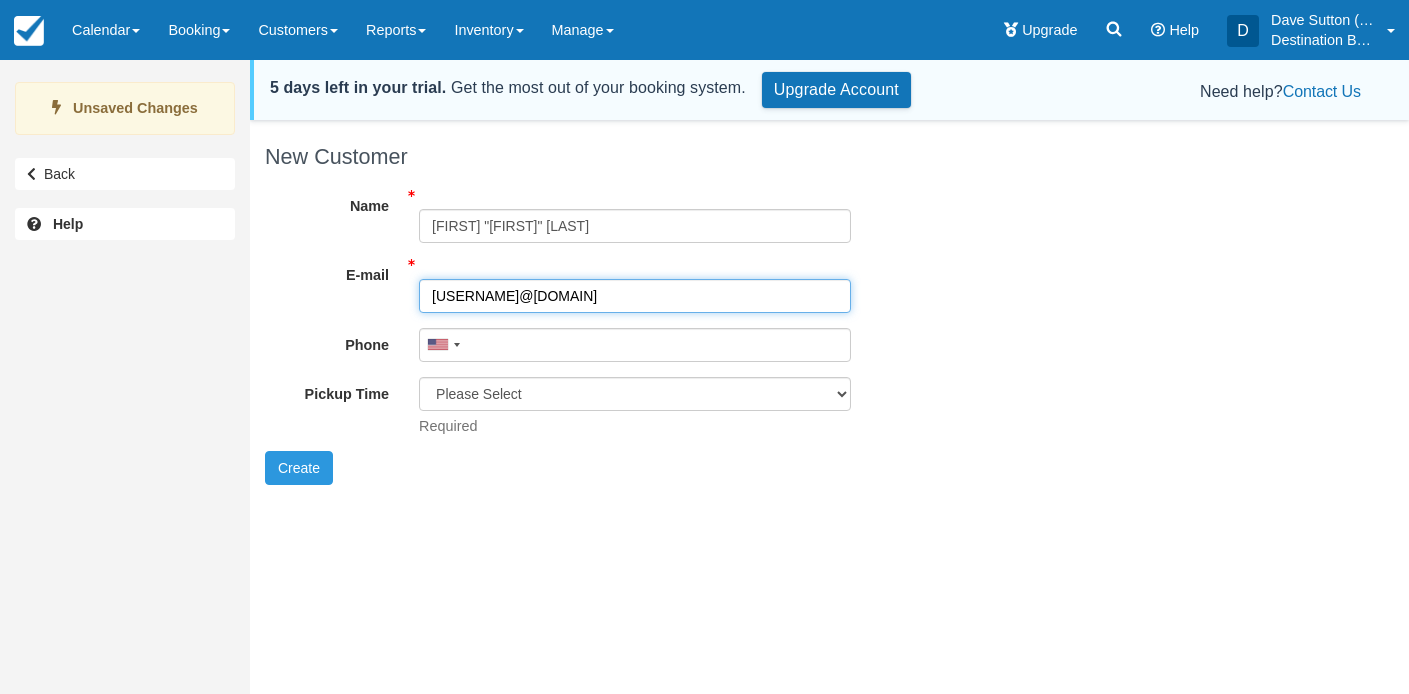 type on "[USERNAME]@[example.com]" 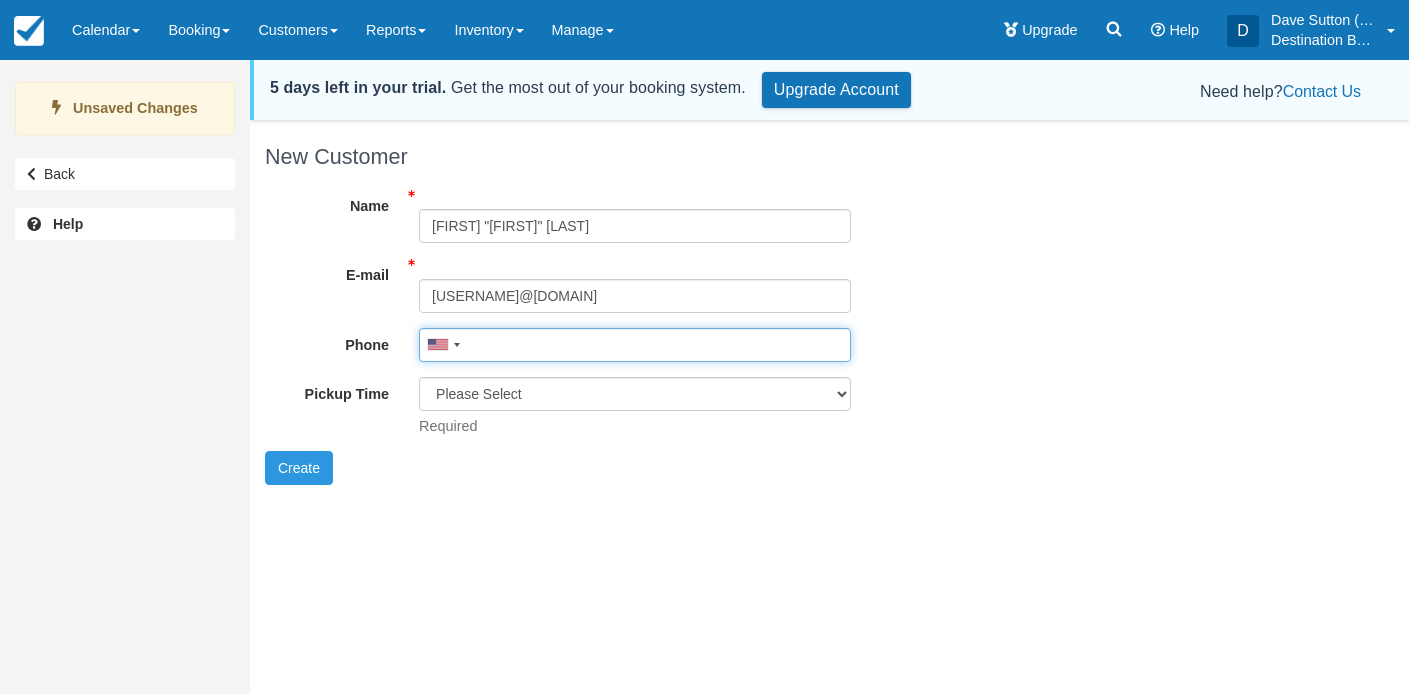 click on "Phone" at bounding box center (635, 345) 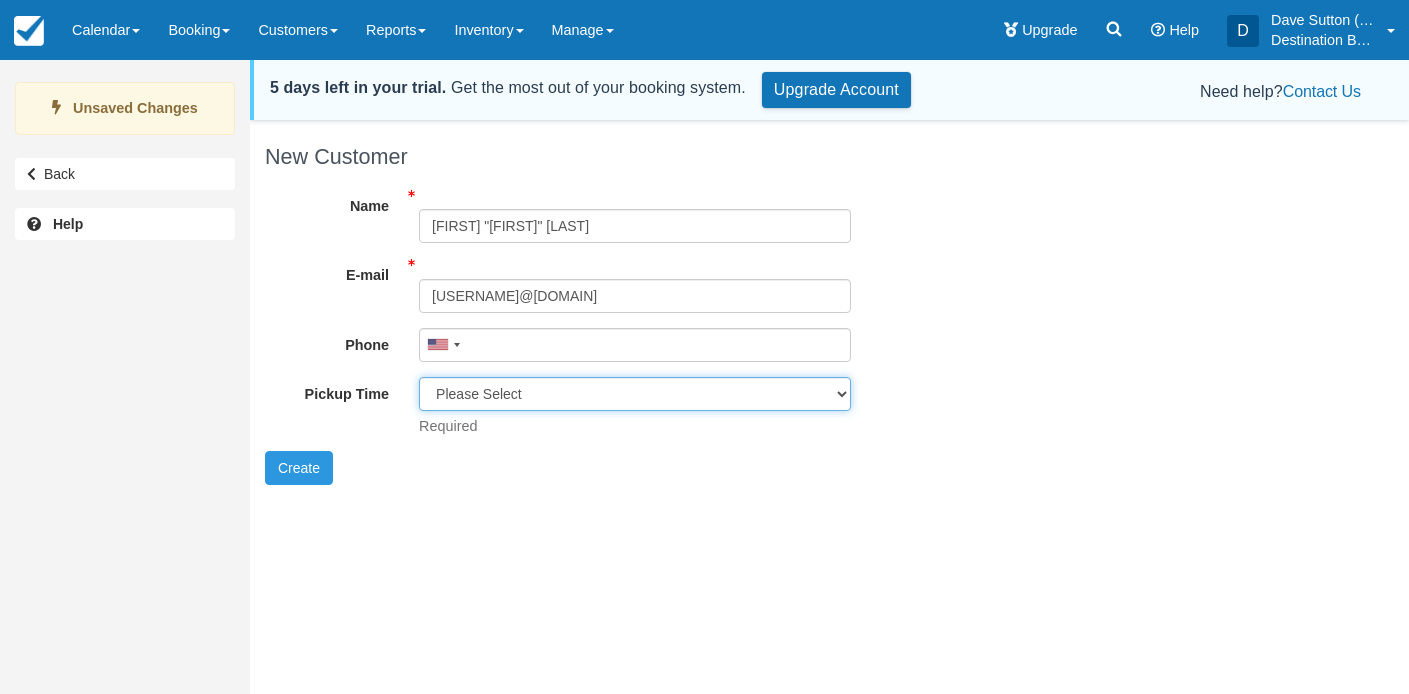 click on "Please Select 8:00 am 8:30 am 9:00 am" at bounding box center [635, 394] 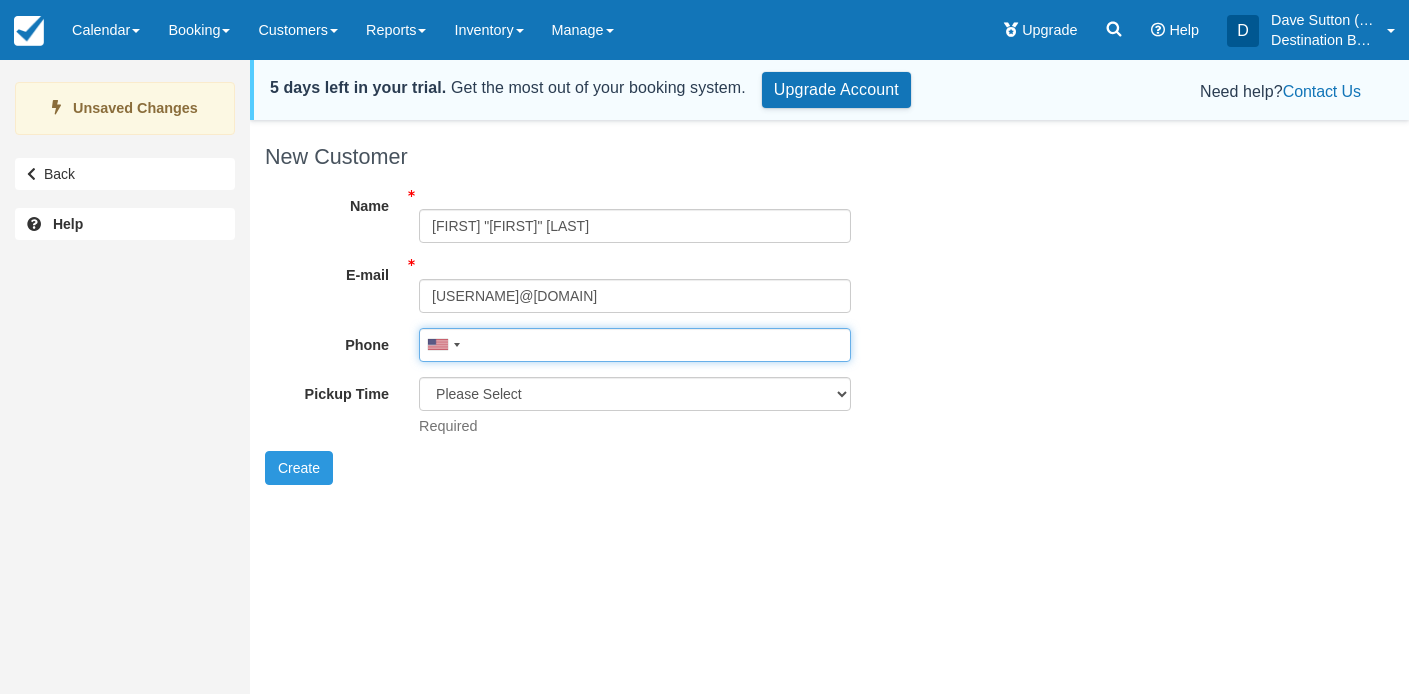 click on "Phone" at bounding box center [635, 345] 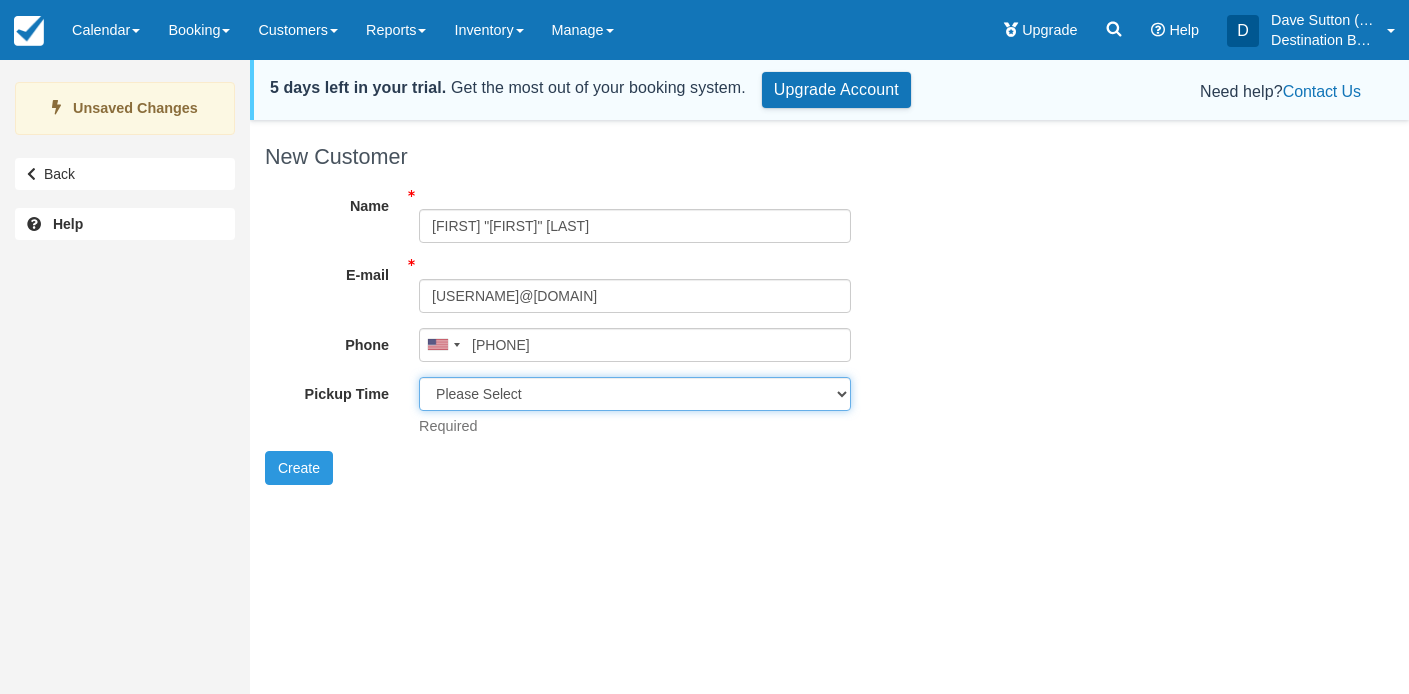 type on "[PHONE]" 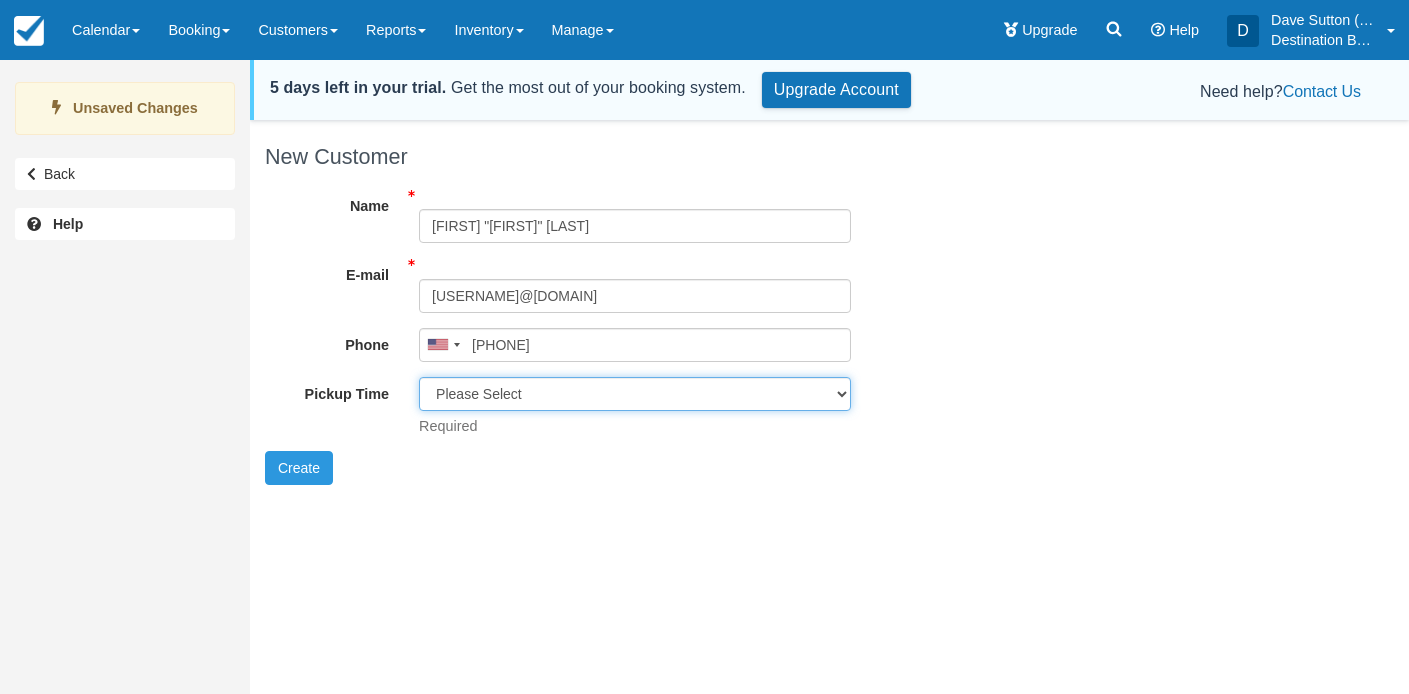select on "8:00 am" 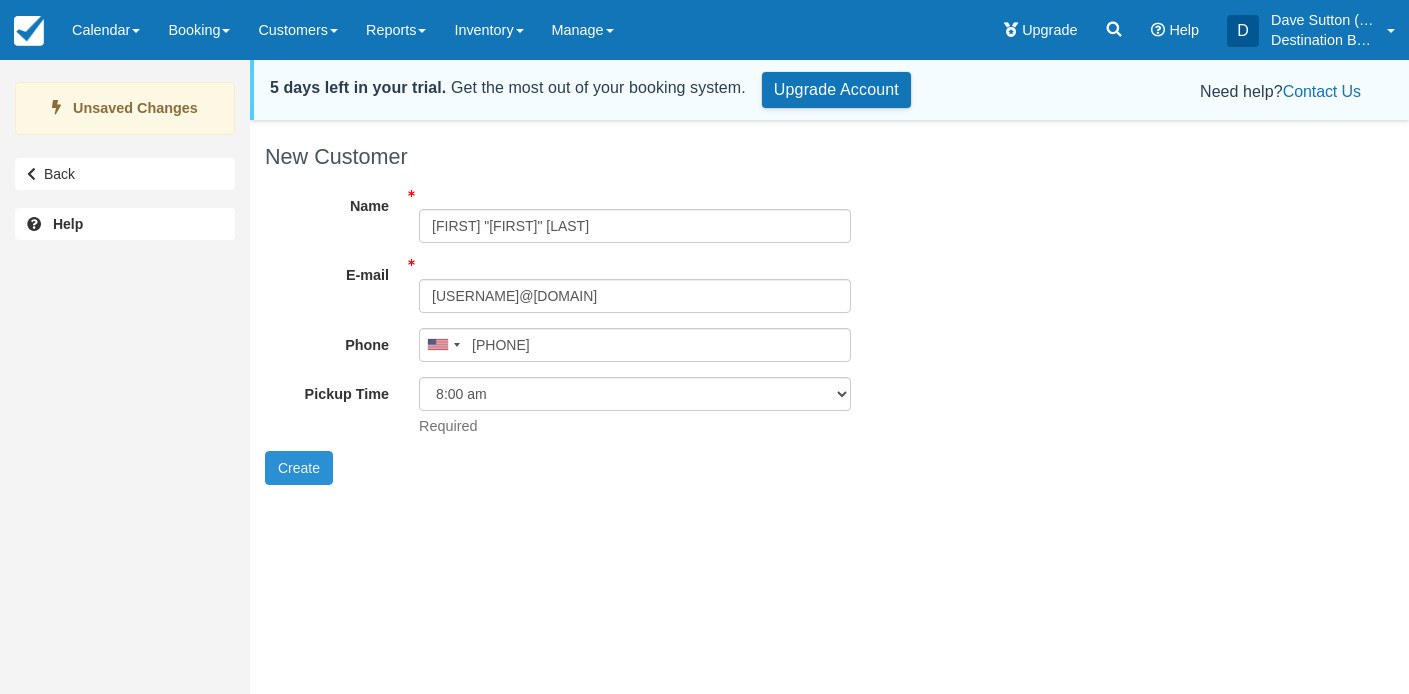 click on "Create" at bounding box center [299, 468] 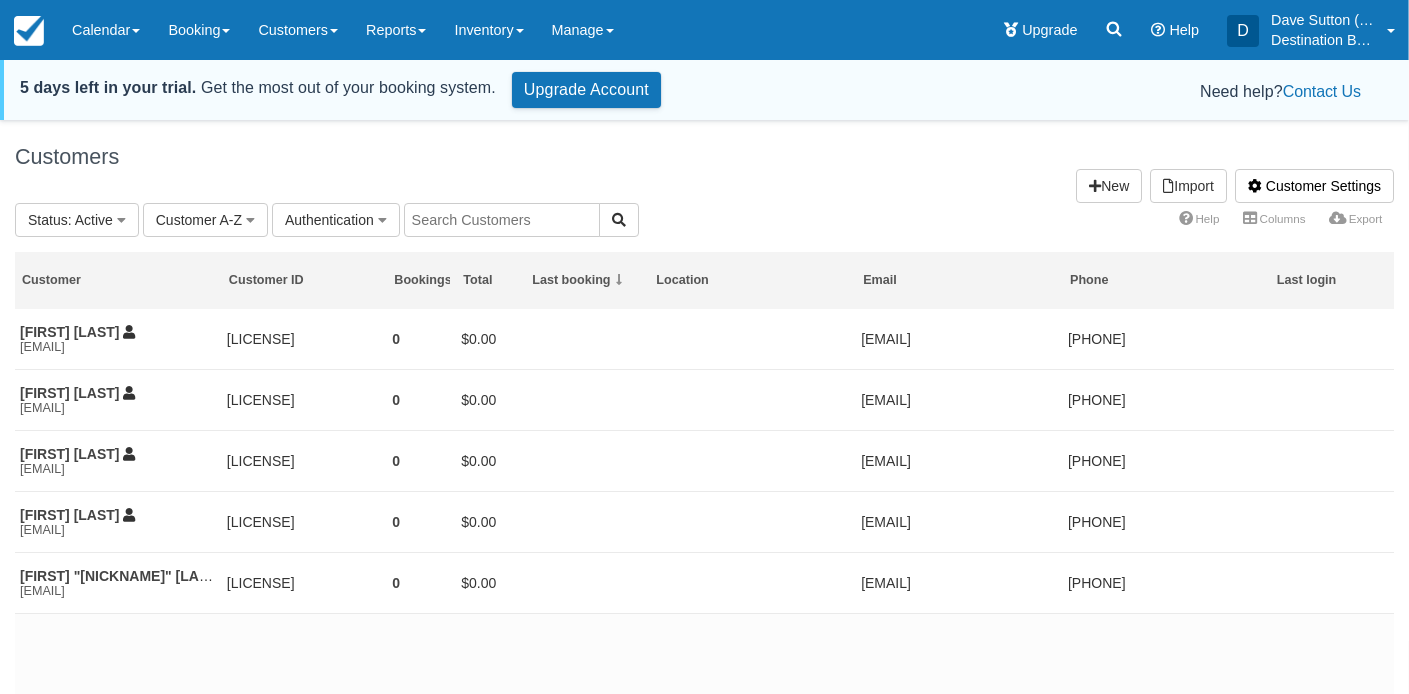 scroll, scrollTop: 0, scrollLeft: 0, axis: both 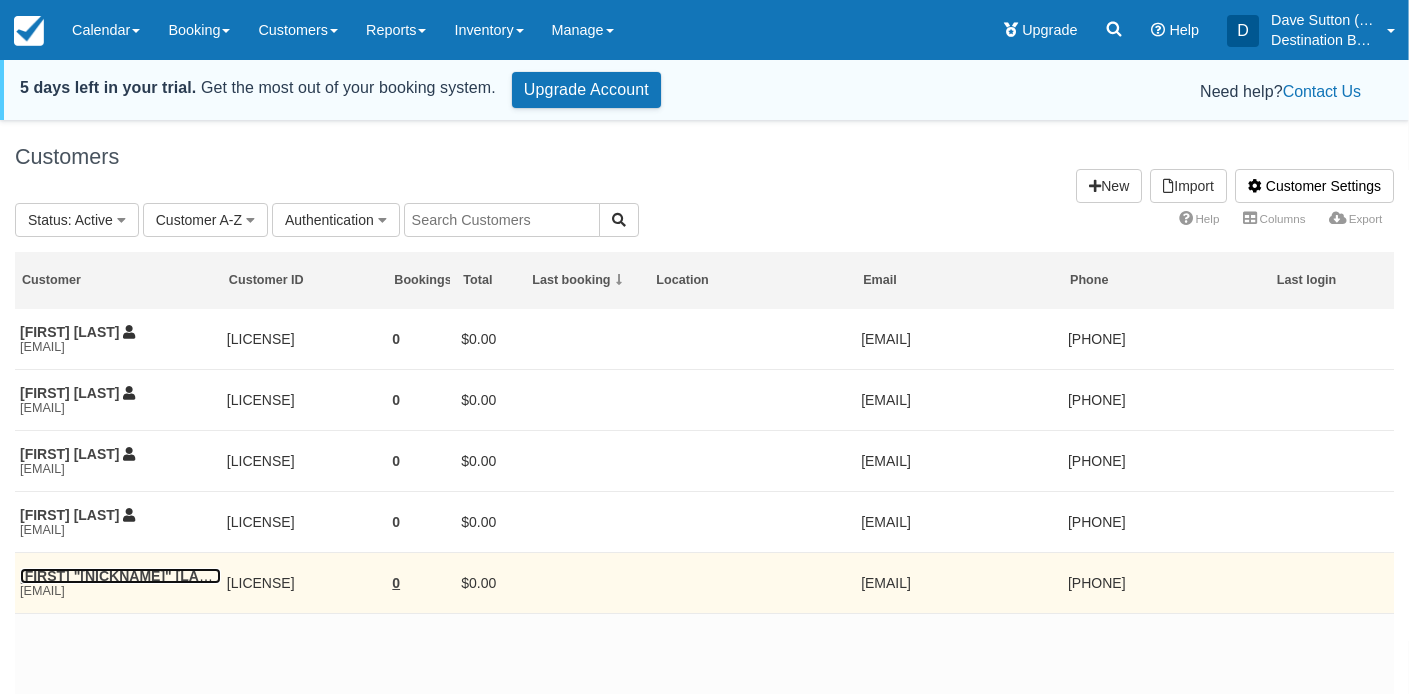 click on "[FIRST] "[NICKNAME]" [LAST]" at bounding box center (120, 576) 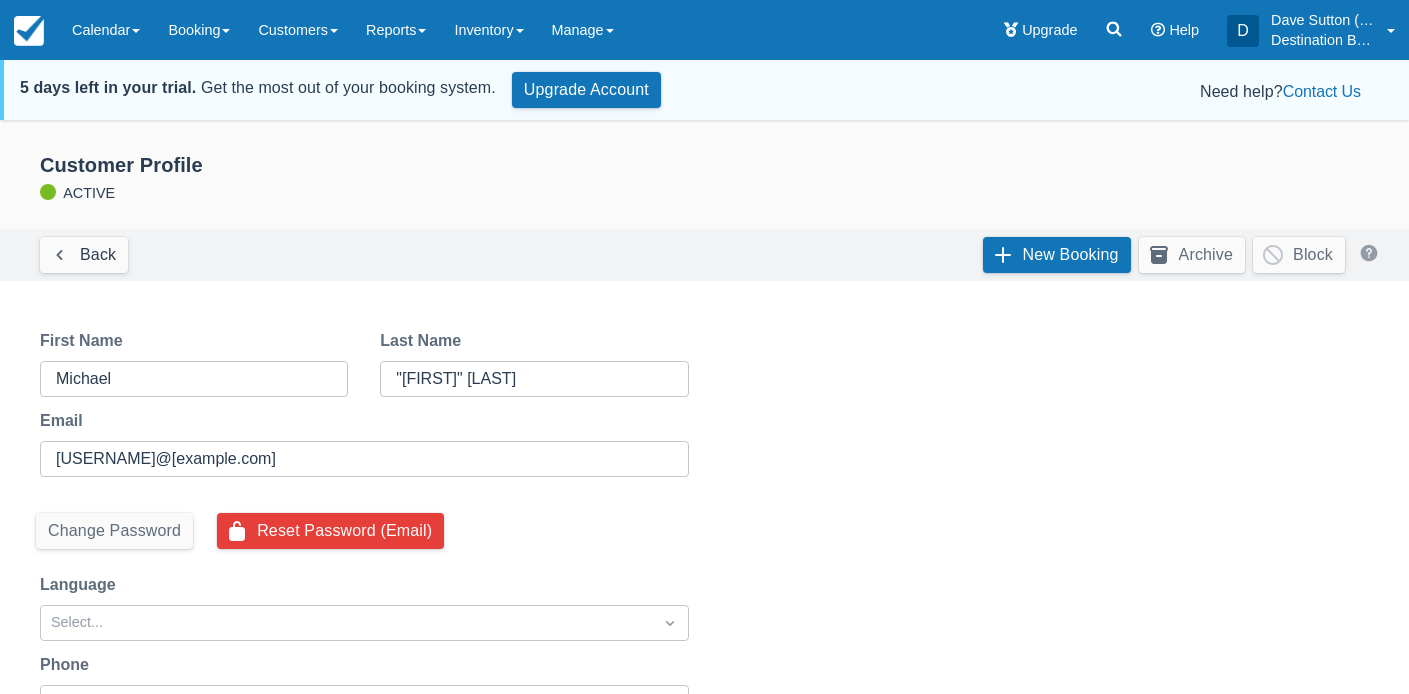 scroll, scrollTop: 0, scrollLeft: 0, axis: both 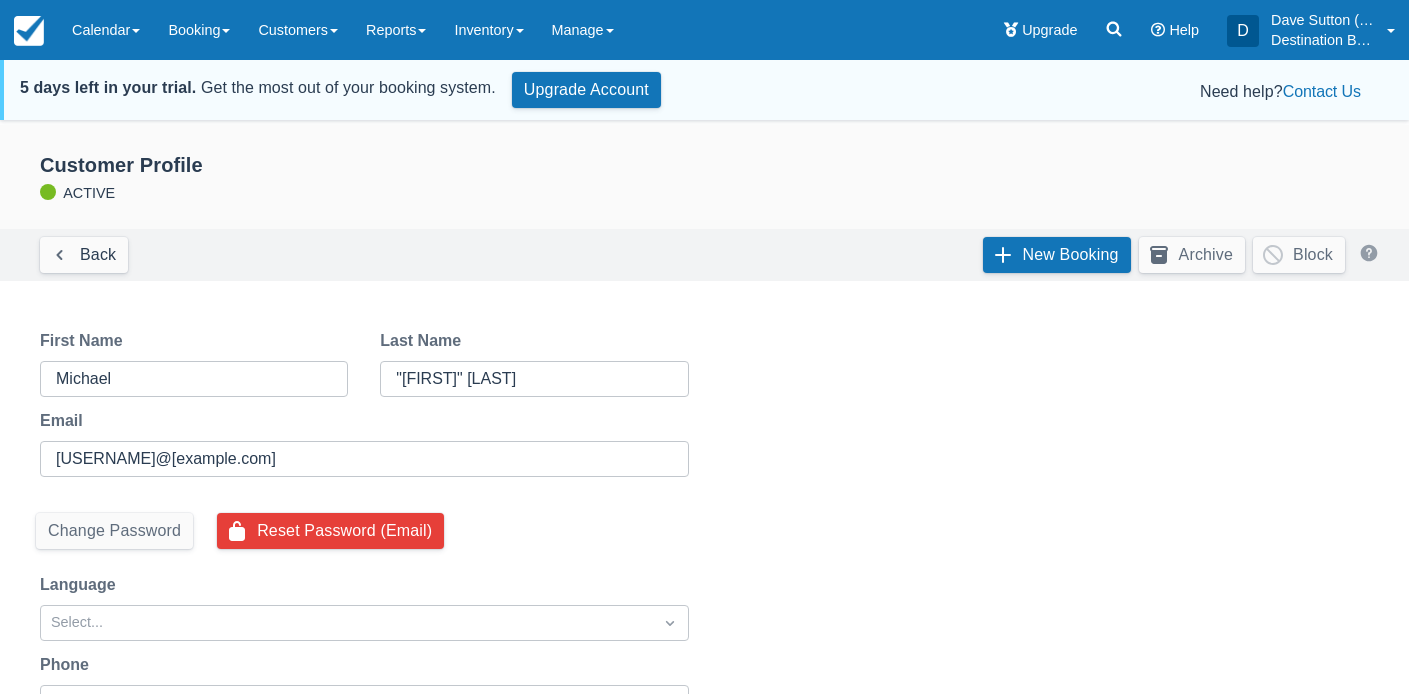 click on "Change Password" at bounding box center [114, 531] 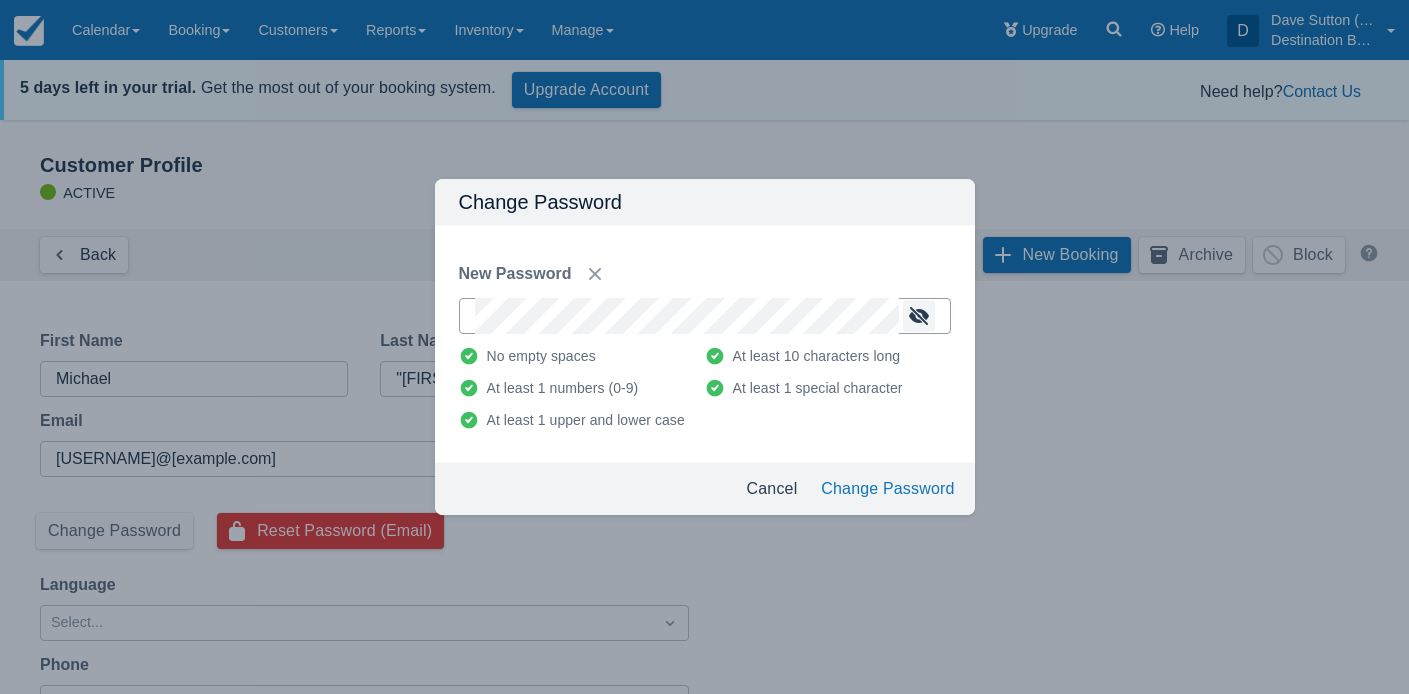 click at bounding box center (919, 316) 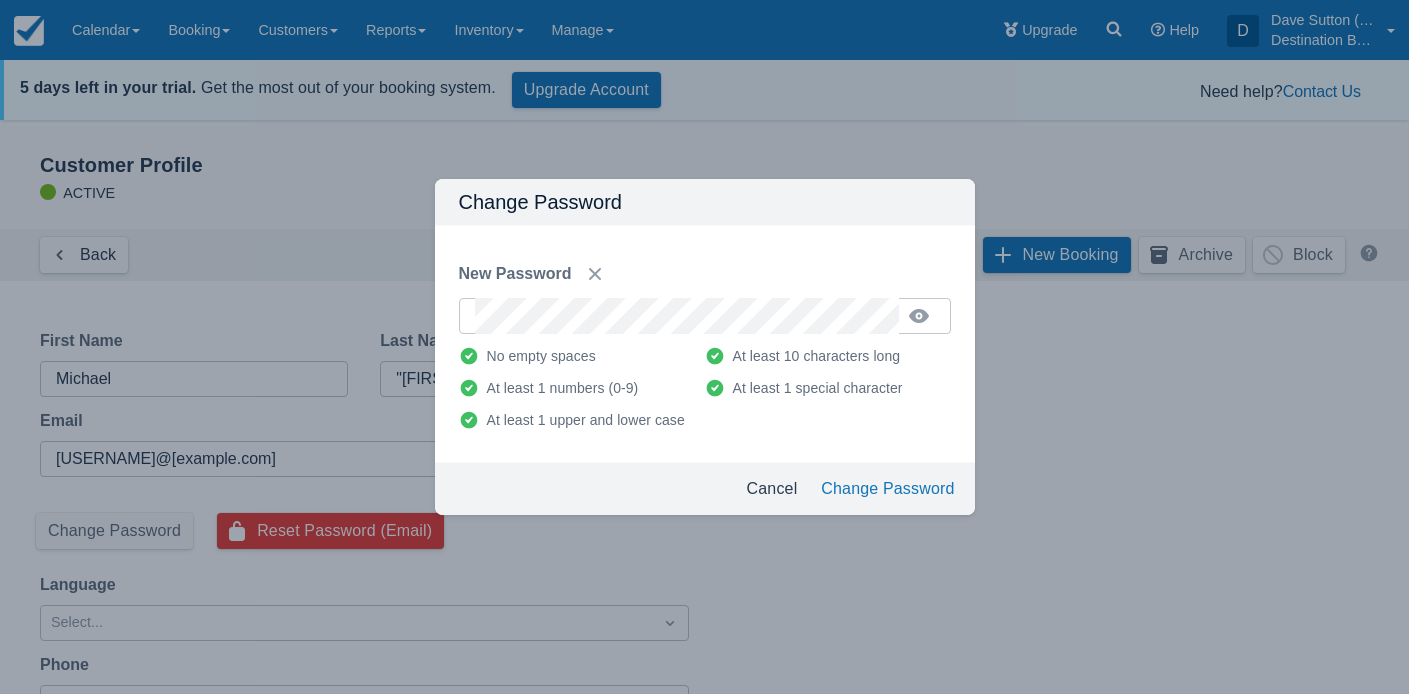 drag, startPoint x: 907, startPoint y: 493, endPoint x: 978, endPoint y: 489, distance: 71.11259 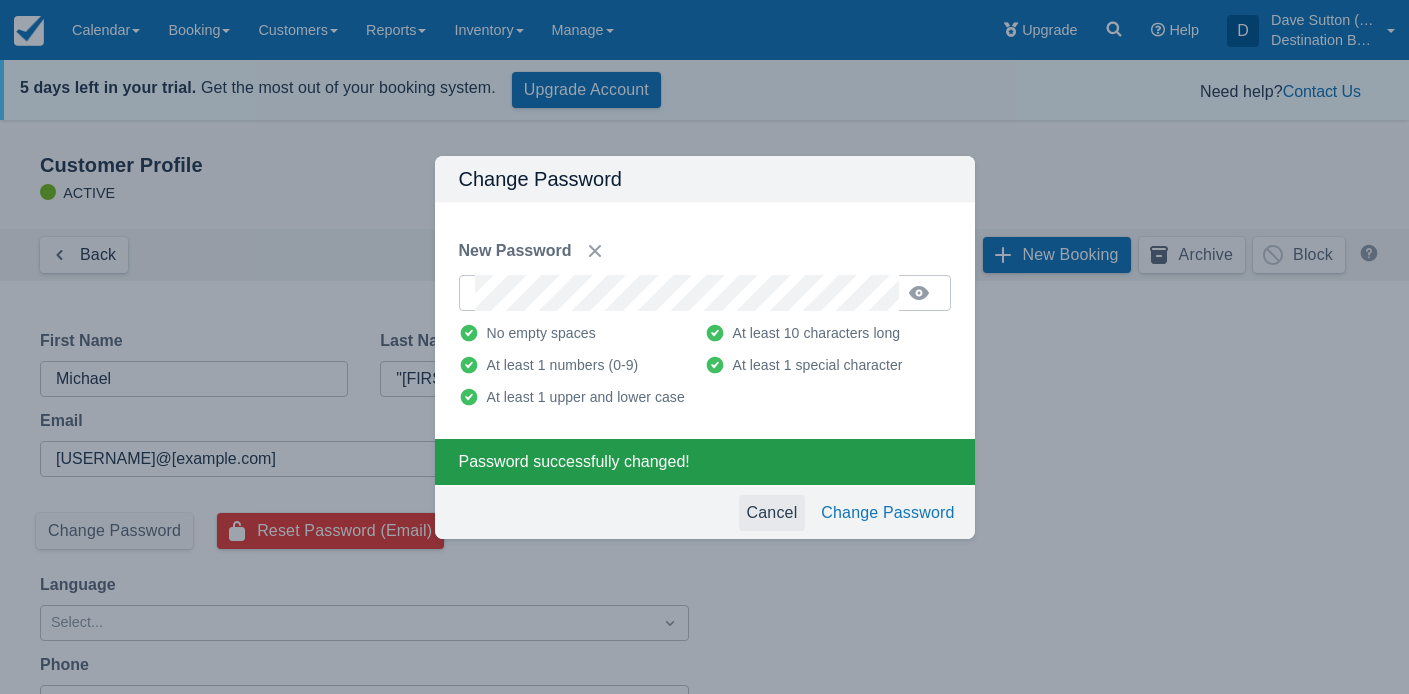 drag, startPoint x: 764, startPoint y: 506, endPoint x: 694, endPoint y: 425, distance: 107.05606 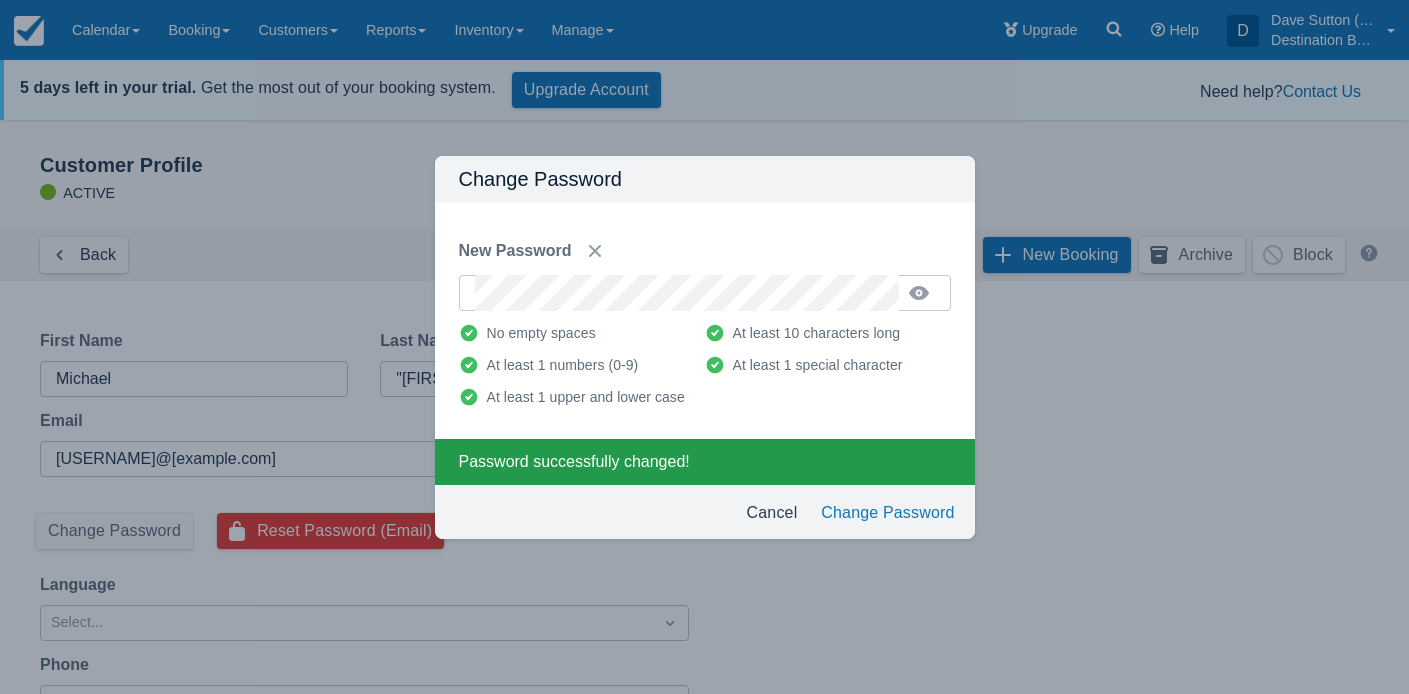 click on "Cancel" at bounding box center (772, 513) 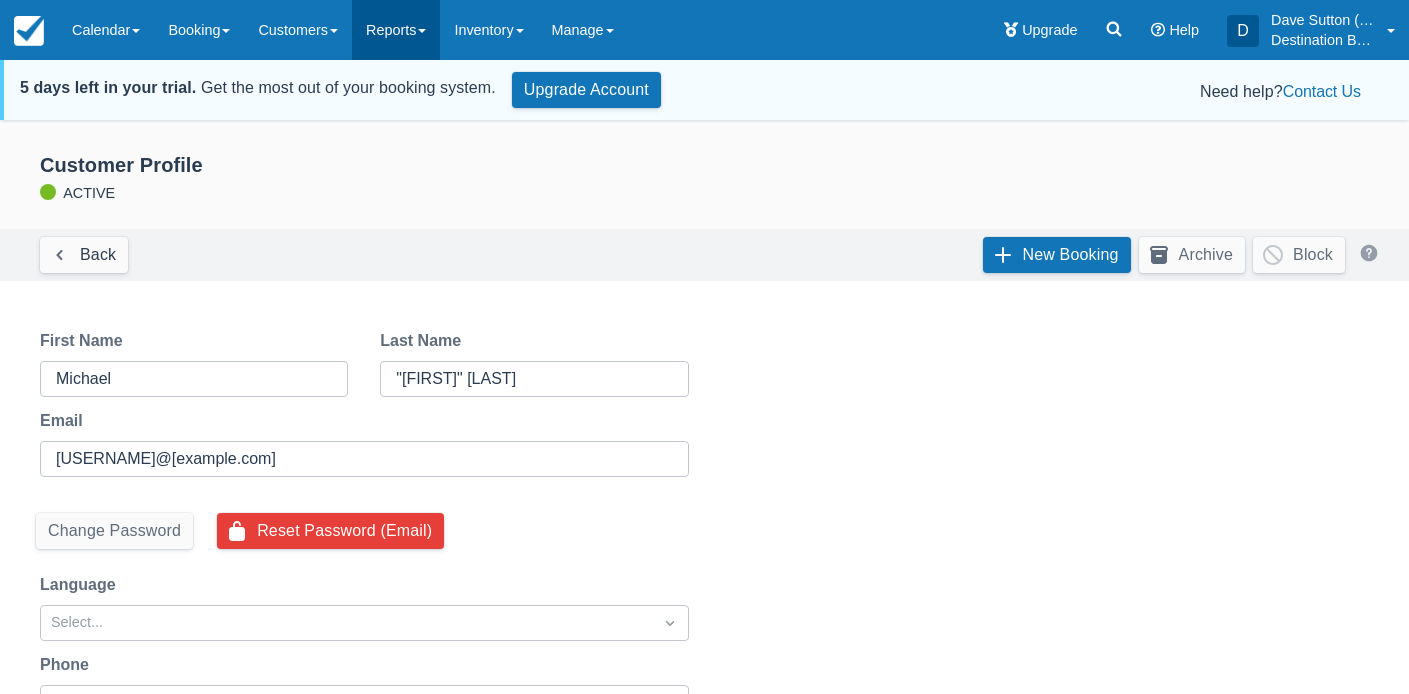 click on "Reports" at bounding box center (396, 30) 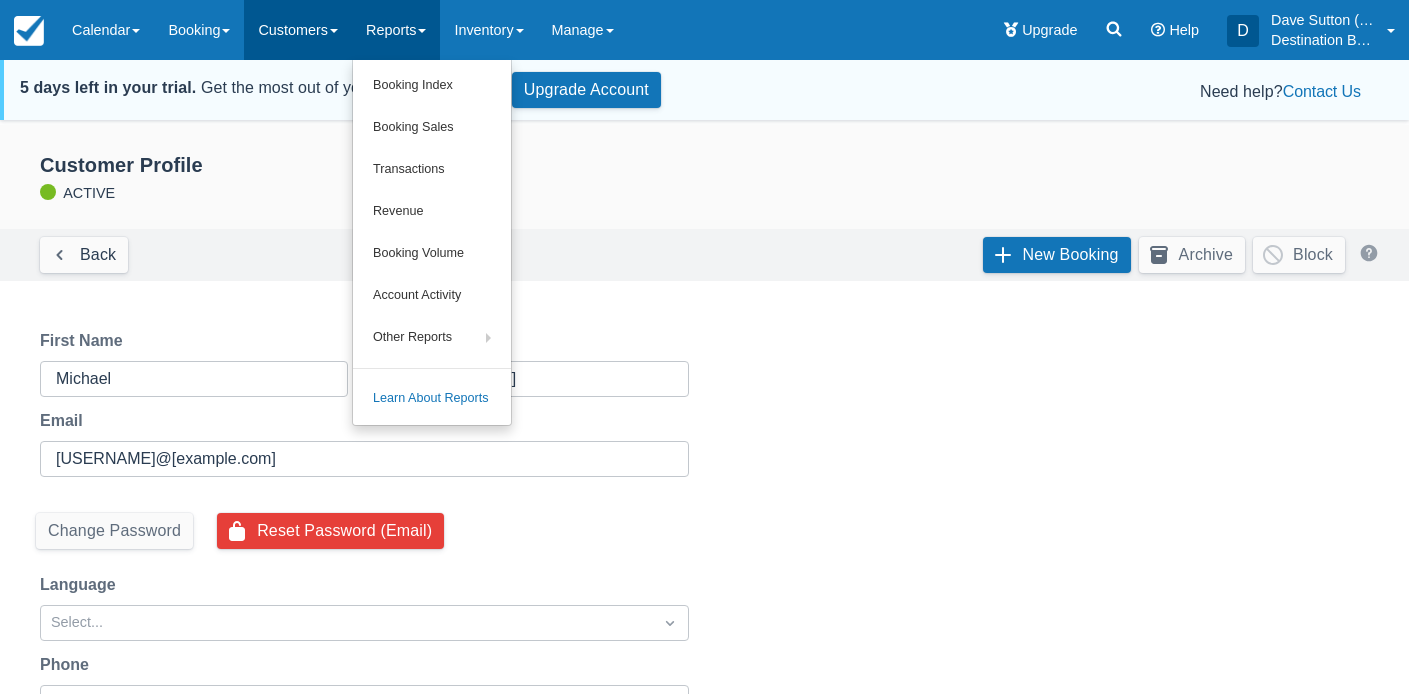 click on "Customers" at bounding box center (298, 30) 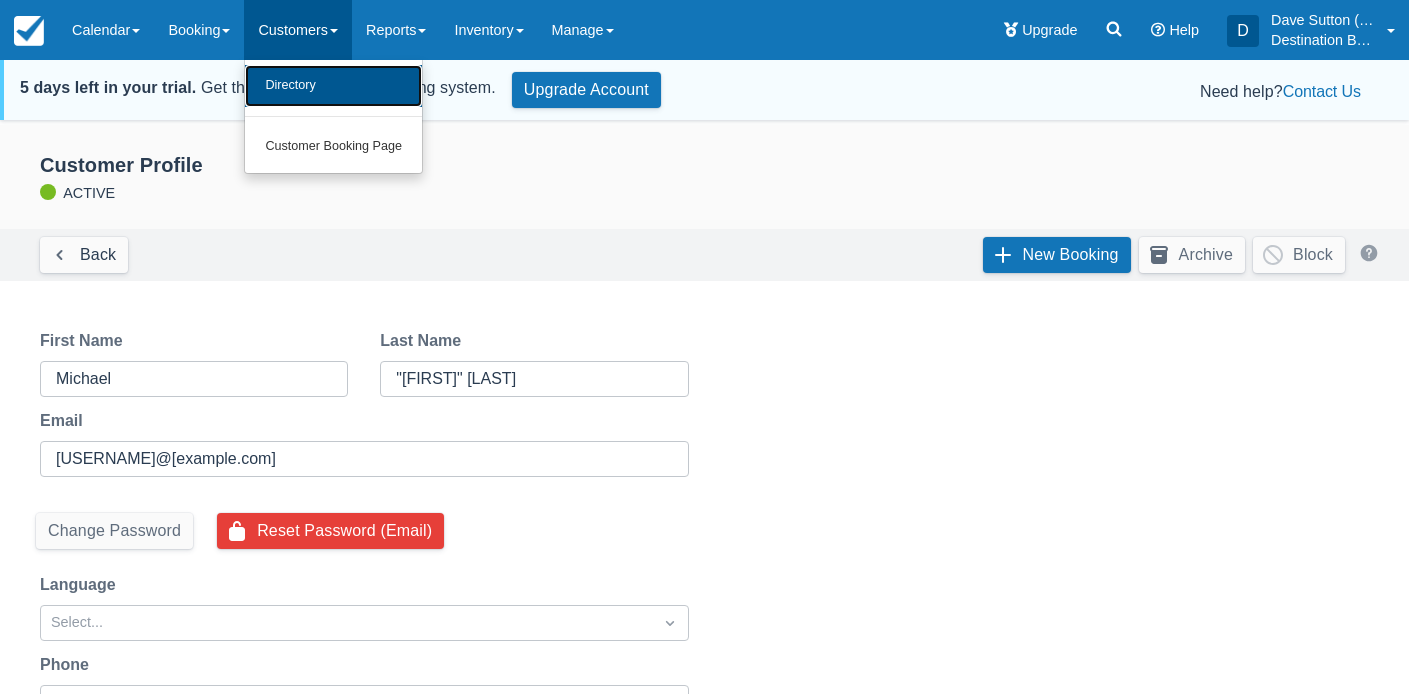 click on "Directory" at bounding box center (333, 86) 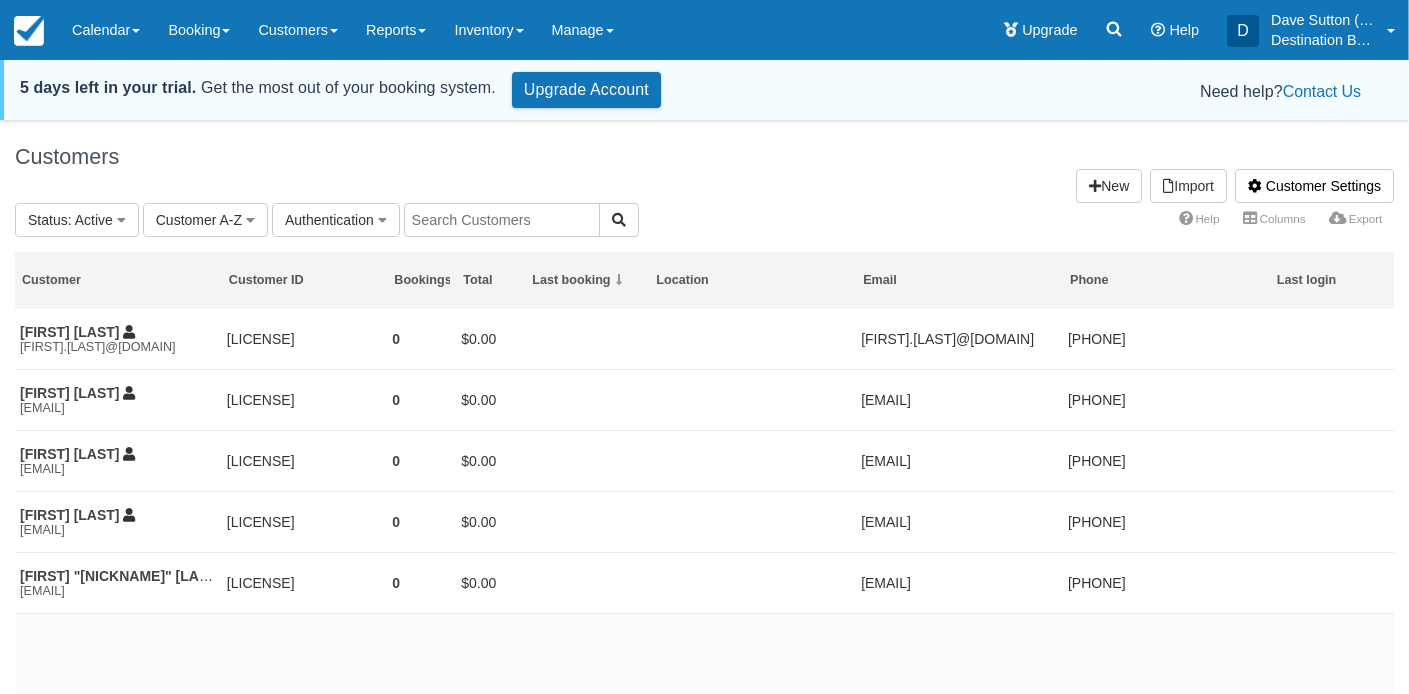 scroll, scrollTop: 0, scrollLeft: 0, axis: both 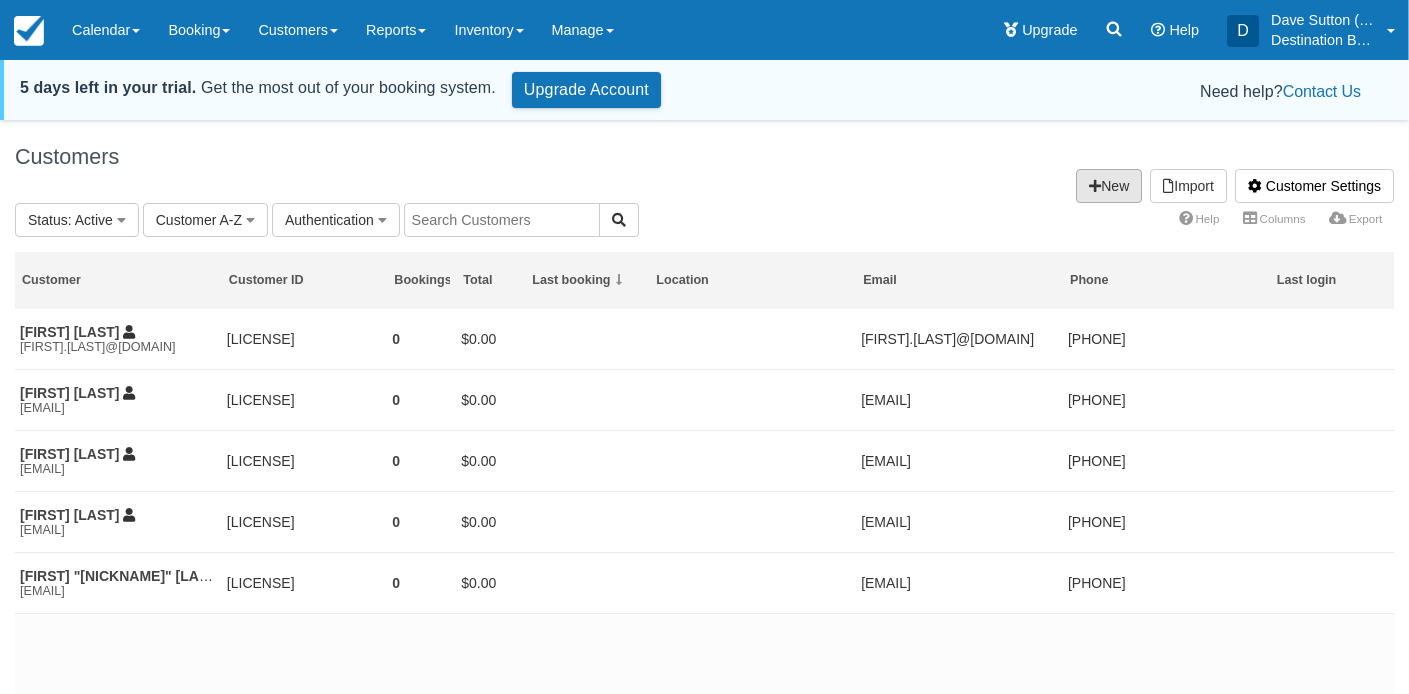 click on "New" at bounding box center (1109, 186) 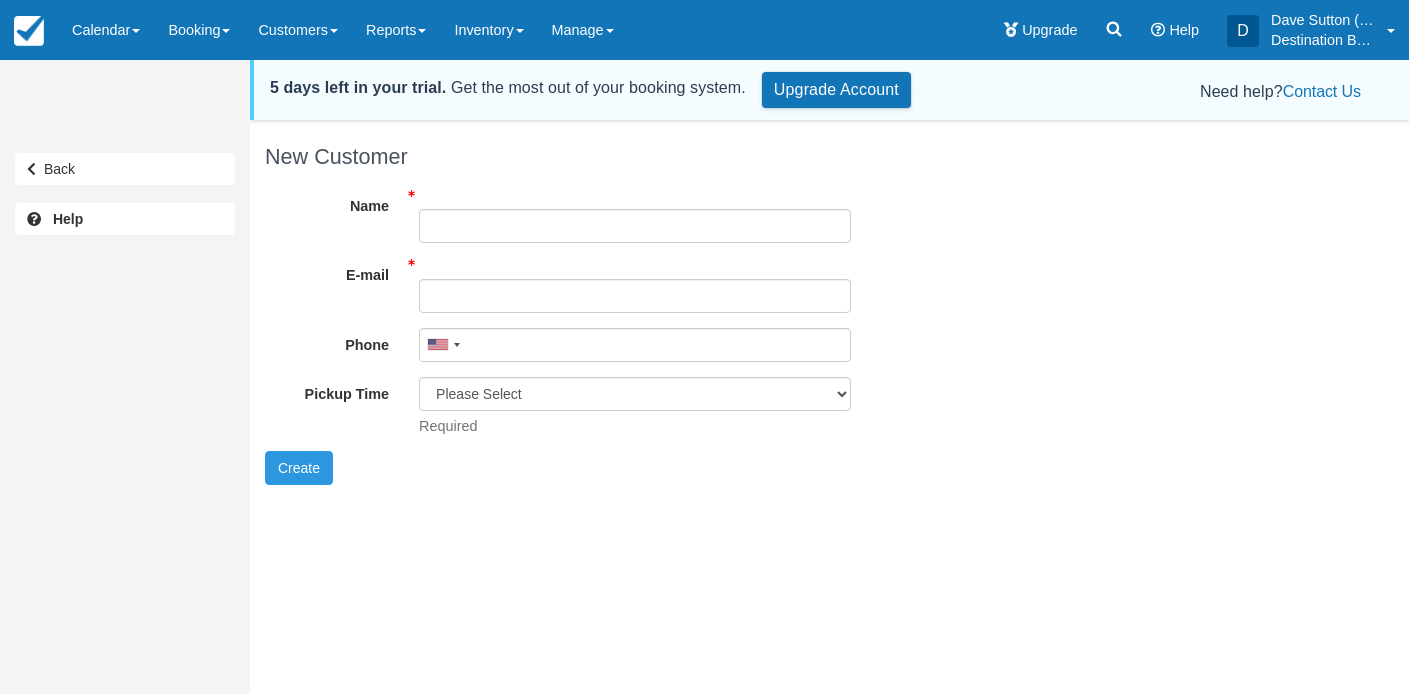 scroll, scrollTop: 0, scrollLeft: 0, axis: both 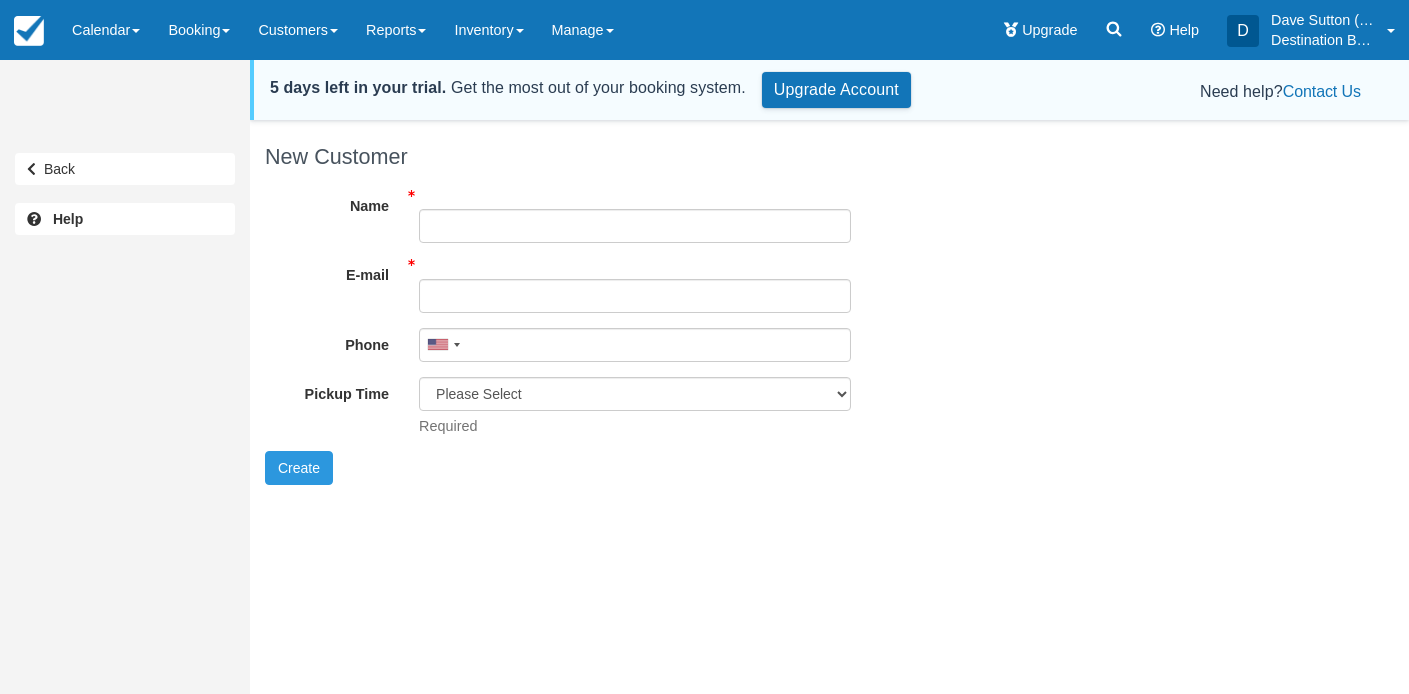 click on "Name" at bounding box center (558, 216) 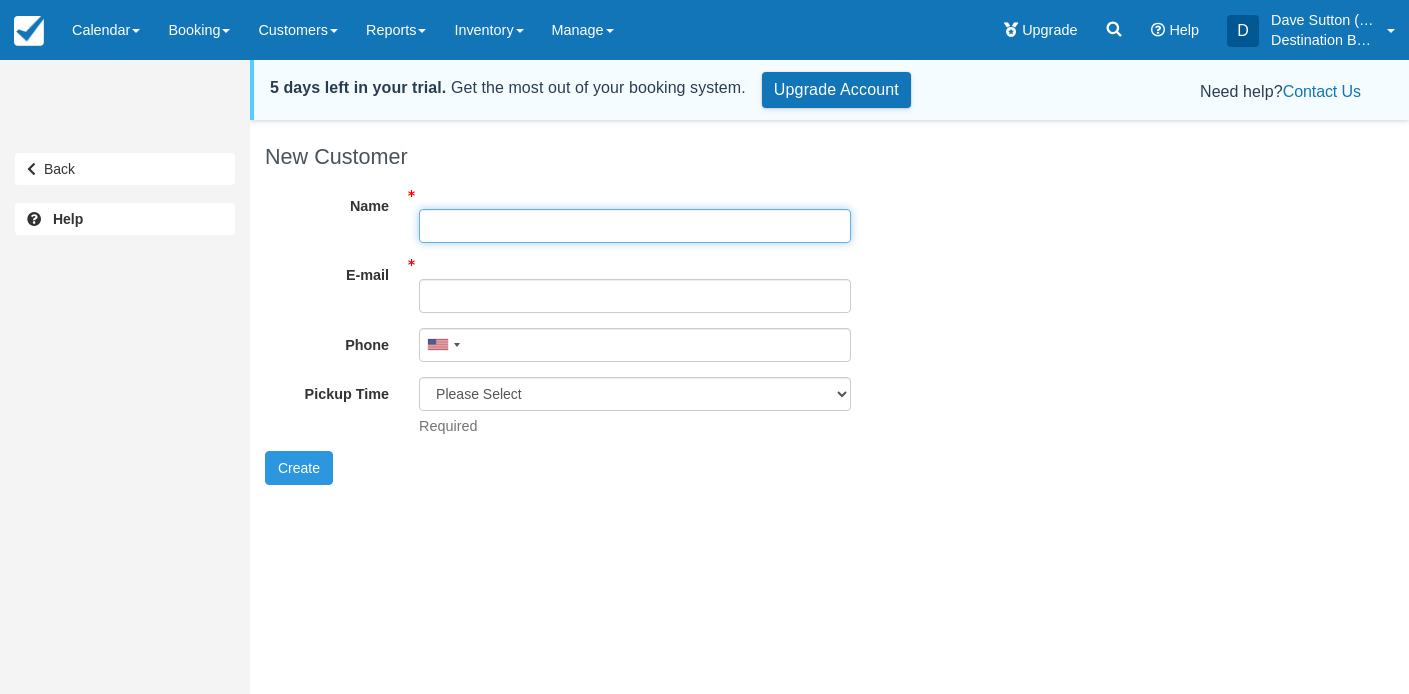 click on "Name" at bounding box center (635, 226) 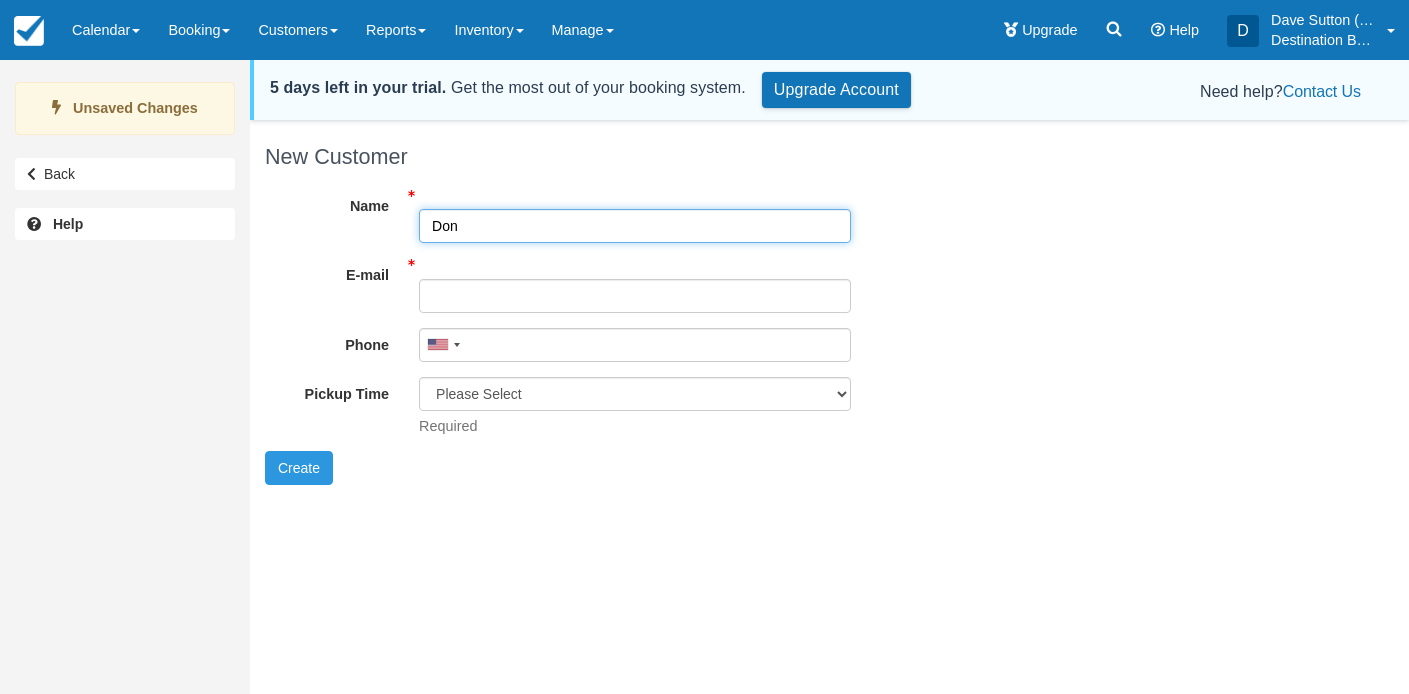 paste on "Fletcher" 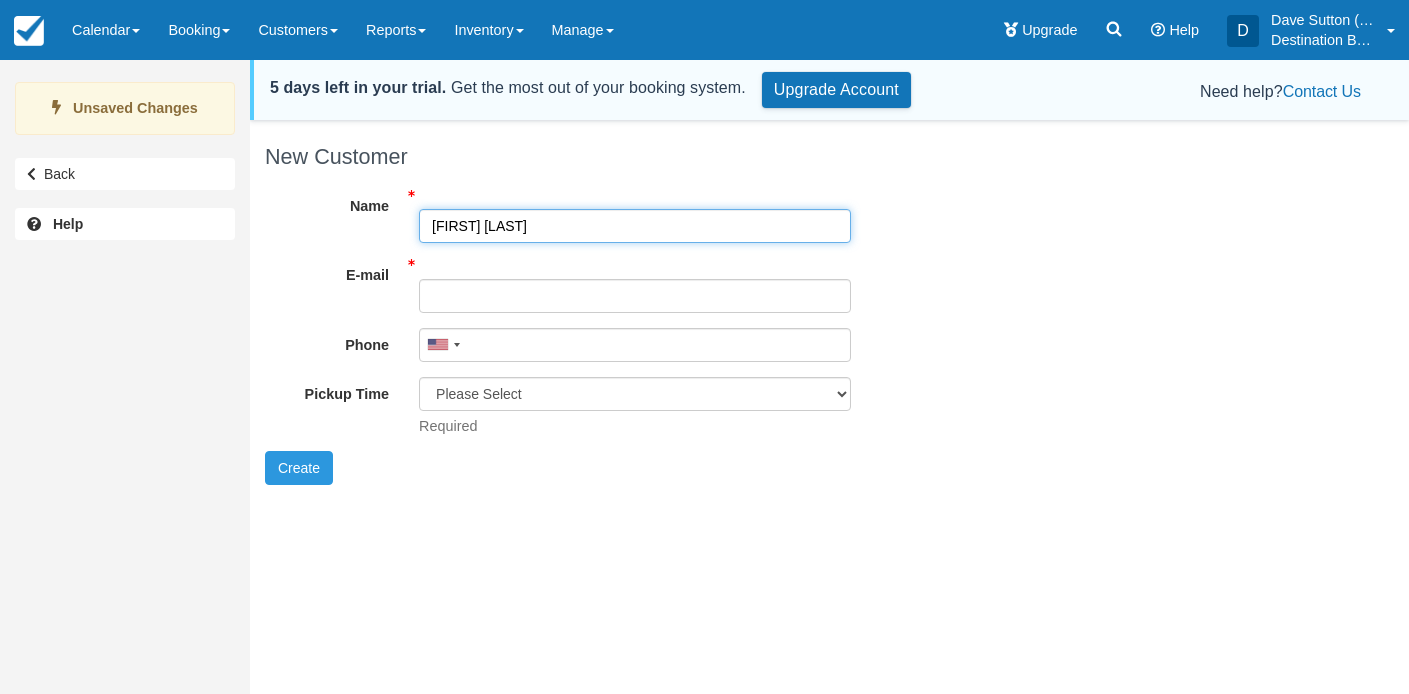type on "Don Fletcher" 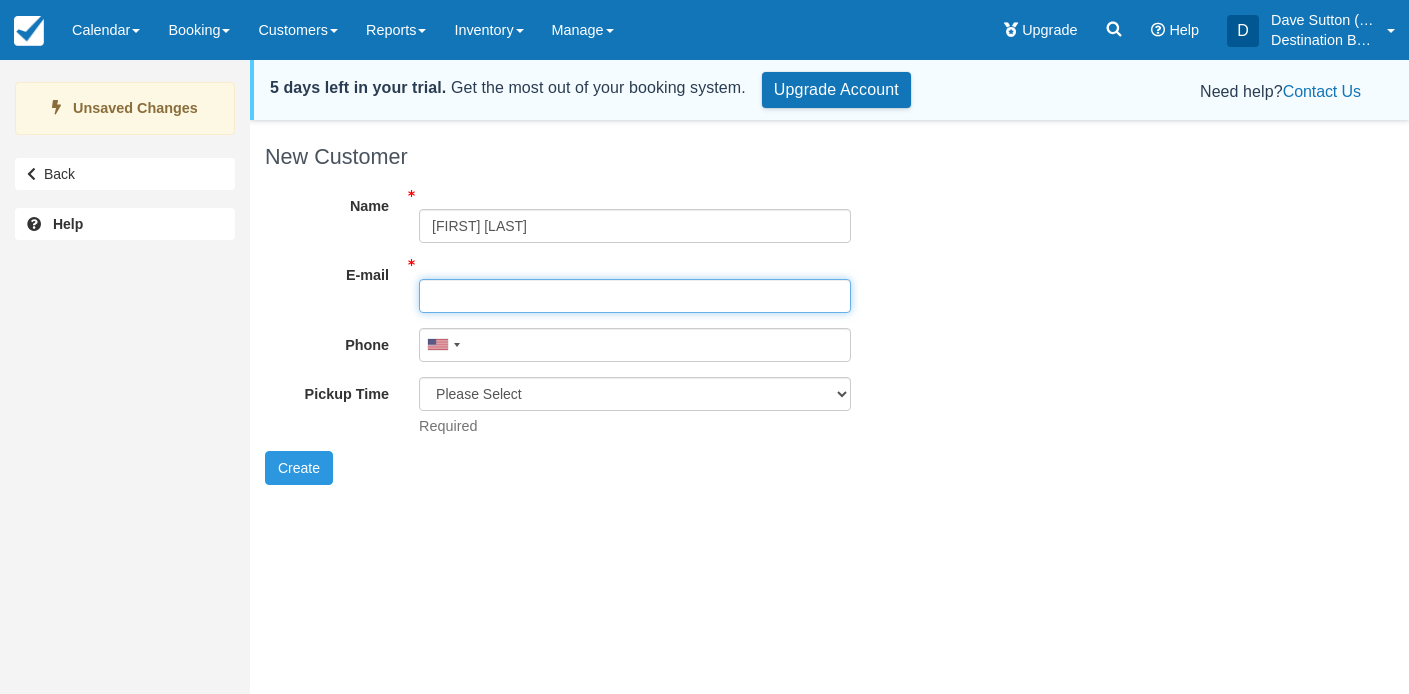 click on "E-mail" at bounding box center [635, 296] 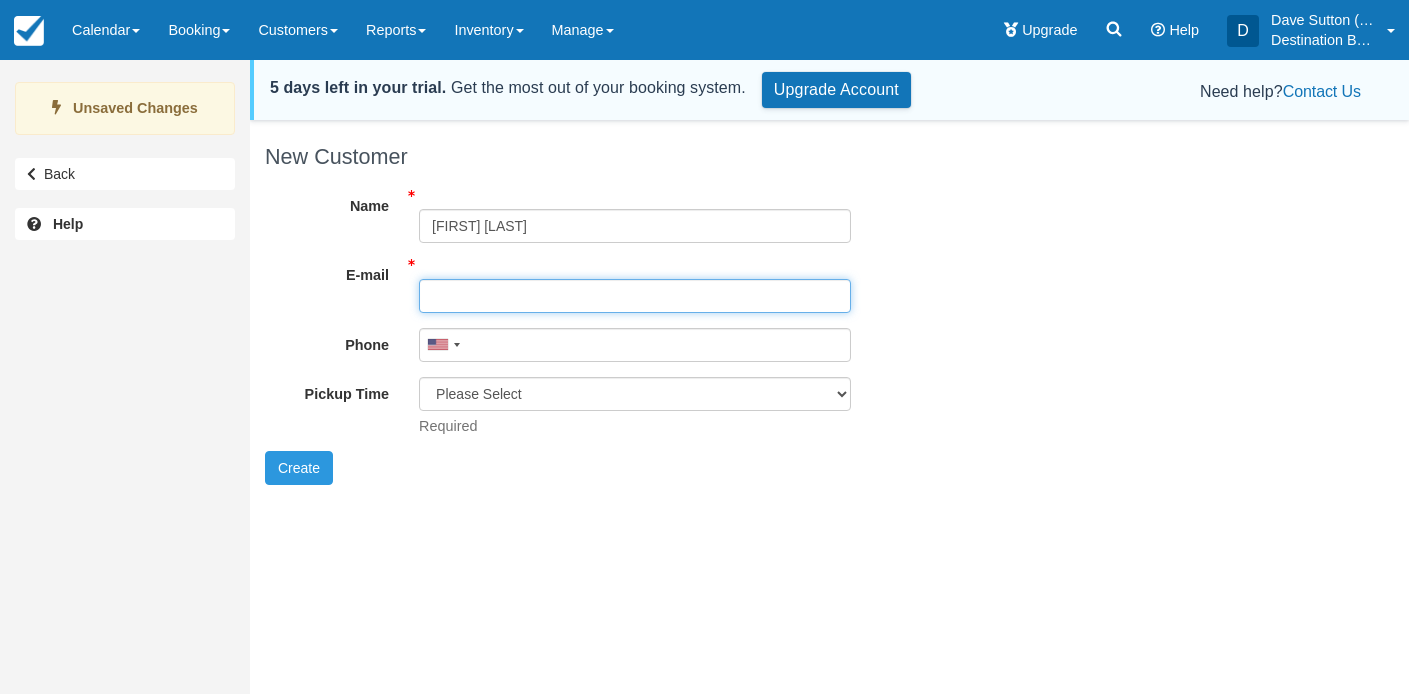 paste on "dffrei08@gmail.com" 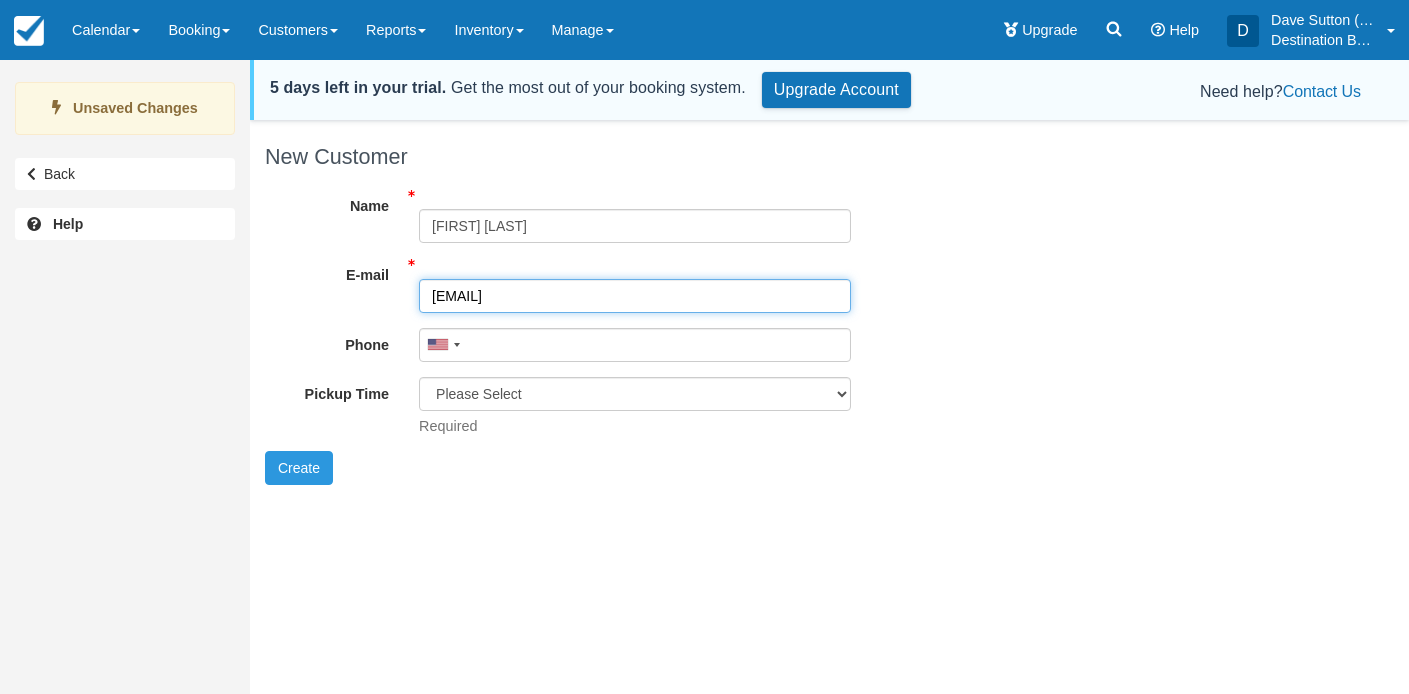 type on "dffrei08@gmail.com" 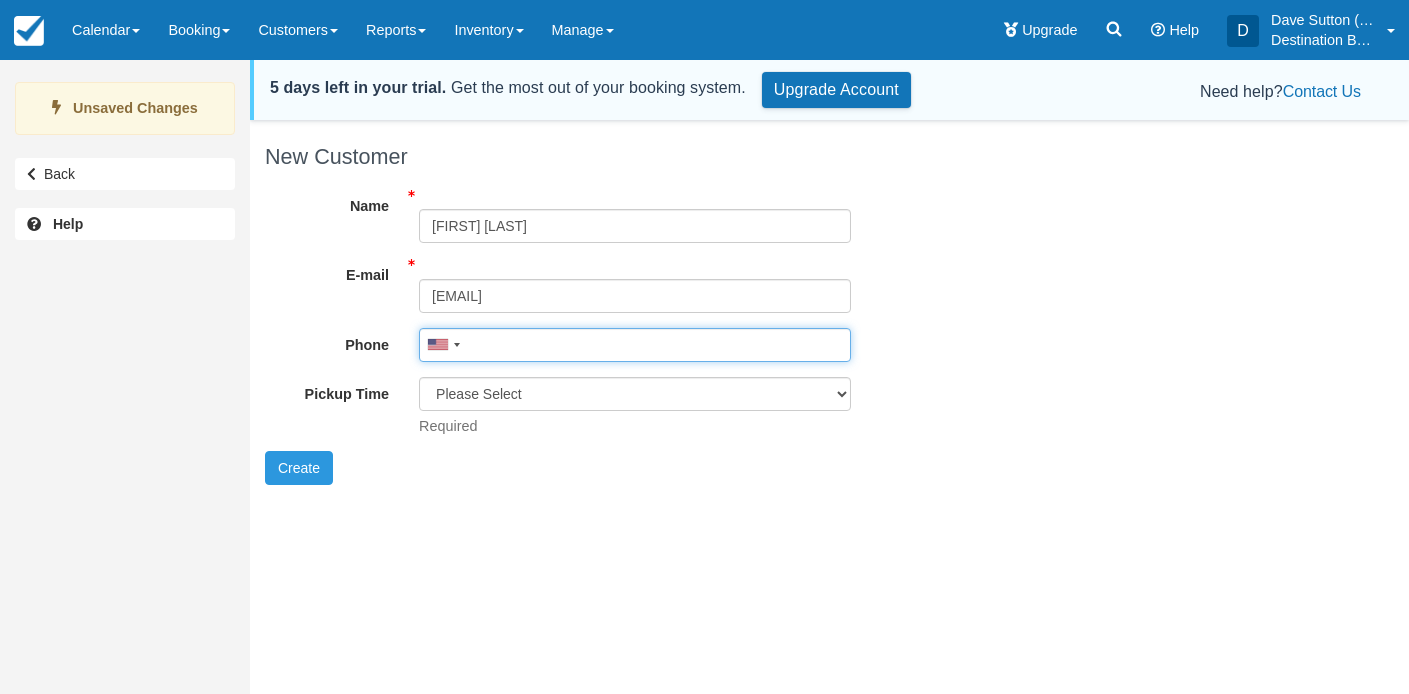 click on "Phone" at bounding box center [635, 345] 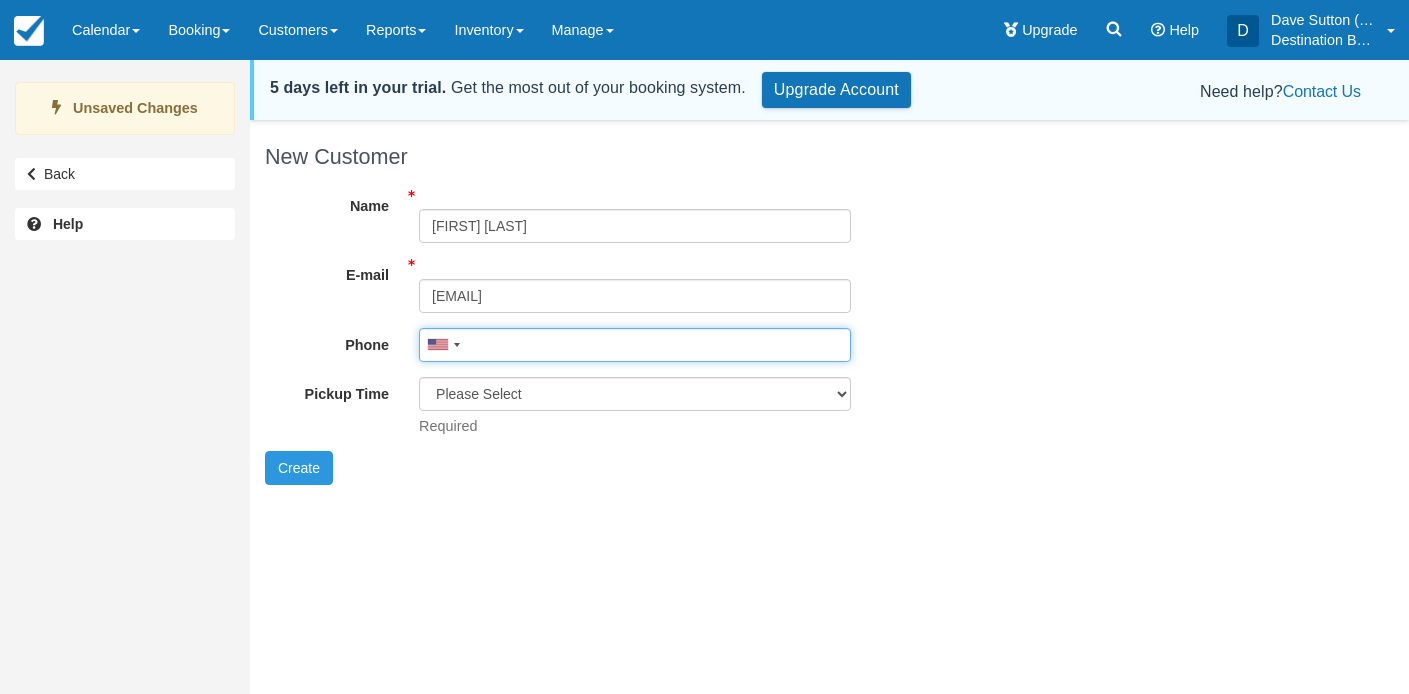 paste on "(704) 296-1178" 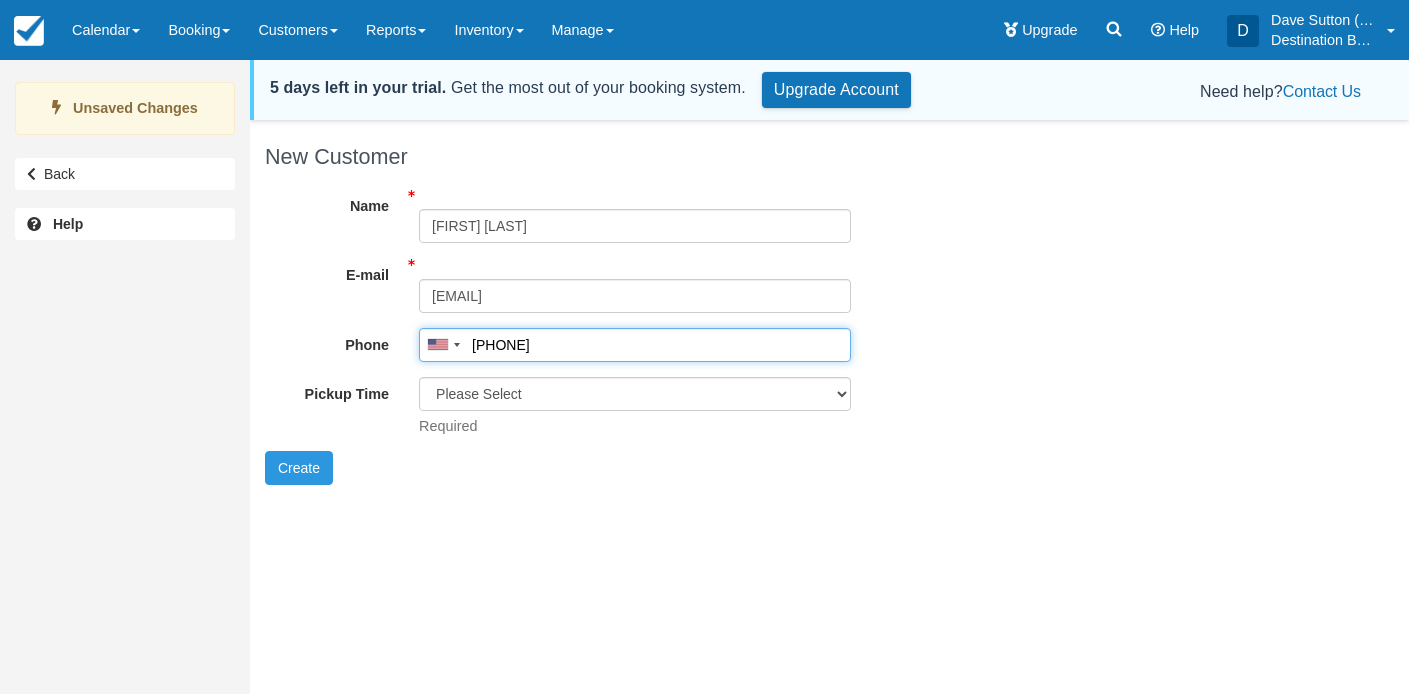 type on "[PHONE]" 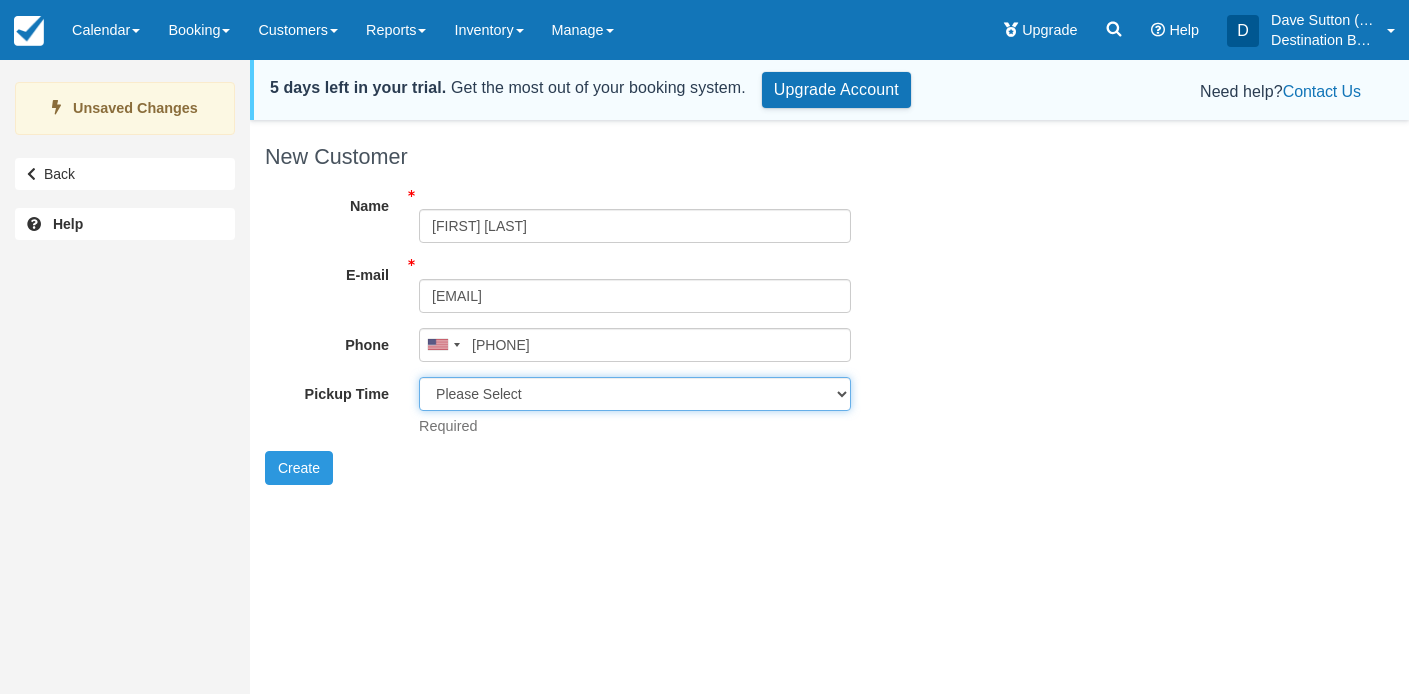 click on "Please Select 8:00 am 8:30 am 9:00 am" at bounding box center (635, 394) 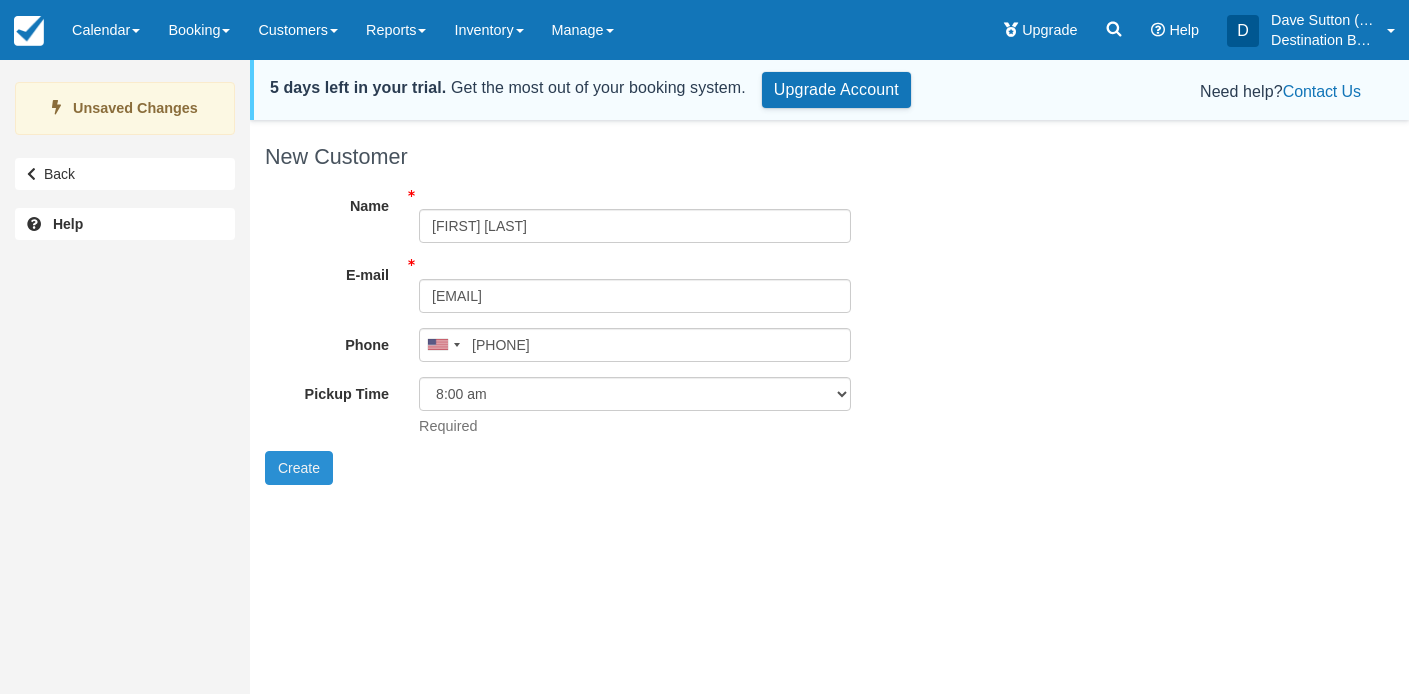 drag, startPoint x: 290, startPoint y: 462, endPoint x: 308, endPoint y: 456, distance: 18.973665 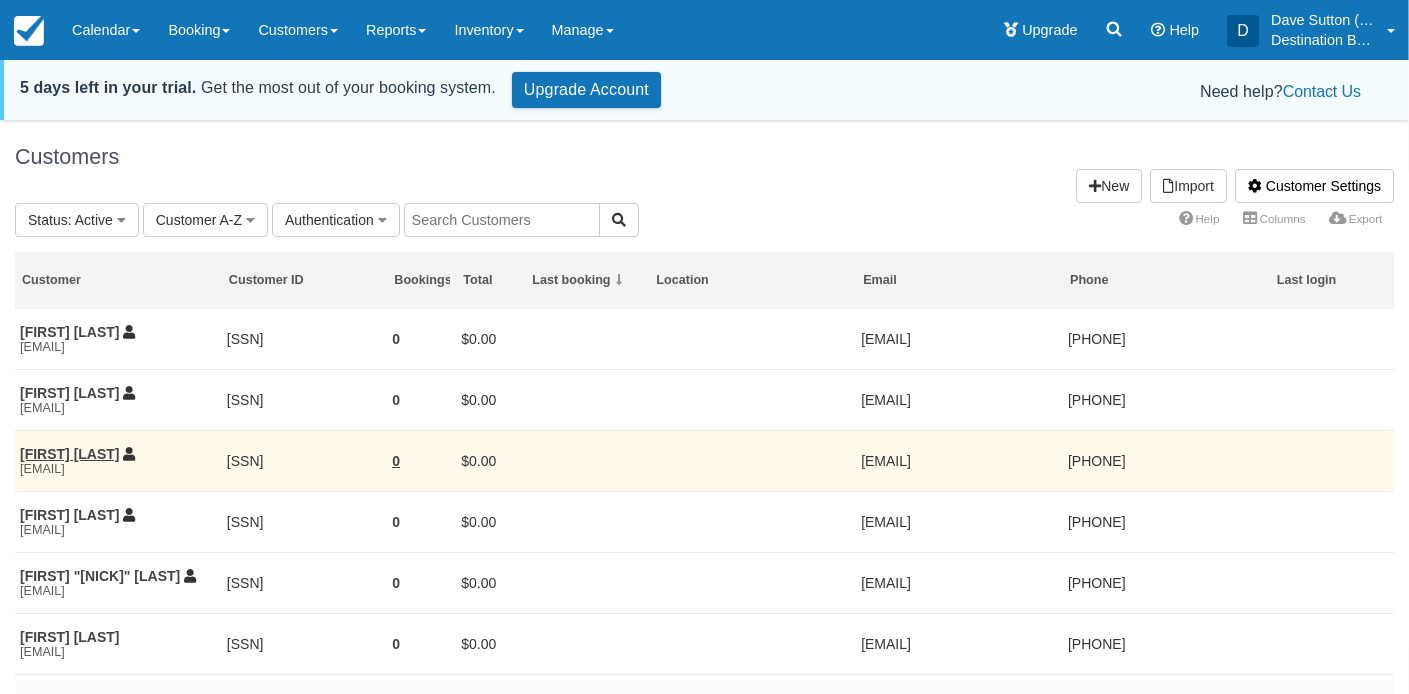 scroll, scrollTop: 65, scrollLeft: 0, axis: vertical 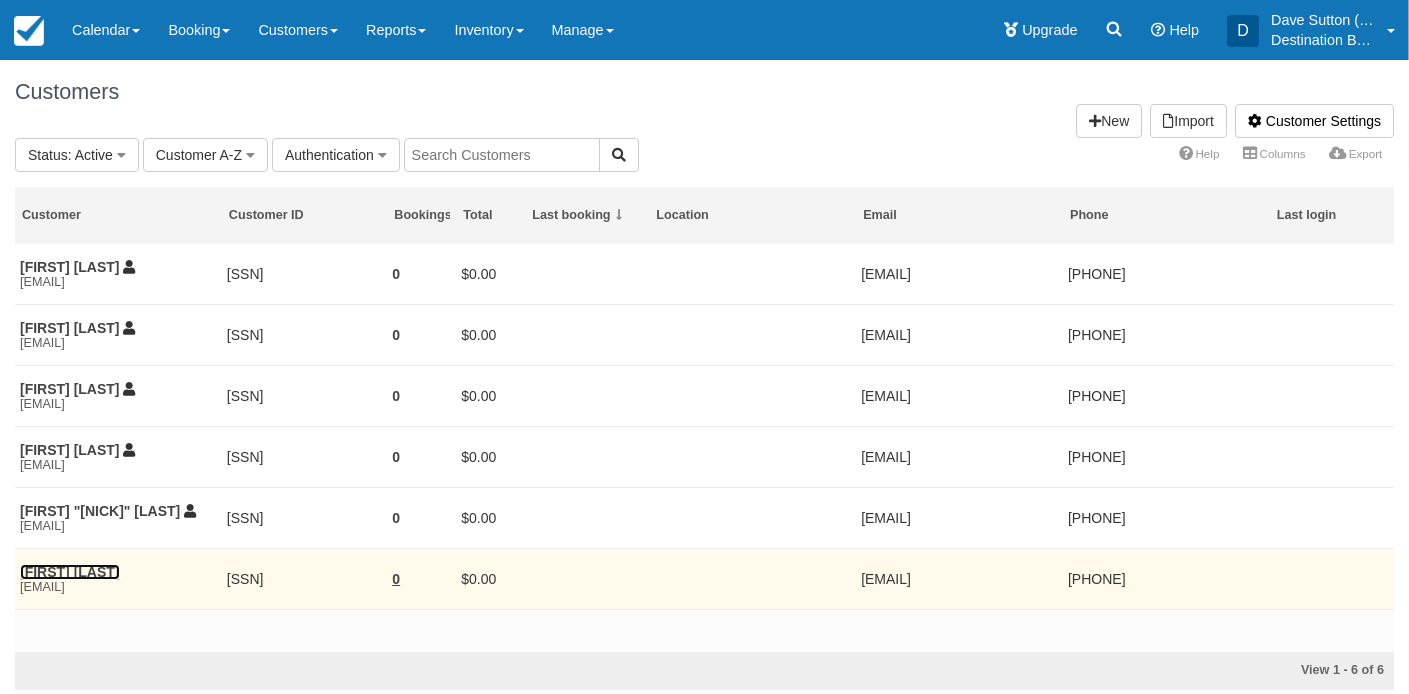 drag, startPoint x: 82, startPoint y: 578, endPoint x: 127, endPoint y: 584, distance: 45.39824 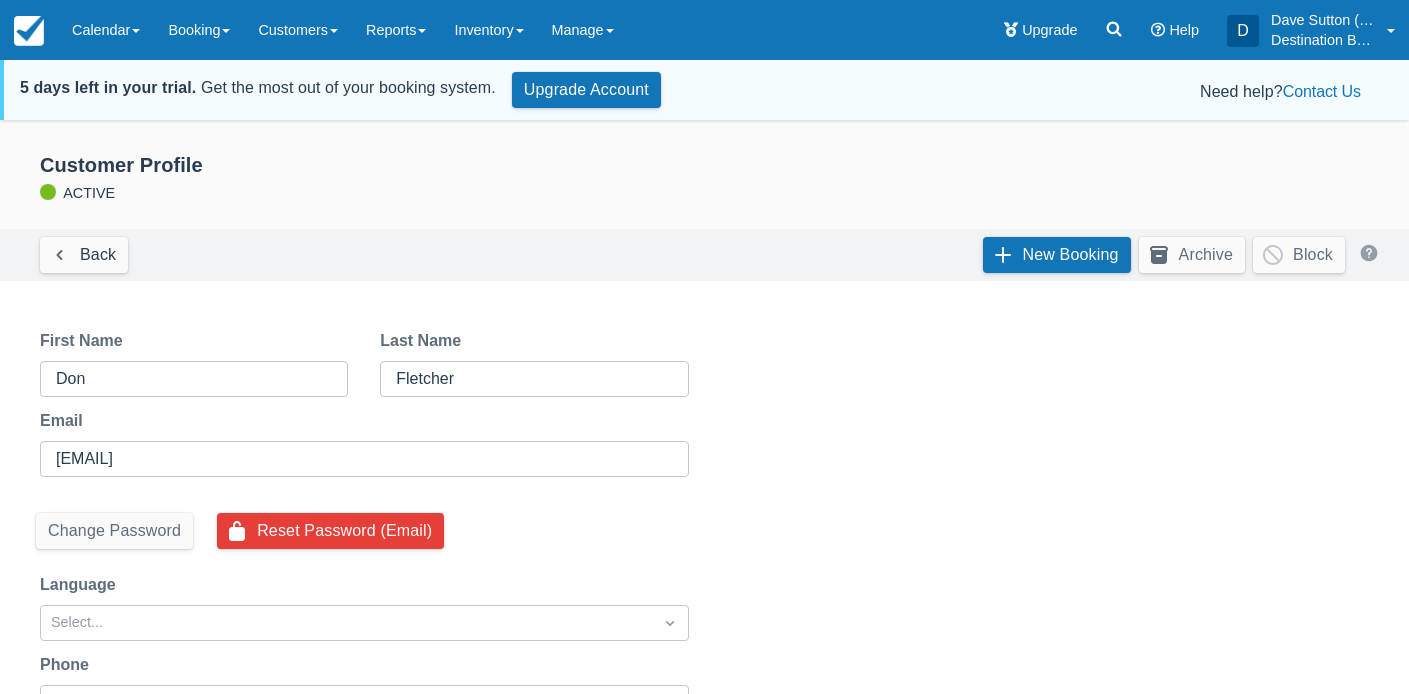 scroll, scrollTop: 0, scrollLeft: 0, axis: both 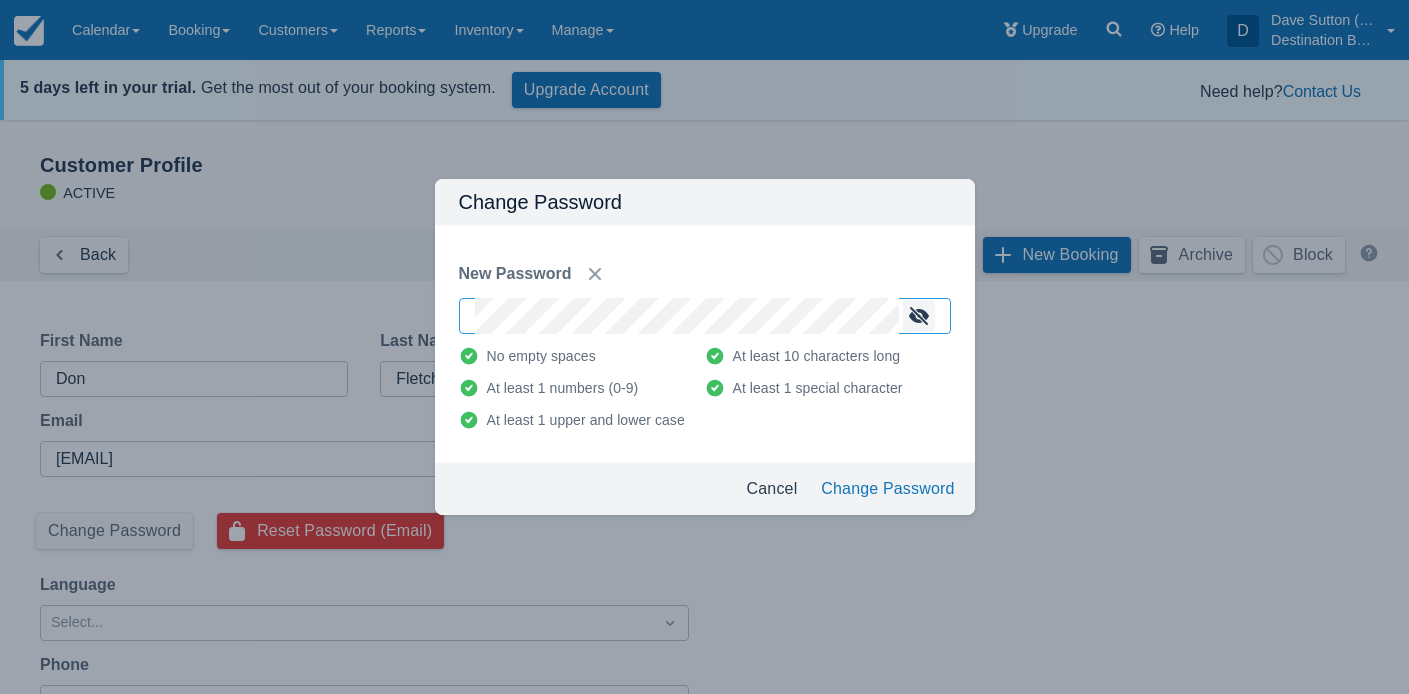click at bounding box center (919, 316) 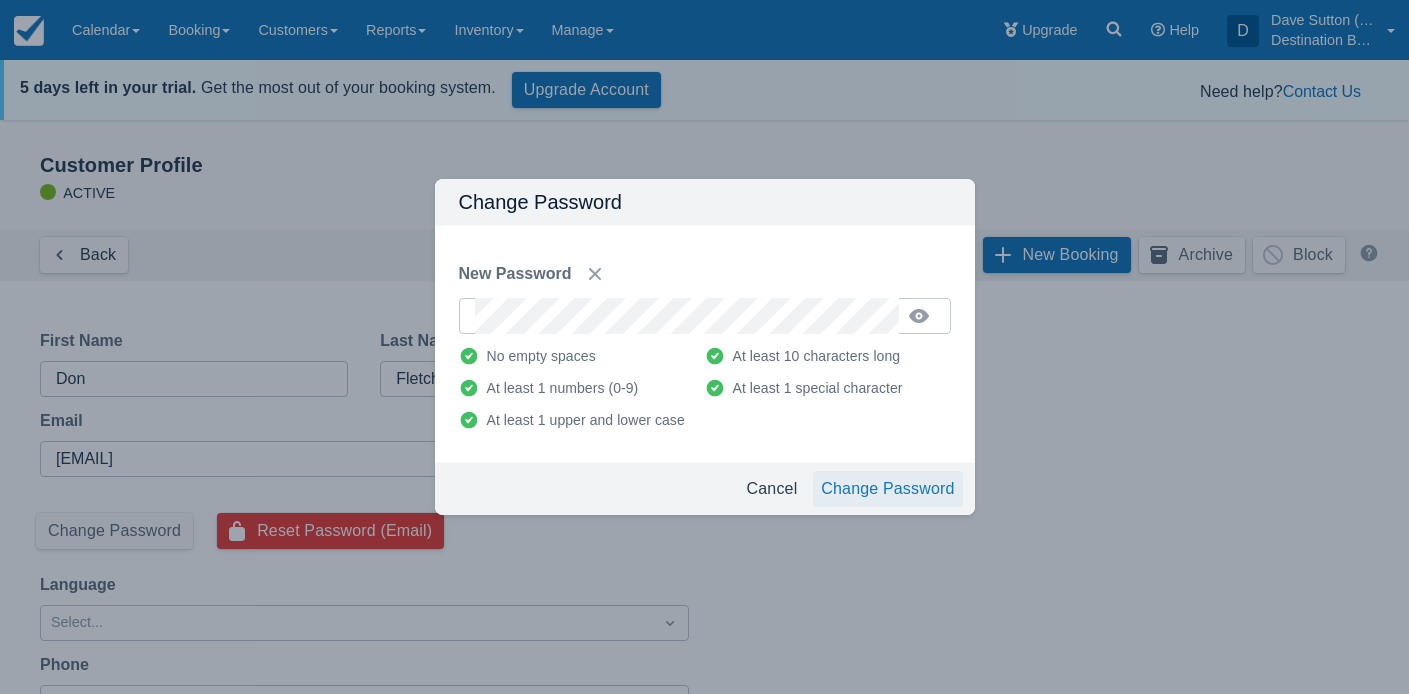 drag, startPoint x: 911, startPoint y: 484, endPoint x: 956, endPoint y: 503, distance: 48.8467 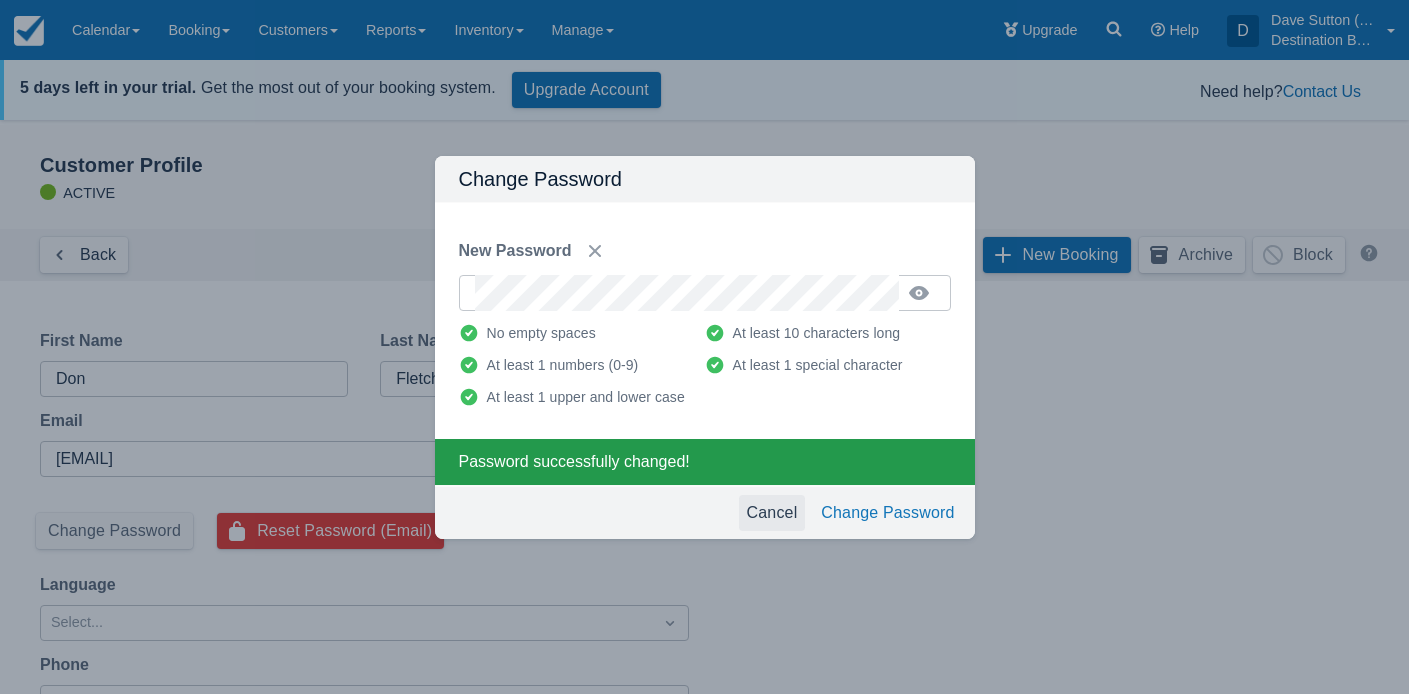 drag, startPoint x: 754, startPoint y: 503, endPoint x: 746, endPoint y: 487, distance: 17.888544 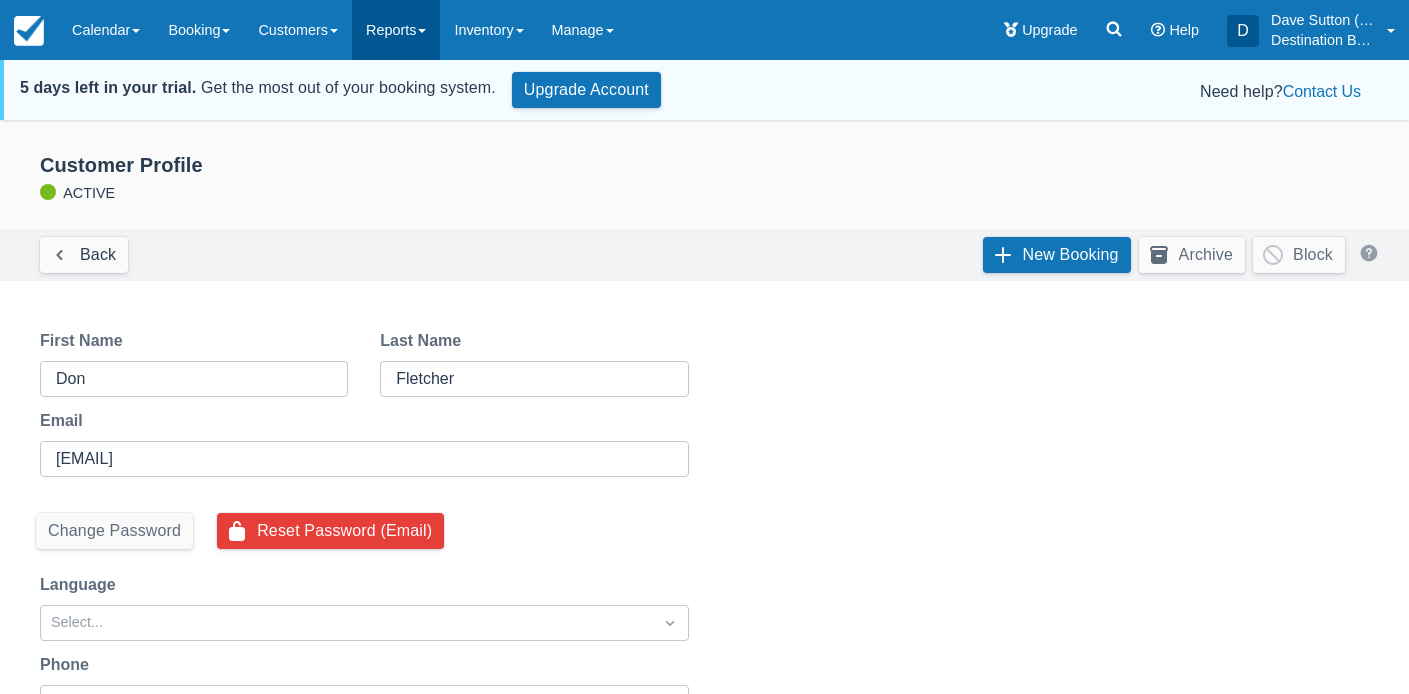 click on "Reports" at bounding box center (396, 30) 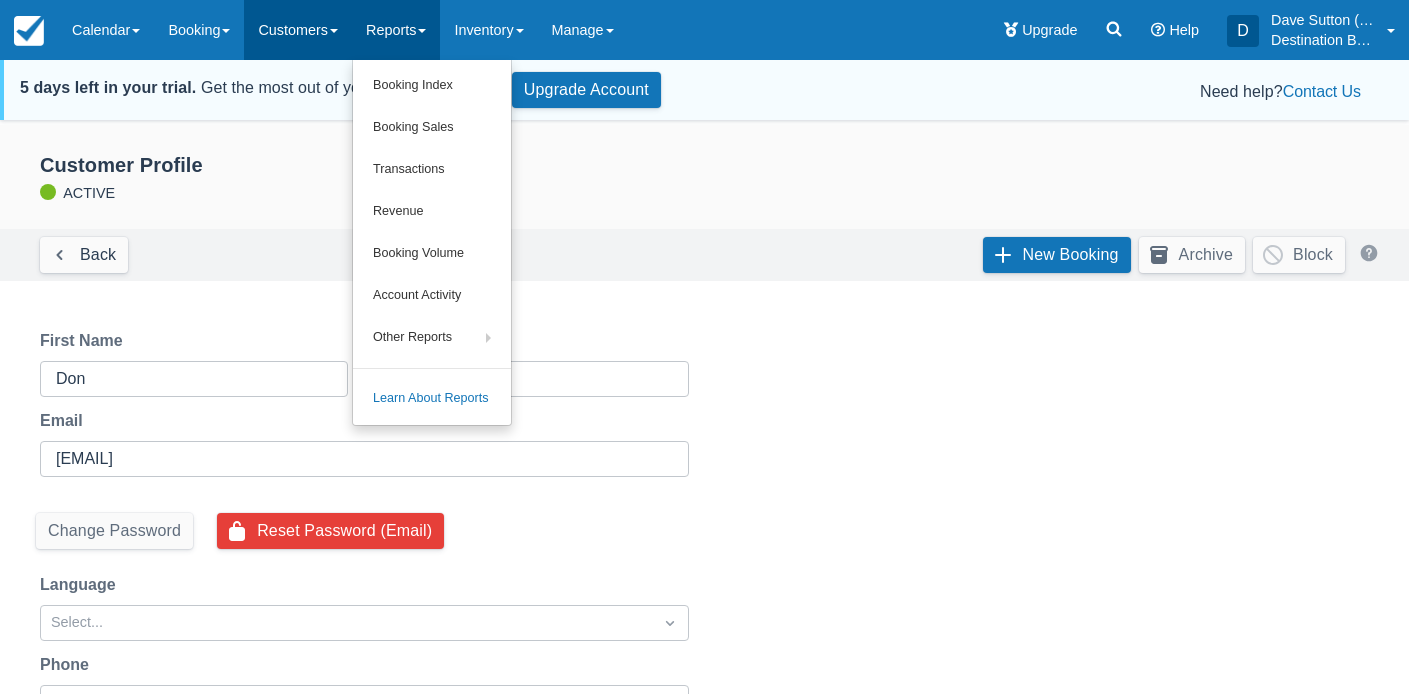 click on "Customers" at bounding box center [298, 30] 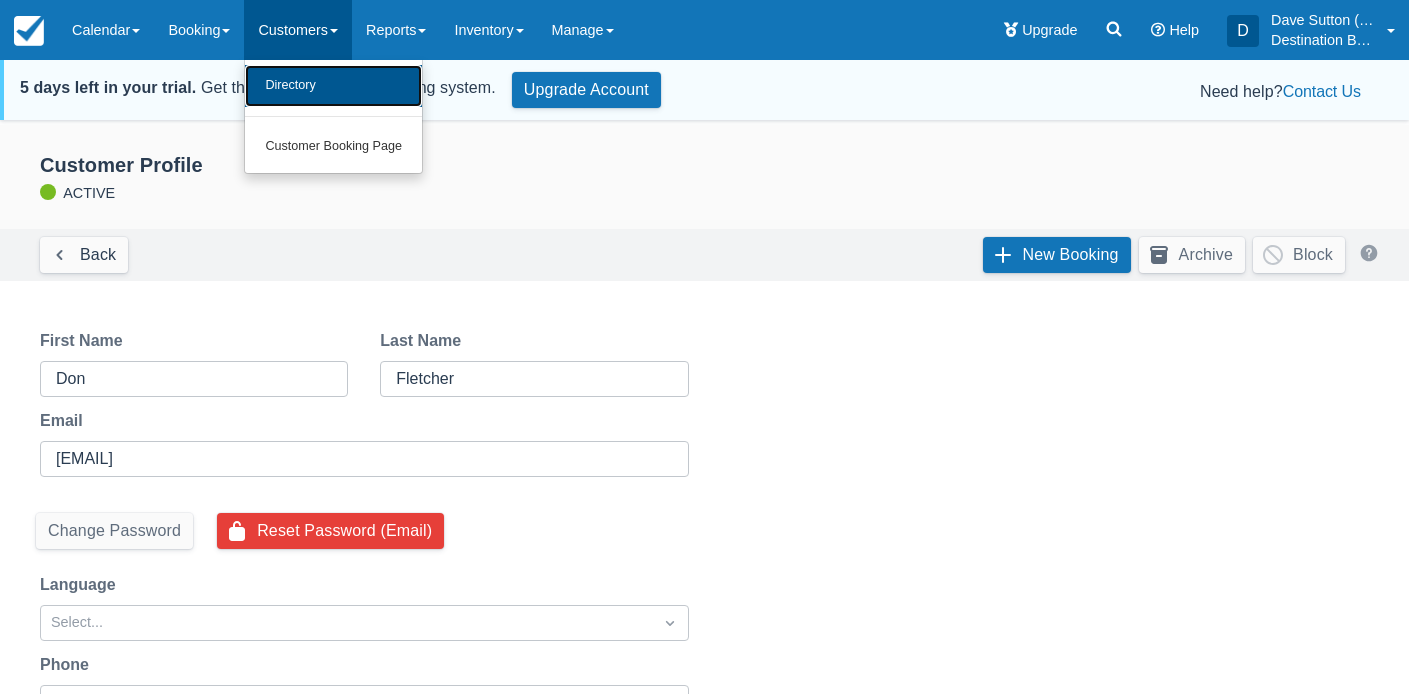 click on "Directory" at bounding box center [333, 86] 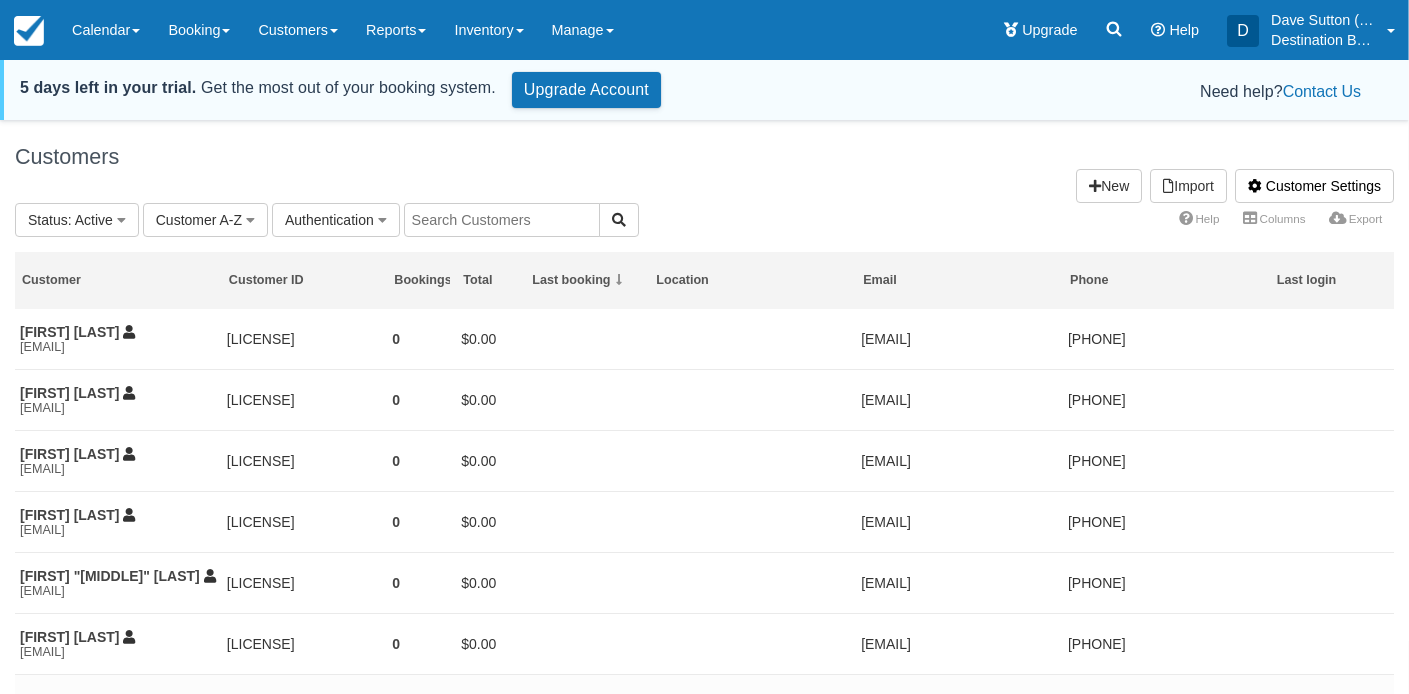 scroll, scrollTop: 0, scrollLeft: 0, axis: both 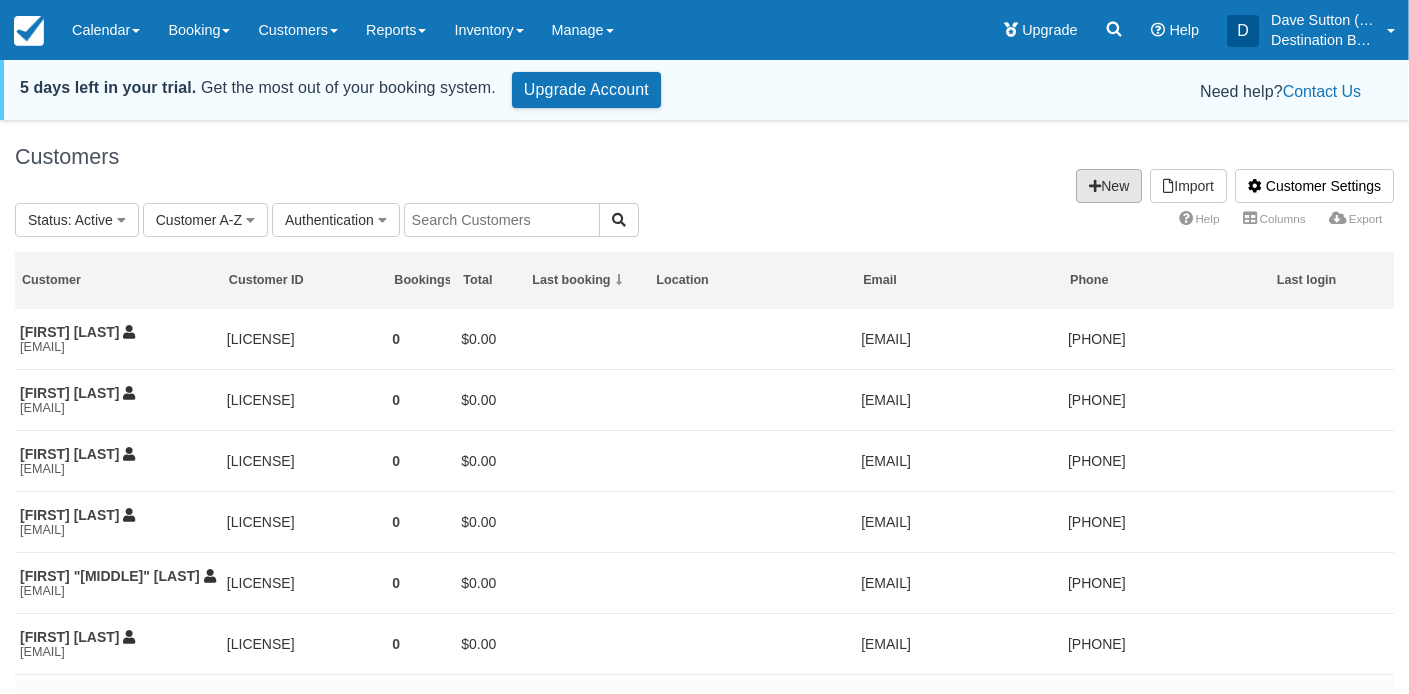 click on "New" at bounding box center (1109, 186) 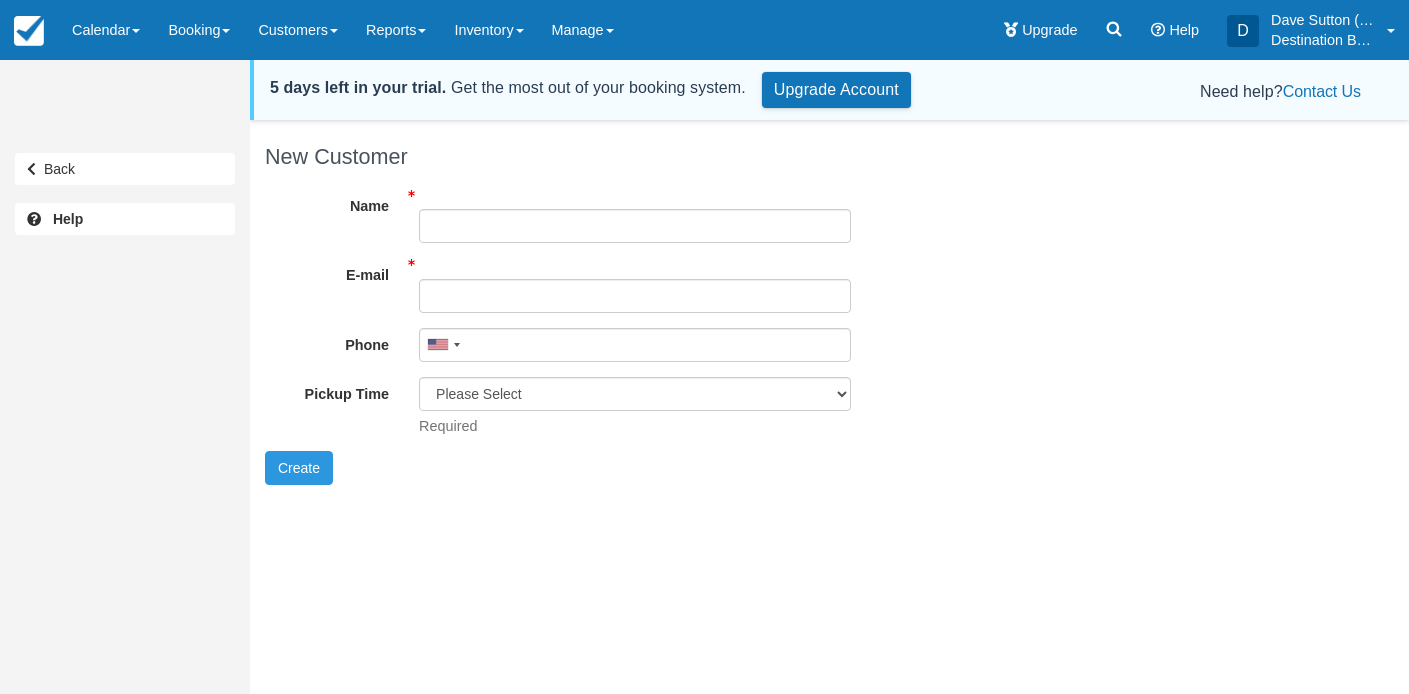 scroll, scrollTop: 0, scrollLeft: 0, axis: both 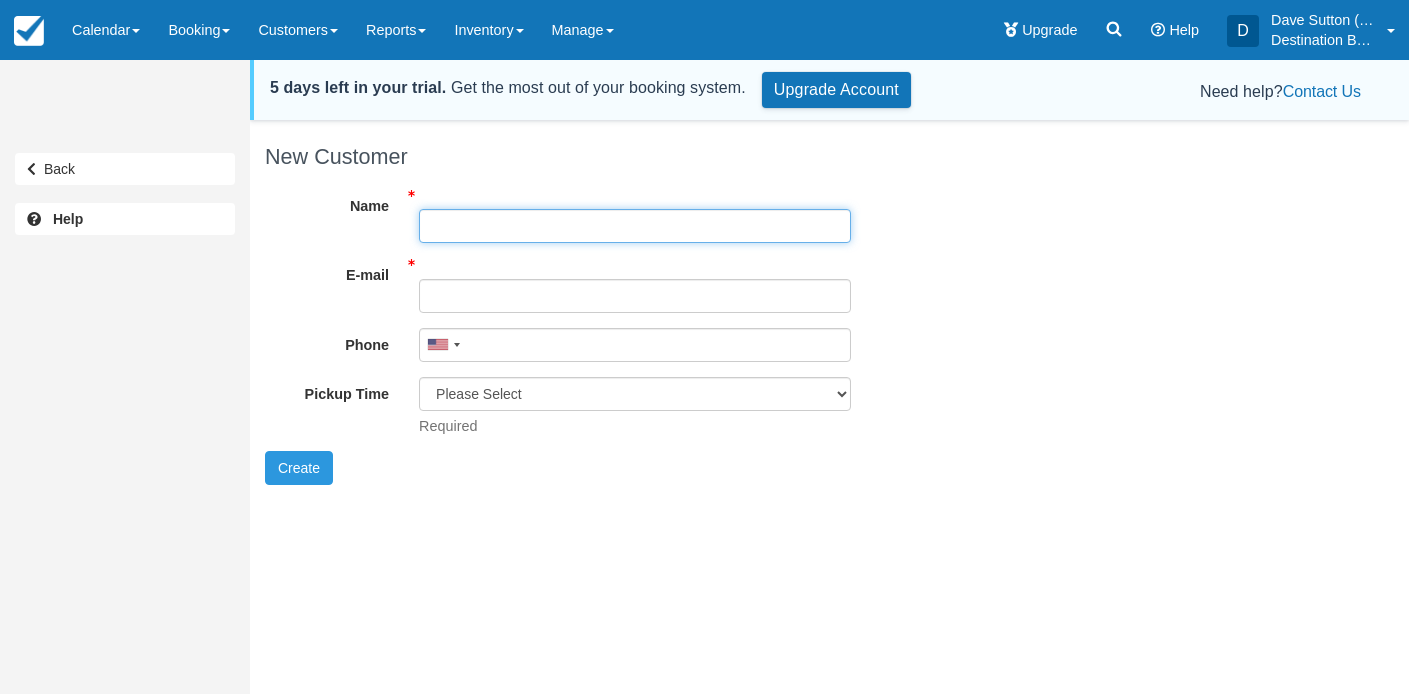 drag, startPoint x: 496, startPoint y: 242, endPoint x: 506, endPoint y: 223, distance: 21.470911 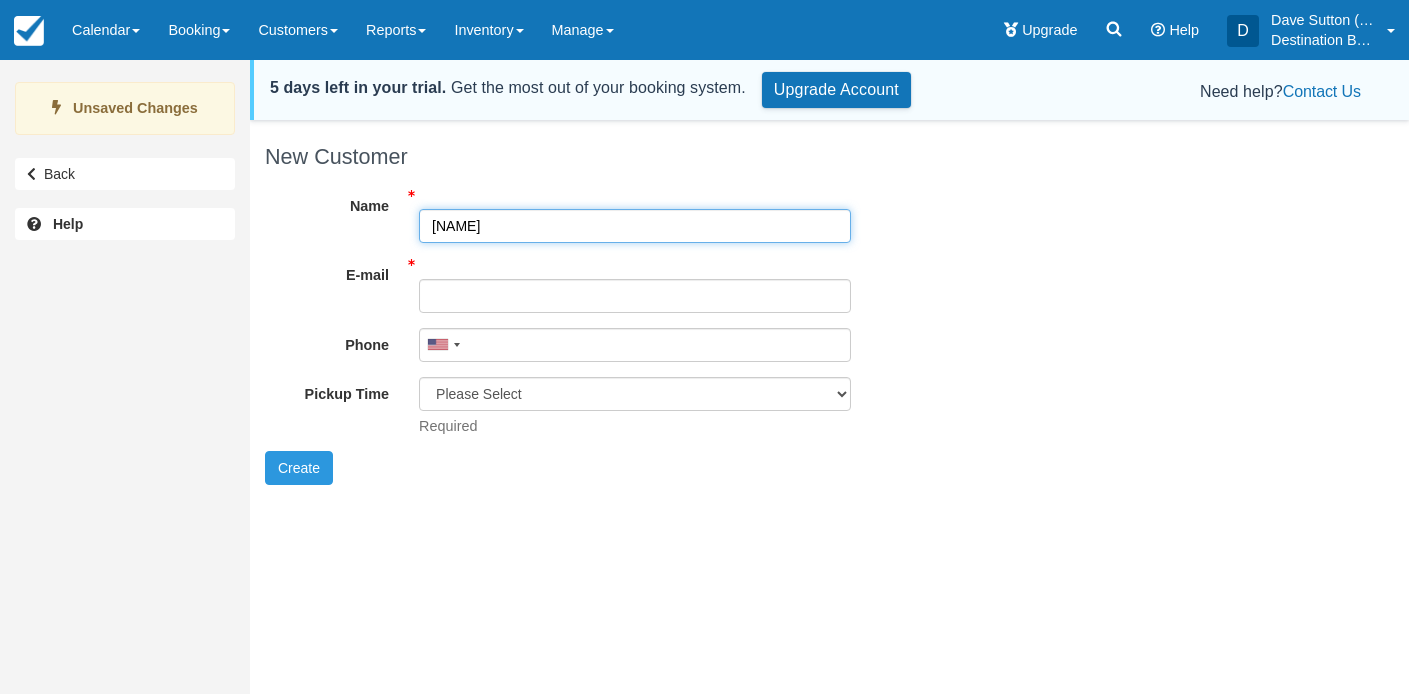 paste on "[LAST]" 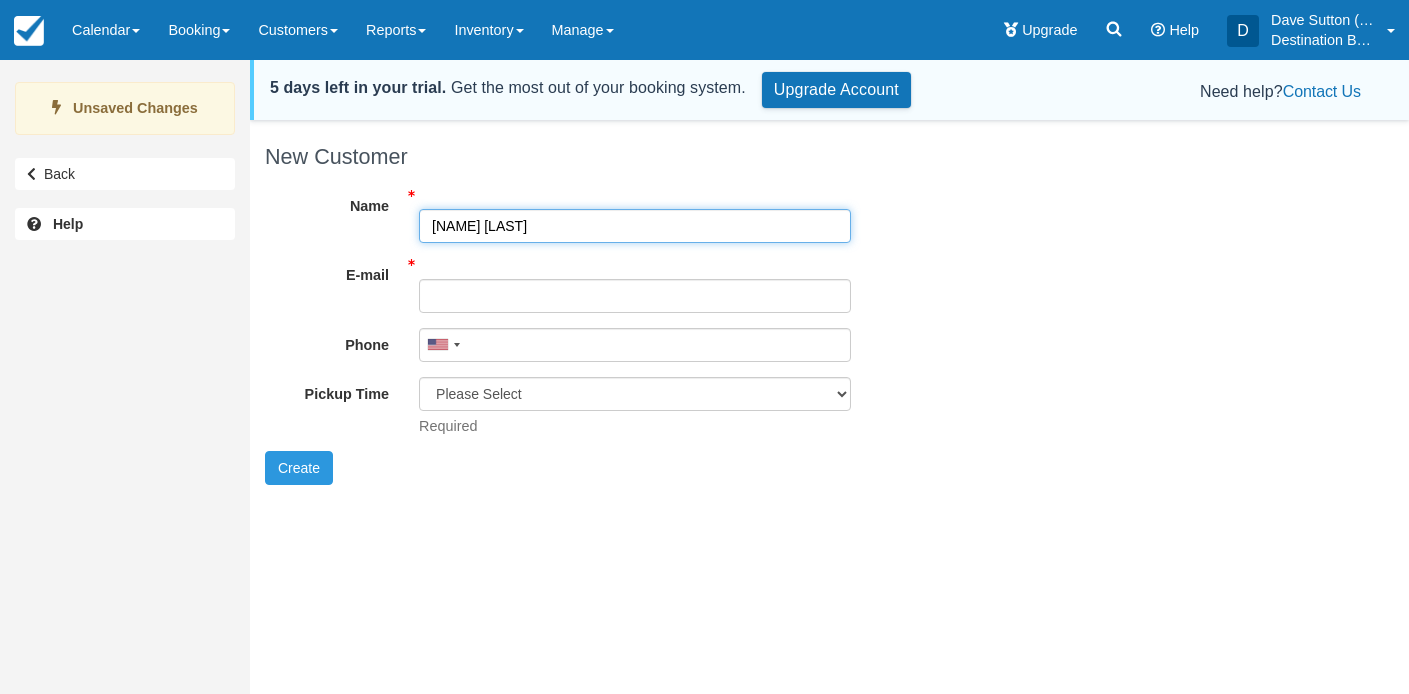 type on "[NAME] [LAST]" 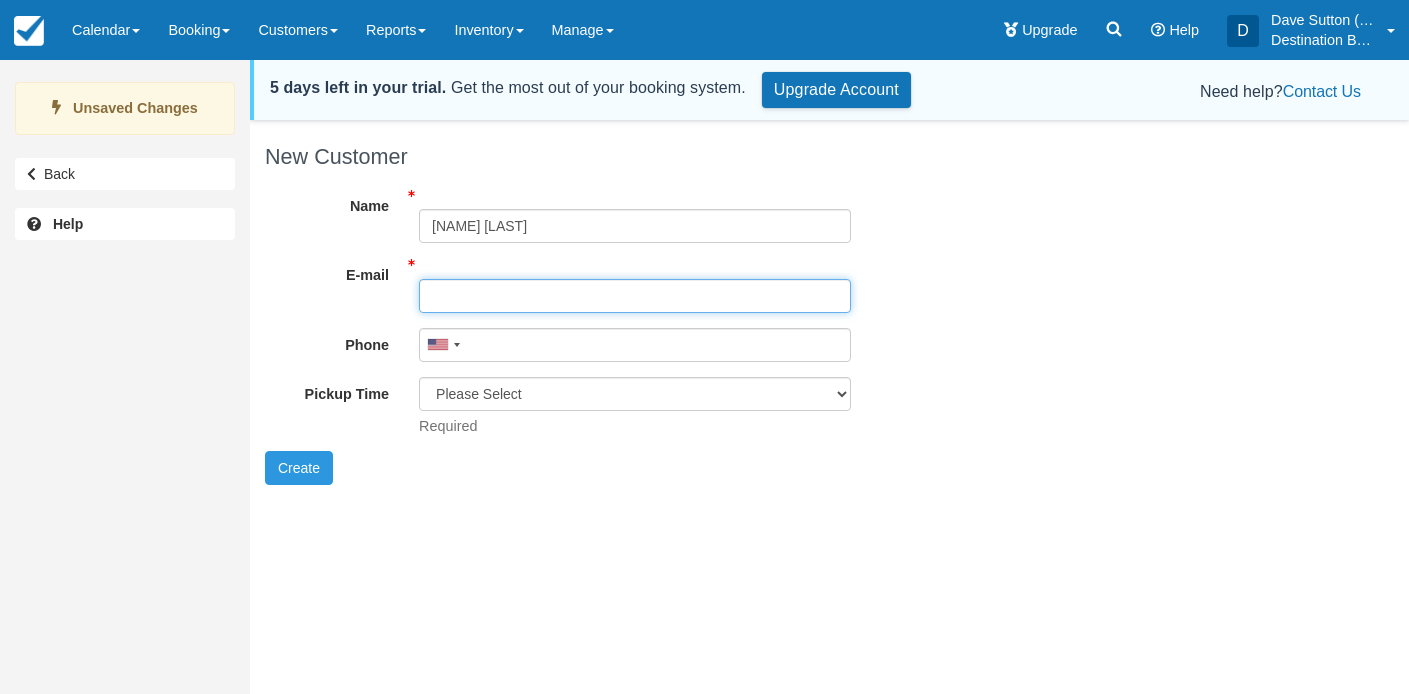 click on "E-mail" at bounding box center (635, 296) 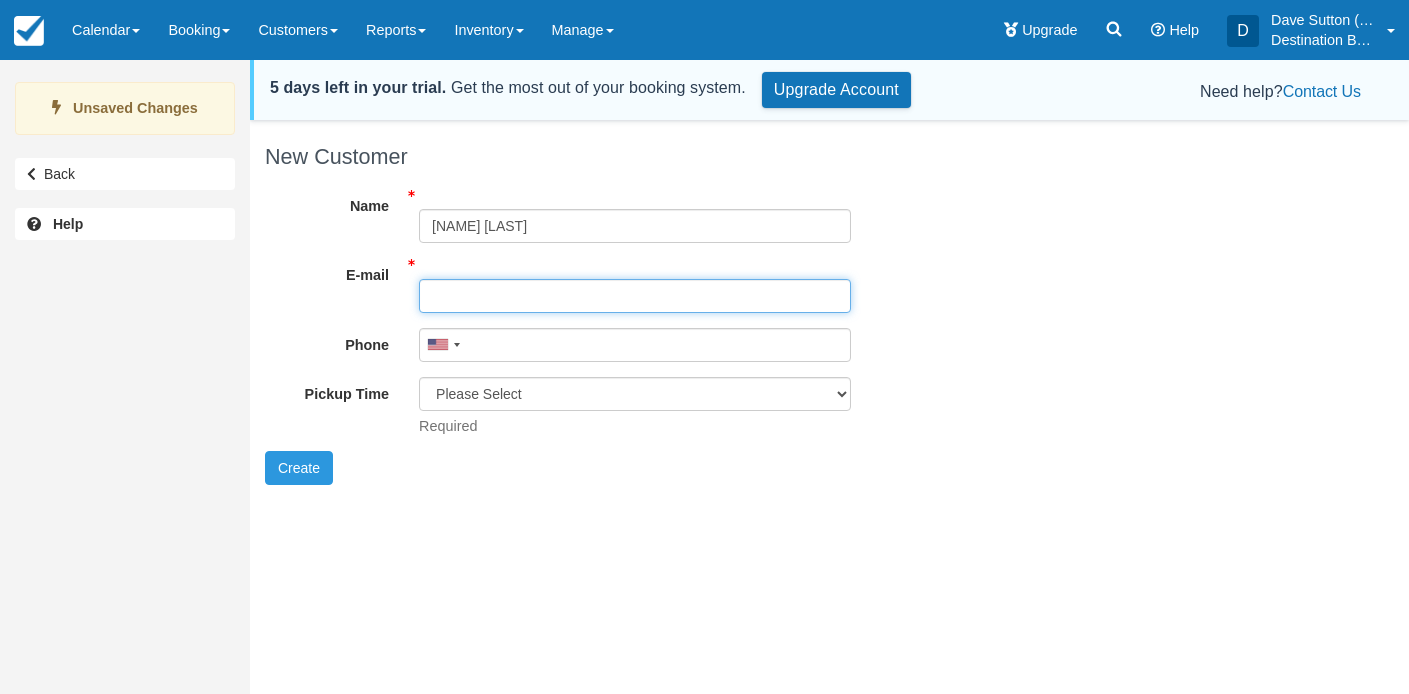 paste on "[EMAIL]" 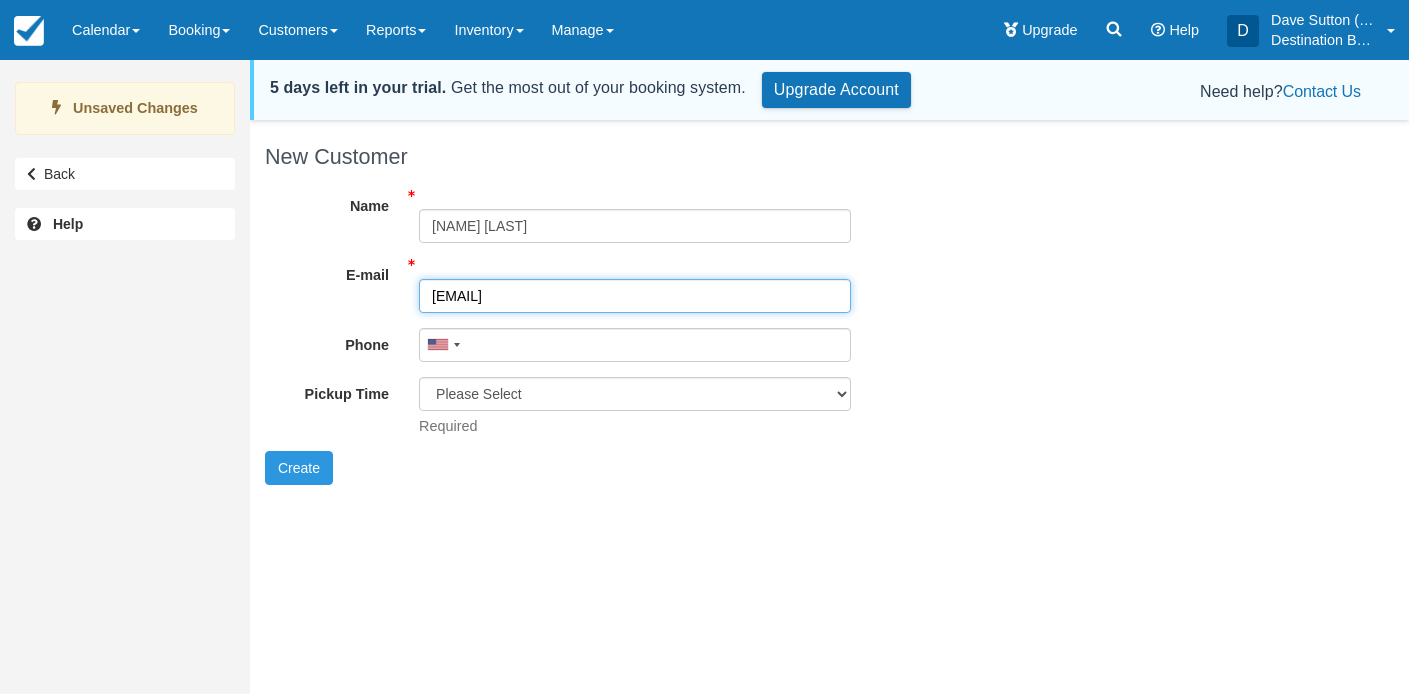 type on "[EMAIL]" 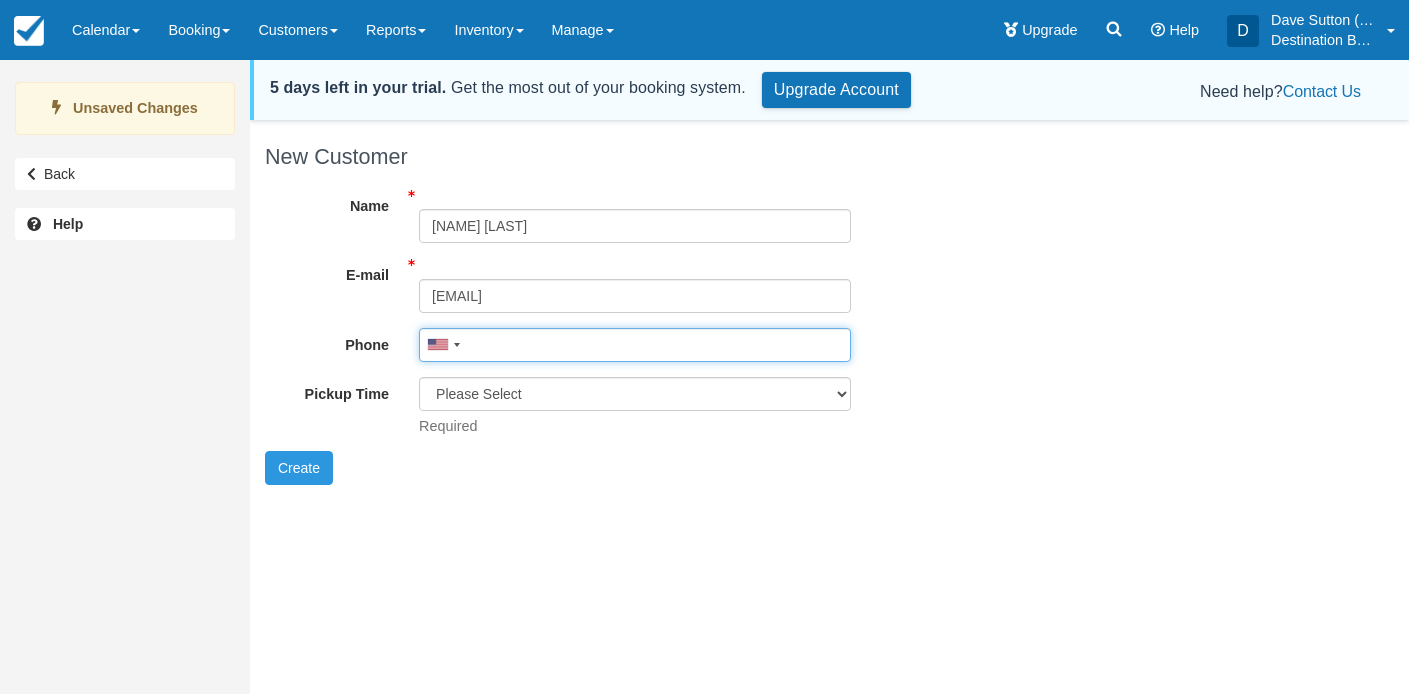 click on "Phone" at bounding box center [635, 345] 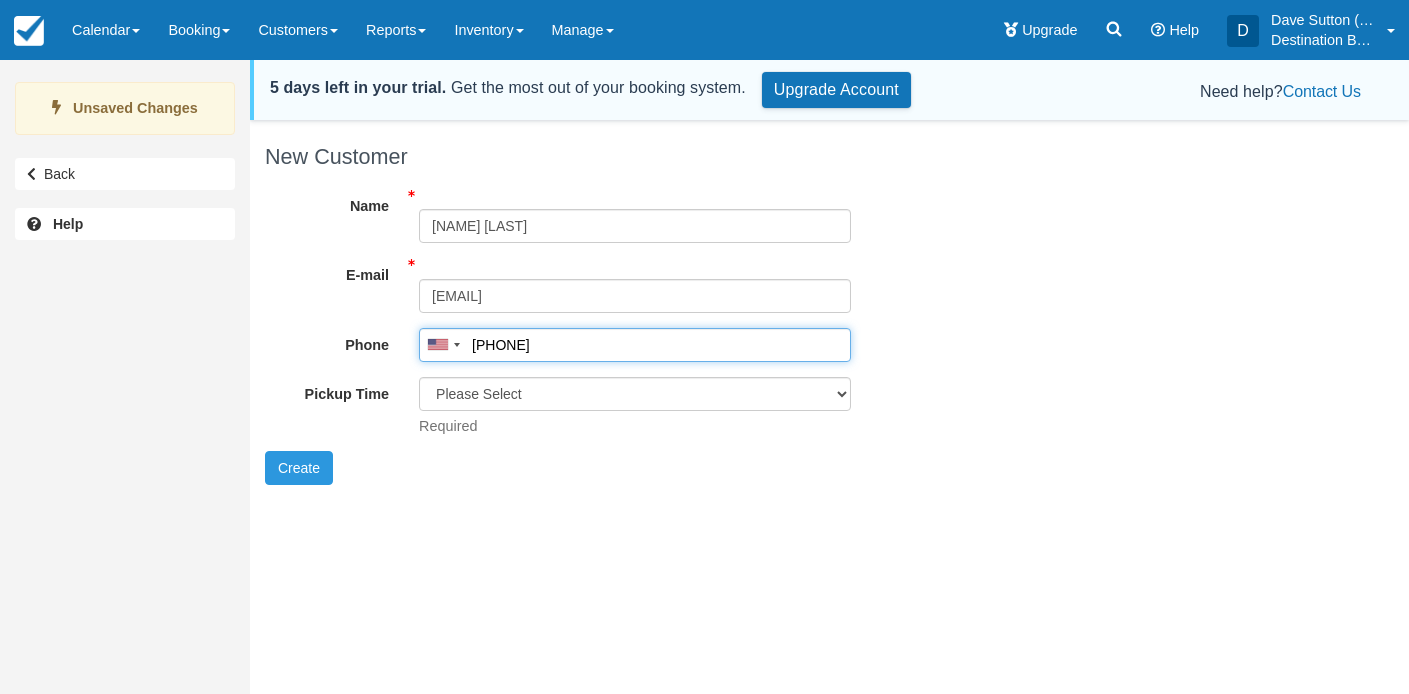 type on "[PHONE]" 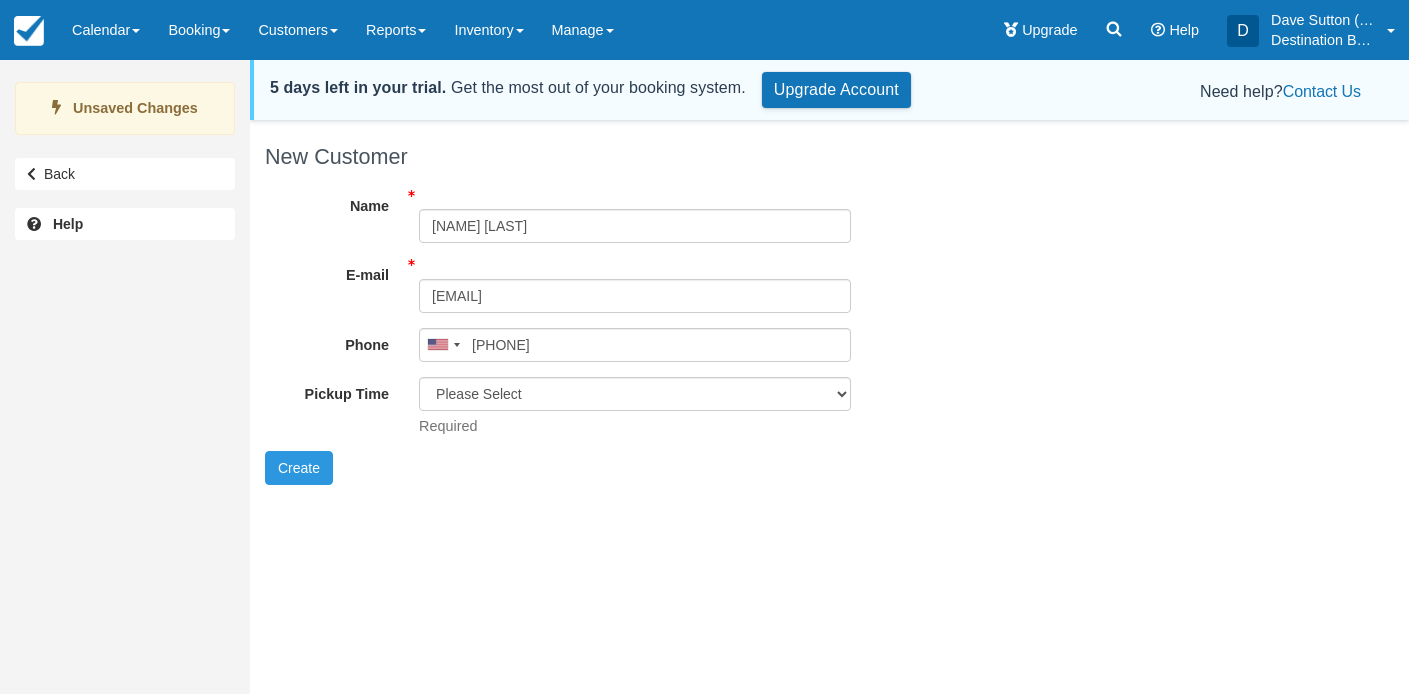 click on "Phone
United States +1 Canada +1 United Kingdom +44 Afghanistan (‫افغانستان‬‎) +93 Albania (Shqipëri) +355 Algeria (‫الجزائر‬‎) +213 American Samoa +1684 Andorra +376 Angola +244 Anguilla +1264 Antigua and Barbuda +1268 Argentina +54 Armenia (Հայաստան) +374 Aruba +297 Australia +61 Austria (Österreich) +43 Azerbaijan (Azərbaycan) +994 Bahamas +1242 Bahrain (‫البحرين‬‎) +973 Bangladesh (বাংলাদেশ) +880 Barbados +1246 Belarus (Беларусь) +375 Belgium (België) +32 Belize +501 Benin (Bénin) +229 Bermuda +1441 Bhutan (འབྲུག) +975 Bolivia +591 Bosnia and Herzegovina (Босна и Херцеговина) +387 Botswana +267 Brazil (Brasil) +55 British Indian Ocean Territory +246 British Virgin Islands +1284 Brunei +673 Bulgaria (България) +359 Burkina Faso +226 Burundi (Uburundi) +257 Cambodia (កម្ពុជា) +855 Cameroon (Cameroun) +237 Canada +1 +238 +599 +1345" at bounding box center [558, 352] 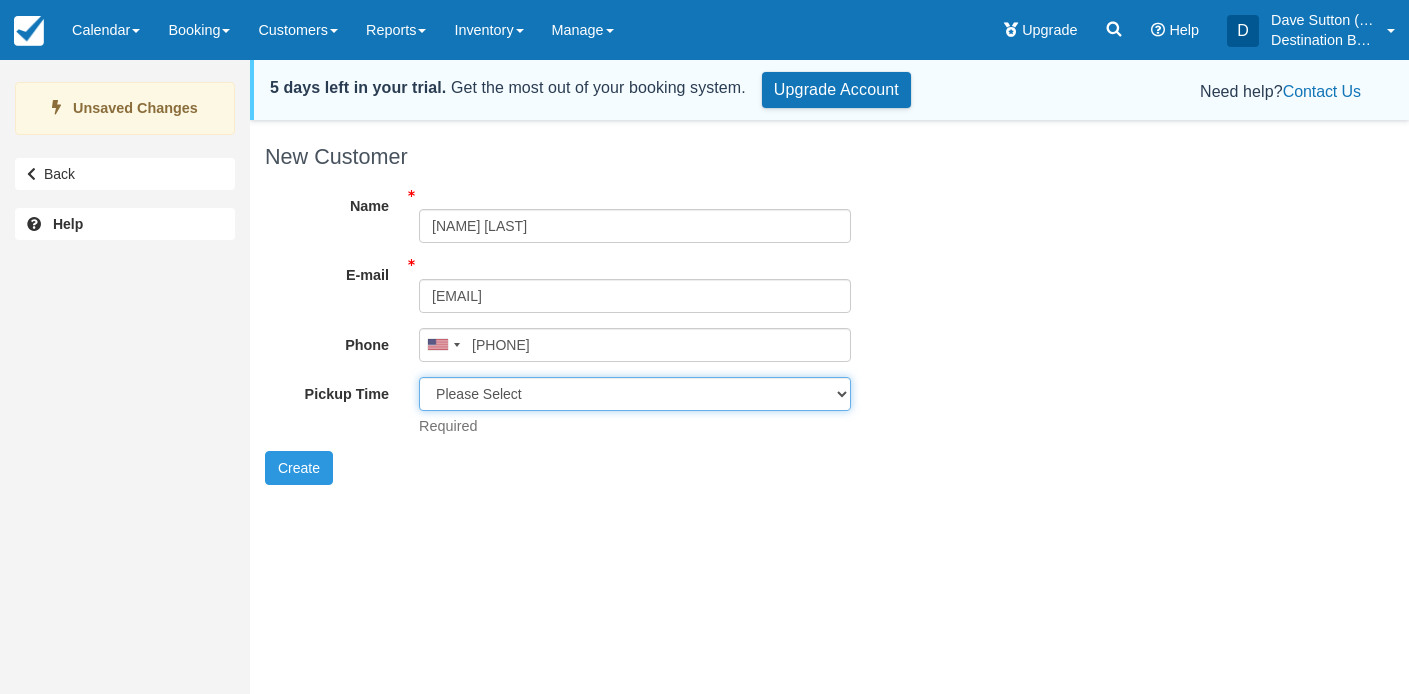 click on "Please Select 8:00 am 8:30 am 9:00 am" at bounding box center (635, 394) 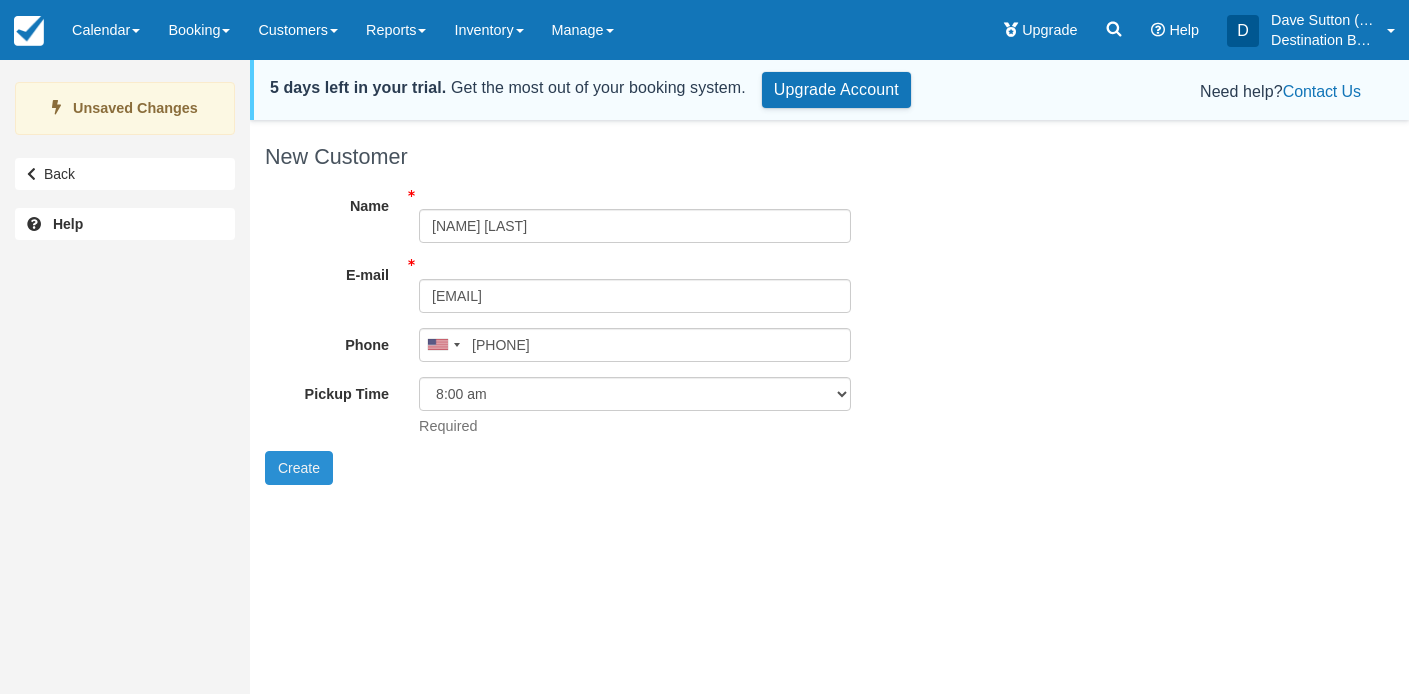 click on "Create" at bounding box center (299, 468) 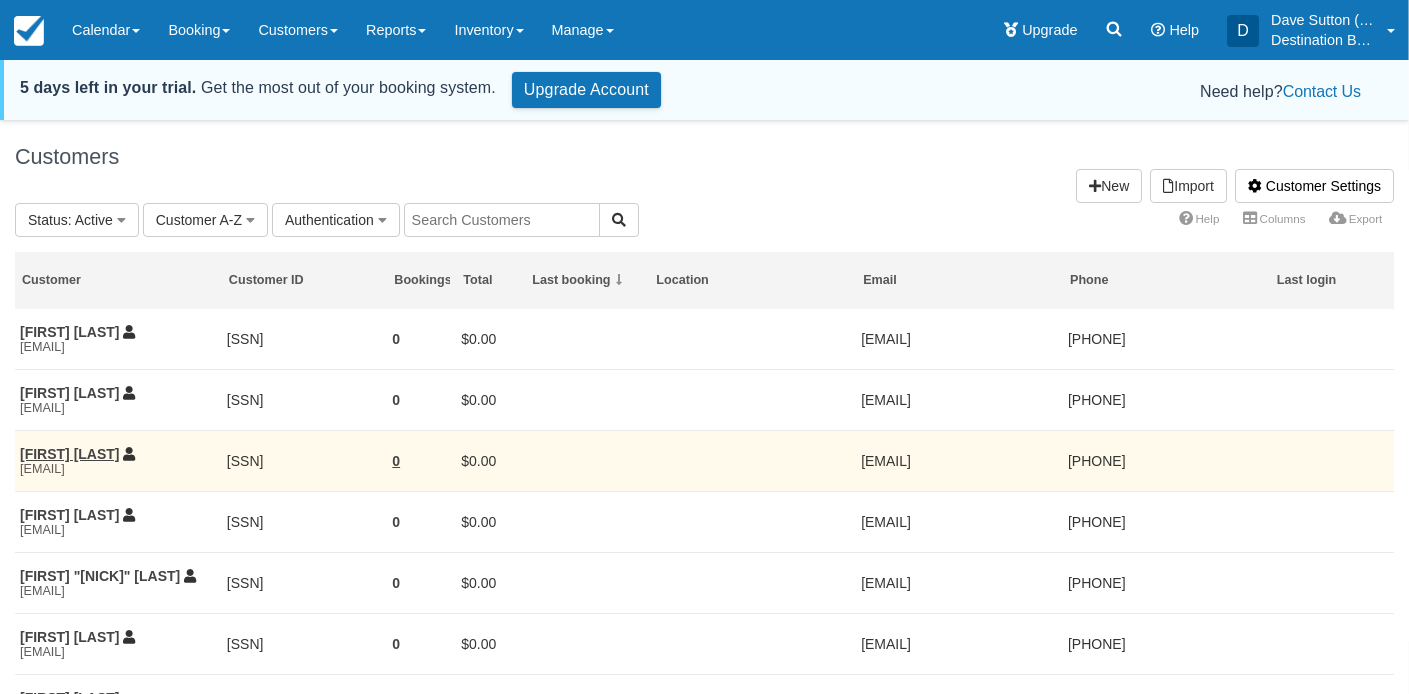 scroll, scrollTop: 0, scrollLeft: 0, axis: both 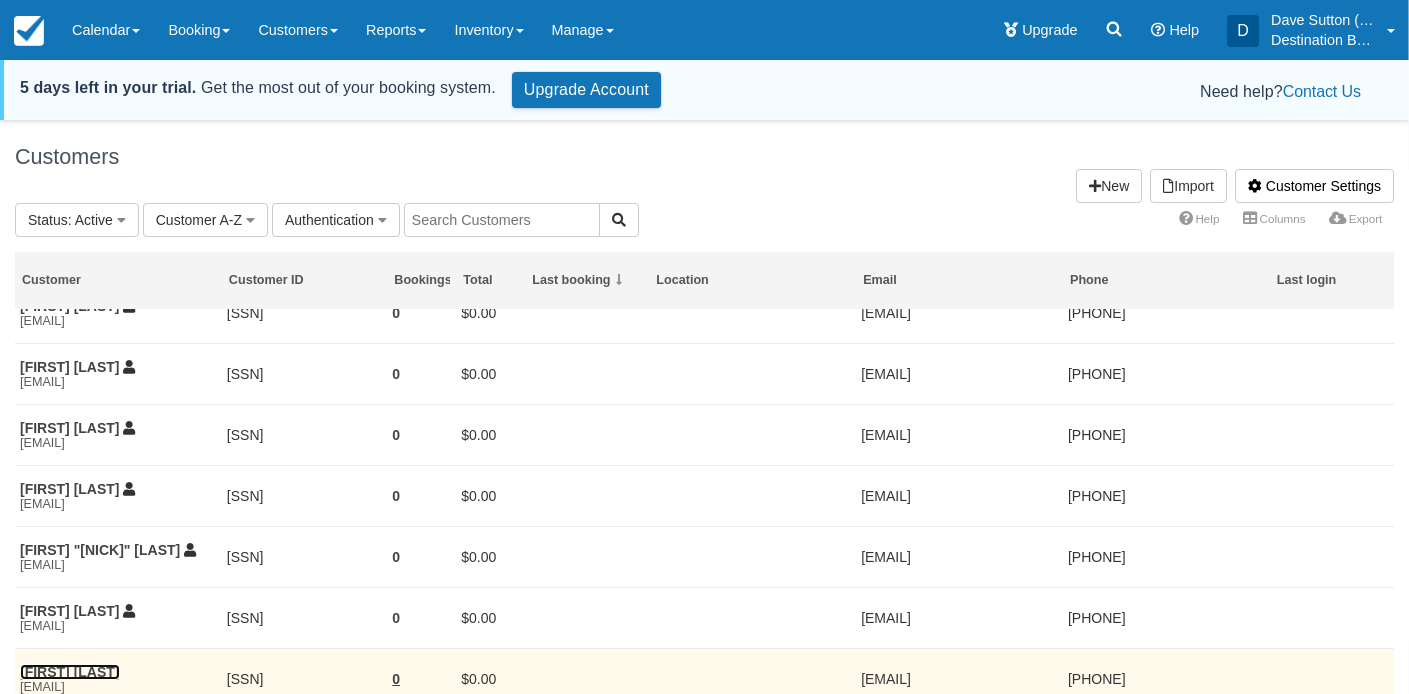 click on "Norberto Delgado" at bounding box center [70, 672] 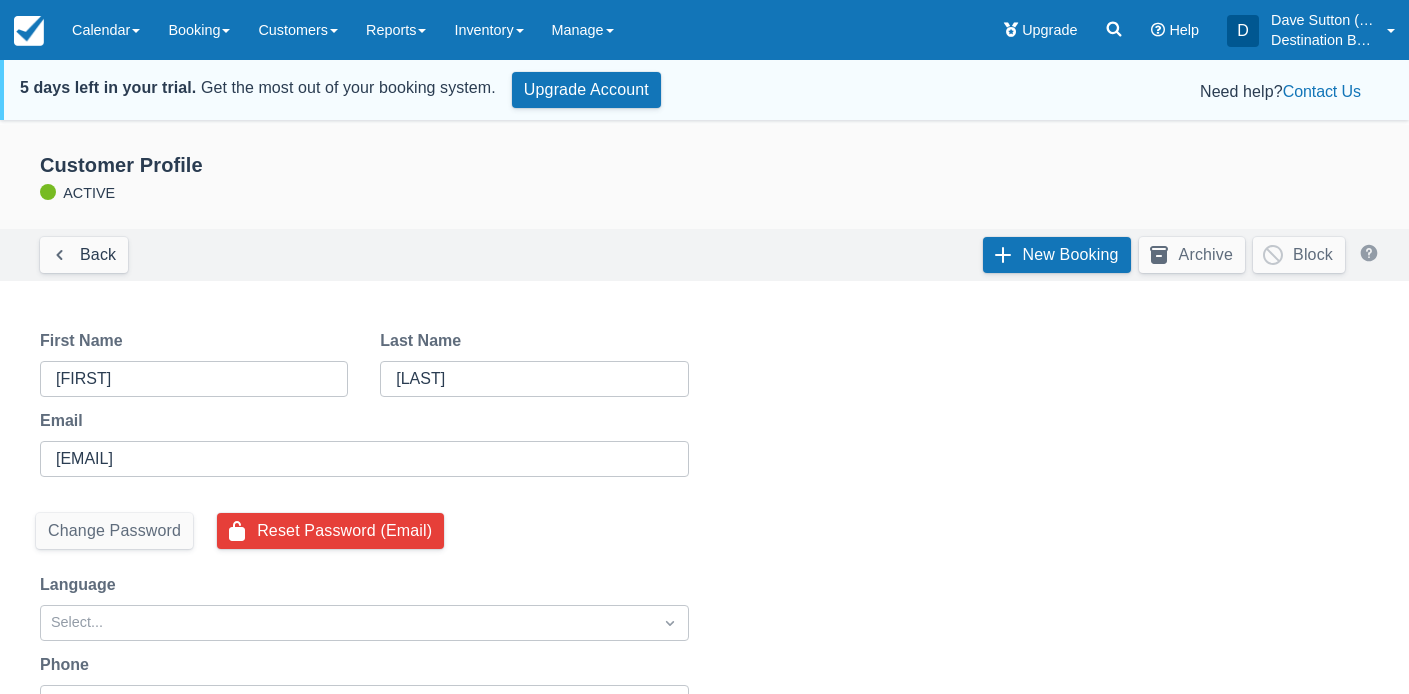 scroll, scrollTop: 0, scrollLeft: 0, axis: both 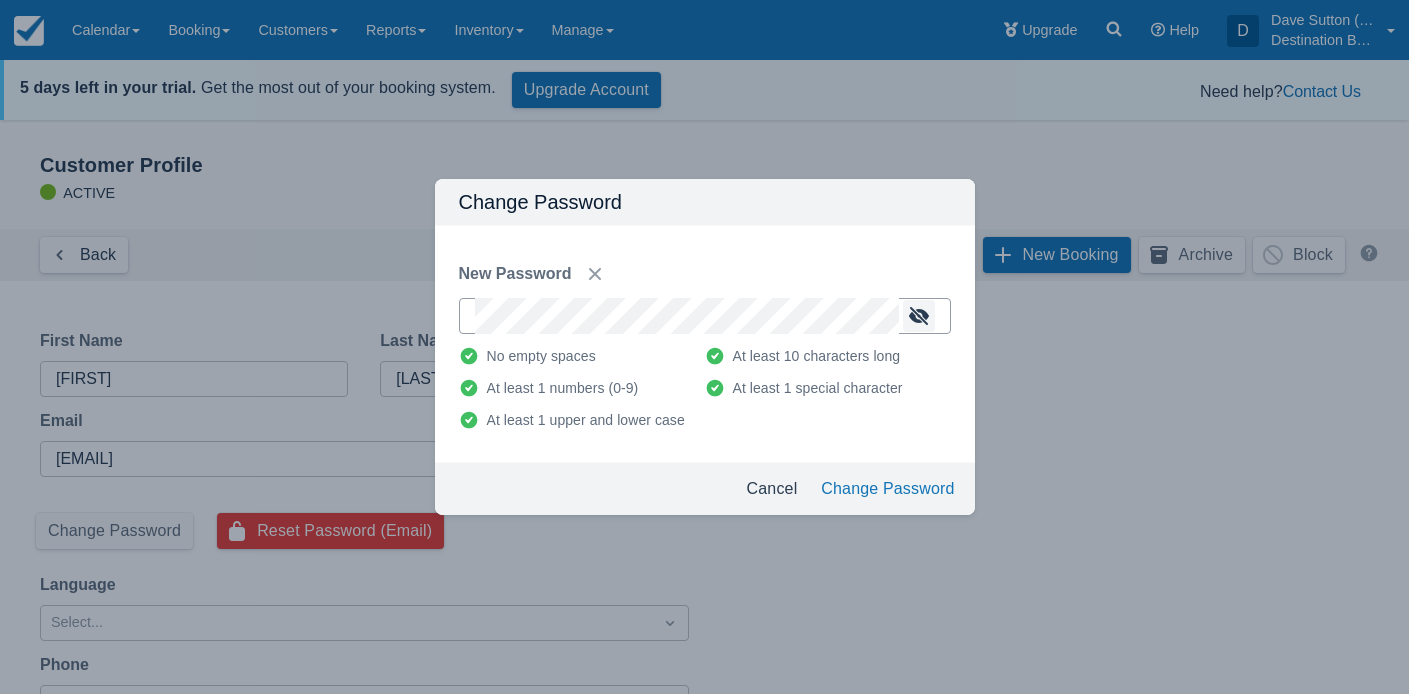 click at bounding box center [919, 316] 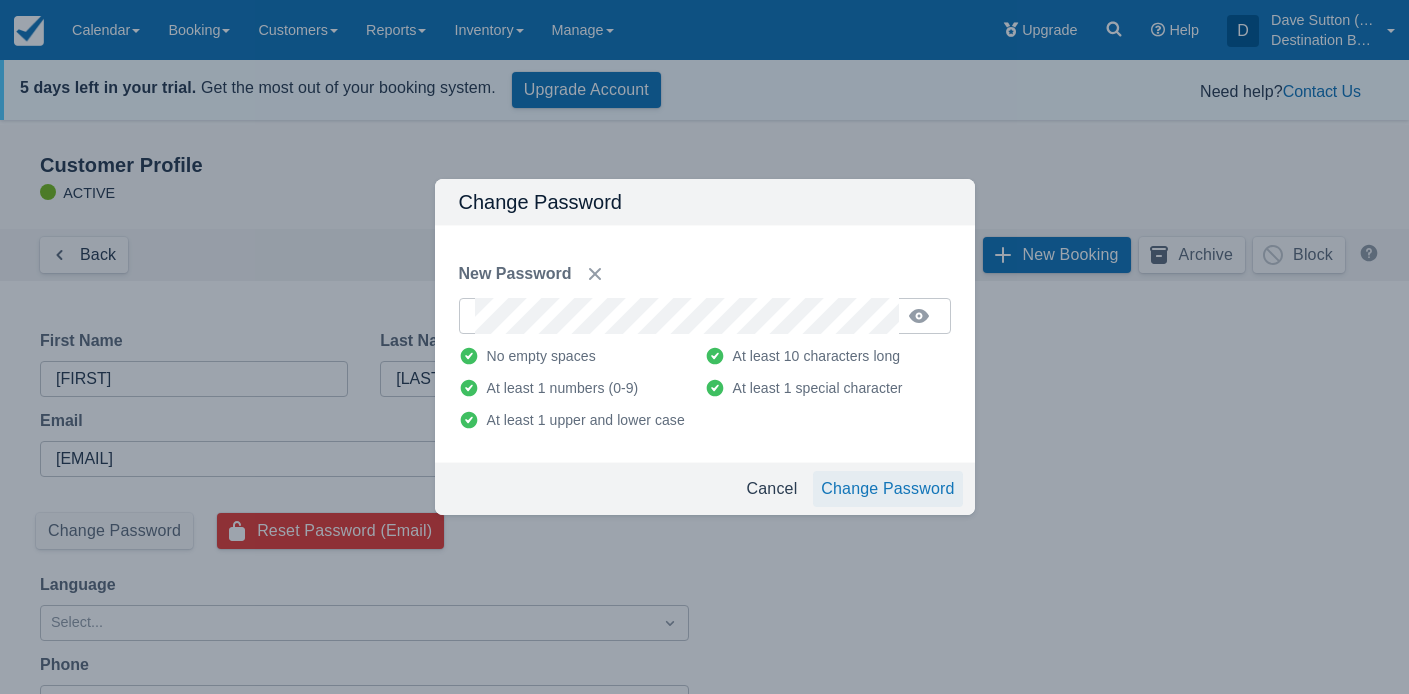 drag, startPoint x: 923, startPoint y: 493, endPoint x: 1039, endPoint y: 514, distance: 117.88554 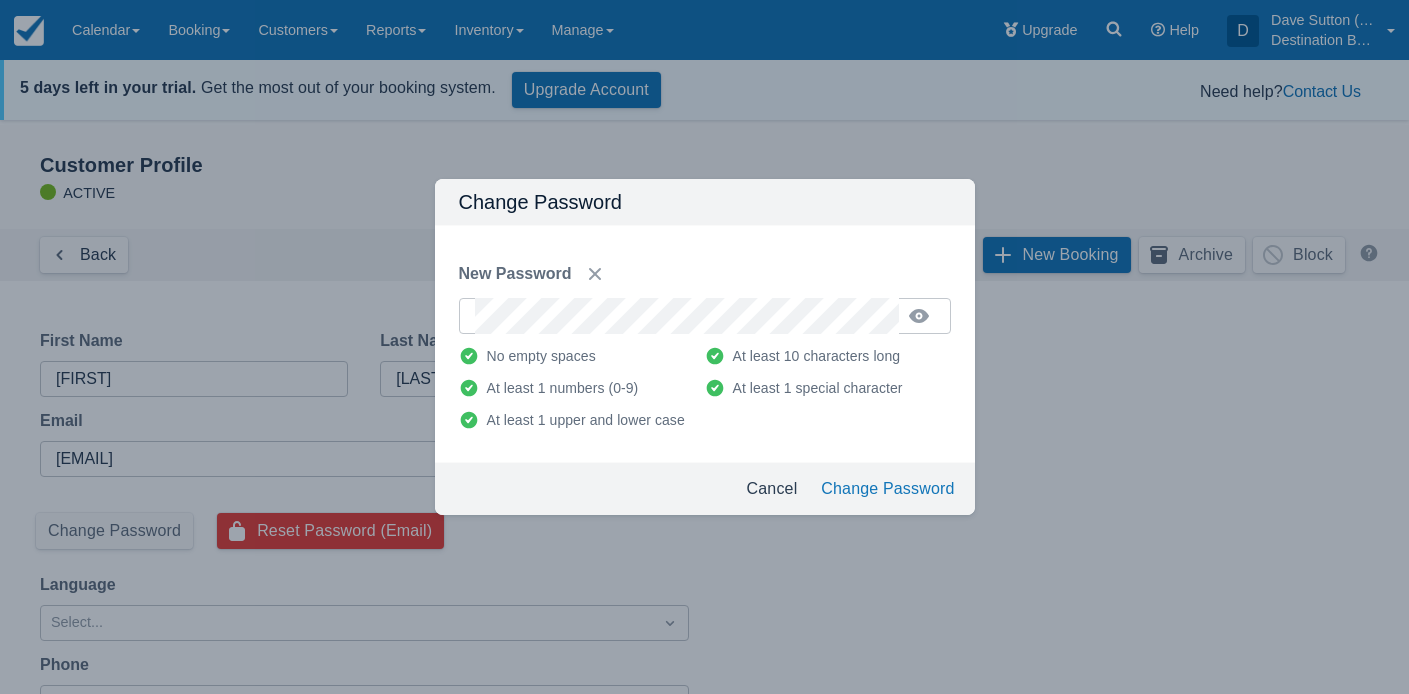click on "Change Password" at bounding box center (887, 489) 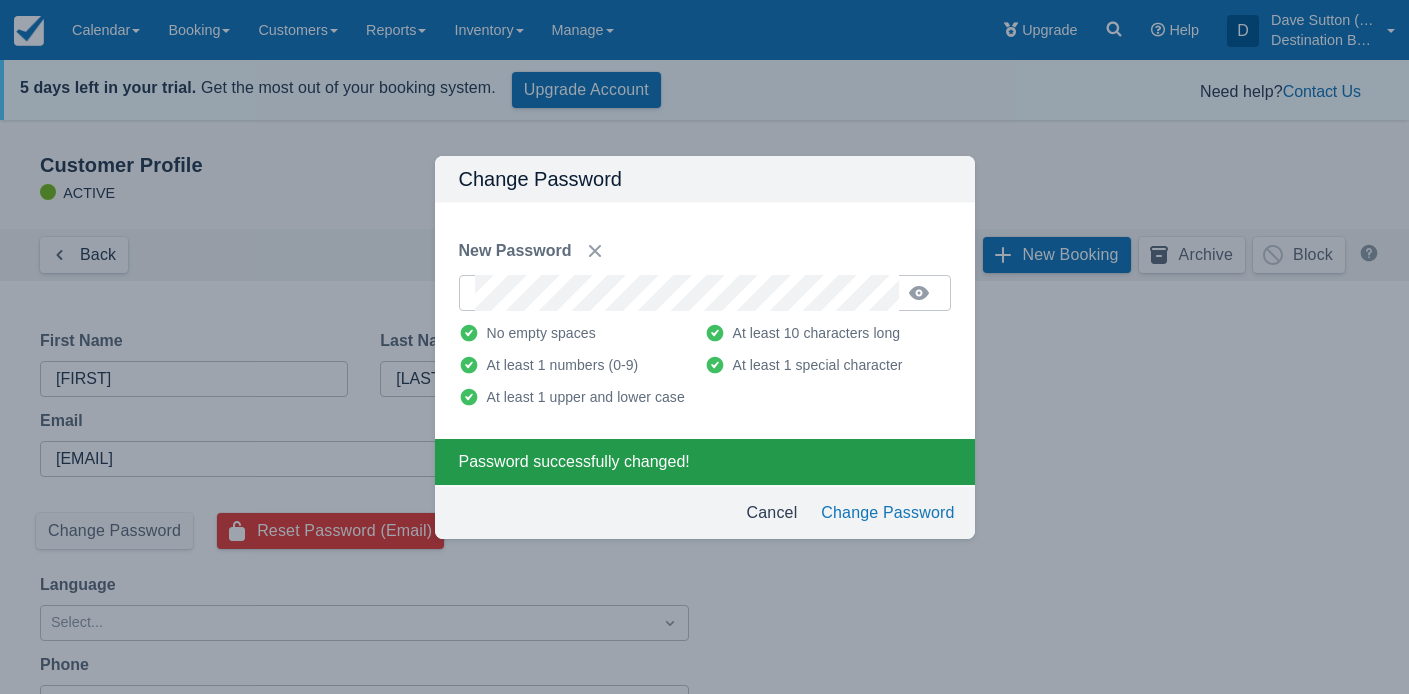 click on "Cancel" at bounding box center (772, 513) 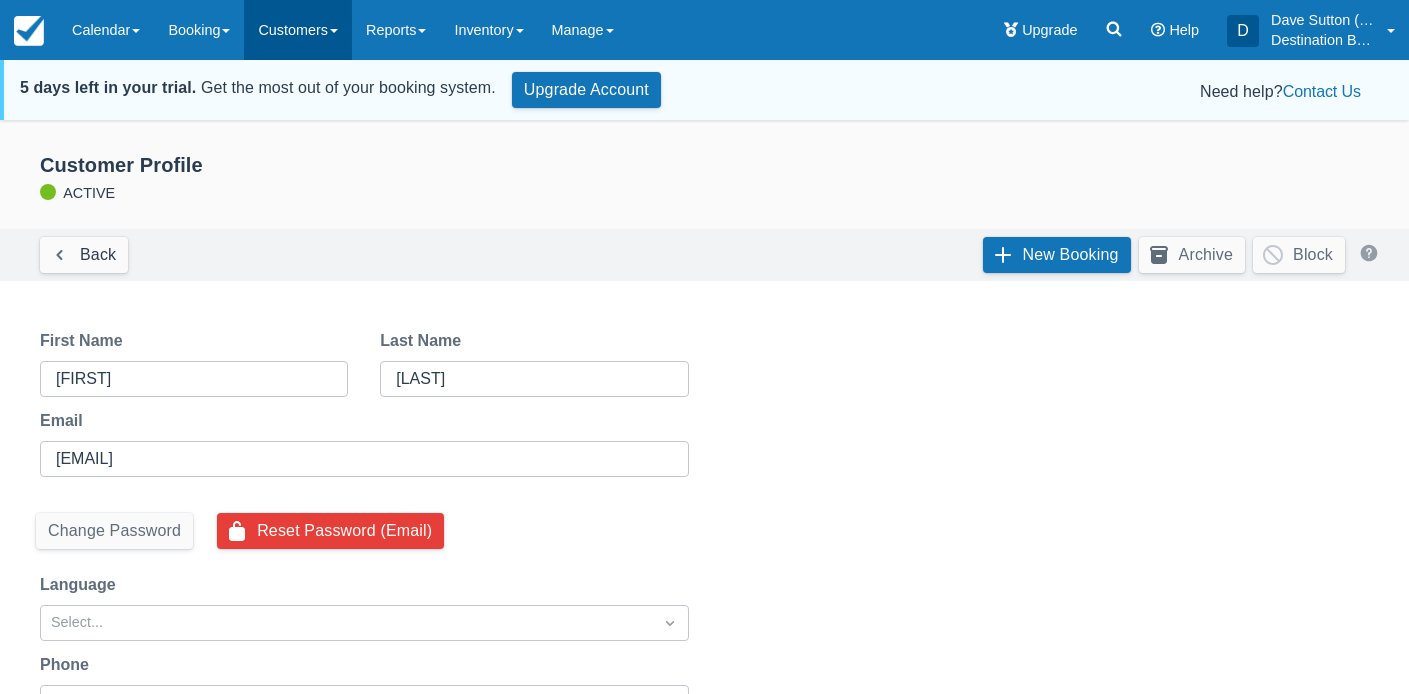 click on "Customers" at bounding box center (298, 30) 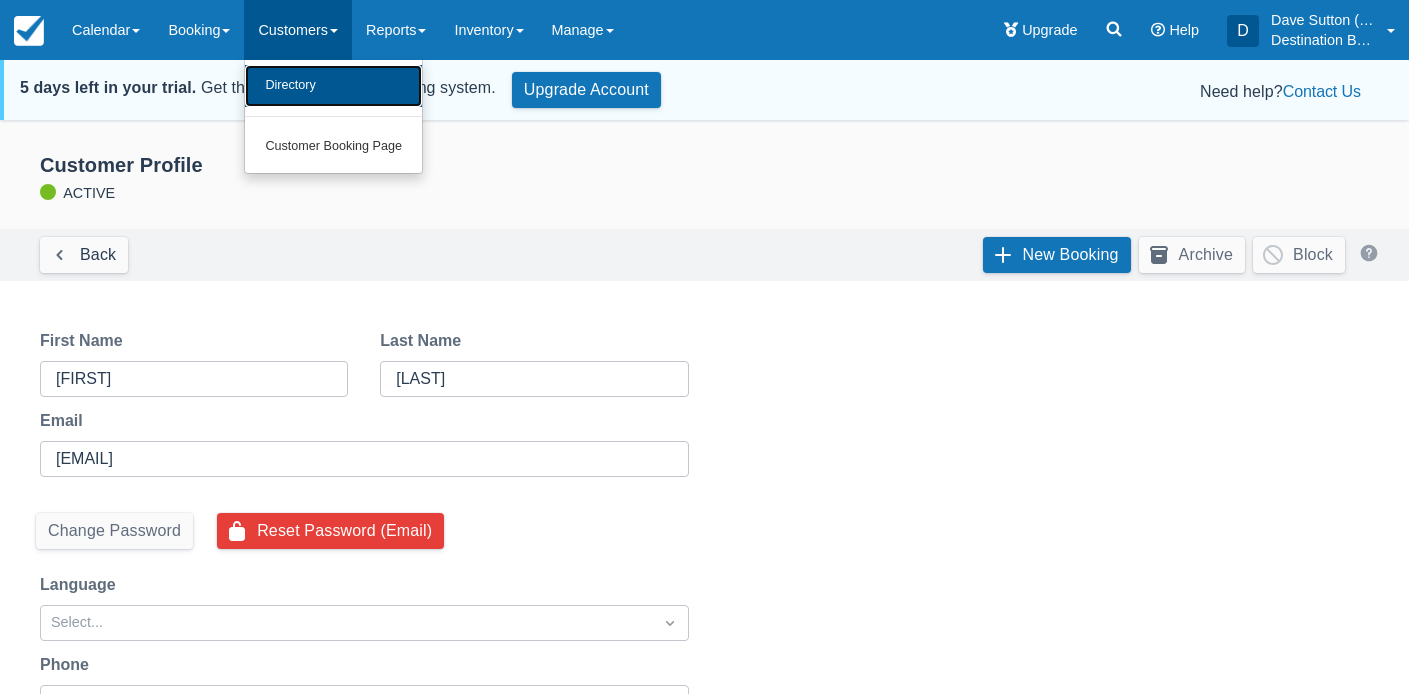click on "Directory" at bounding box center (333, 86) 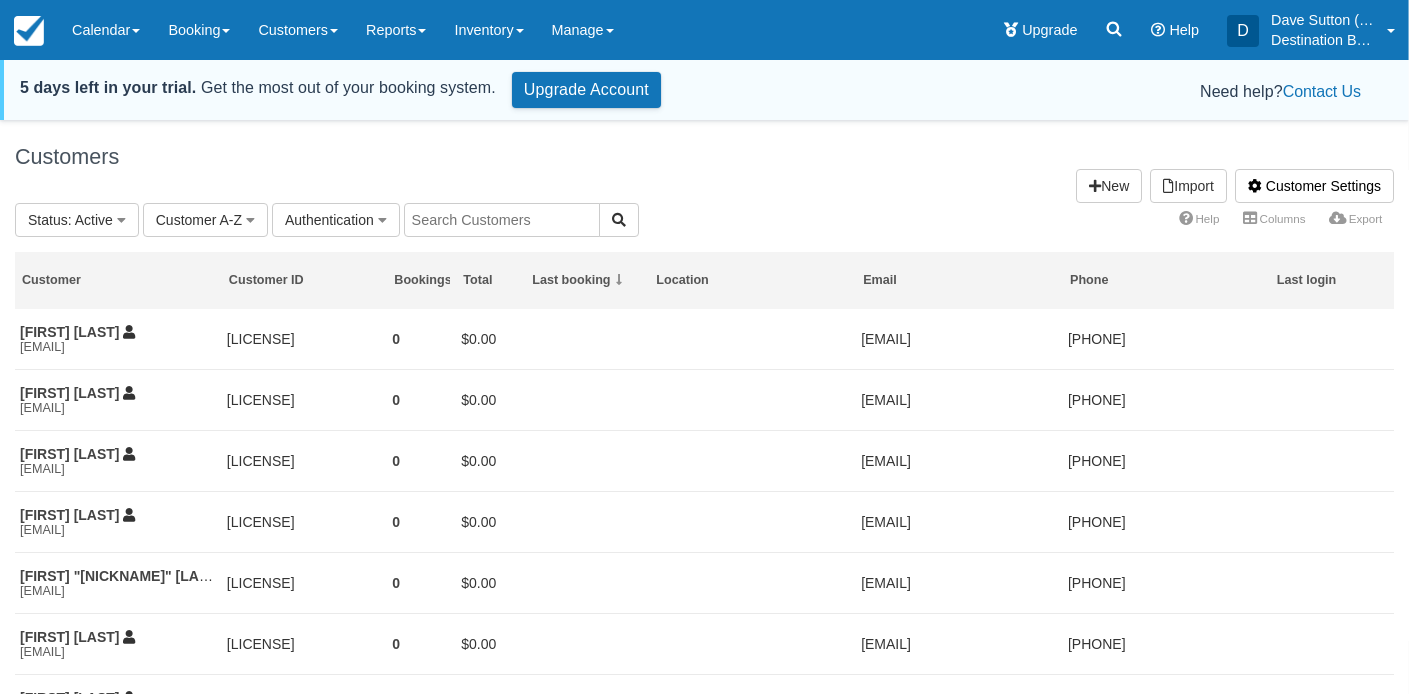 scroll, scrollTop: 0, scrollLeft: 0, axis: both 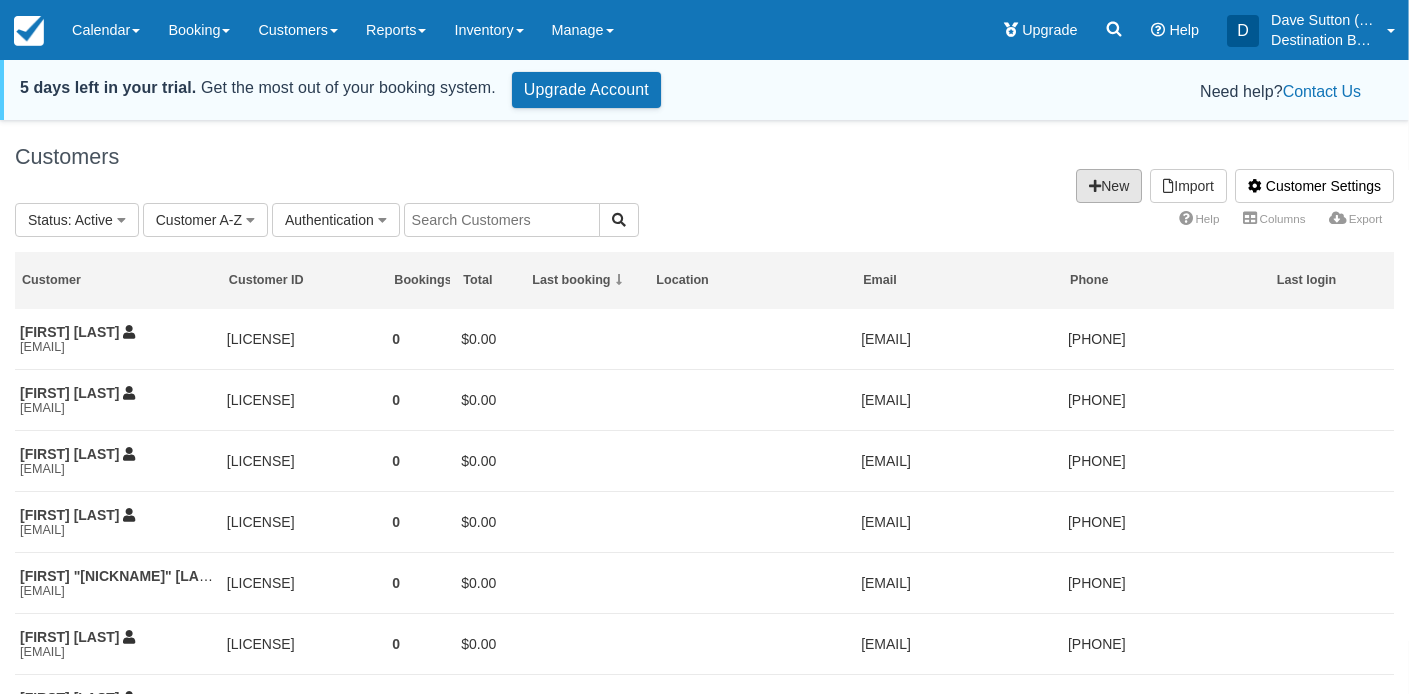 drag, startPoint x: 1093, startPoint y: 186, endPoint x: 1103, endPoint y: 185, distance: 10.049875 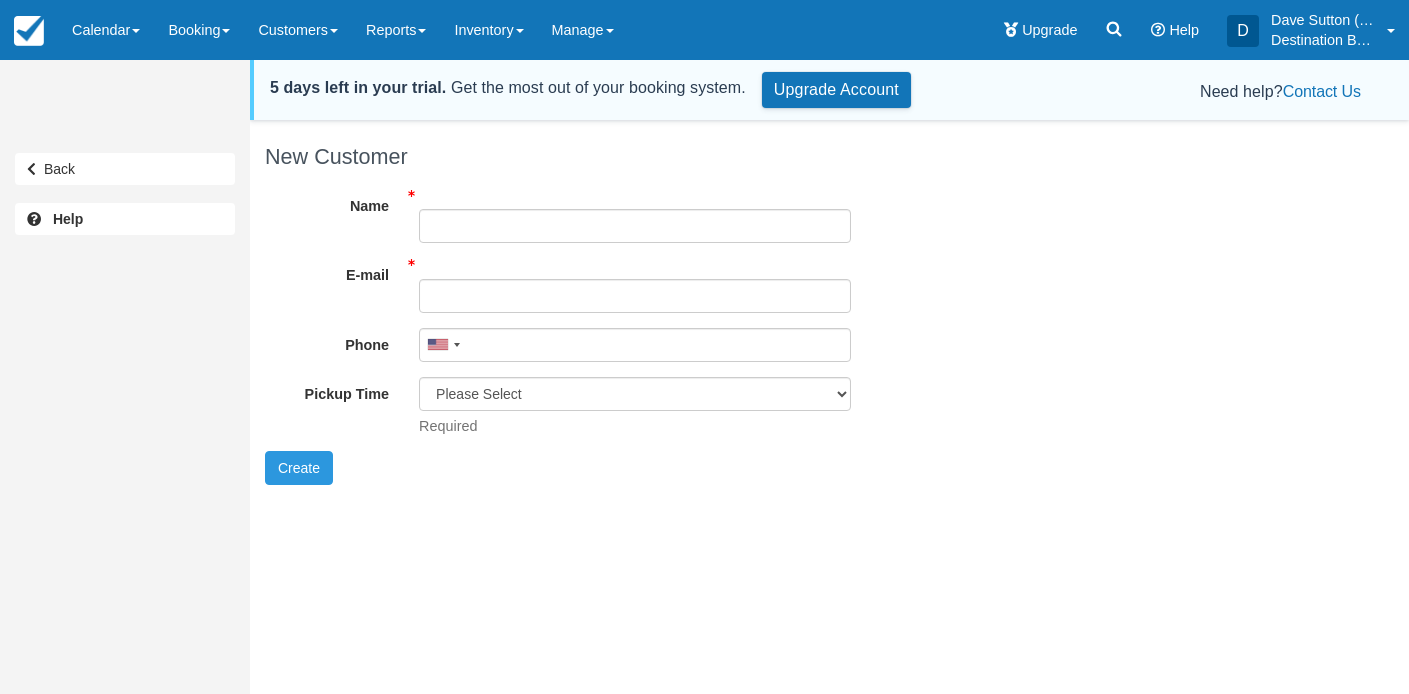 scroll, scrollTop: 0, scrollLeft: 0, axis: both 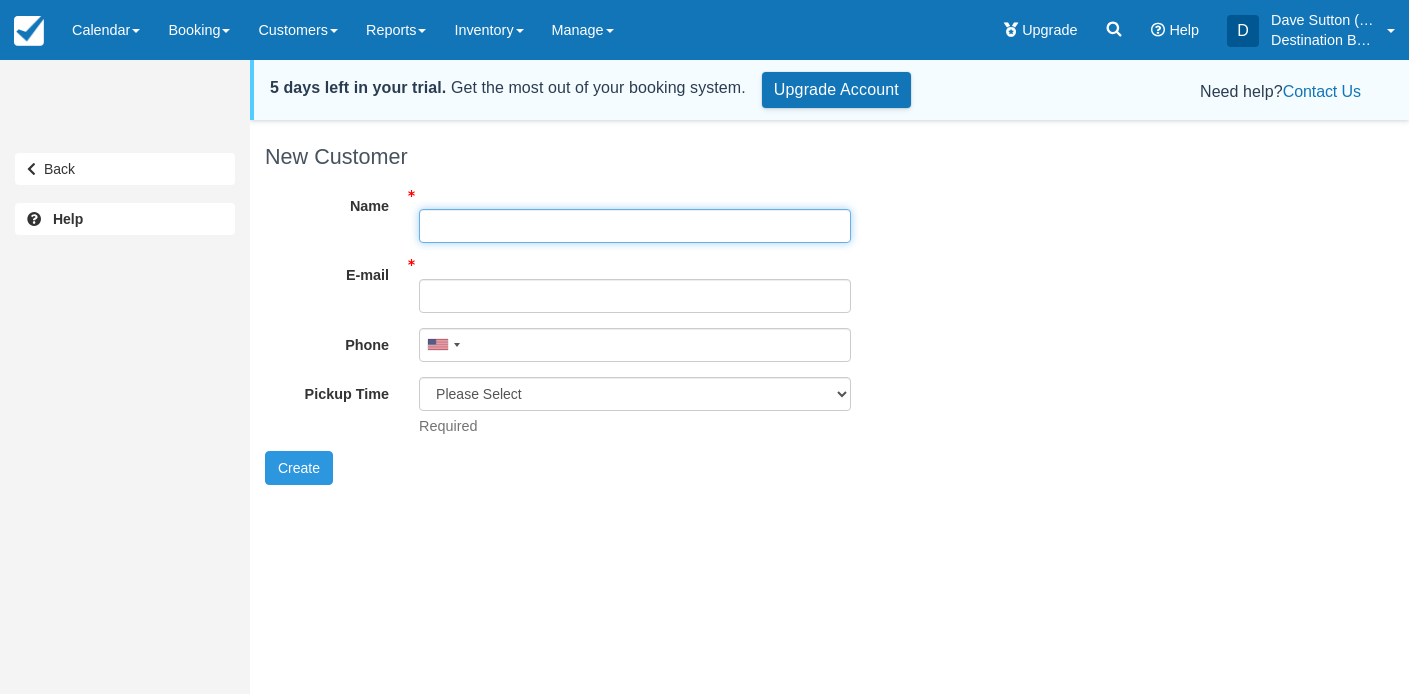 click on "Name" at bounding box center (635, 226) 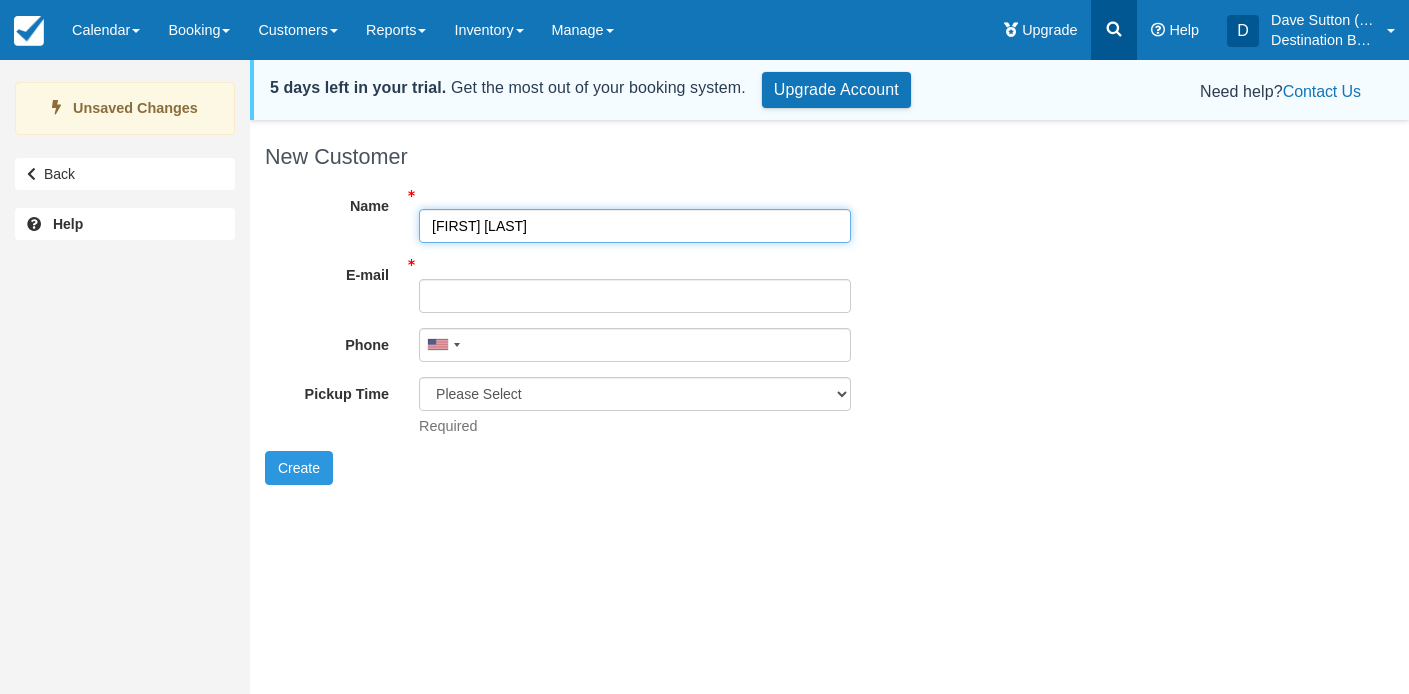 type on "[FIRST] [LAST]" 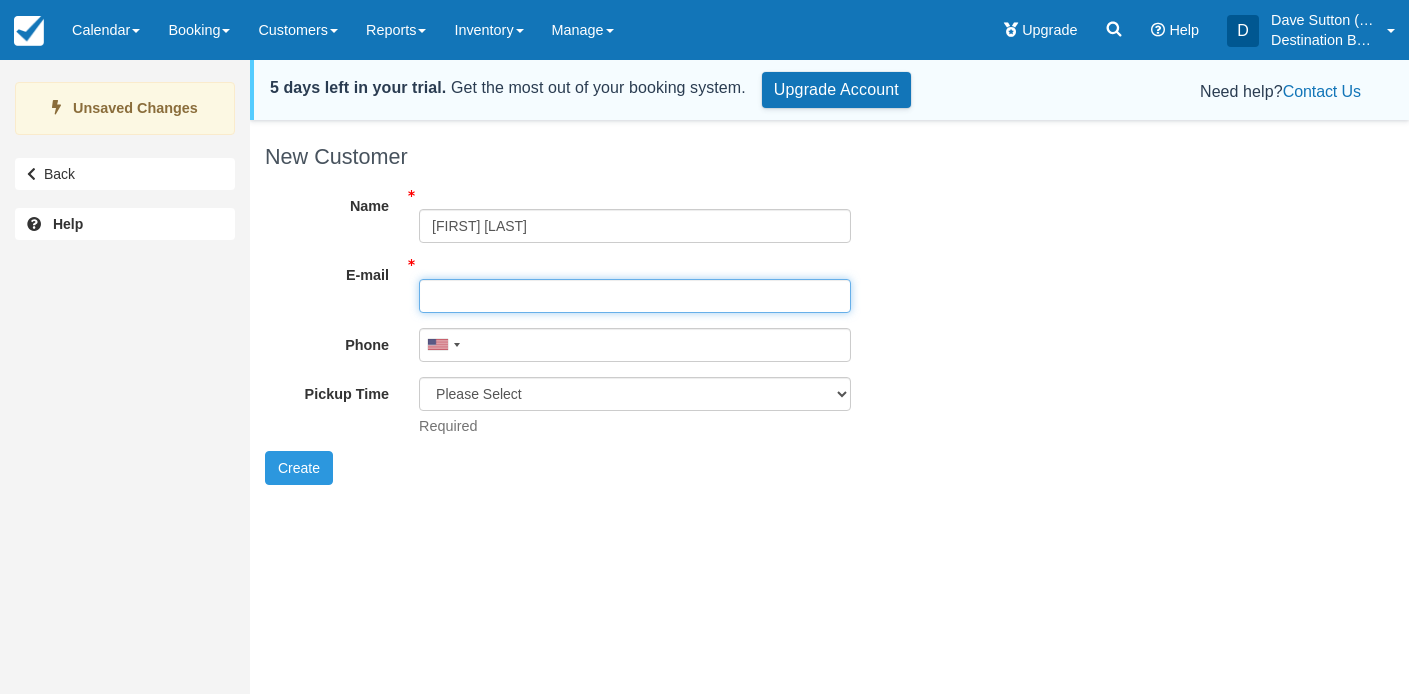 click on "E-mail" at bounding box center [635, 296] 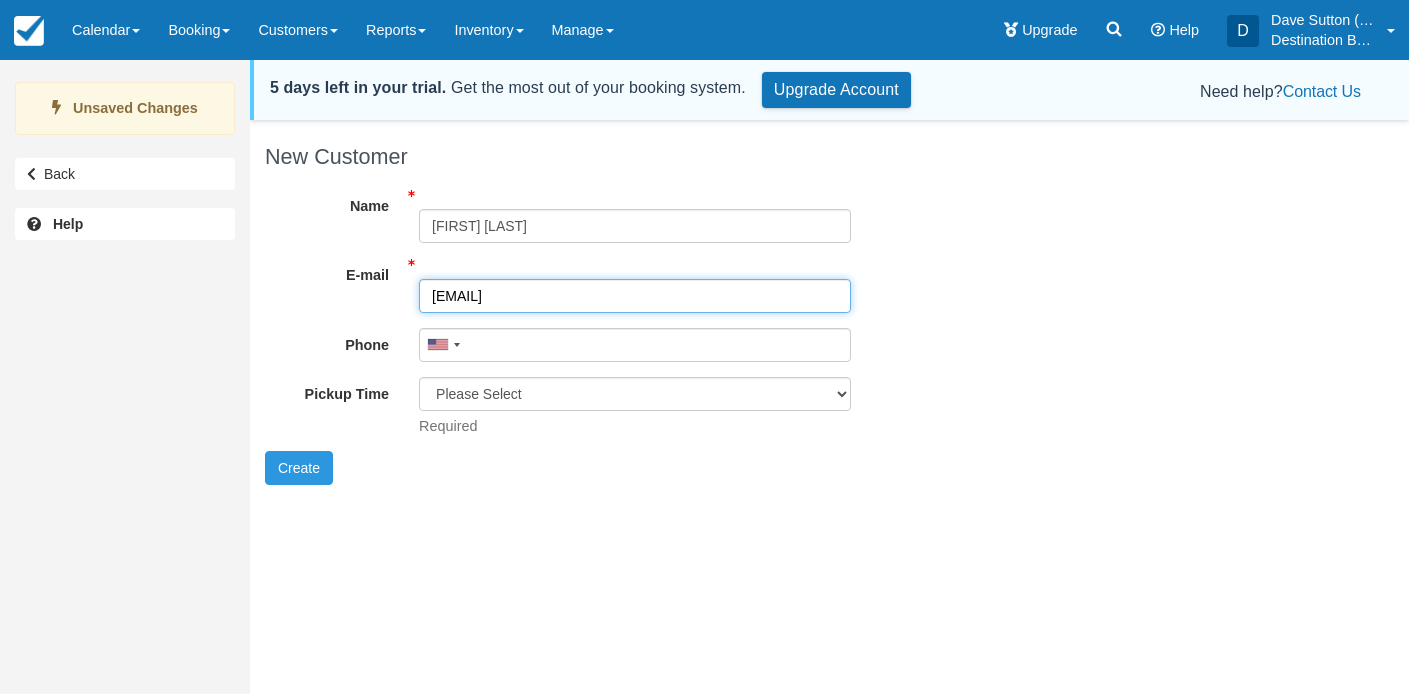 type on "[EMAIL]" 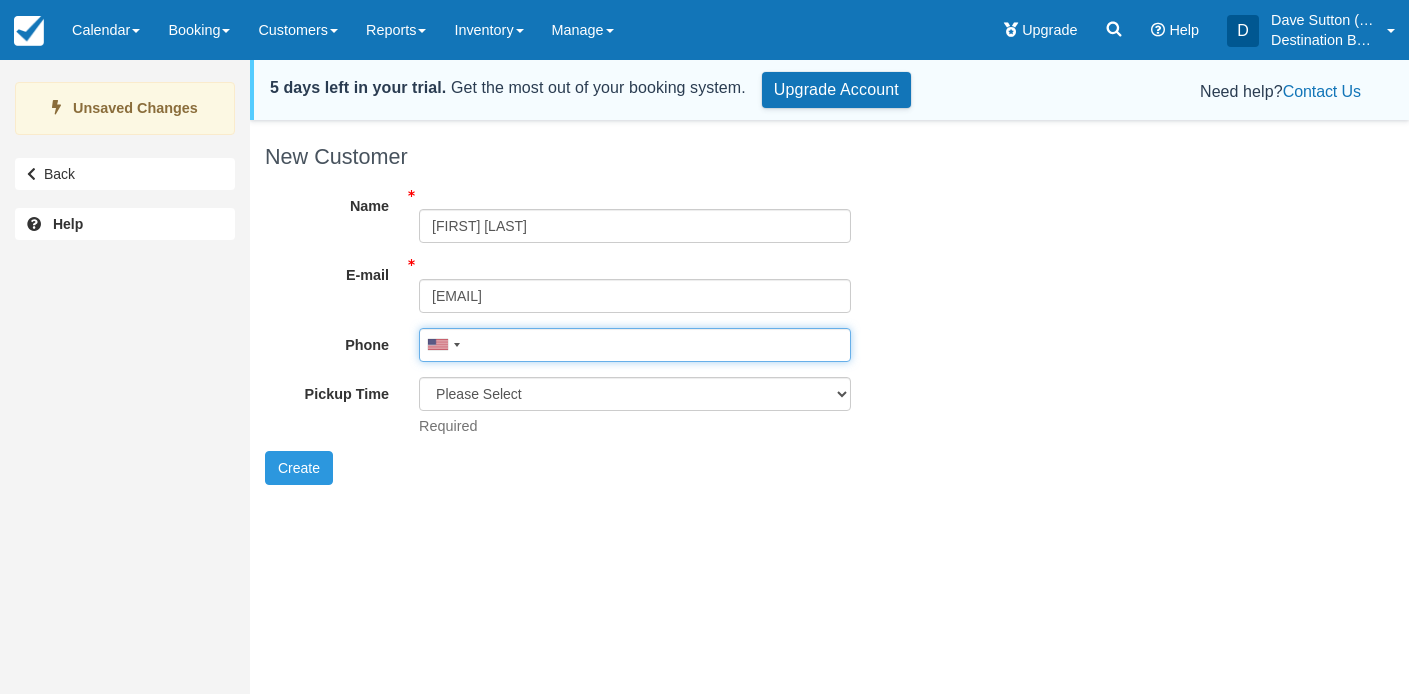 click on "Phone" at bounding box center (635, 345) 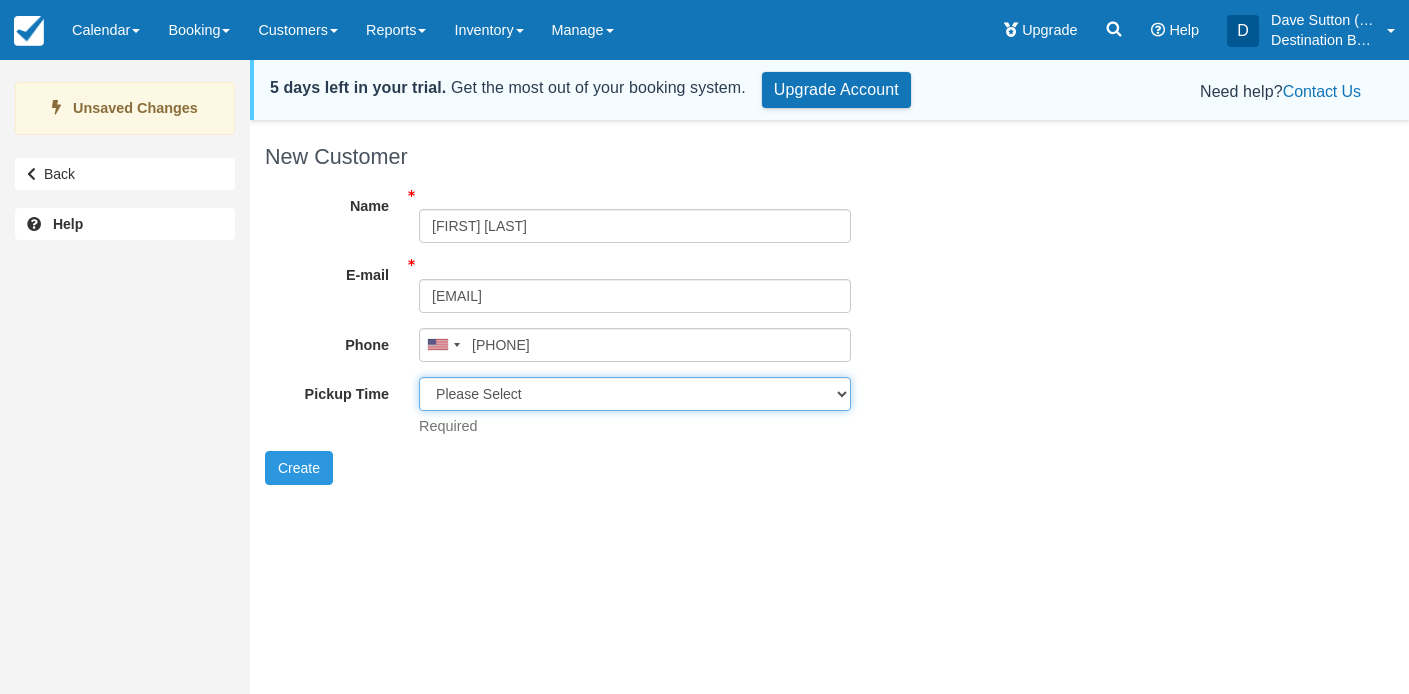 type on "[PHONE]" 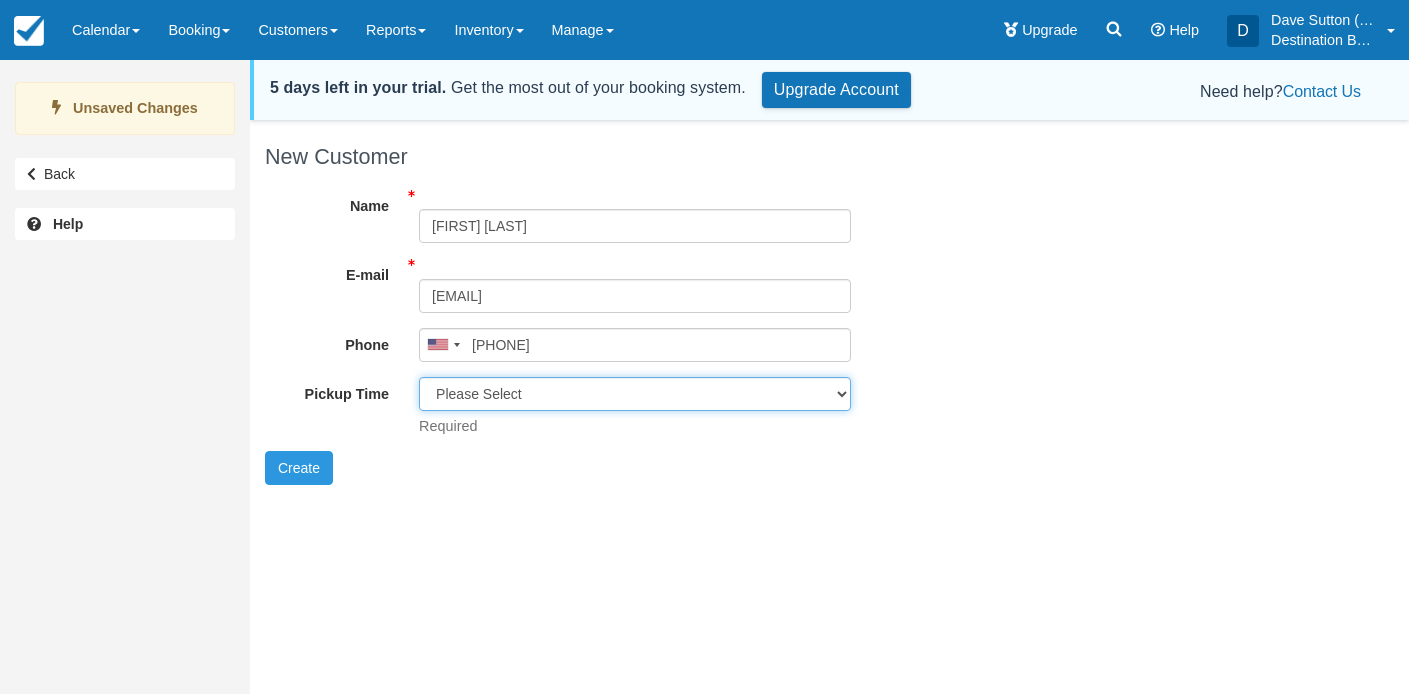 select on "9:00 am" 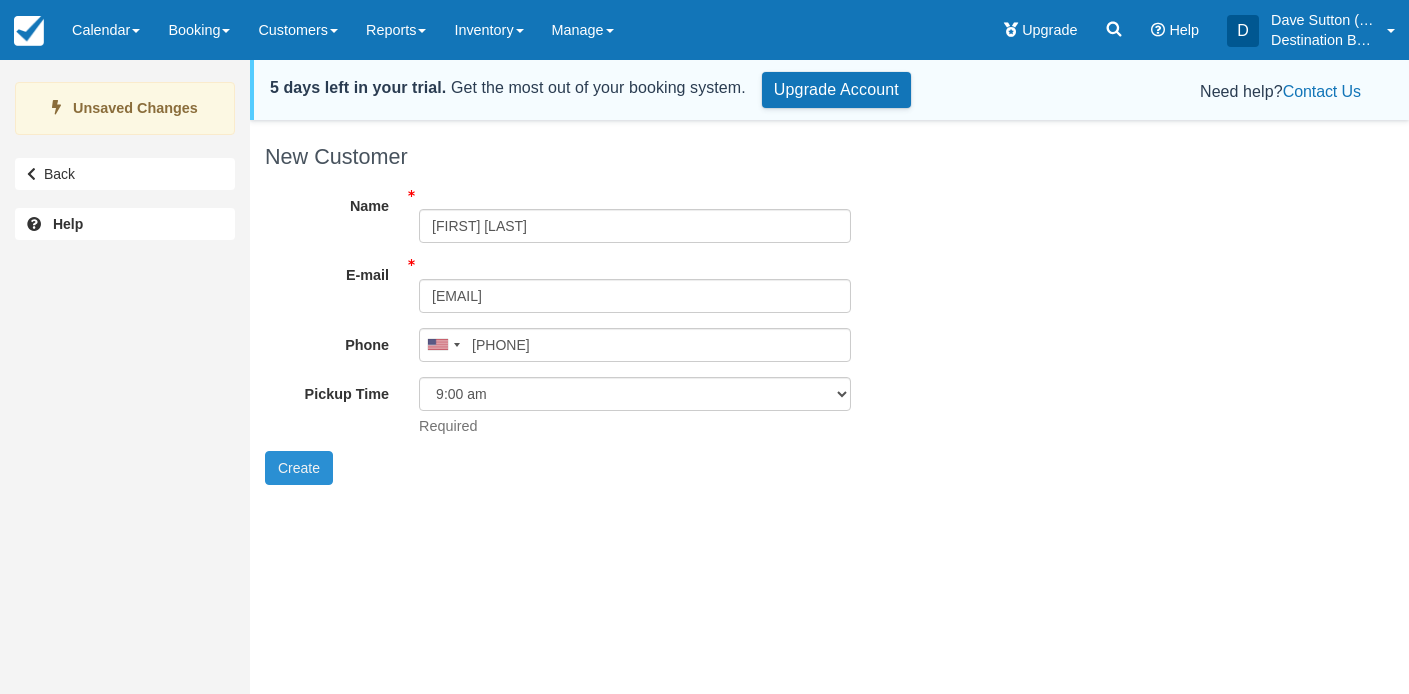 click on "Create" at bounding box center (299, 468) 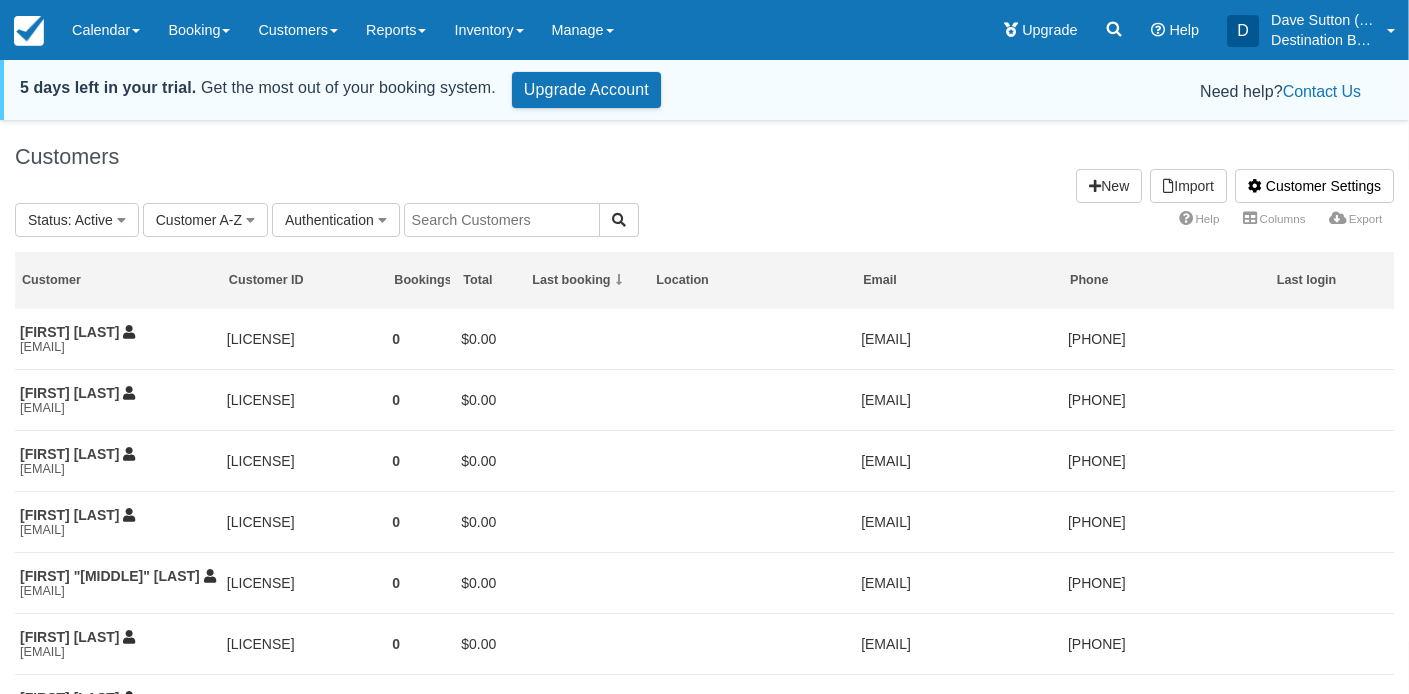 scroll, scrollTop: 0, scrollLeft: 0, axis: both 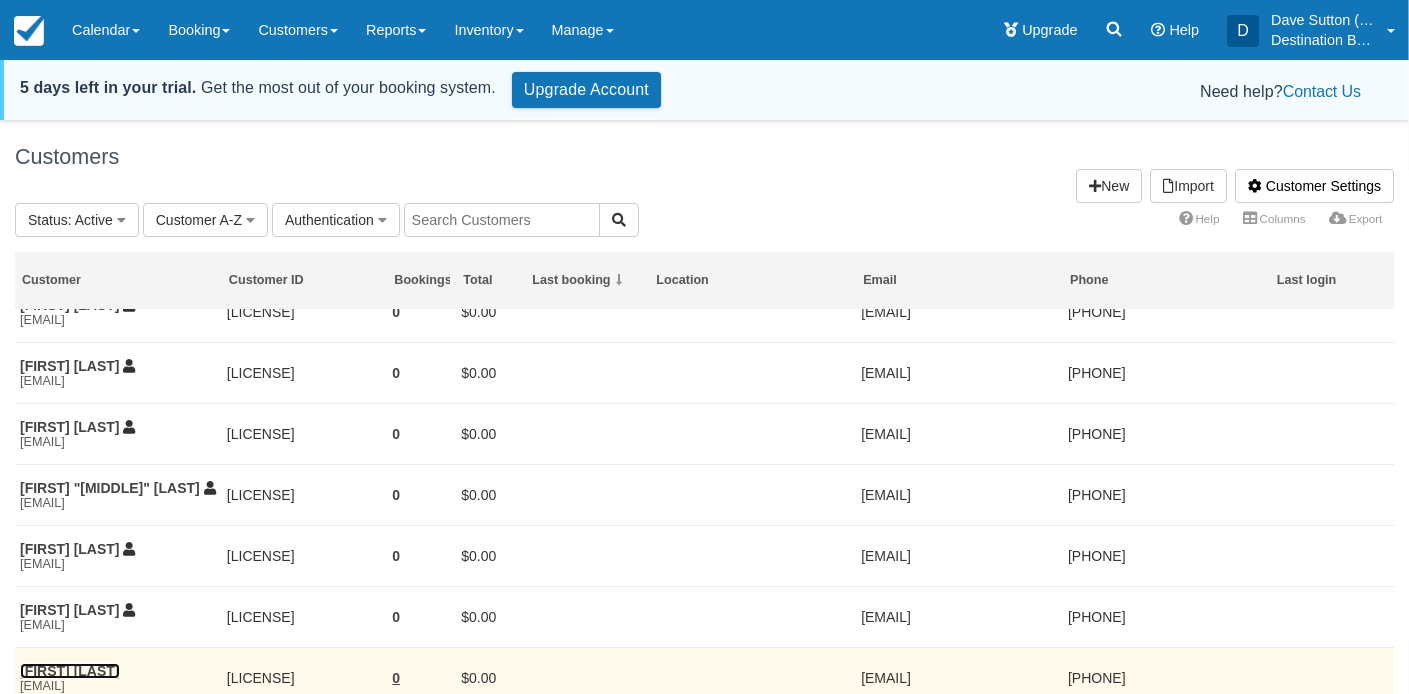 click on "[FIRST] [LAST]" at bounding box center [70, 671] 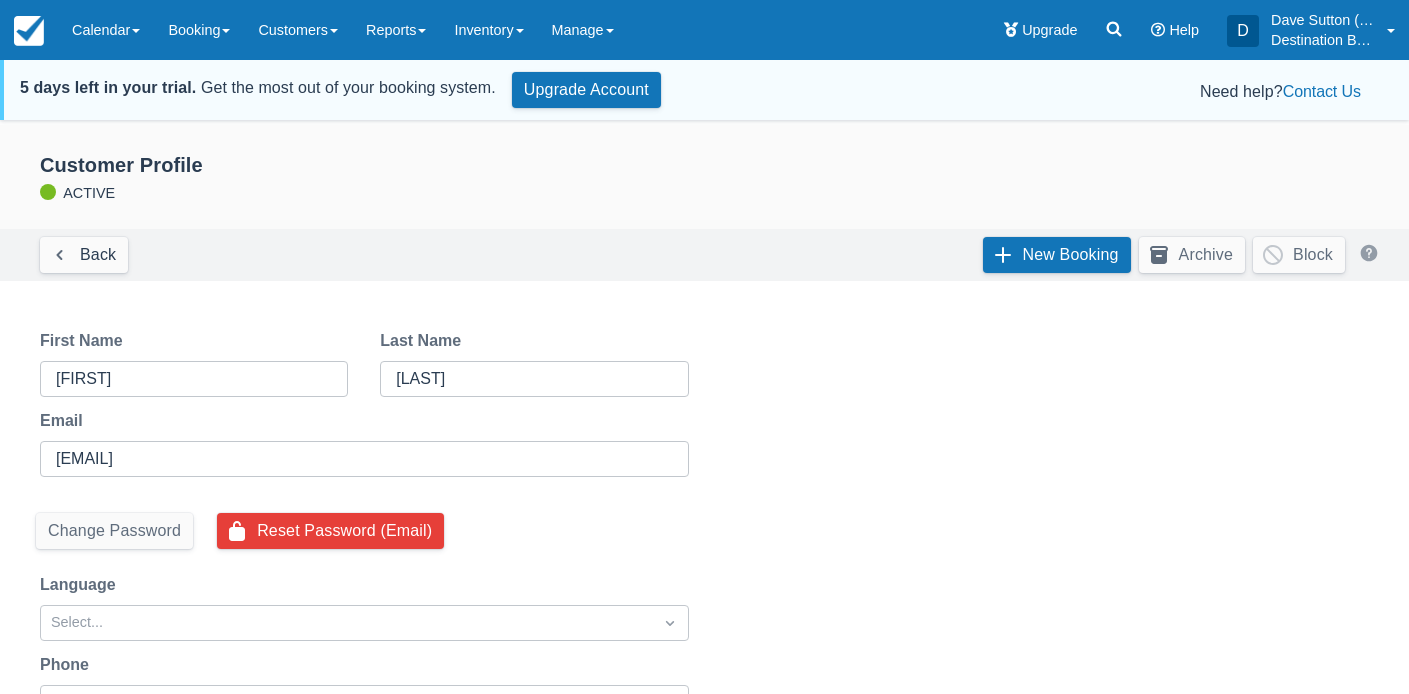scroll, scrollTop: 0, scrollLeft: 0, axis: both 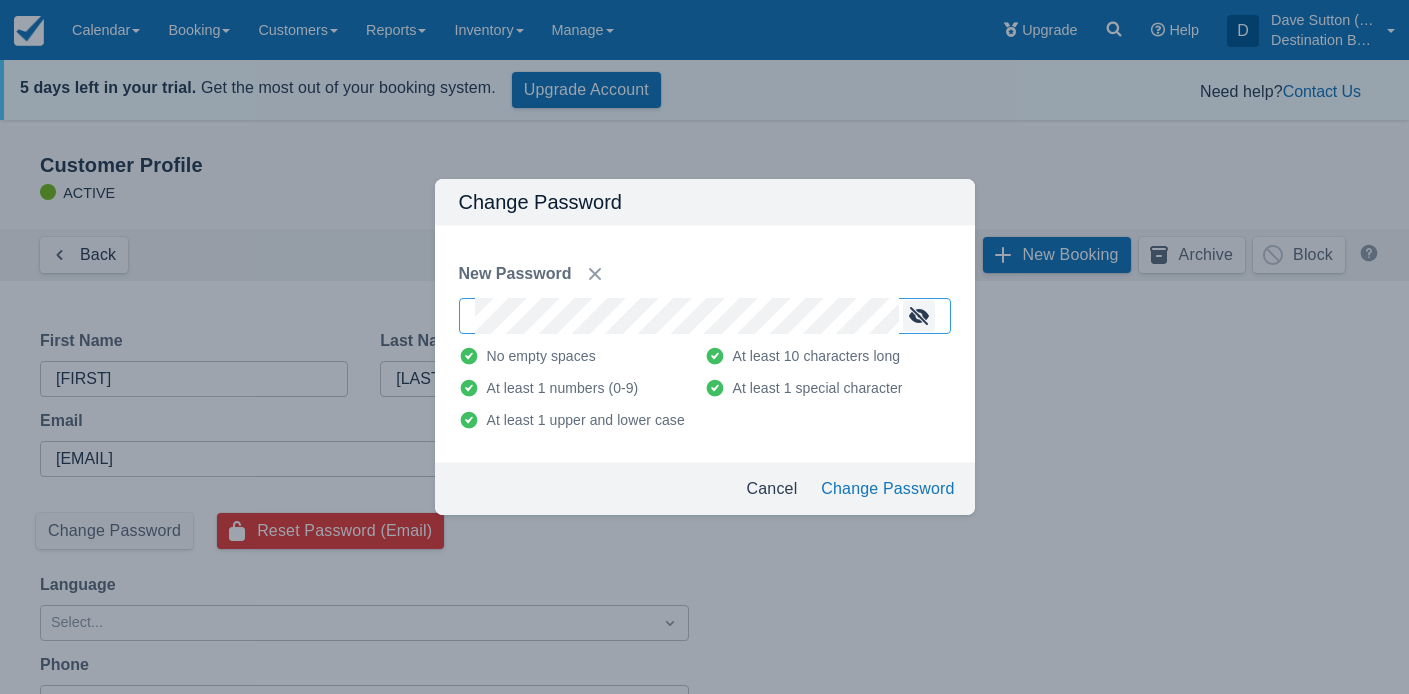 click at bounding box center [919, 316] 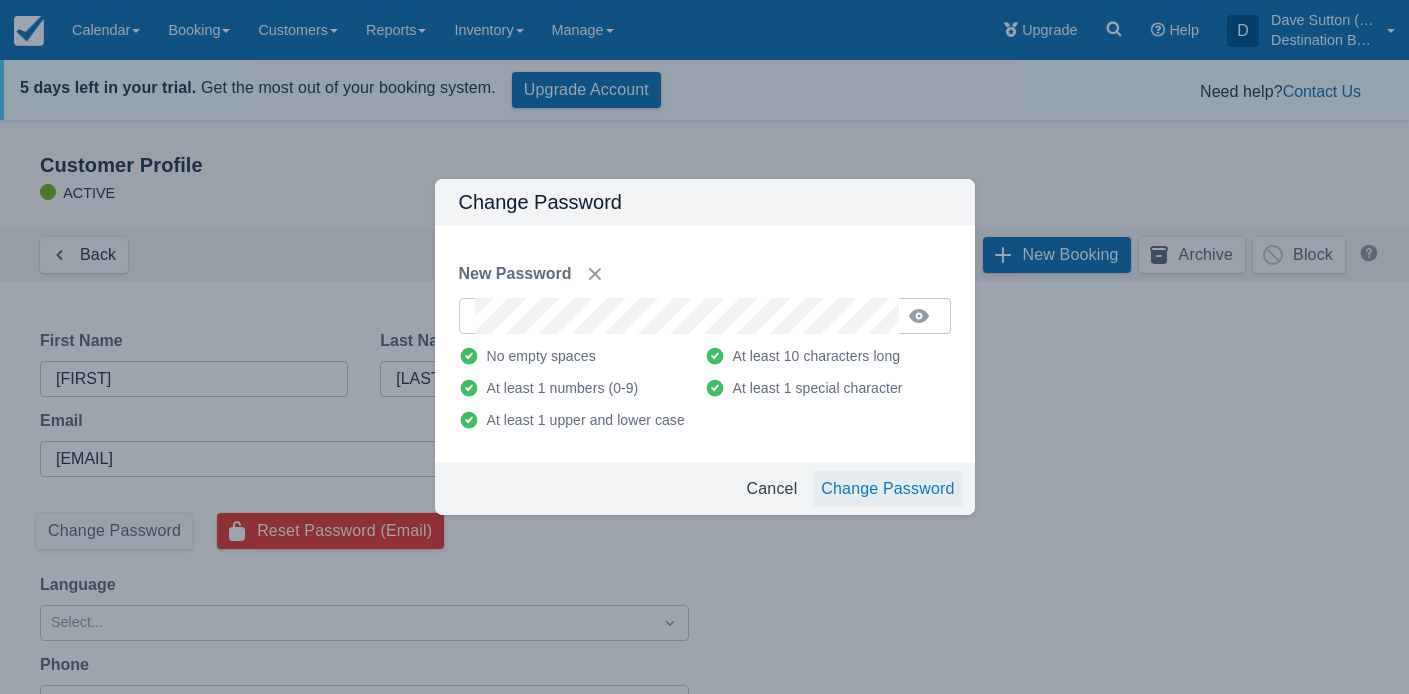 click on "Change Password" at bounding box center (887, 489) 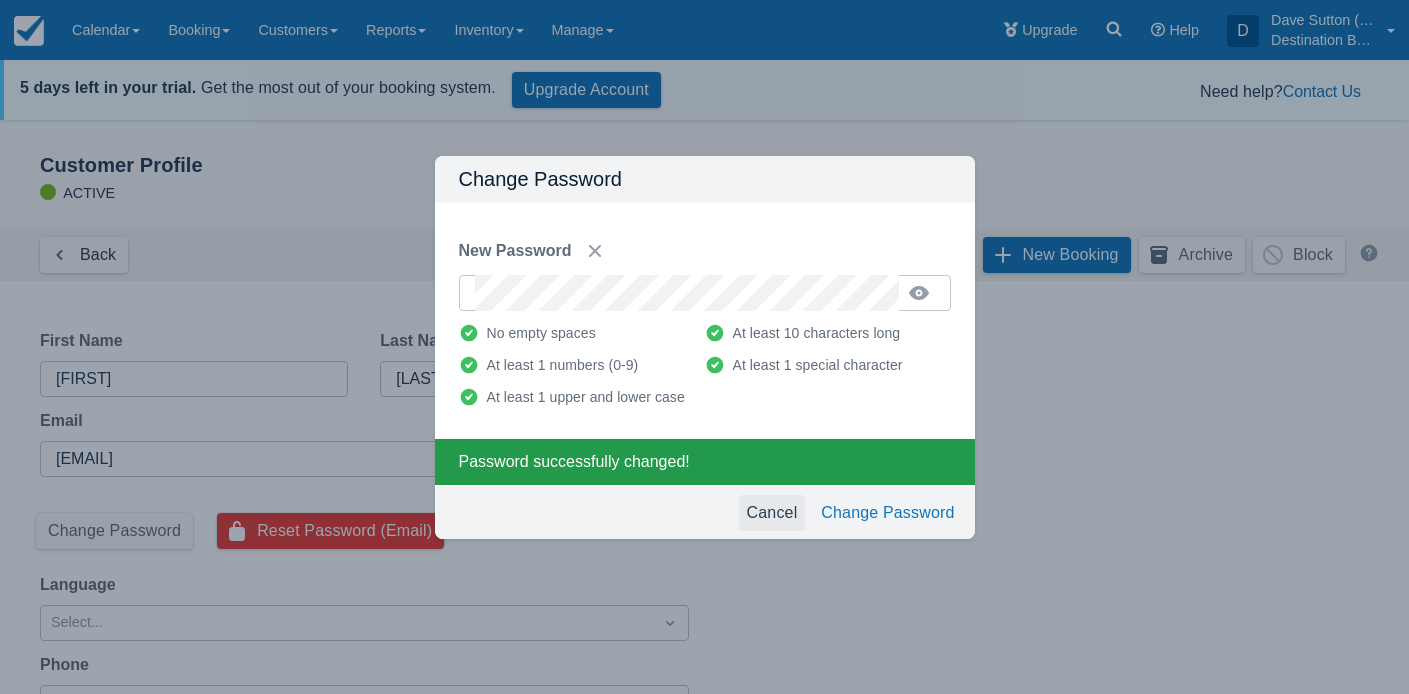 drag, startPoint x: 746, startPoint y: 509, endPoint x: 760, endPoint y: 505, distance: 14.56022 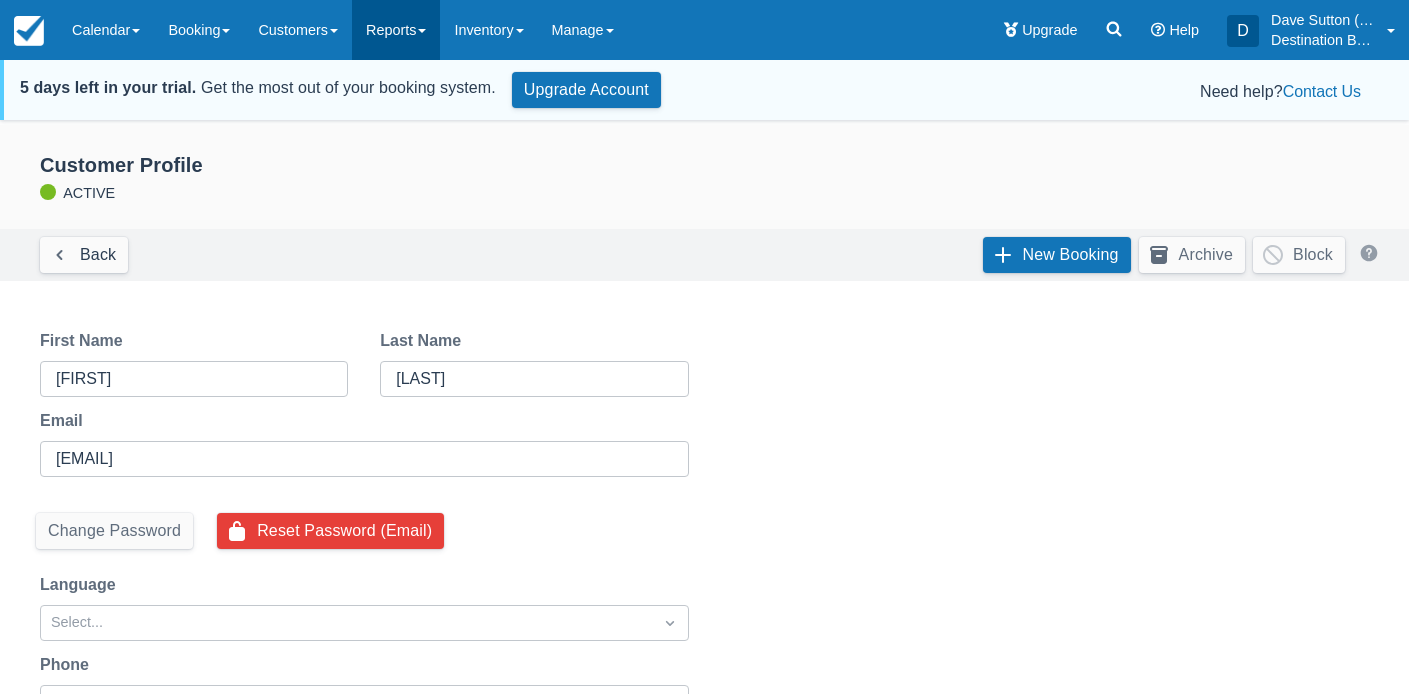 click on "Reports" at bounding box center (396, 30) 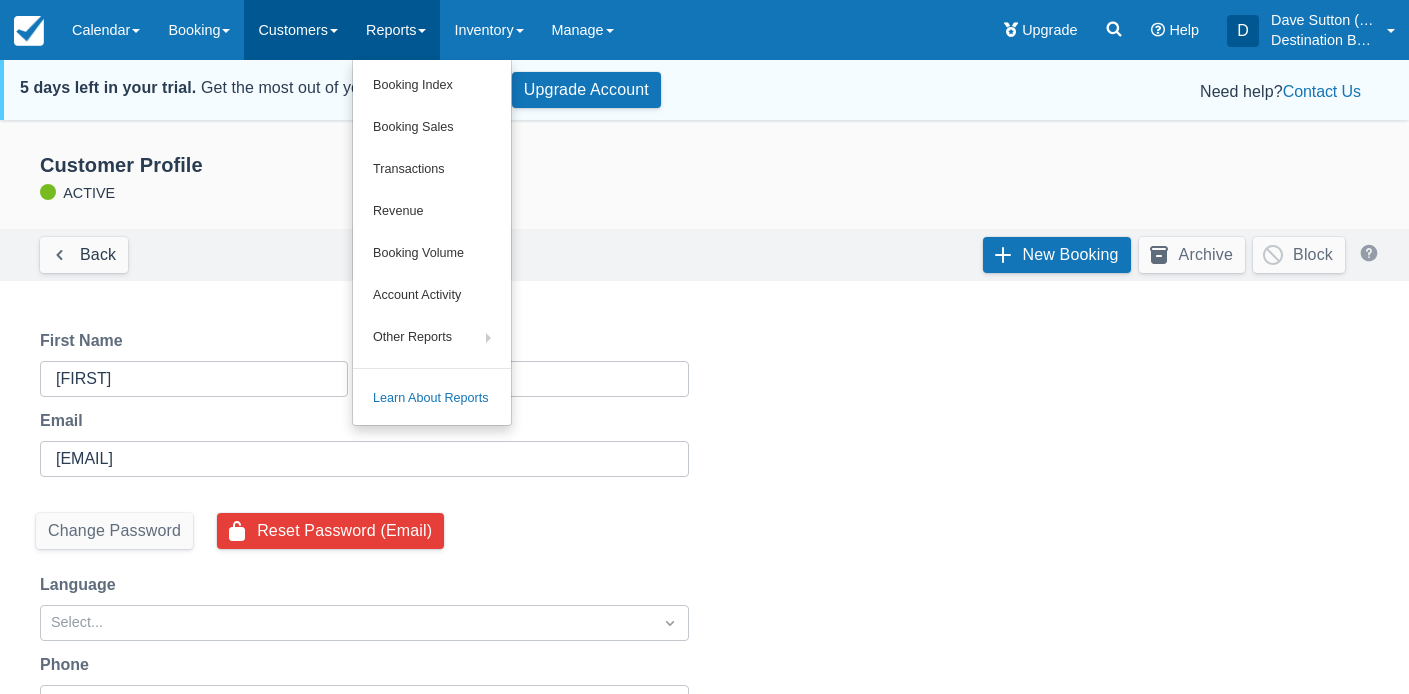 click on "Customers" at bounding box center (298, 30) 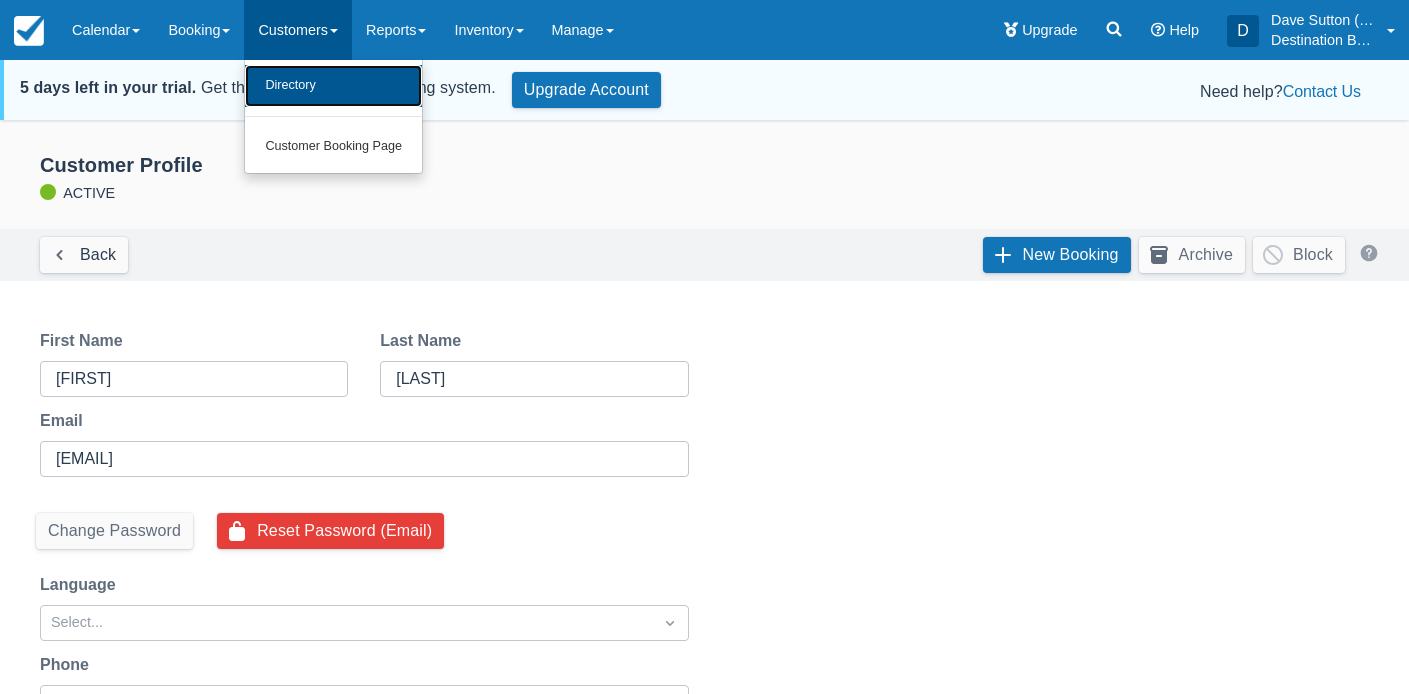 click on "Directory" at bounding box center [333, 86] 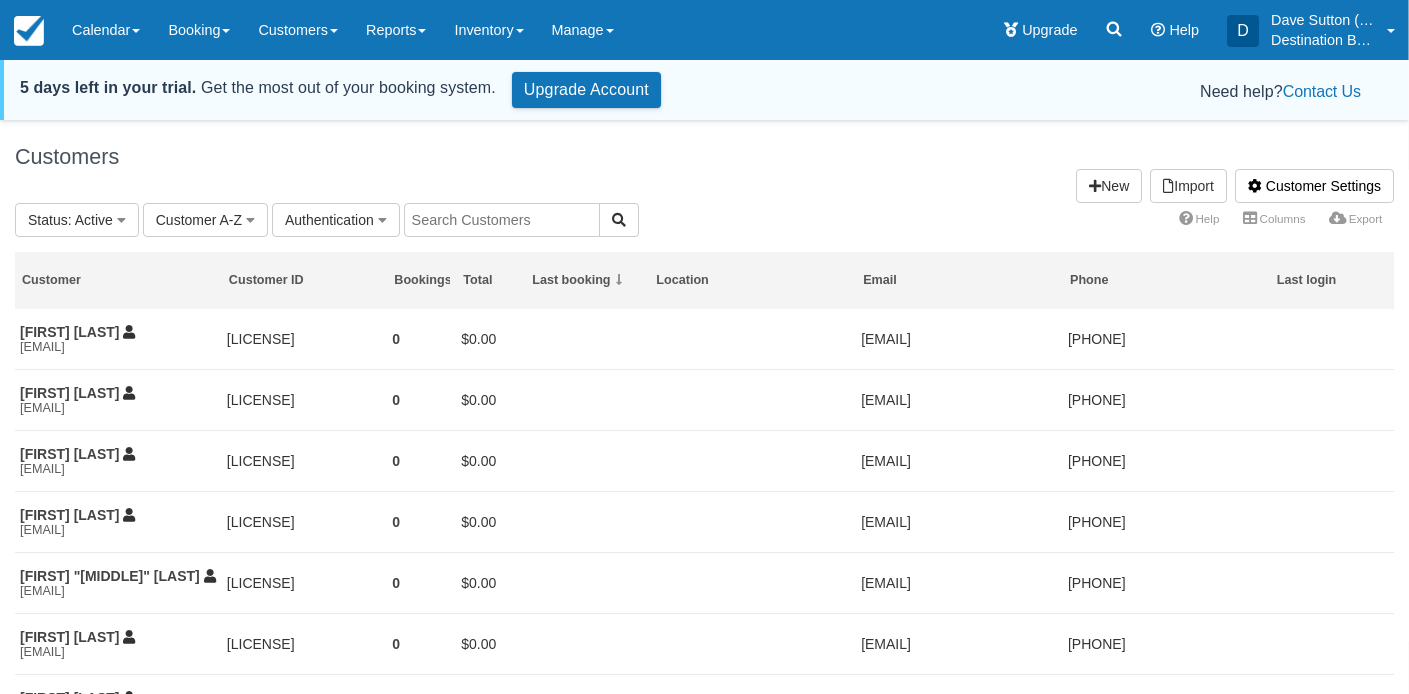 scroll, scrollTop: 0, scrollLeft: 0, axis: both 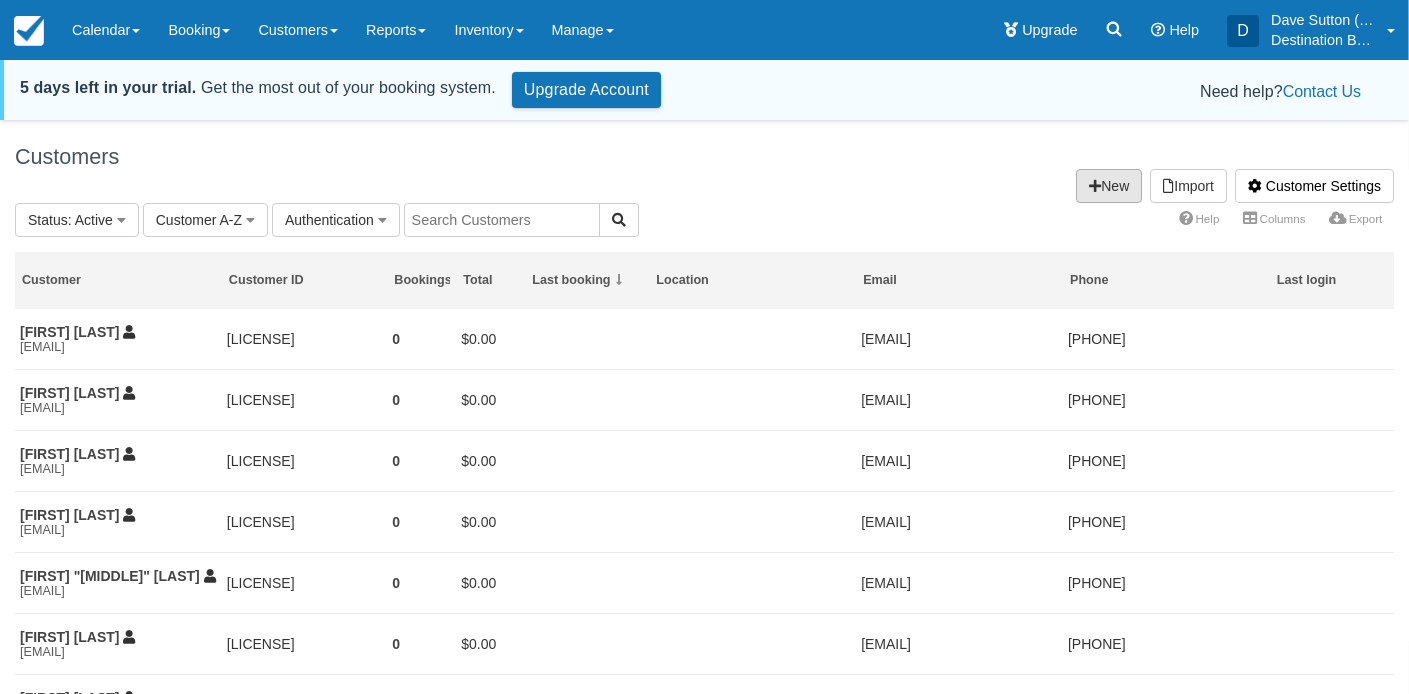 click on "New" at bounding box center (1109, 186) 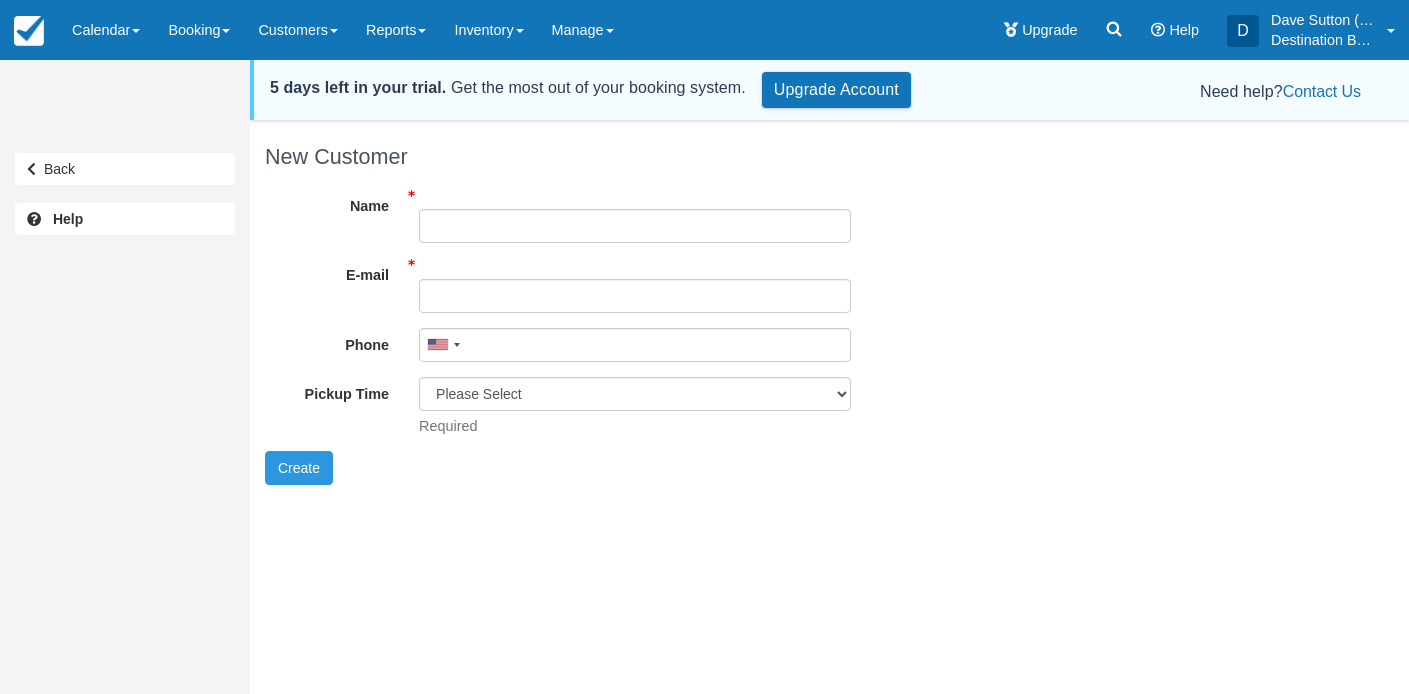 scroll, scrollTop: 0, scrollLeft: 0, axis: both 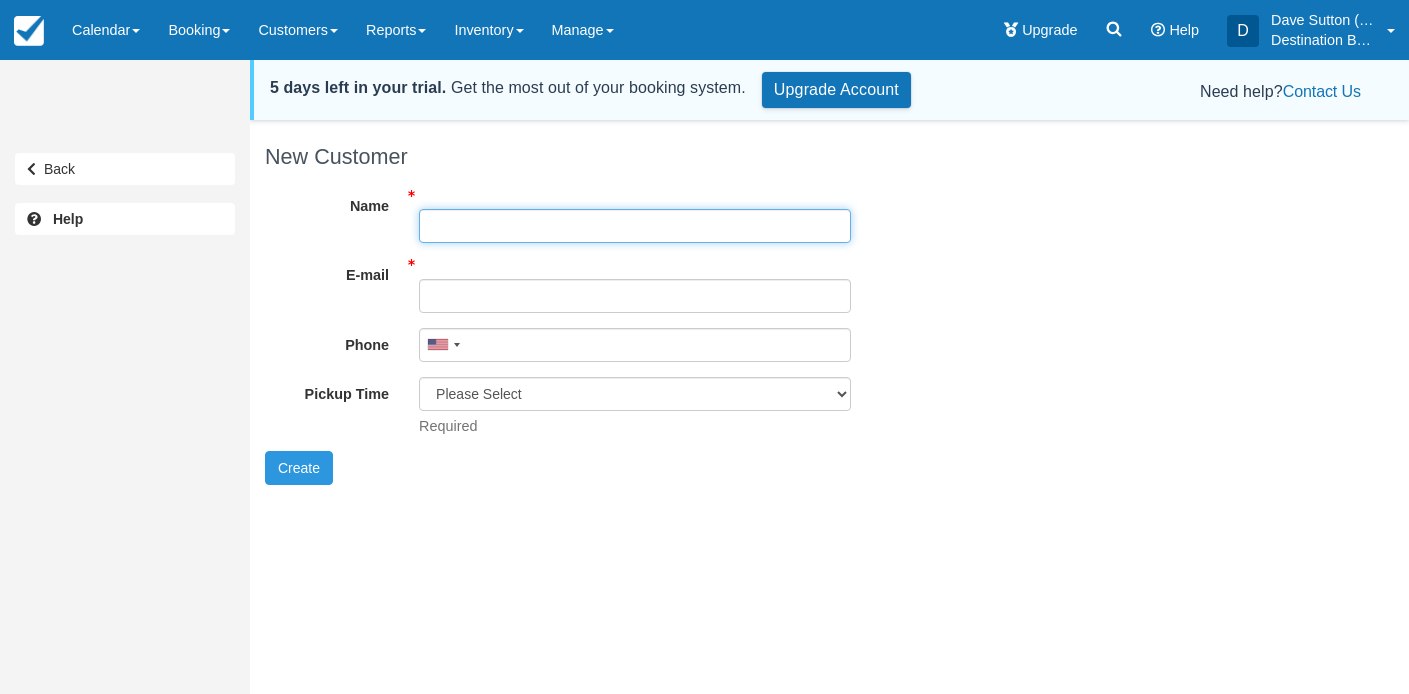 click on "Name" at bounding box center (635, 226) 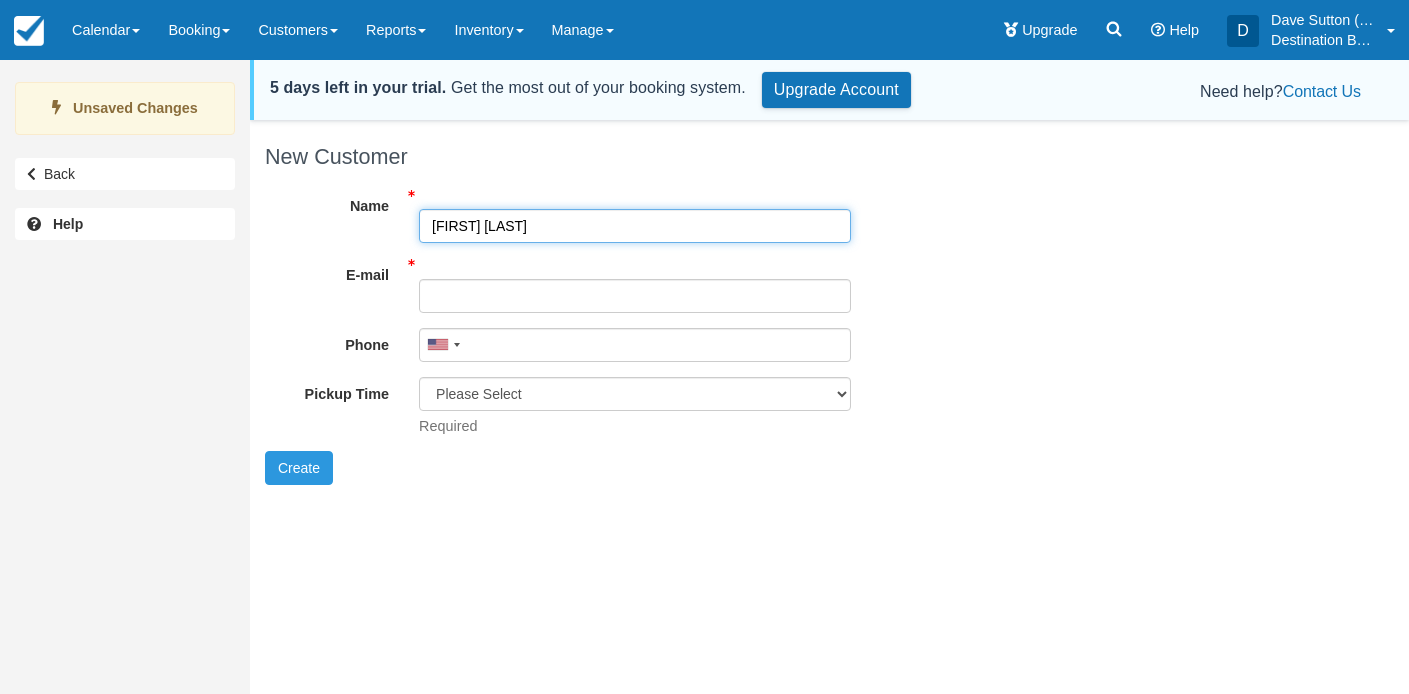 type on "[FIRST] [LAST]" 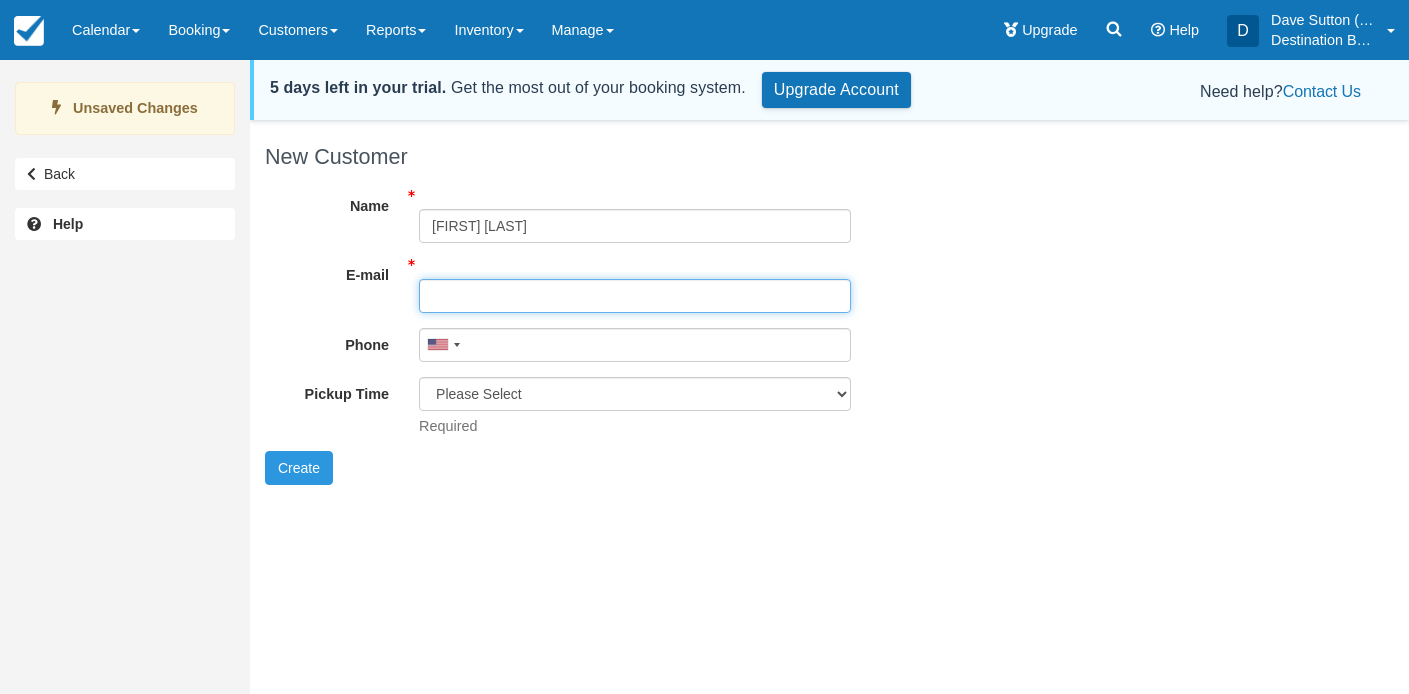 click on "E-mail" at bounding box center [635, 296] 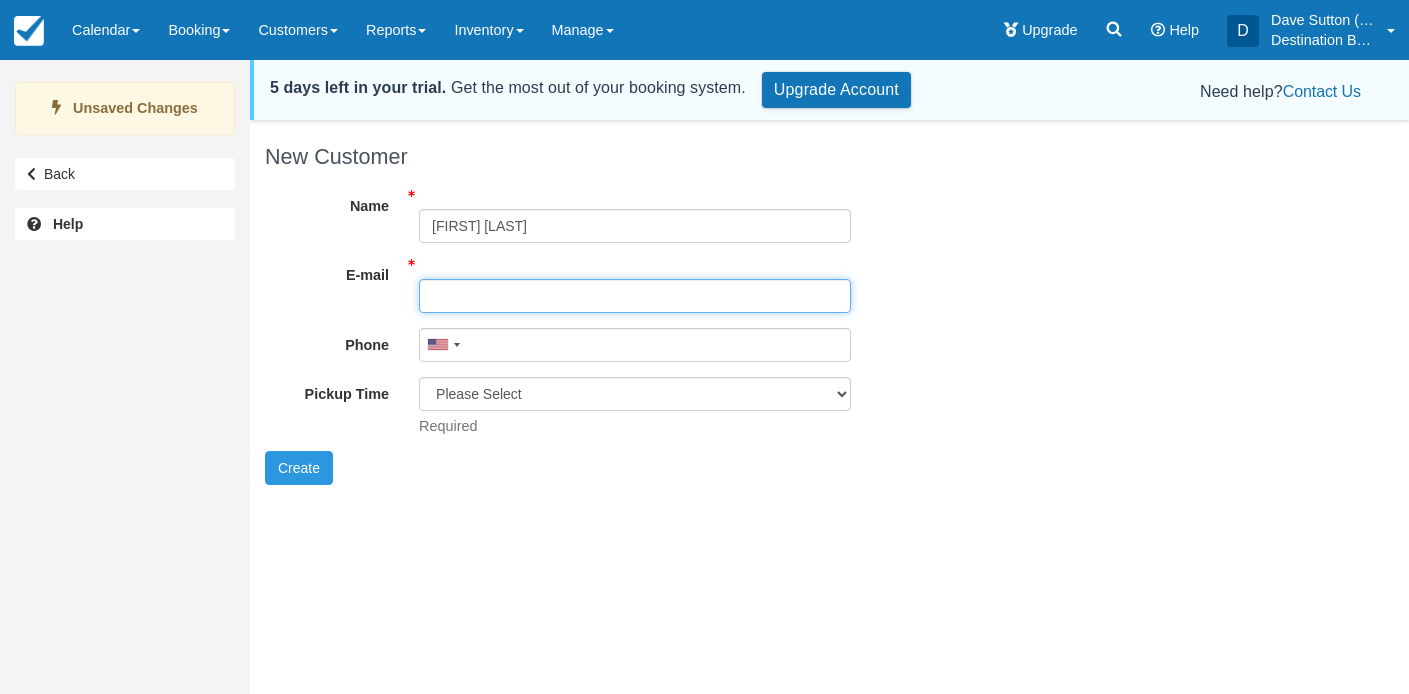 paste on "[EMAIL]" 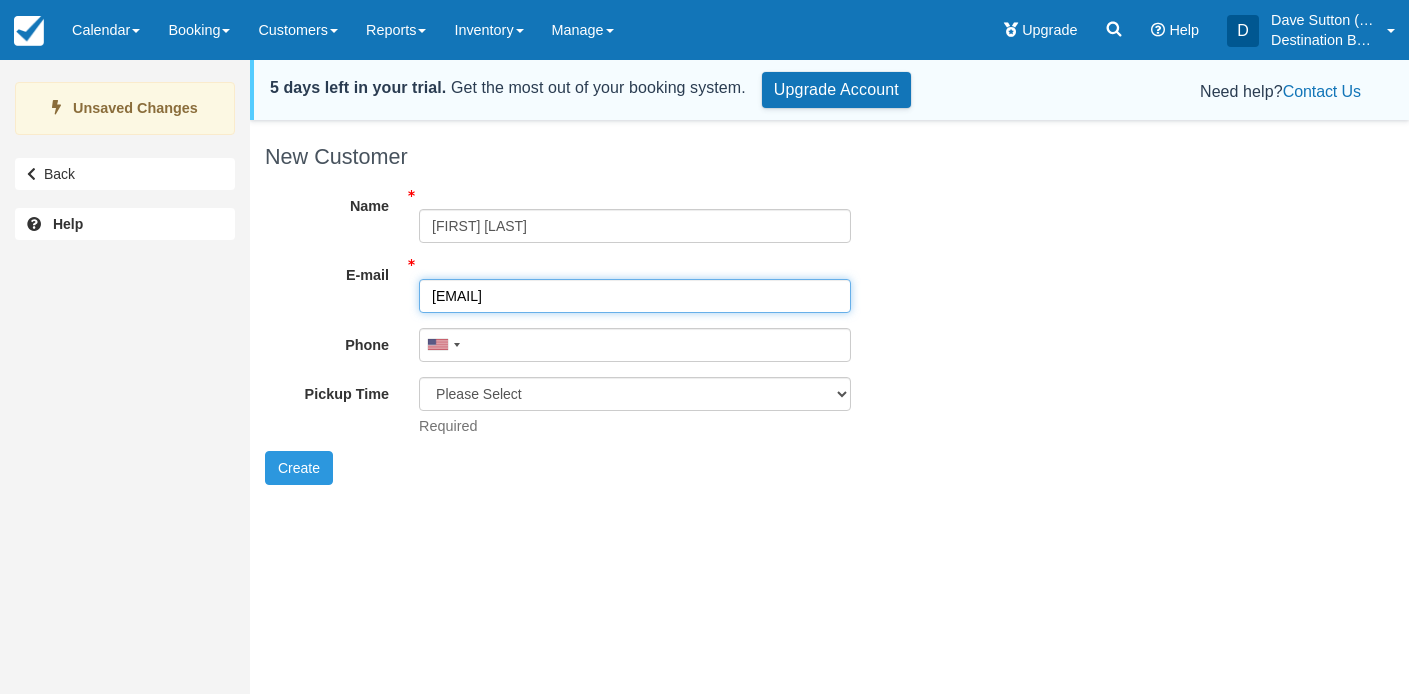 type on "[EMAIL]" 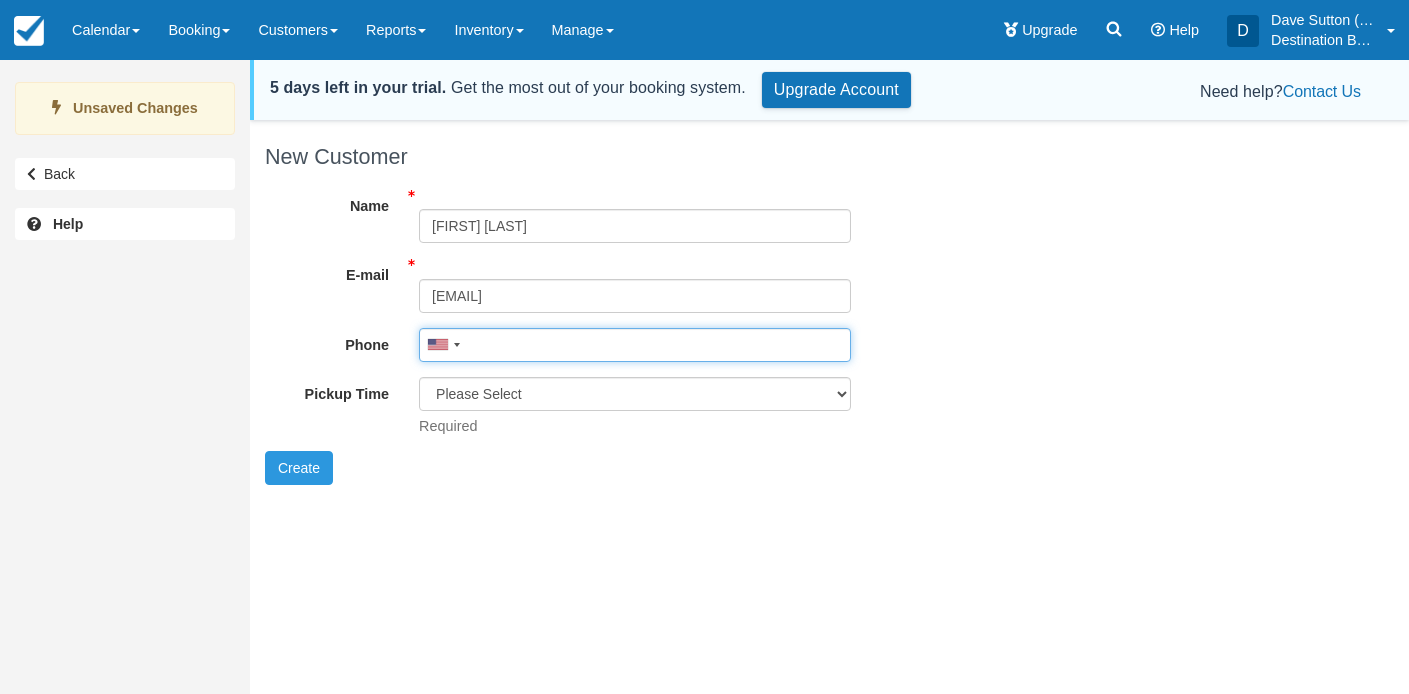 click on "Phone" at bounding box center [635, 345] 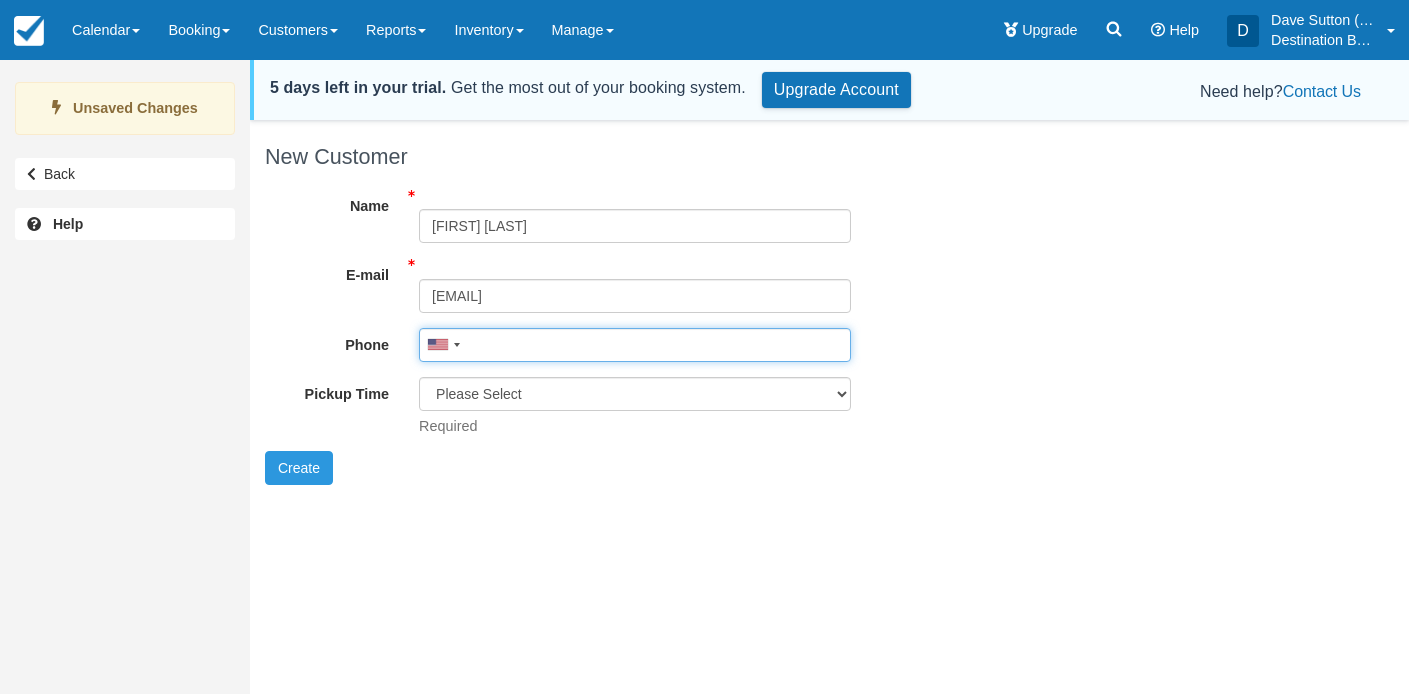 paste on "[PHONE]" 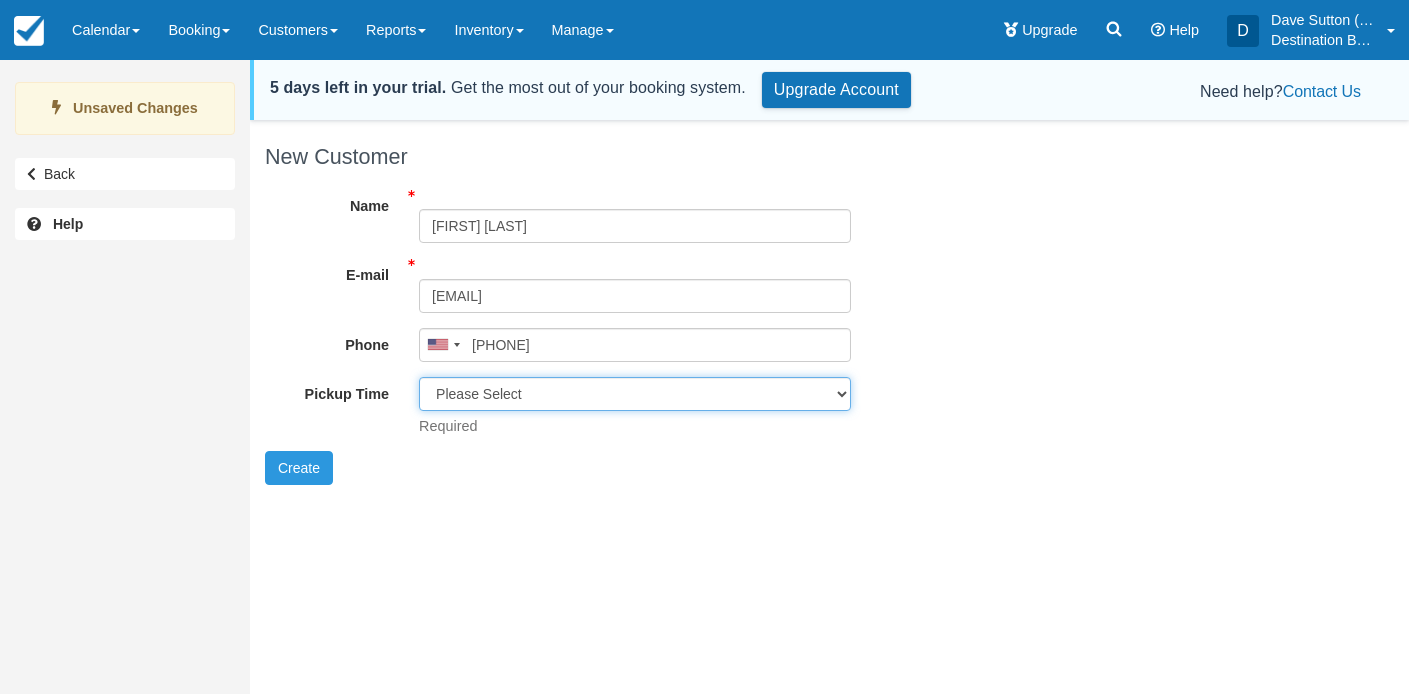 type on "[PHONE]" 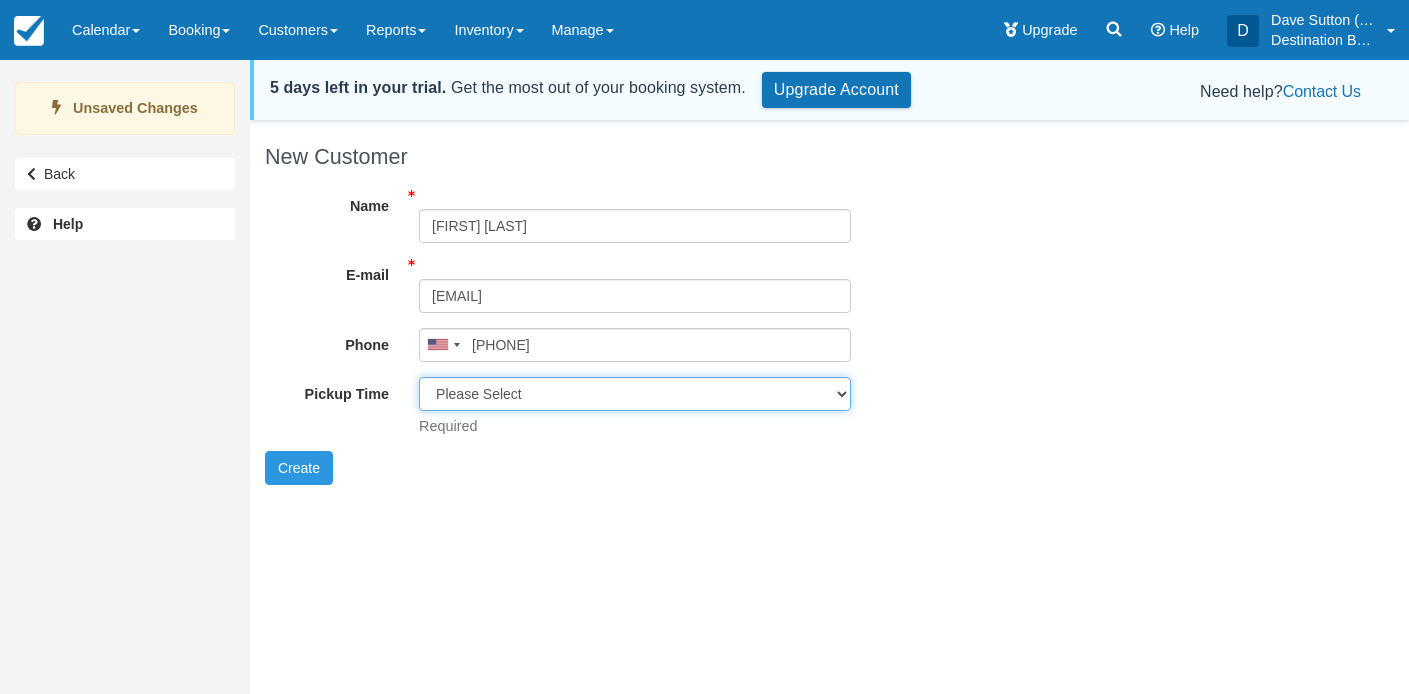 select on "9:00 am" 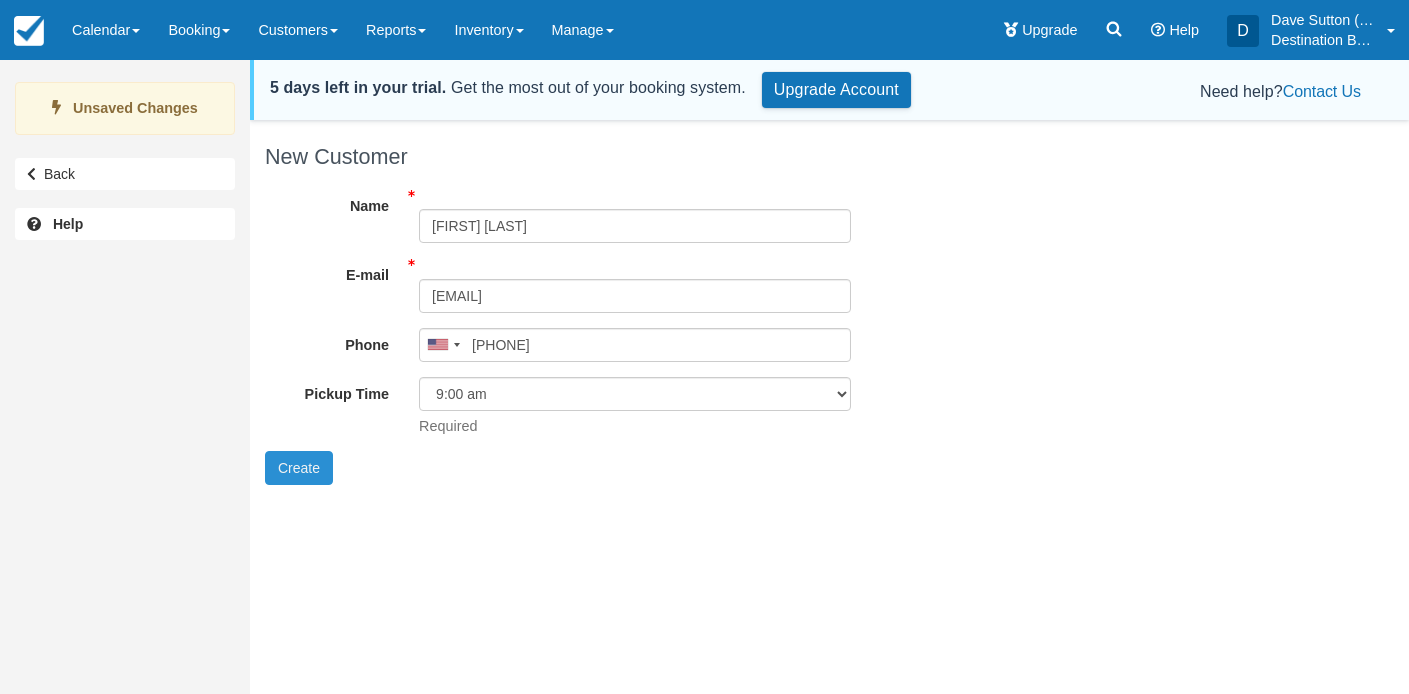 click on "Create" at bounding box center [299, 468] 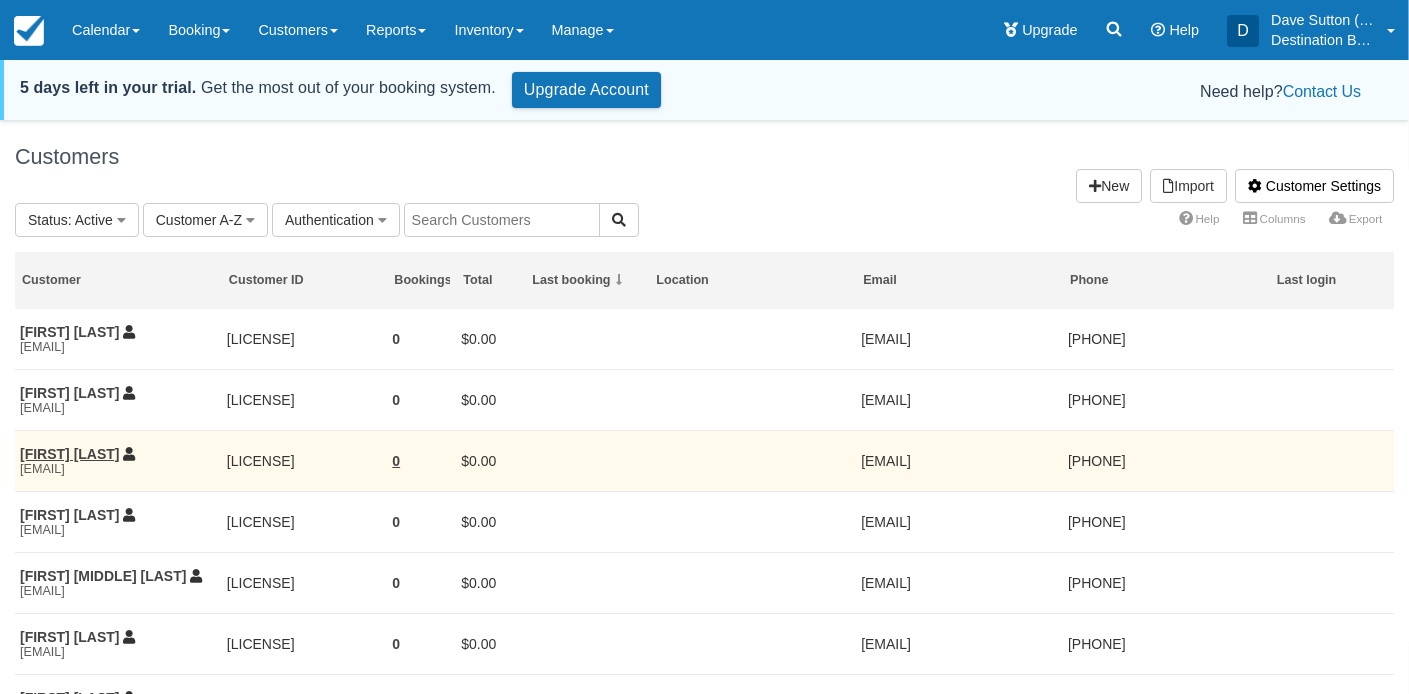 scroll, scrollTop: 0, scrollLeft: 0, axis: both 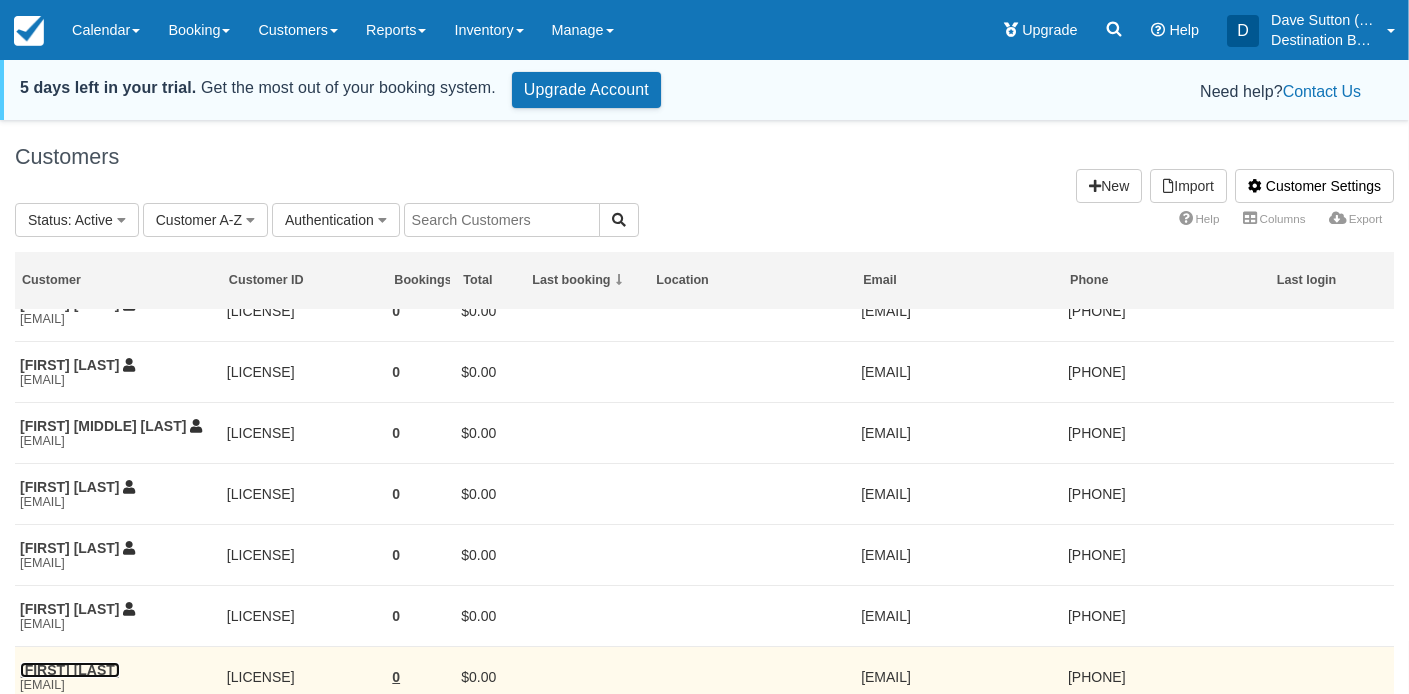 drag, startPoint x: 81, startPoint y: 673, endPoint x: 95, endPoint y: 673, distance: 14 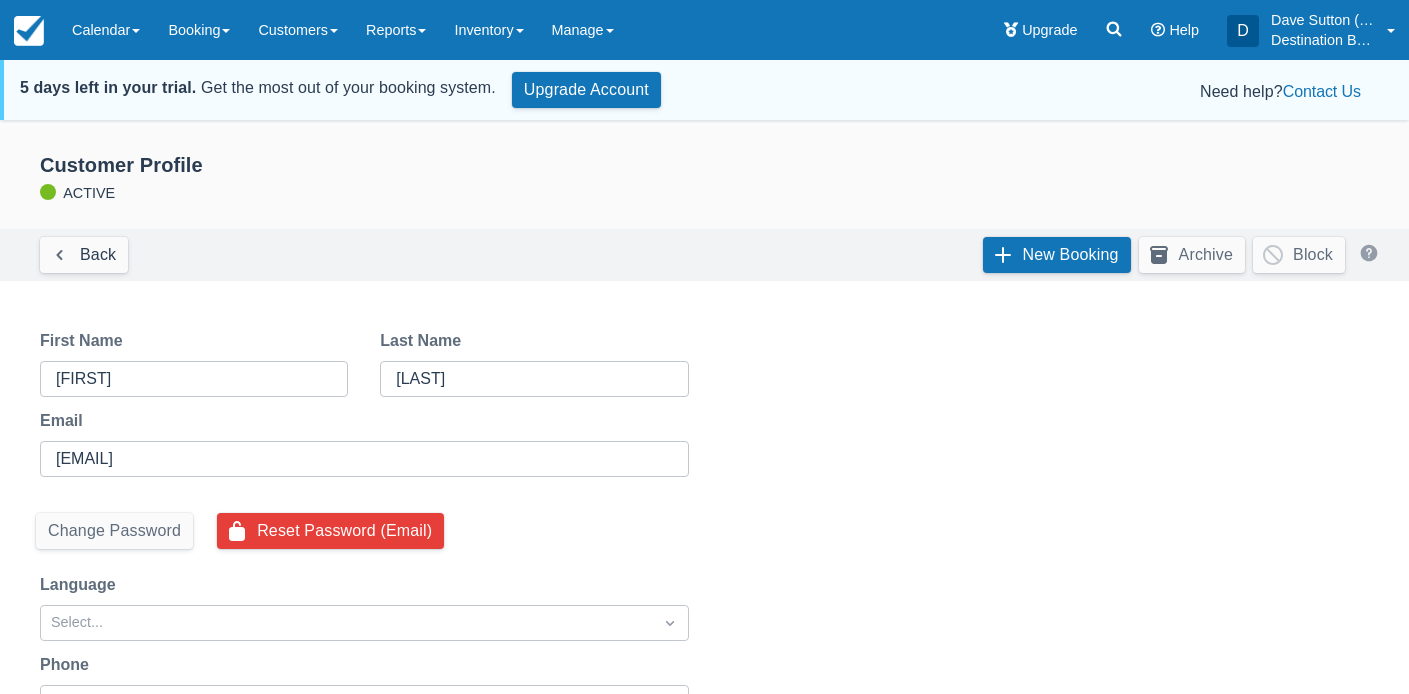 scroll, scrollTop: 0, scrollLeft: 0, axis: both 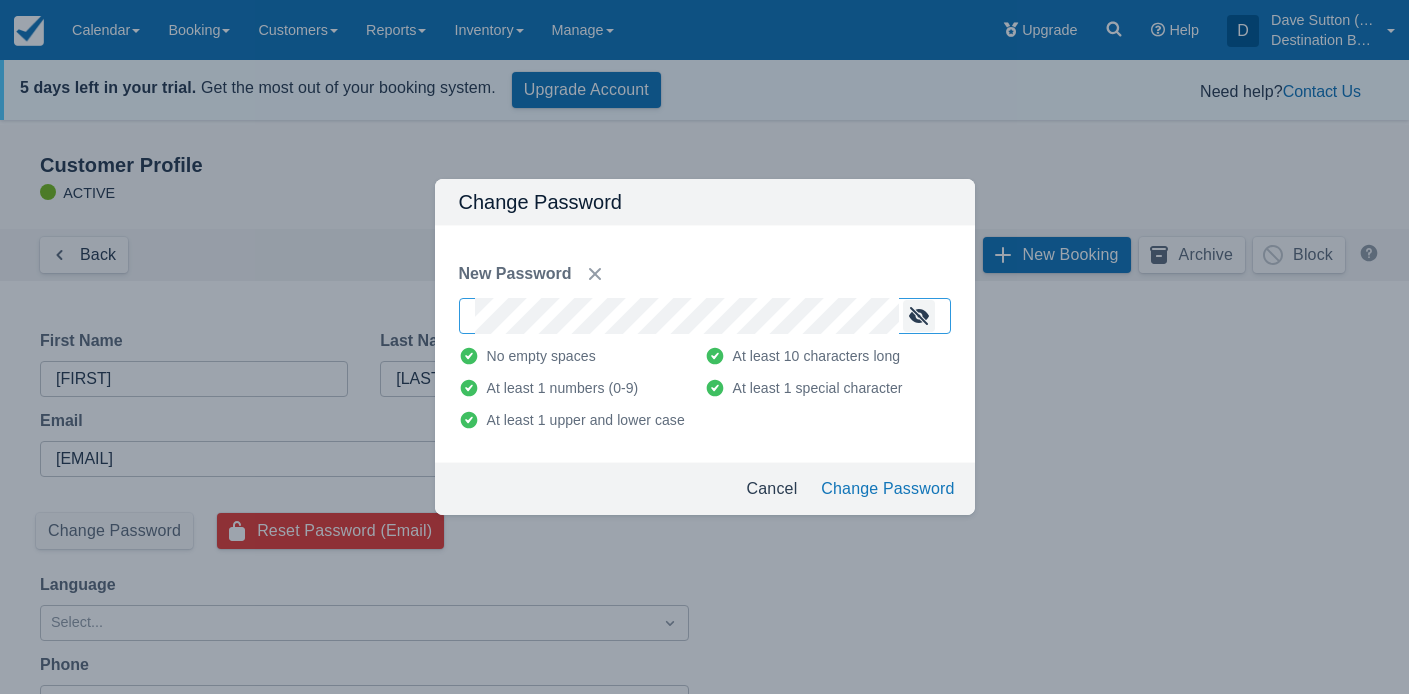 click at bounding box center (919, 316) 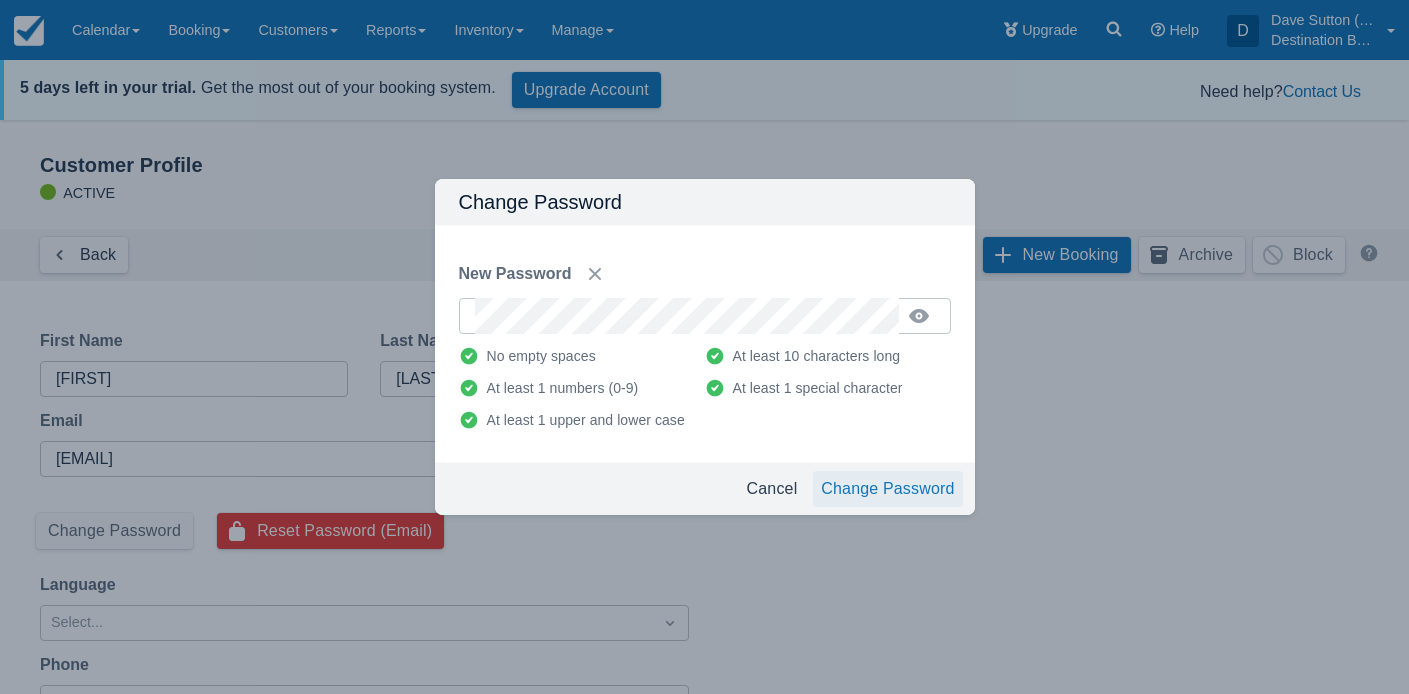 click on "Change Password" at bounding box center [887, 489] 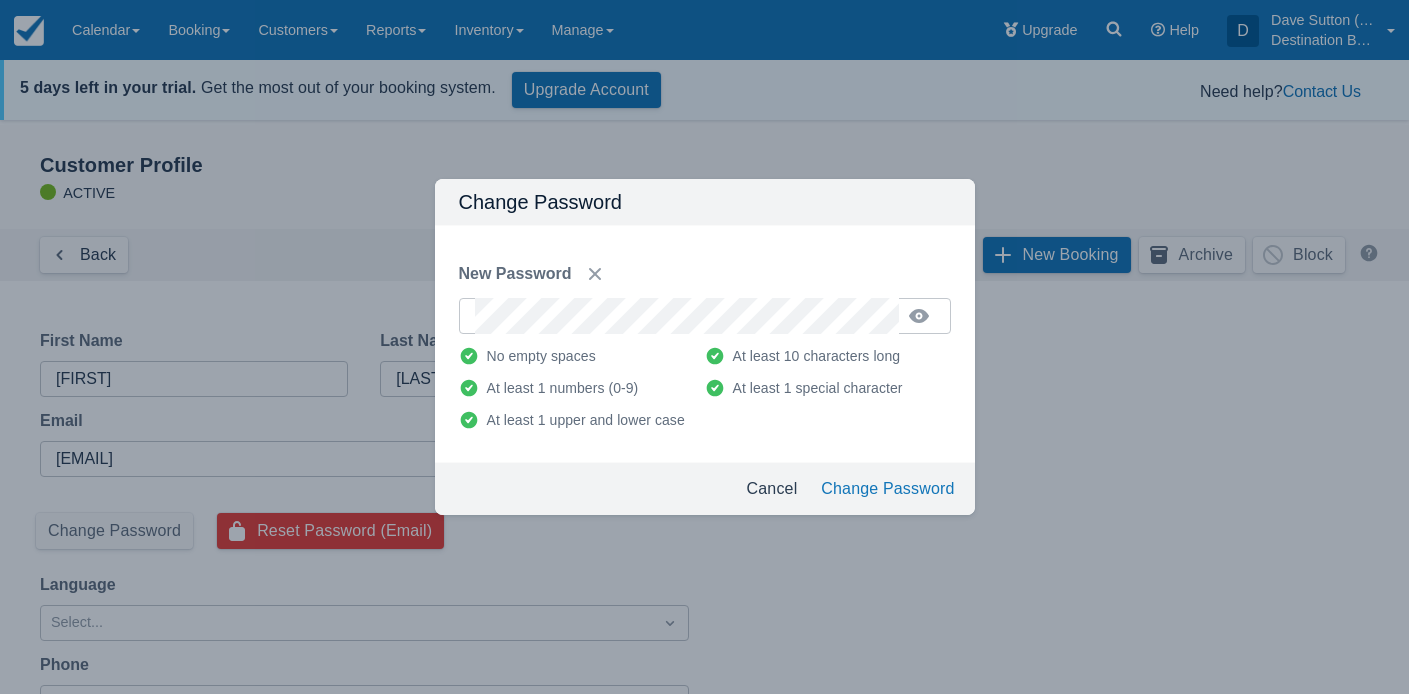 click on "New Password   No empty spaces At least 10 characters long At least 1 numbers (0-9) At least 1 special character At least 1 upper and lower case" at bounding box center (705, 344) 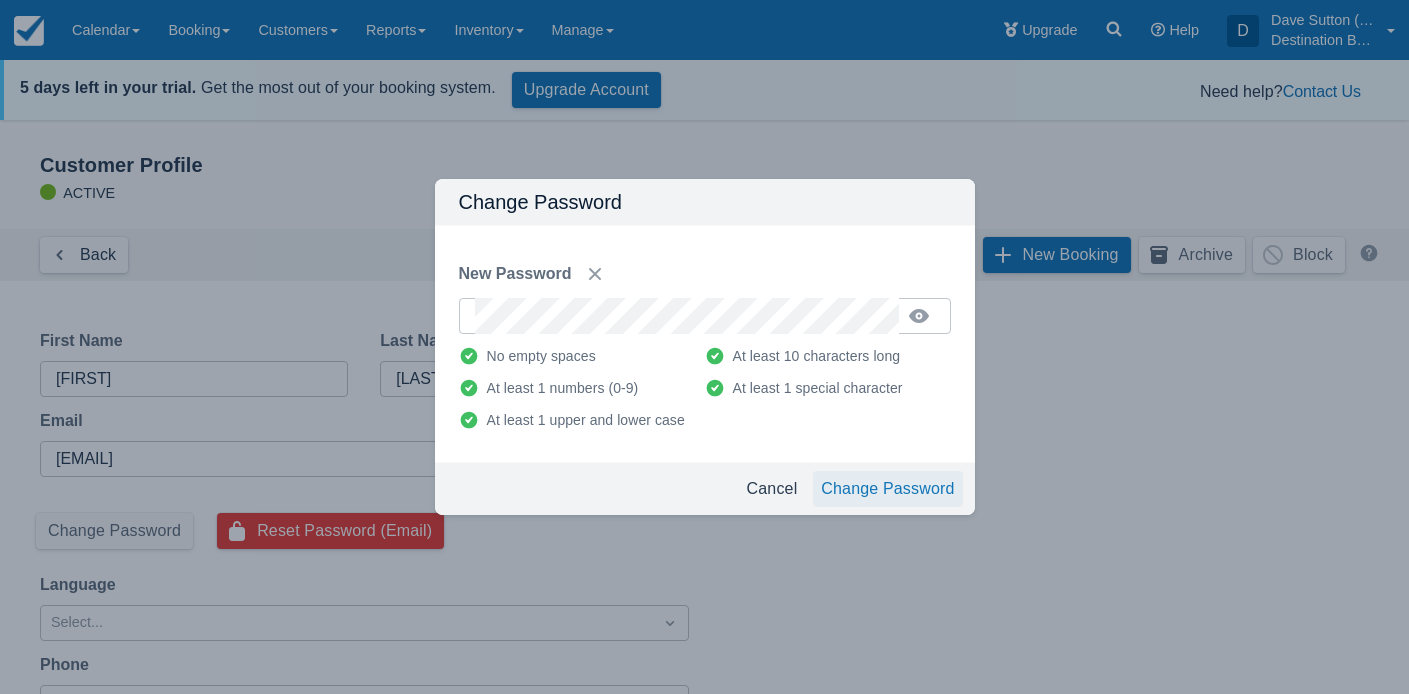 click on "Change Password" at bounding box center [887, 489] 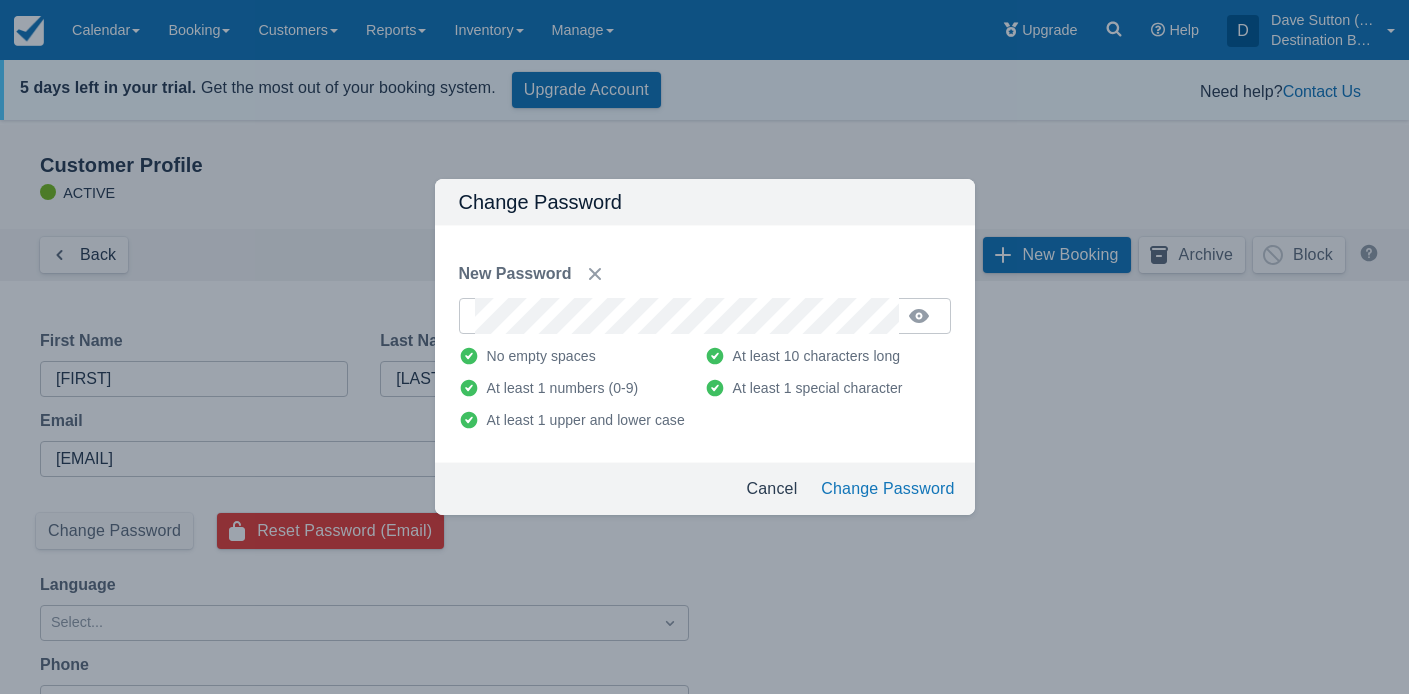 type on "!" 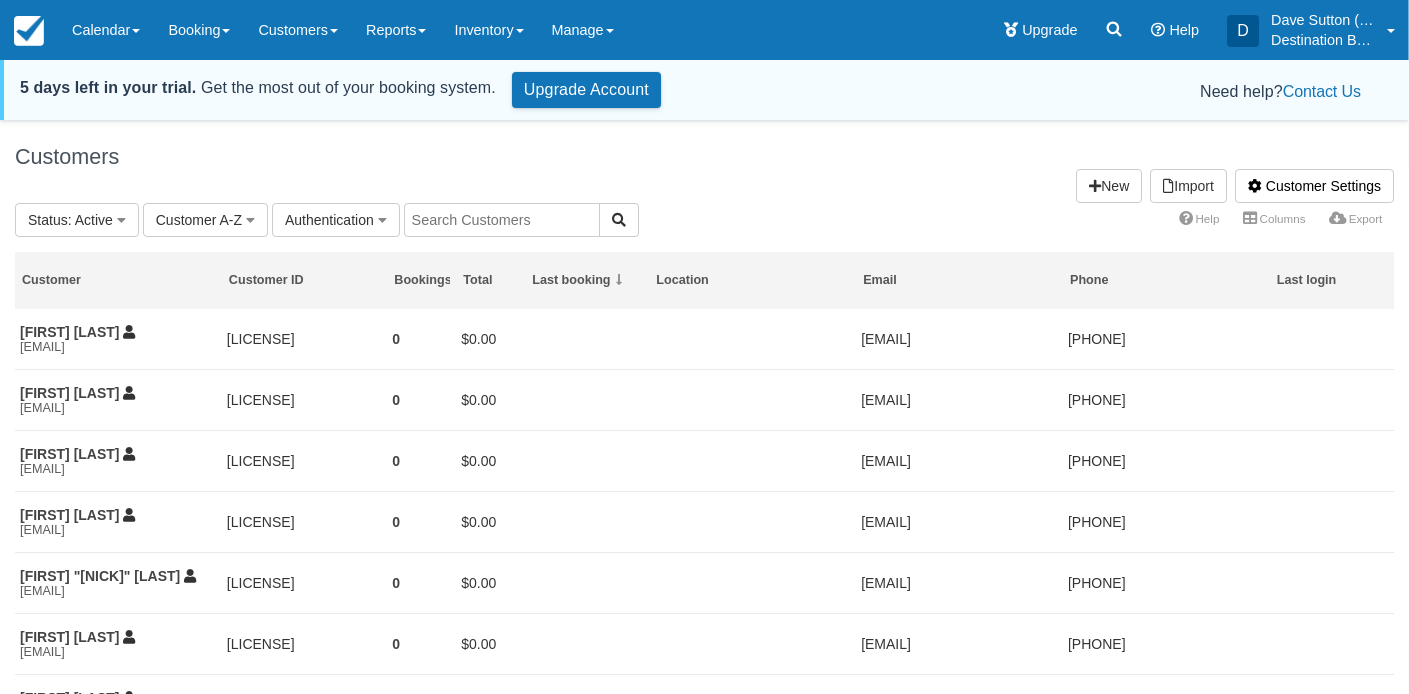 scroll, scrollTop: 0, scrollLeft: 0, axis: both 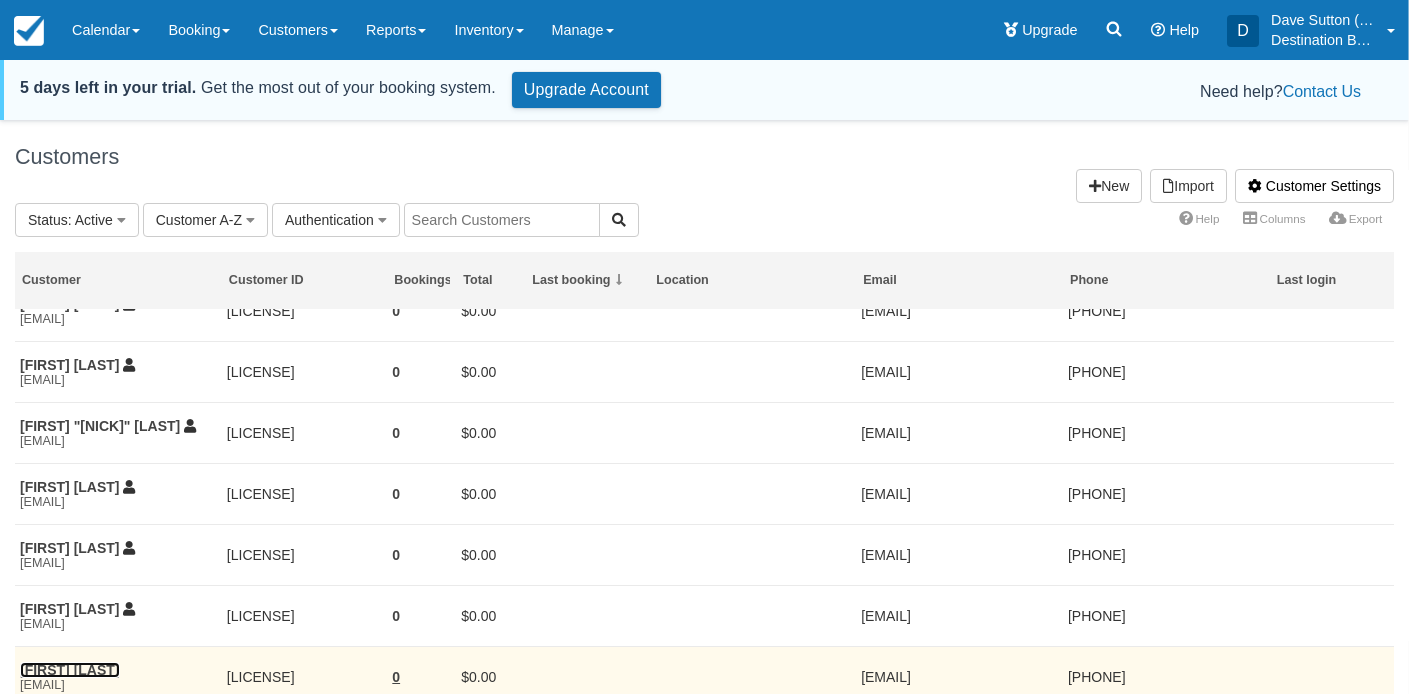 click on "[FIRST] [LAST]" at bounding box center [70, 670] 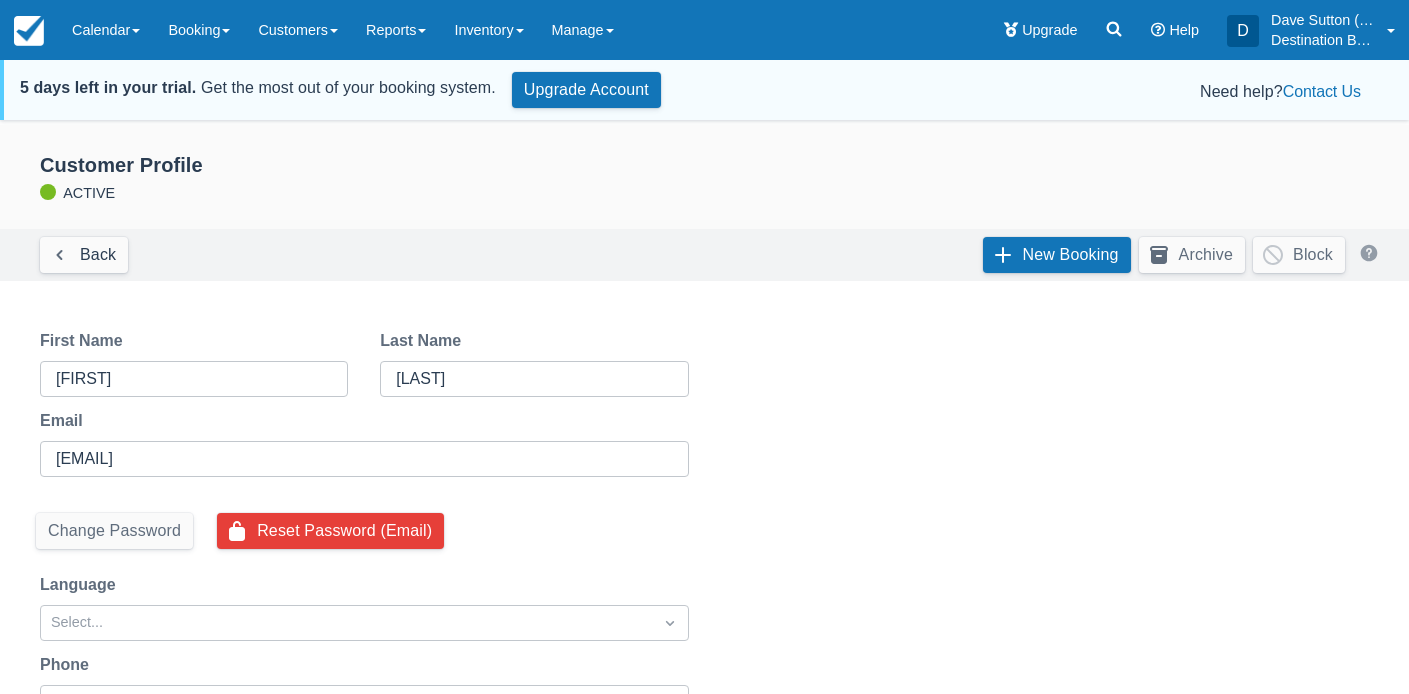 scroll, scrollTop: 0, scrollLeft: 0, axis: both 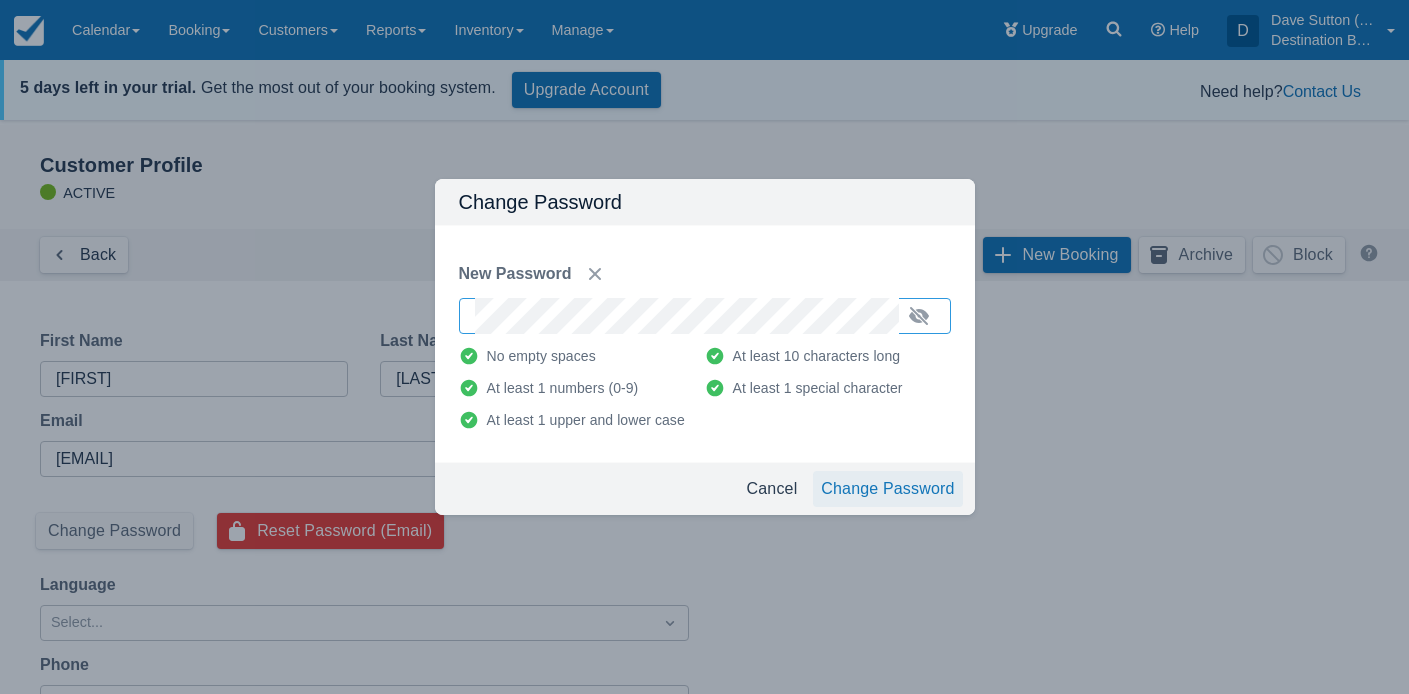 drag, startPoint x: 867, startPoint y: 493, endPoint x: 880, endPoint y: 497, distance: 13.601471 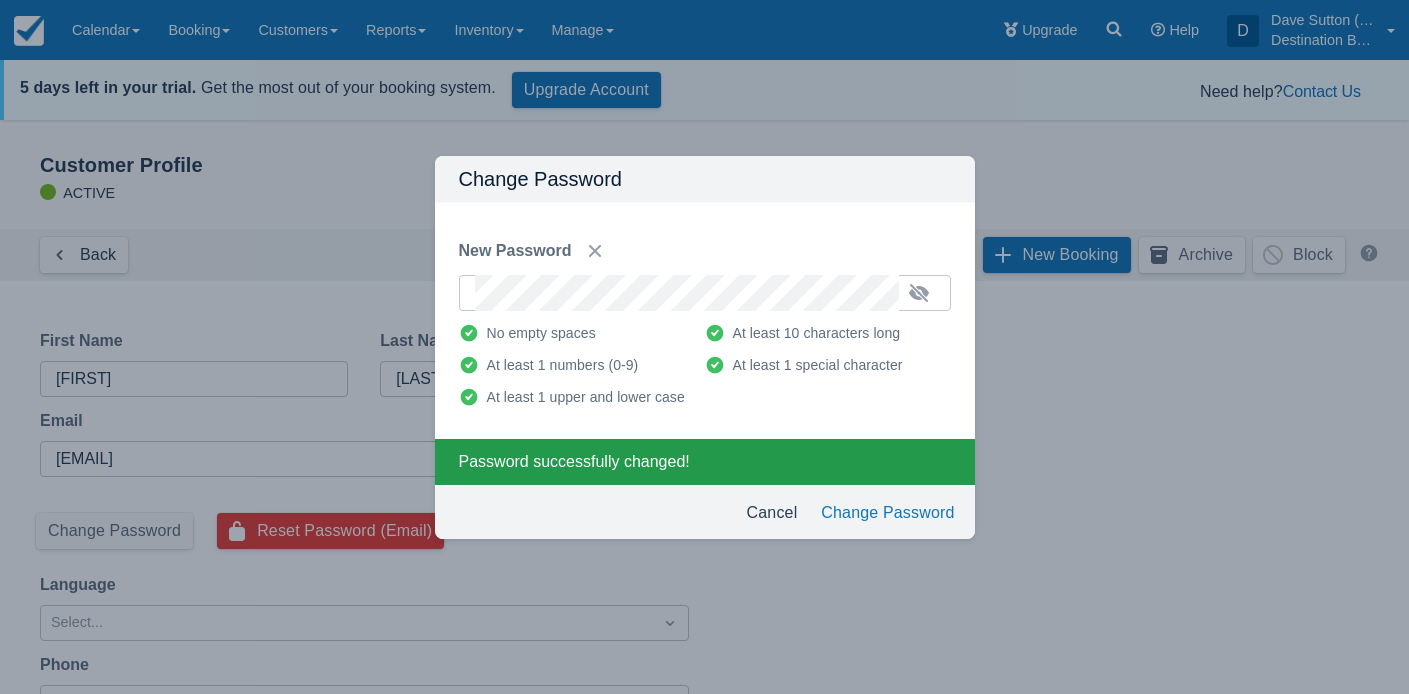 click on "Cancel" at bounding box center (772, 513) 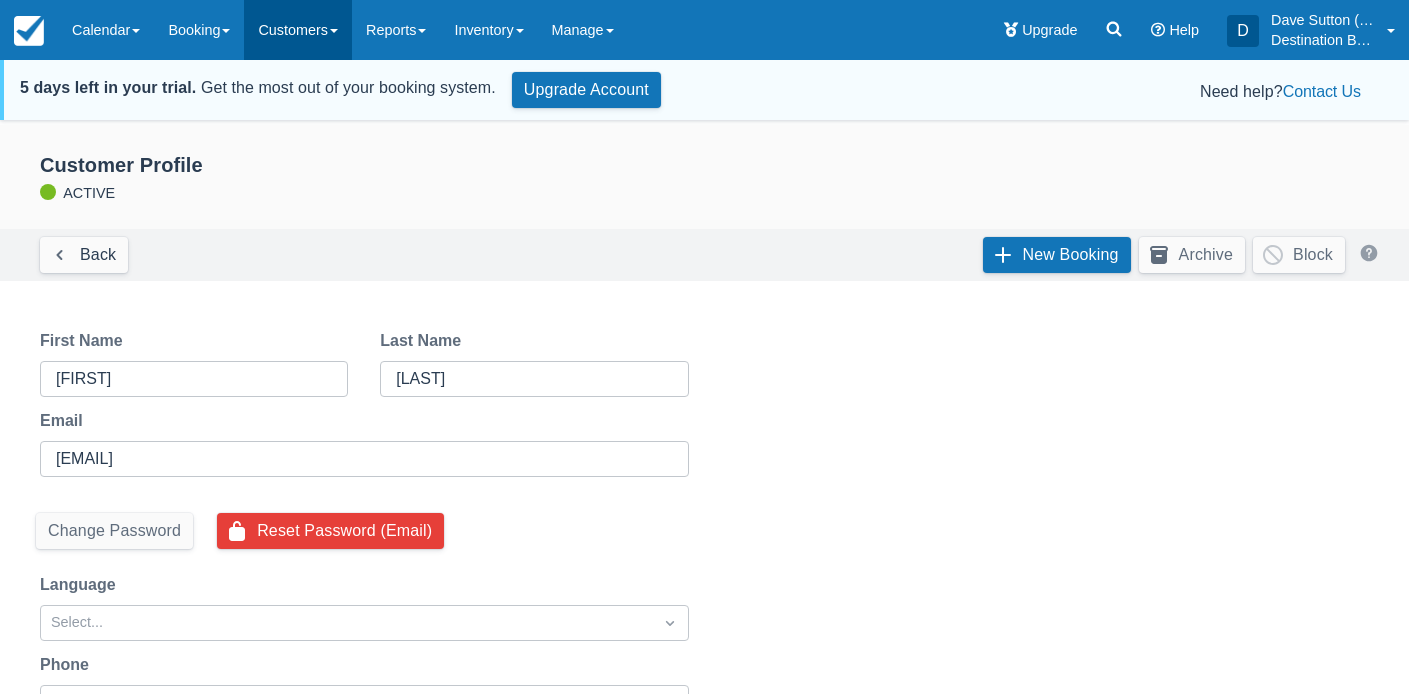click on "Customers" at bounding box center [298, 30] 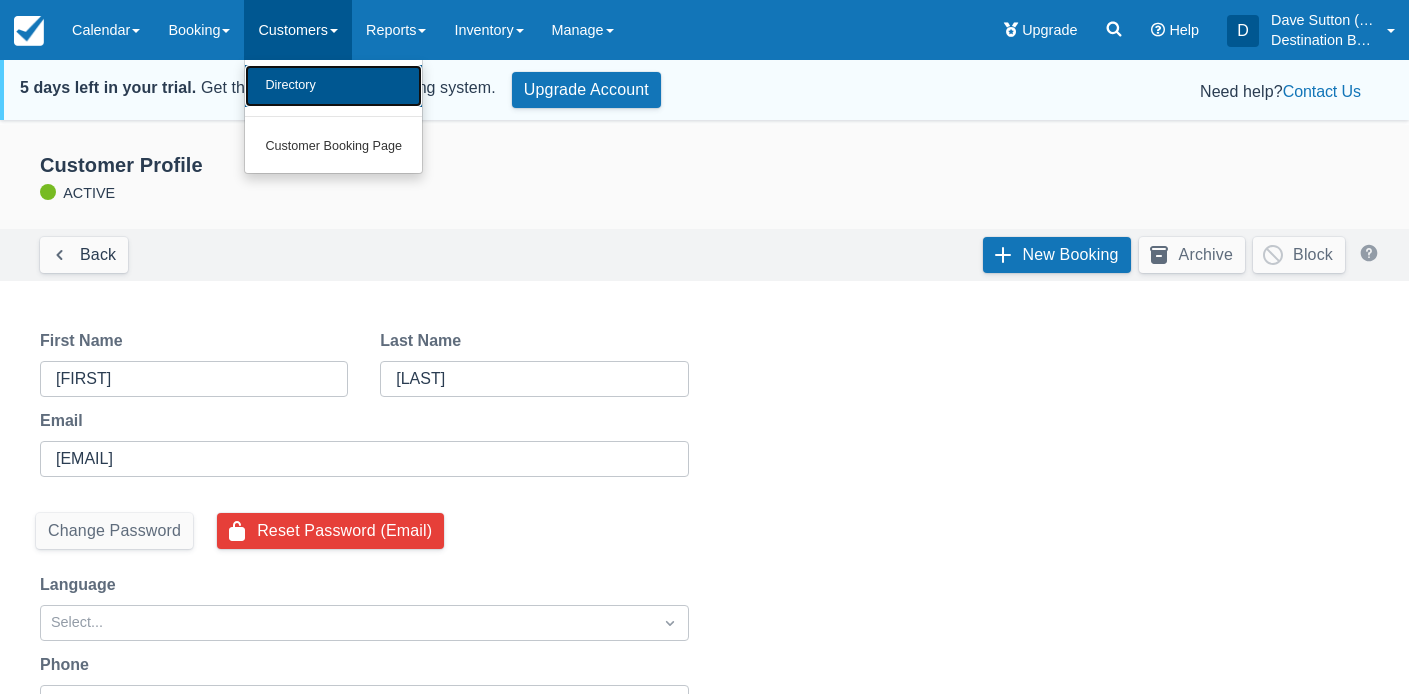 click on "Directory" at bounding box center (333, 86) 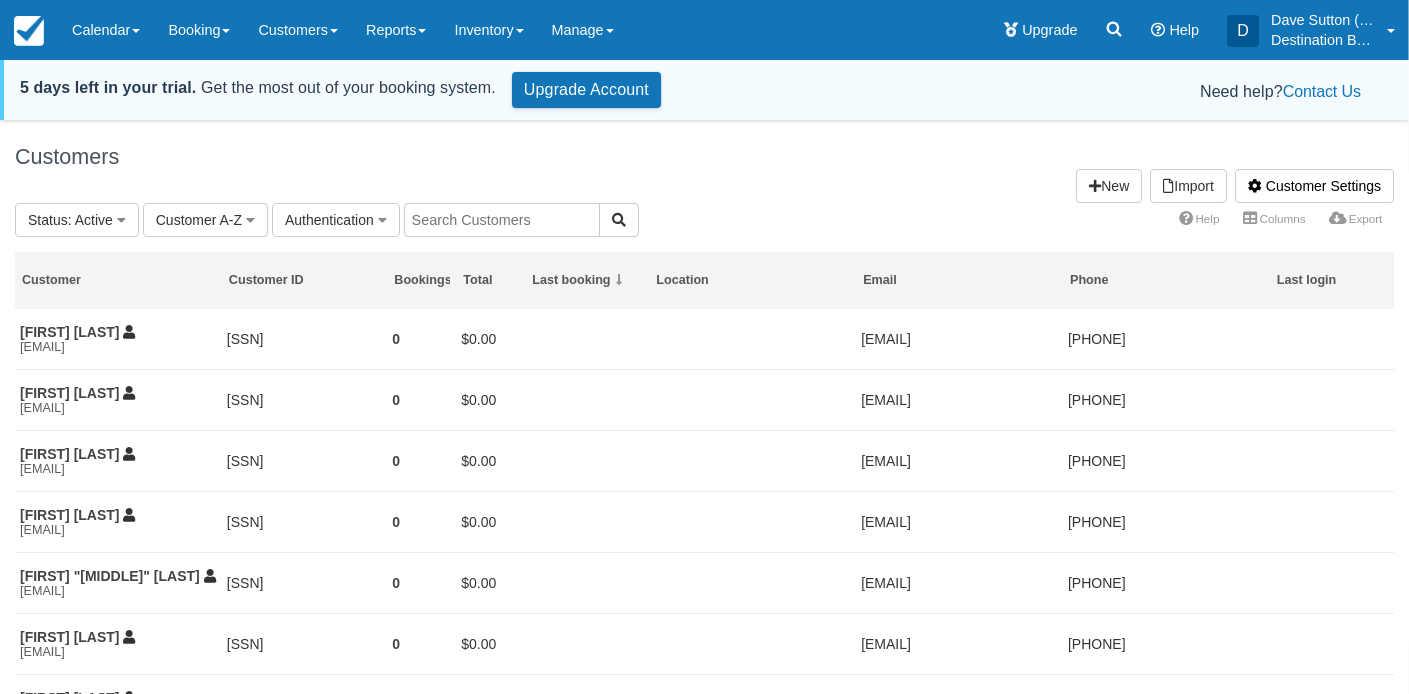 scroll, scrollTop: 0, scrollLeft: 0, axis: both 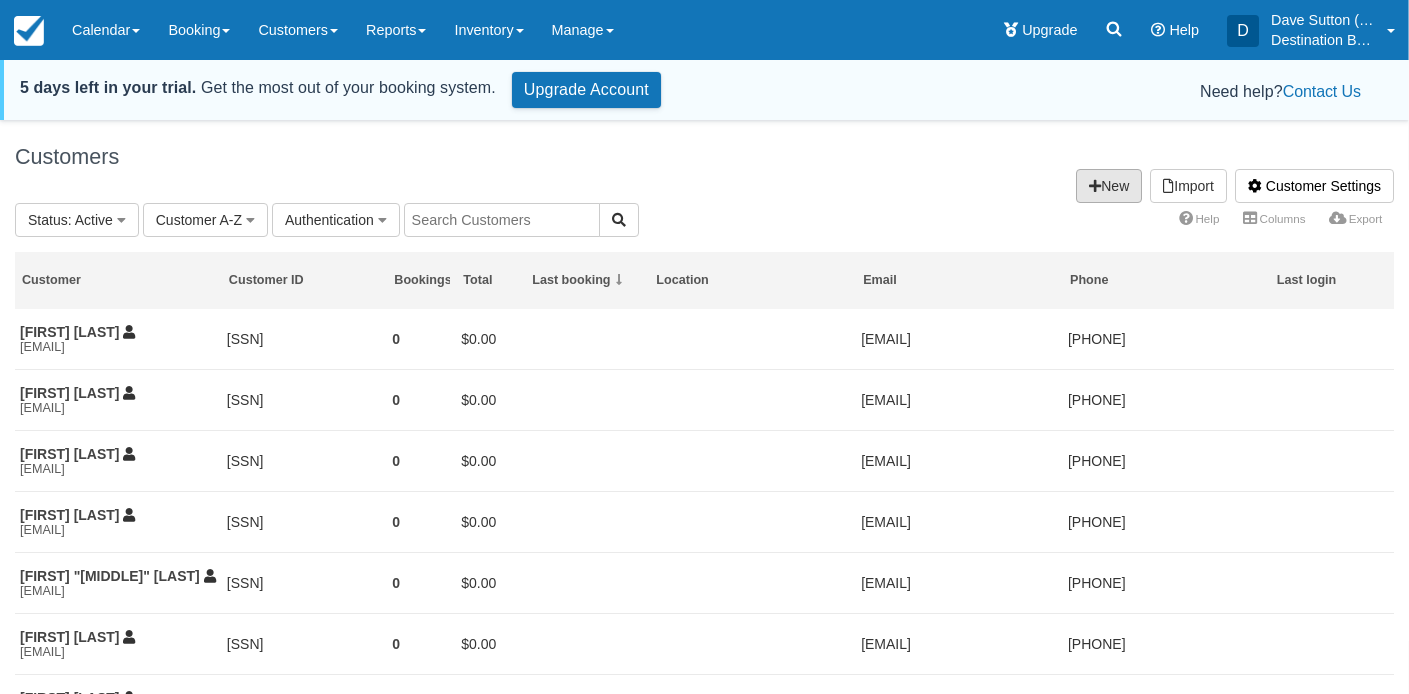 click on "New" at bounding box center (1109, 186) 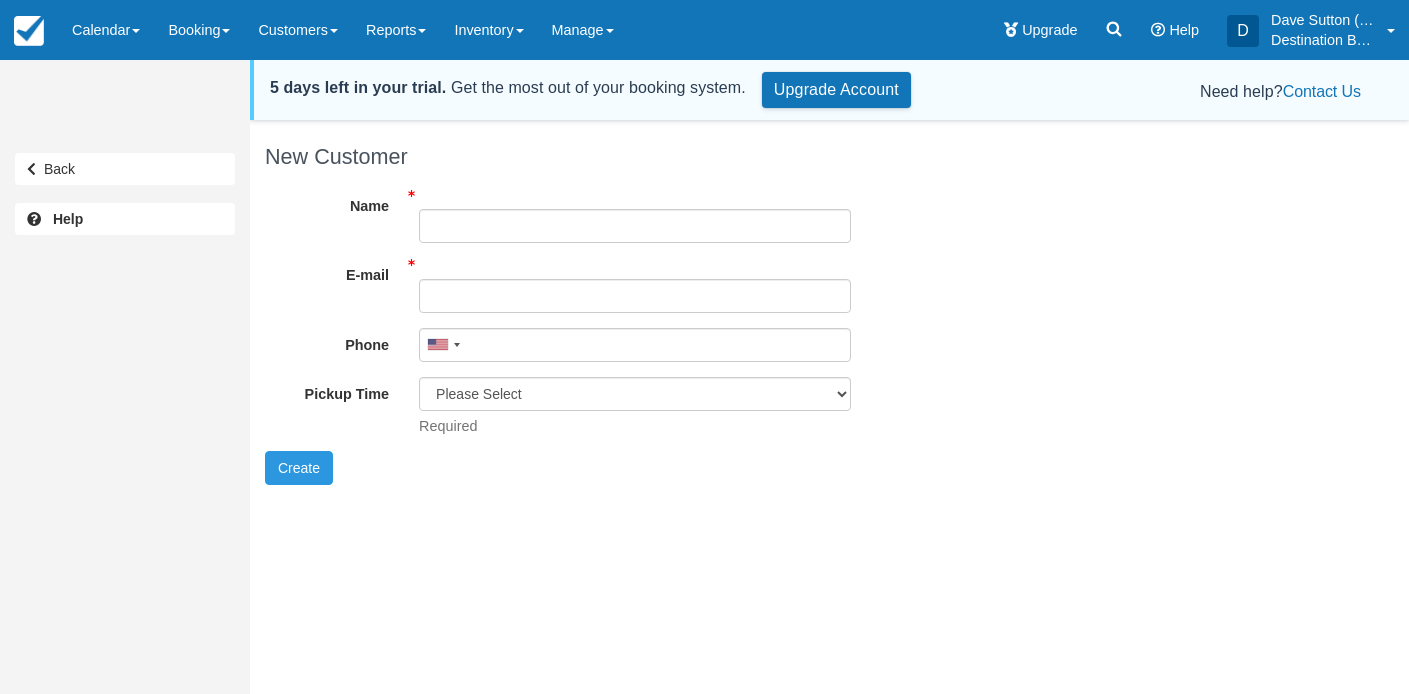 scroll, scrollTop: 0, scrollLeft: 0, axis: both 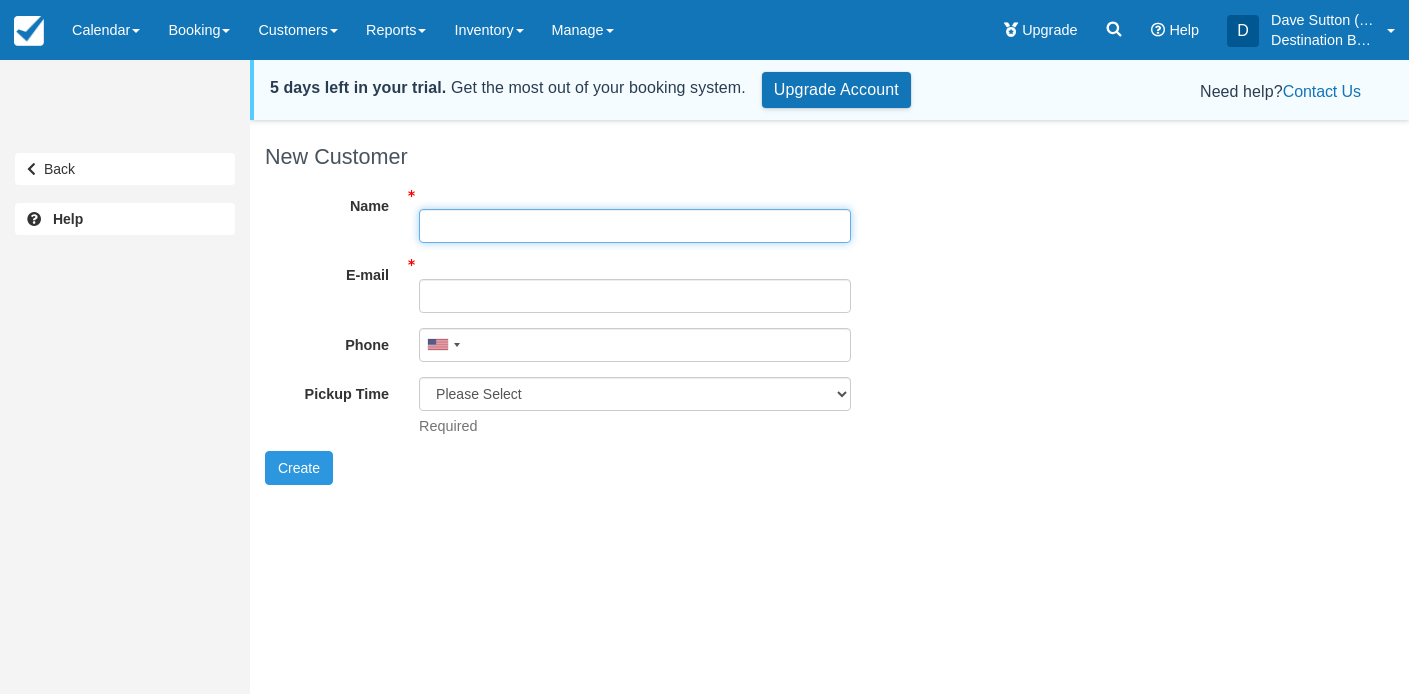 click on "Name" at bounding box center (635, 226) 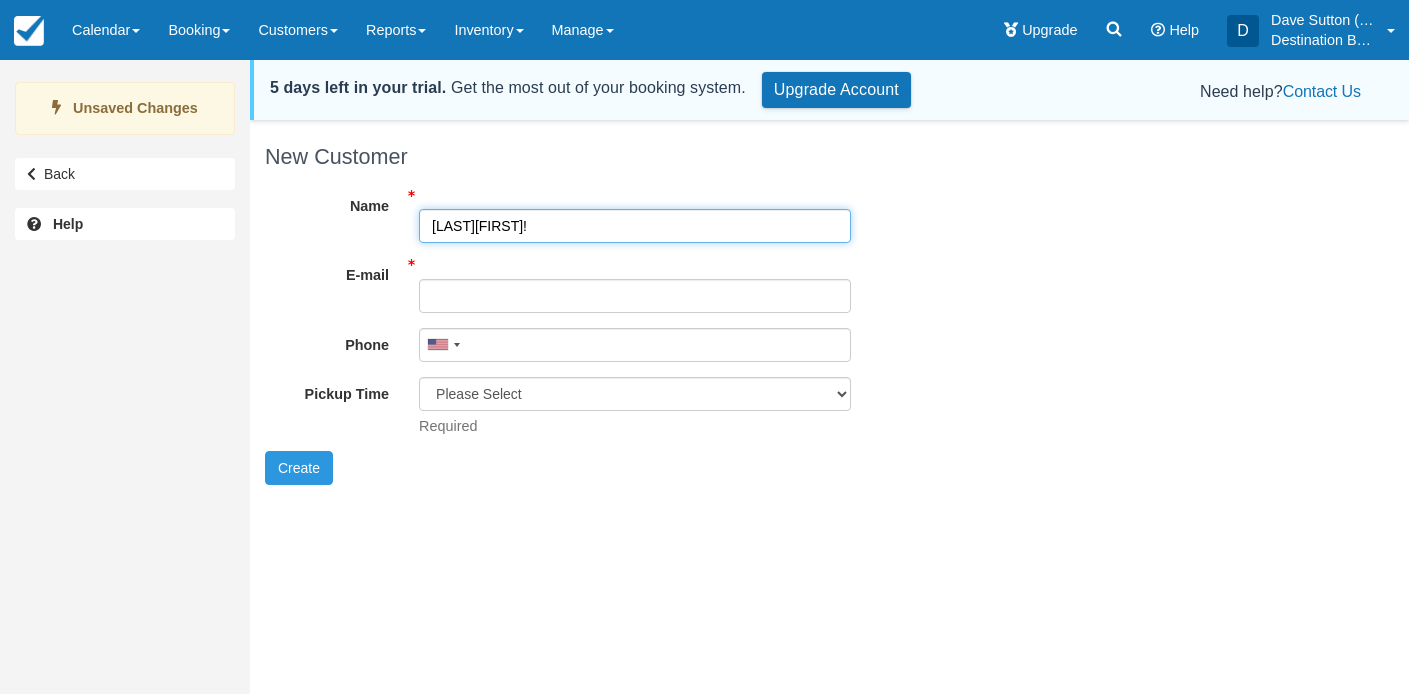 type on "KeyserDiana1!" 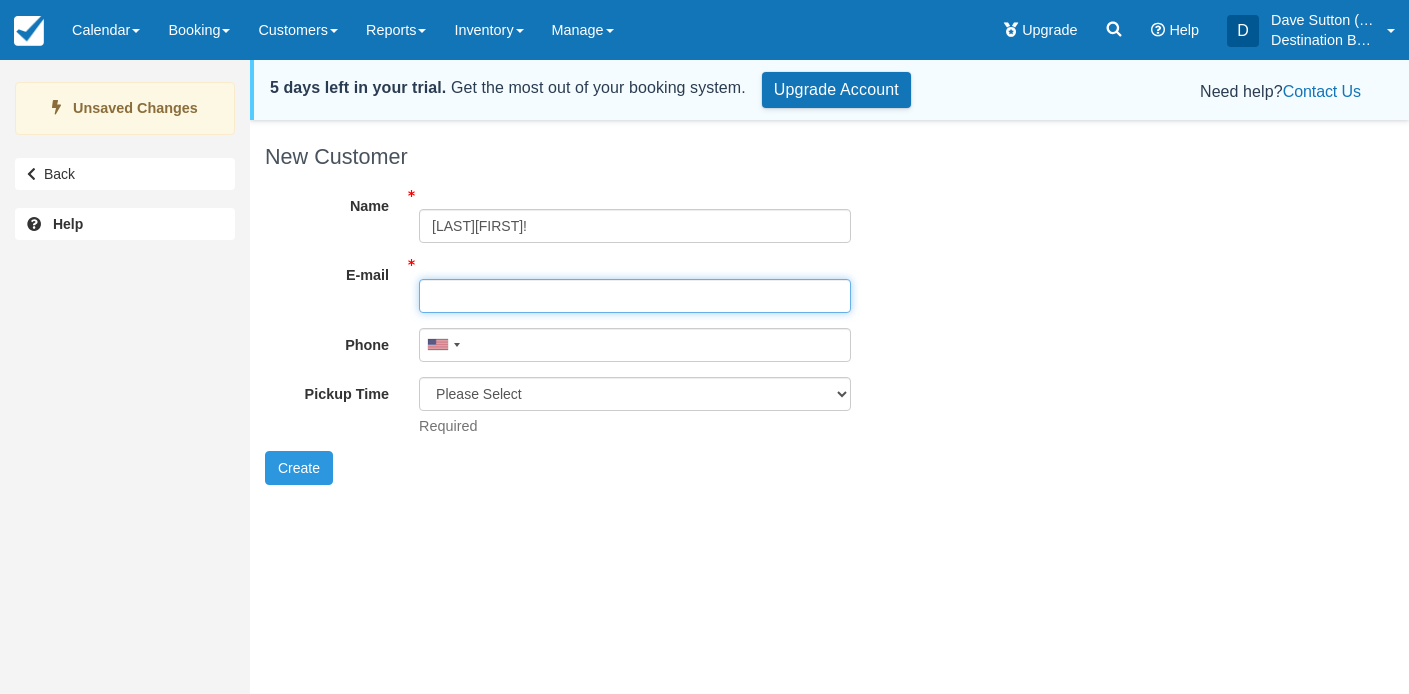 drag, startPoint x: 537, startPoint y: 289, endPoint x: 542, endPoint y: 316, distance: 27.45906 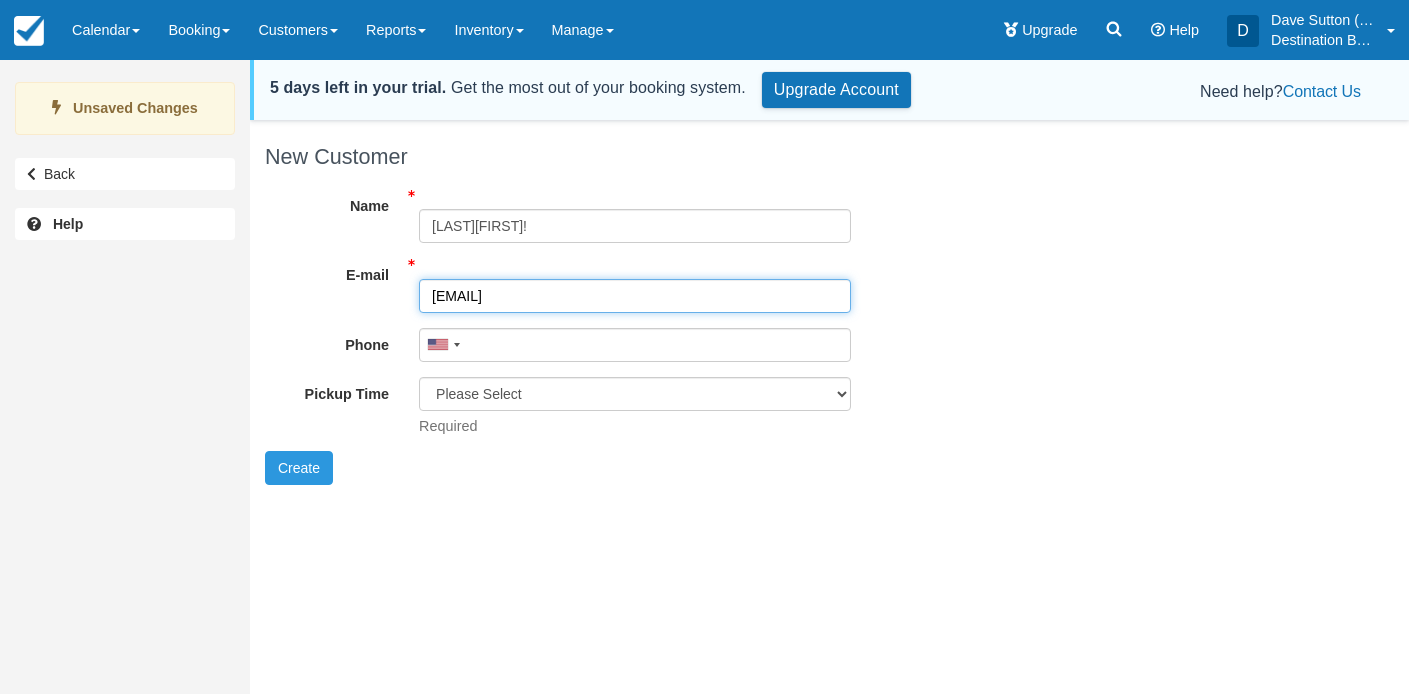 type on "[FIRST]@[DOMAIN]" 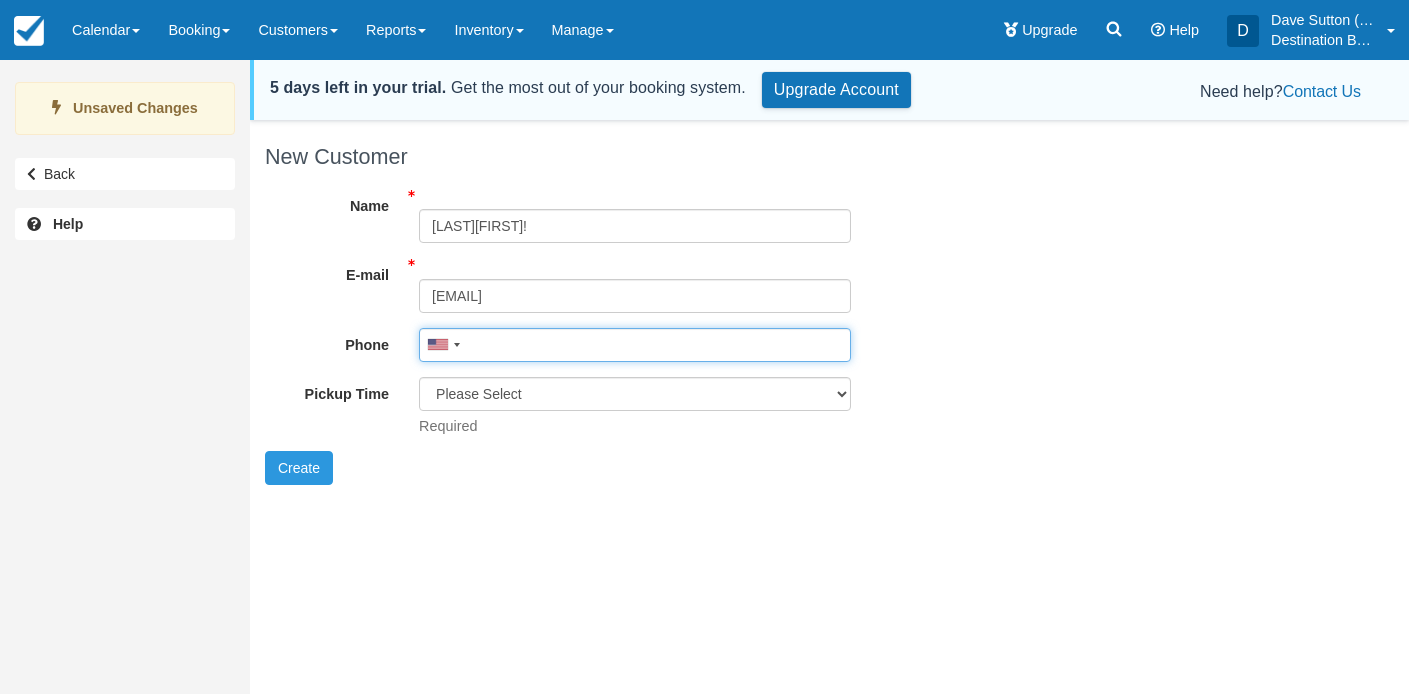 click on "Phone" at bounding box center (635, 345) 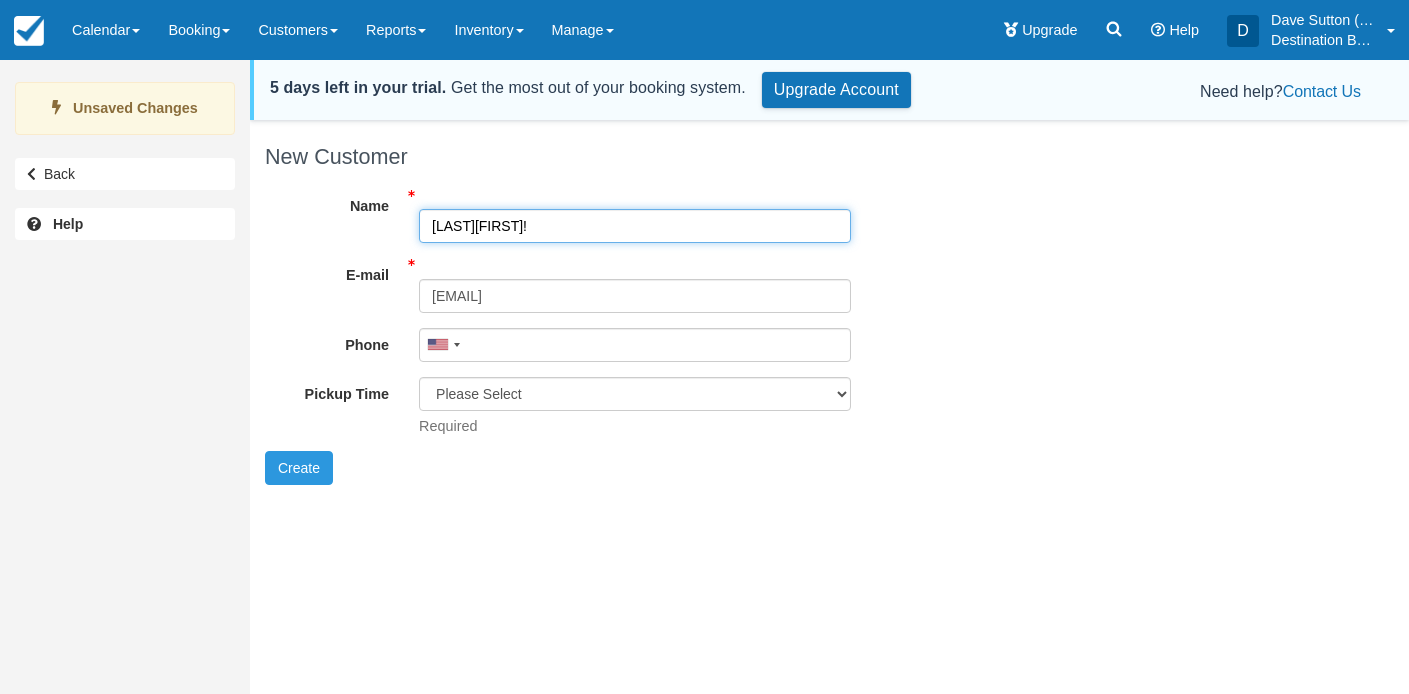click on "KeyserDiana1!" at bounding box center [635, 226] 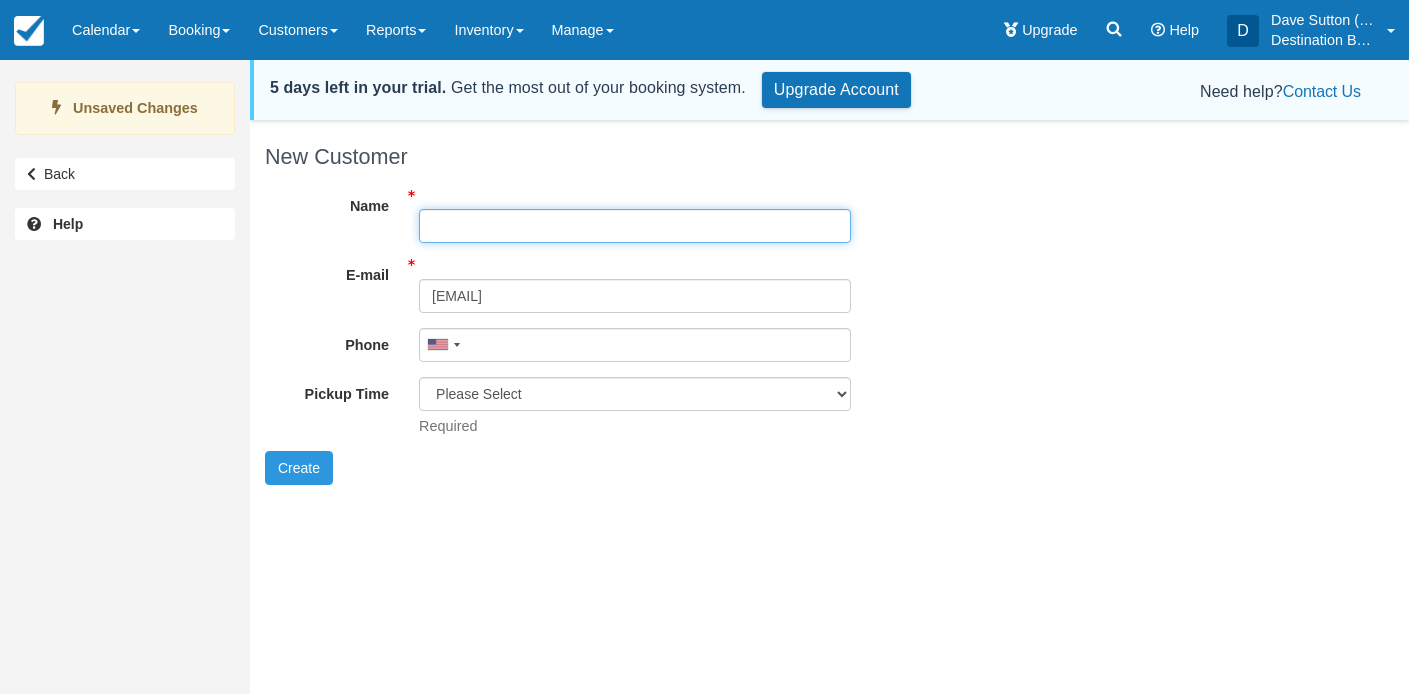 paste on "Elissa" 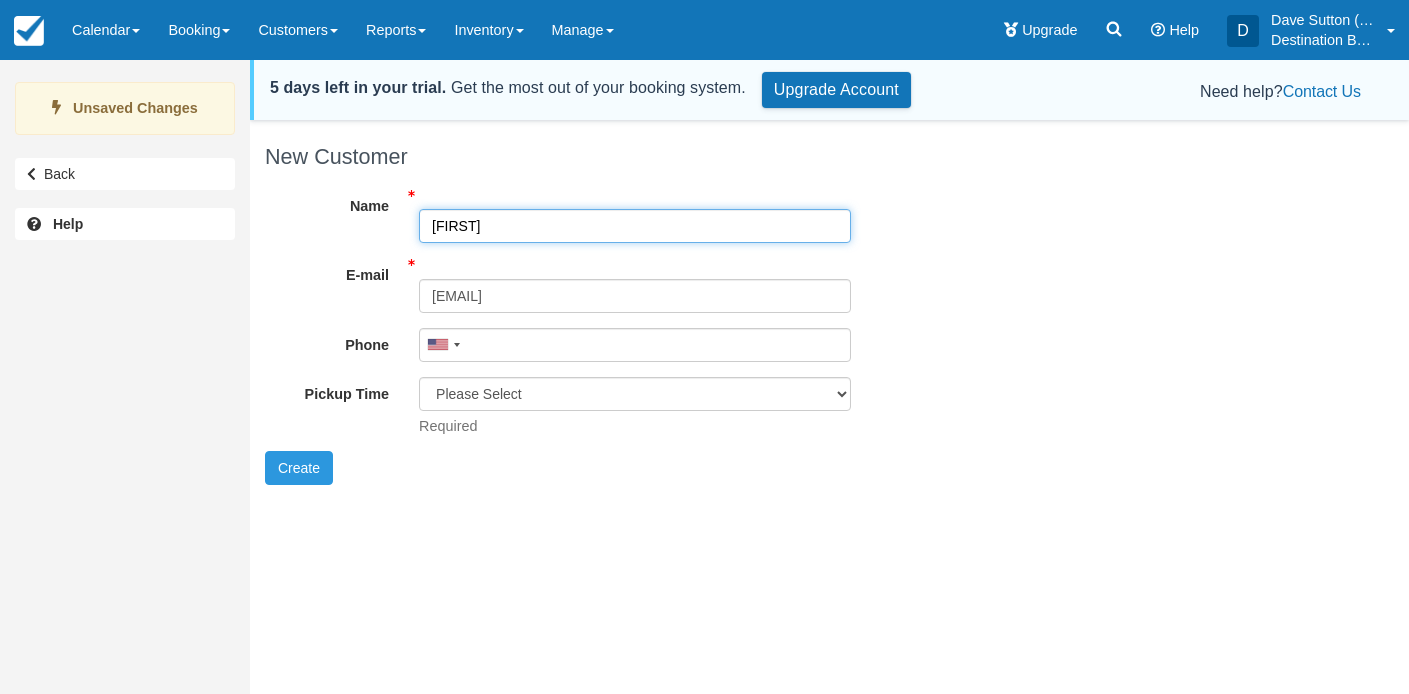paste on "Fohrman" 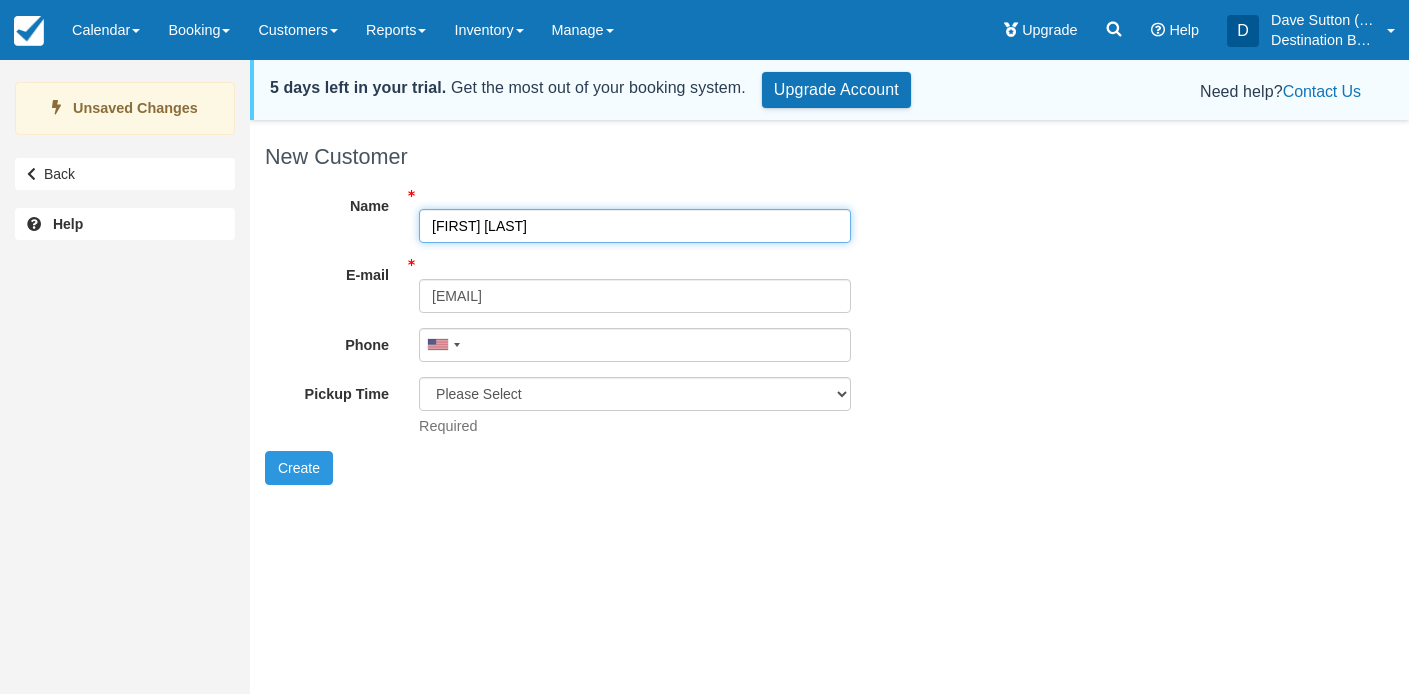 type on "[FIRST] [LAST]" 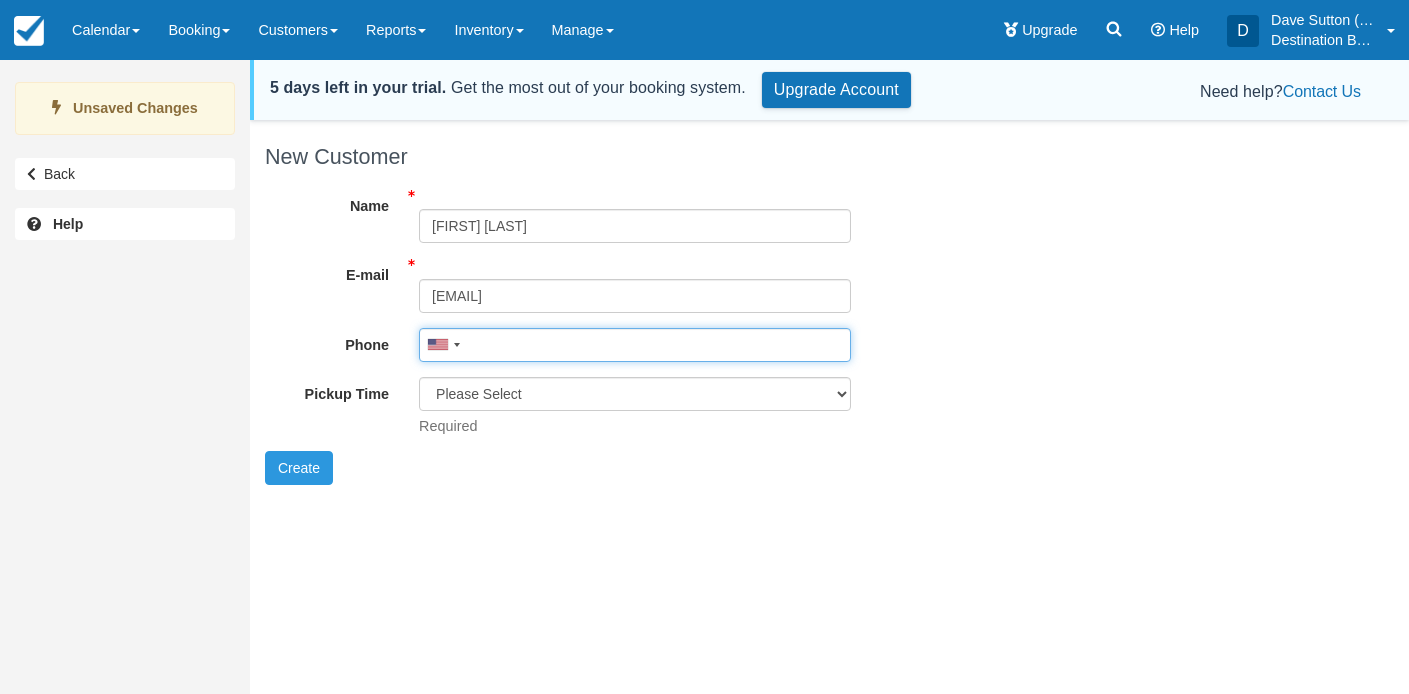 click on "Phone" at bounding box center [635, 345] 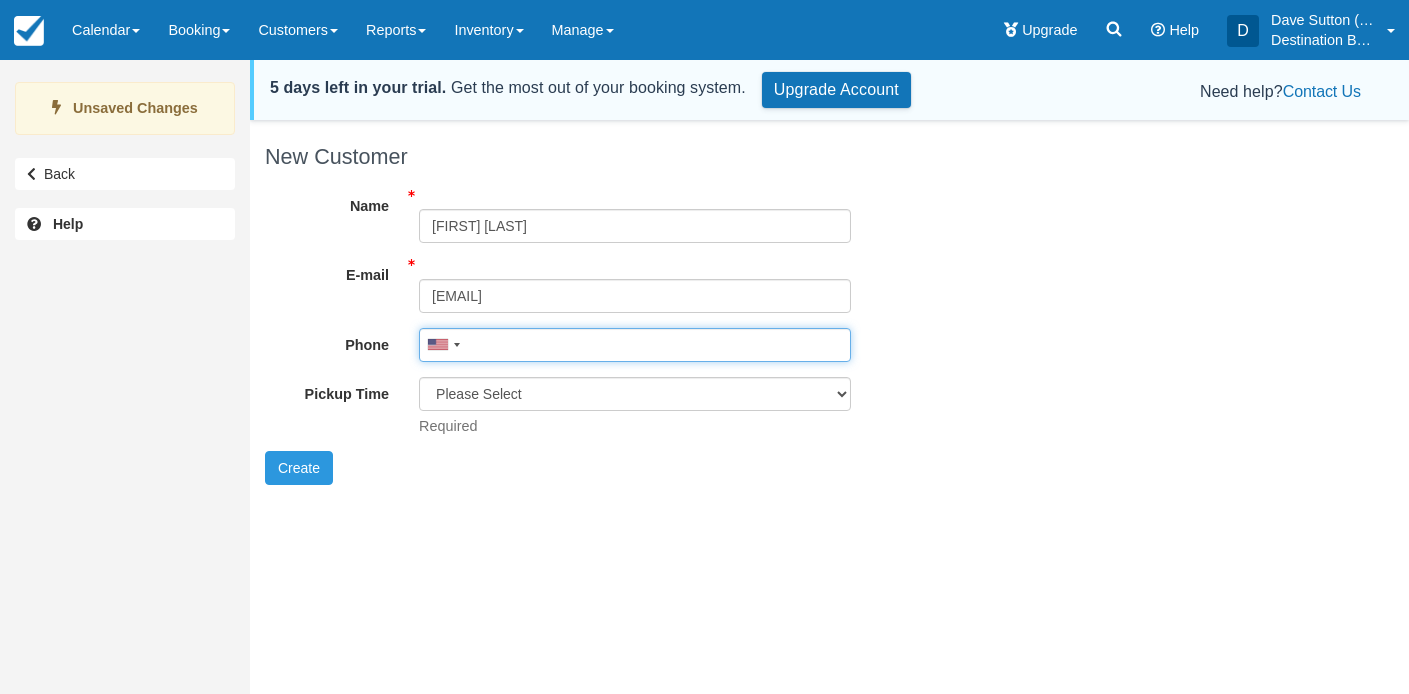 paste on "(847) 445-3044" 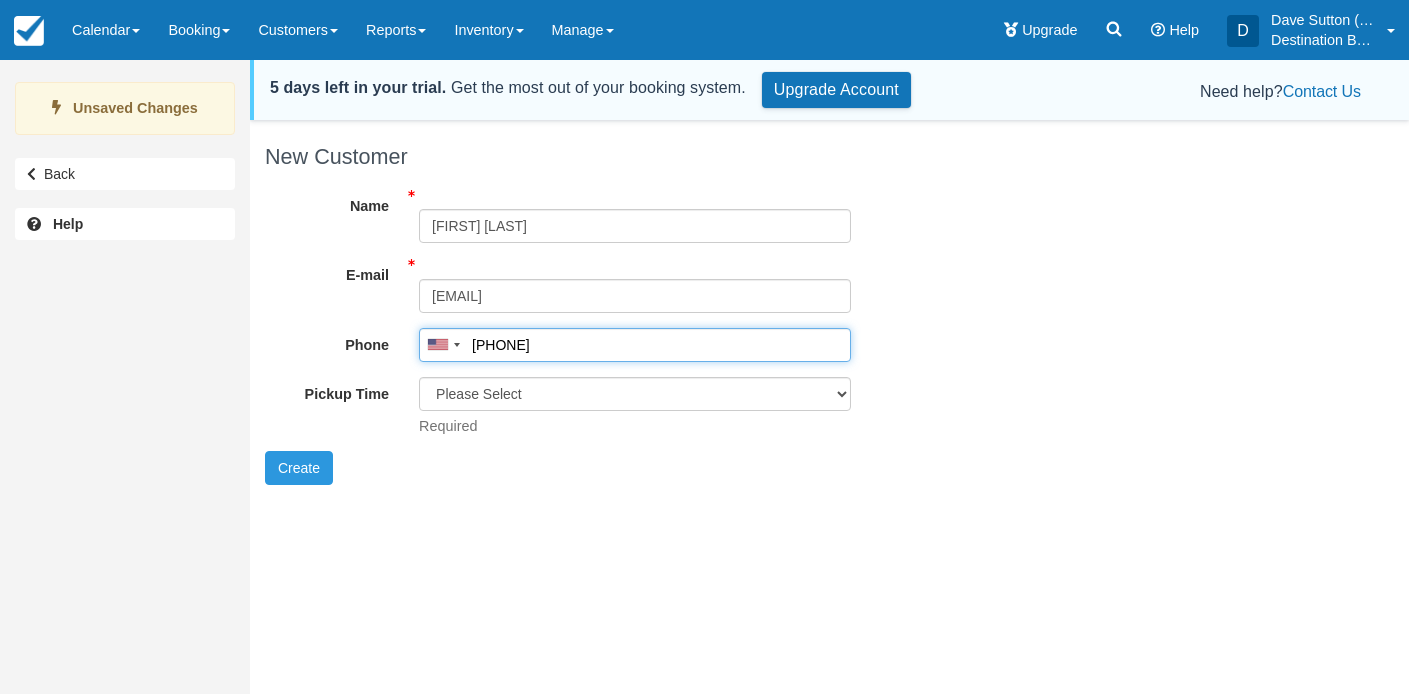 type on "(847) 445-3044" 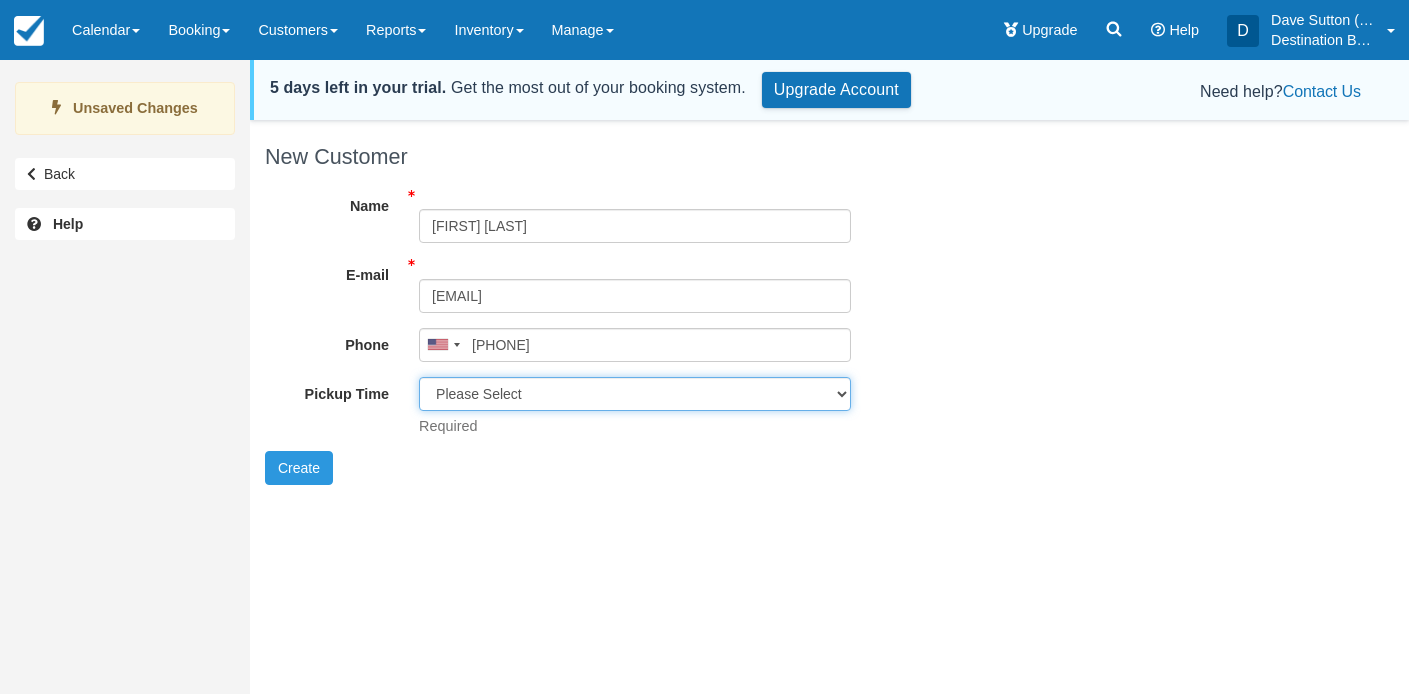 click on "Please Select 8:00 am 8:30 am 9:00 am" at bounding box center [635, 394] 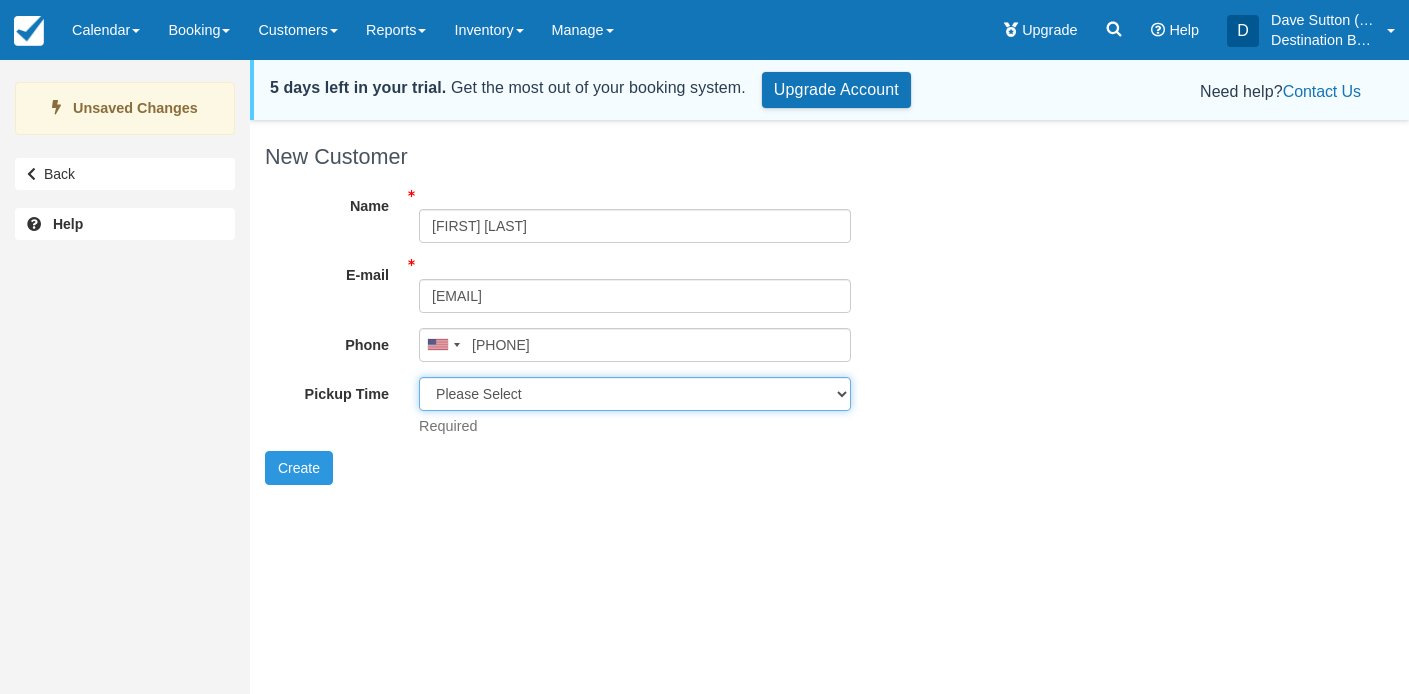 select on "8:00 am" 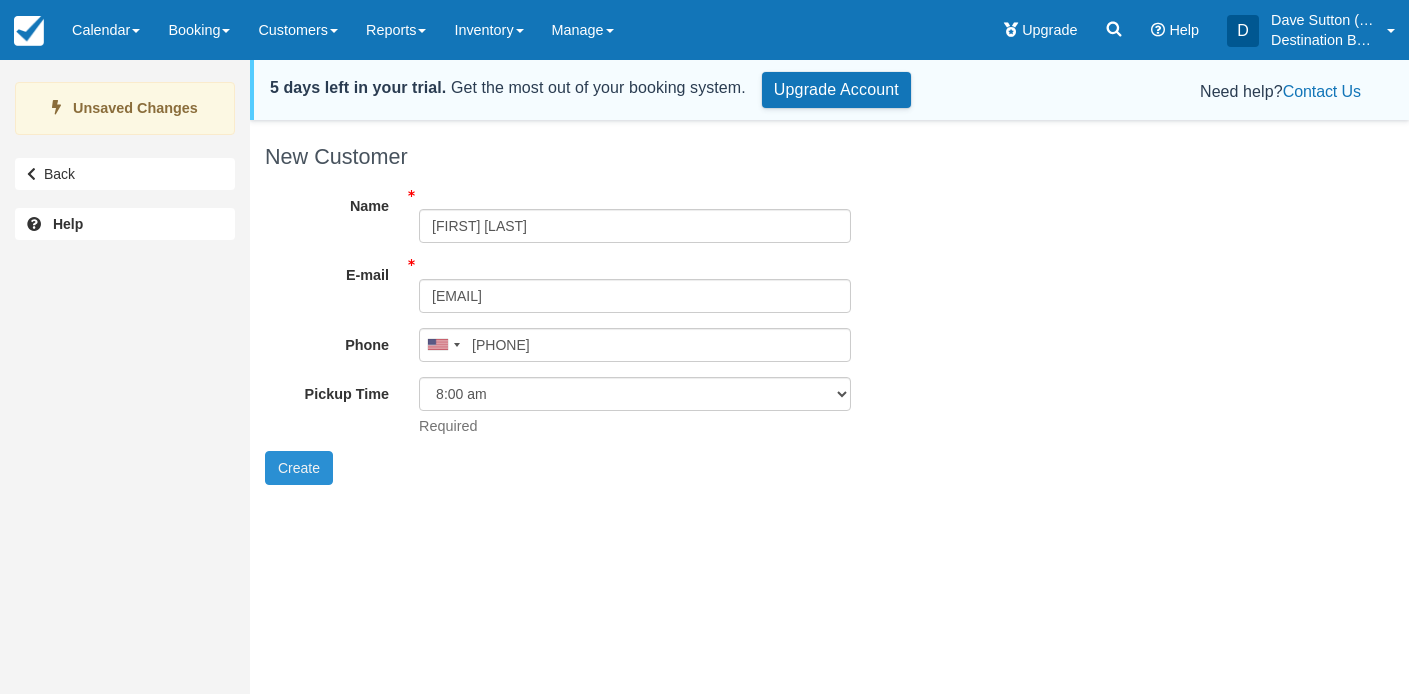 drag, startPoint x: 306, startPoint y: 466, endPoint x: 359, endPoint y: 467, distance: 53.009434 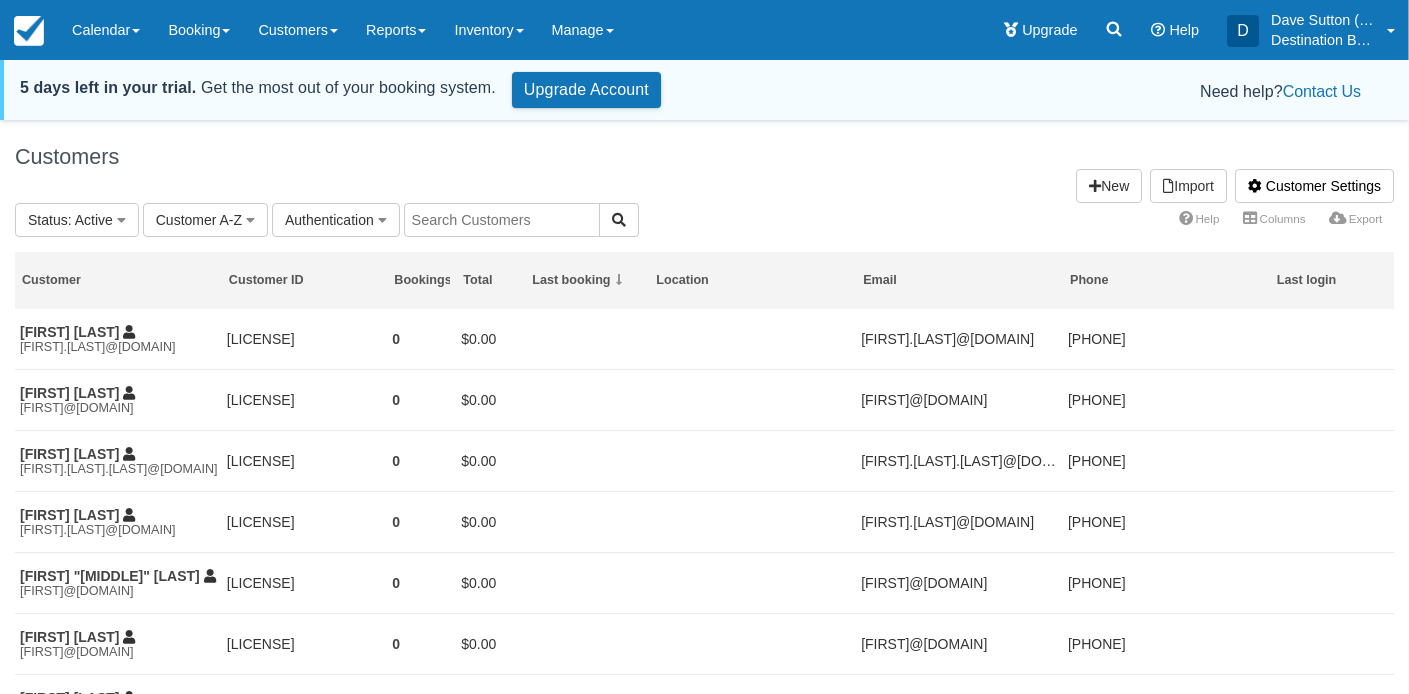 scroll, scrollTop: 0, scrollLeft: 0, axis: both 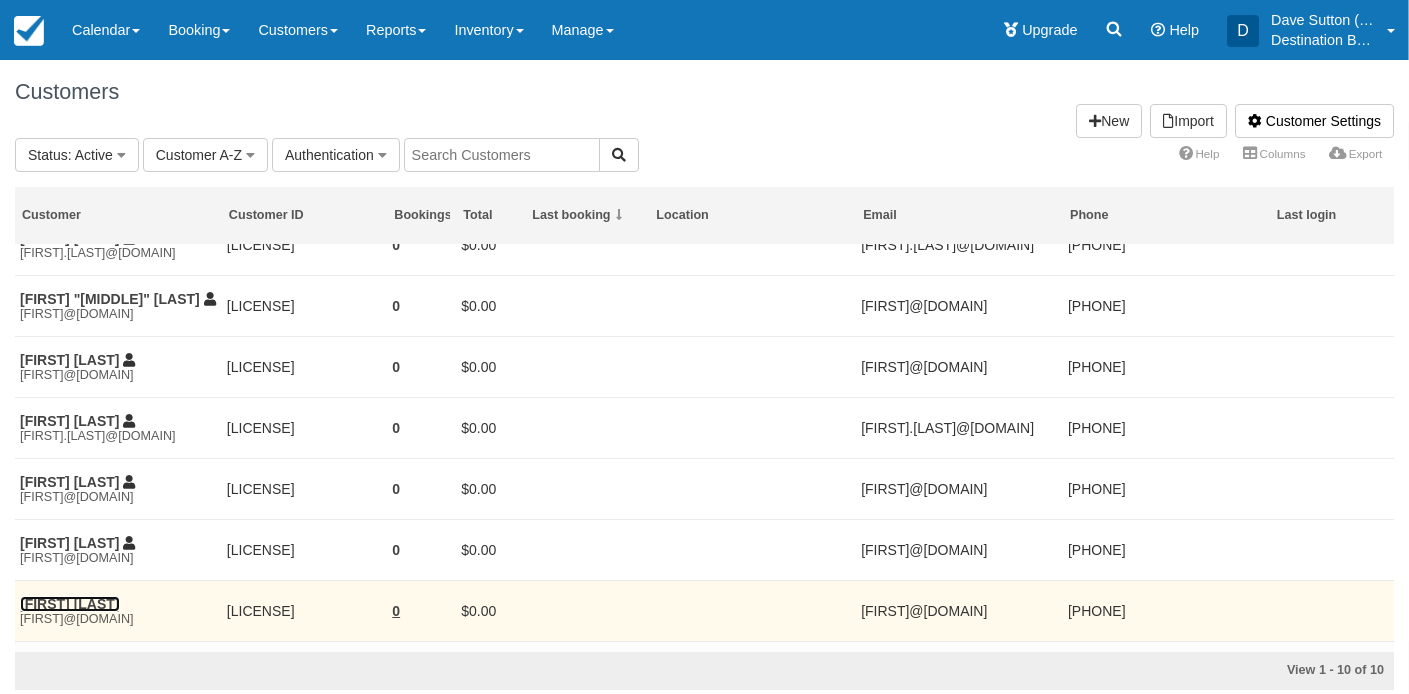 click on "[FIRST] [LAST]" at bounding box center [70, 604] 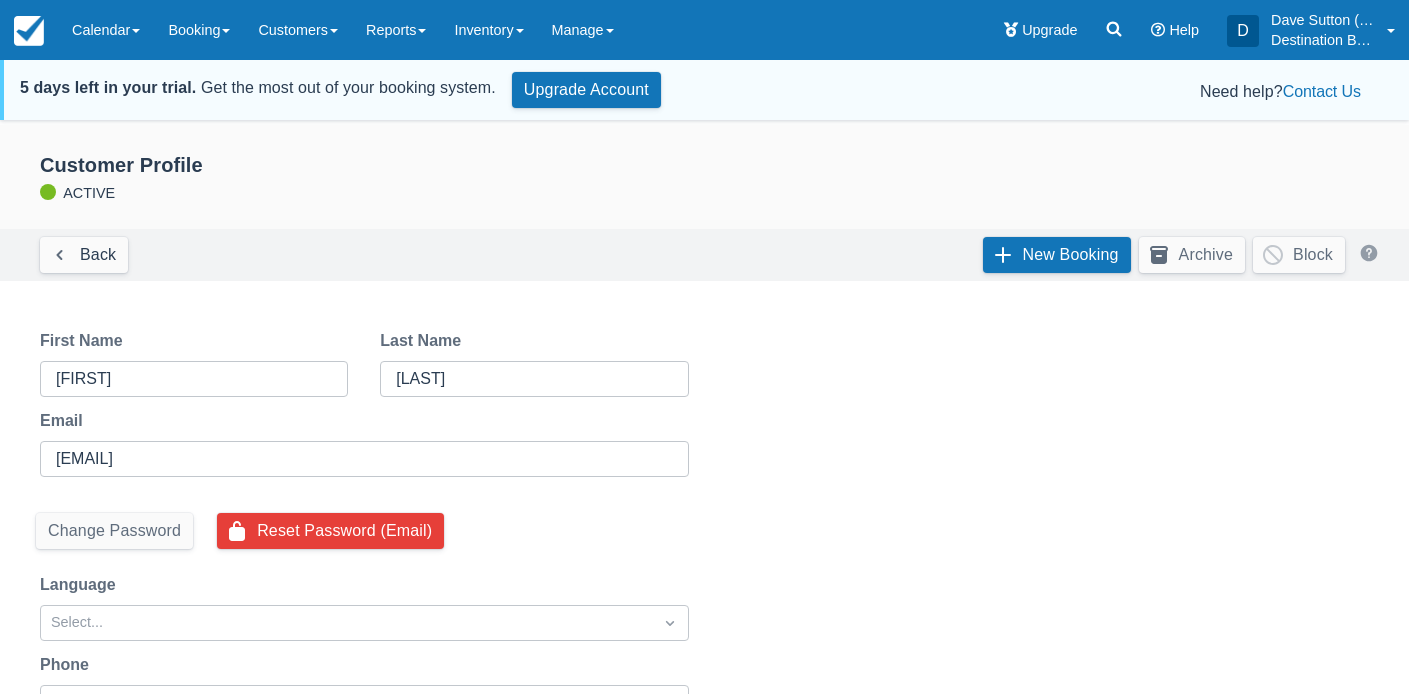 scroll, scrollTop: 0, scrollLeft: 0, axis: both 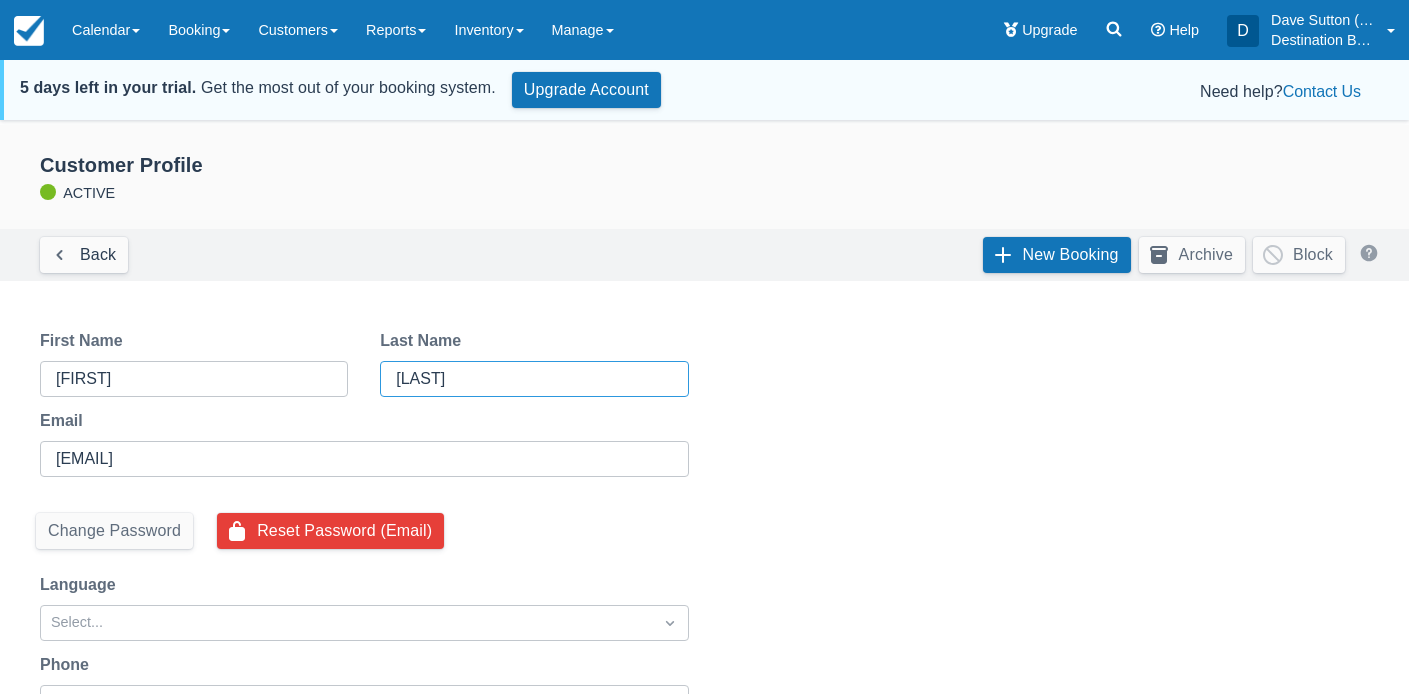 drag, startPoint x: 450, startPoint y: 382, endPoint x: 527, endPoint y: 388, distance: 77.23341 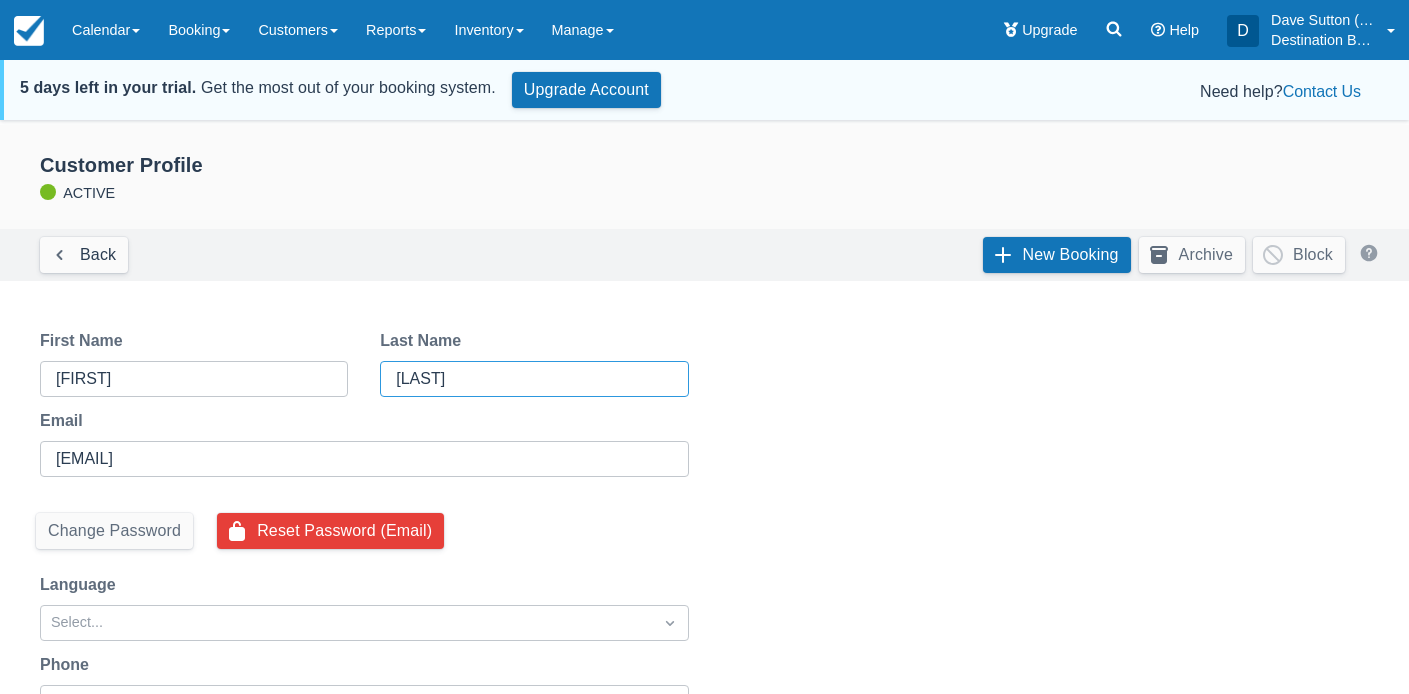 drag, startPoint x: 146, startPoint y: 535, endPoint x: 195, endPoint y: 527, distance: 49.648766 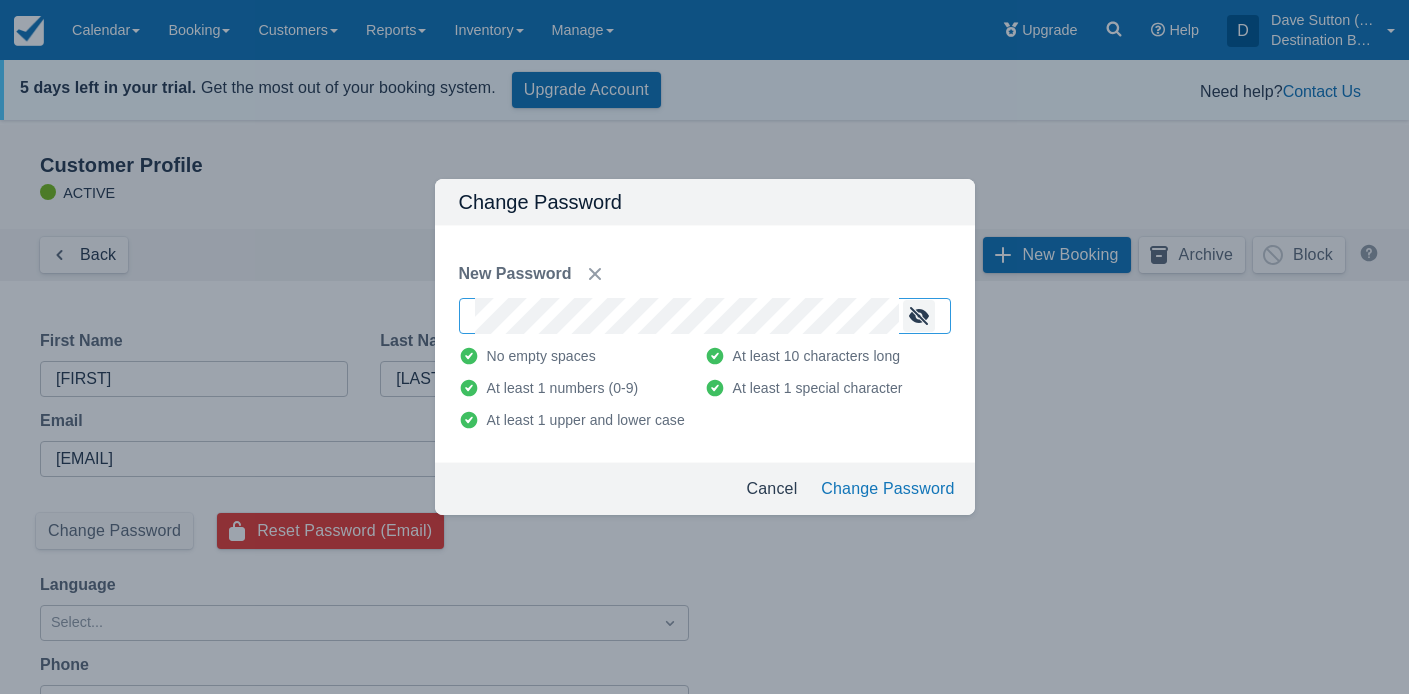 click at bounding box center [919, 316] 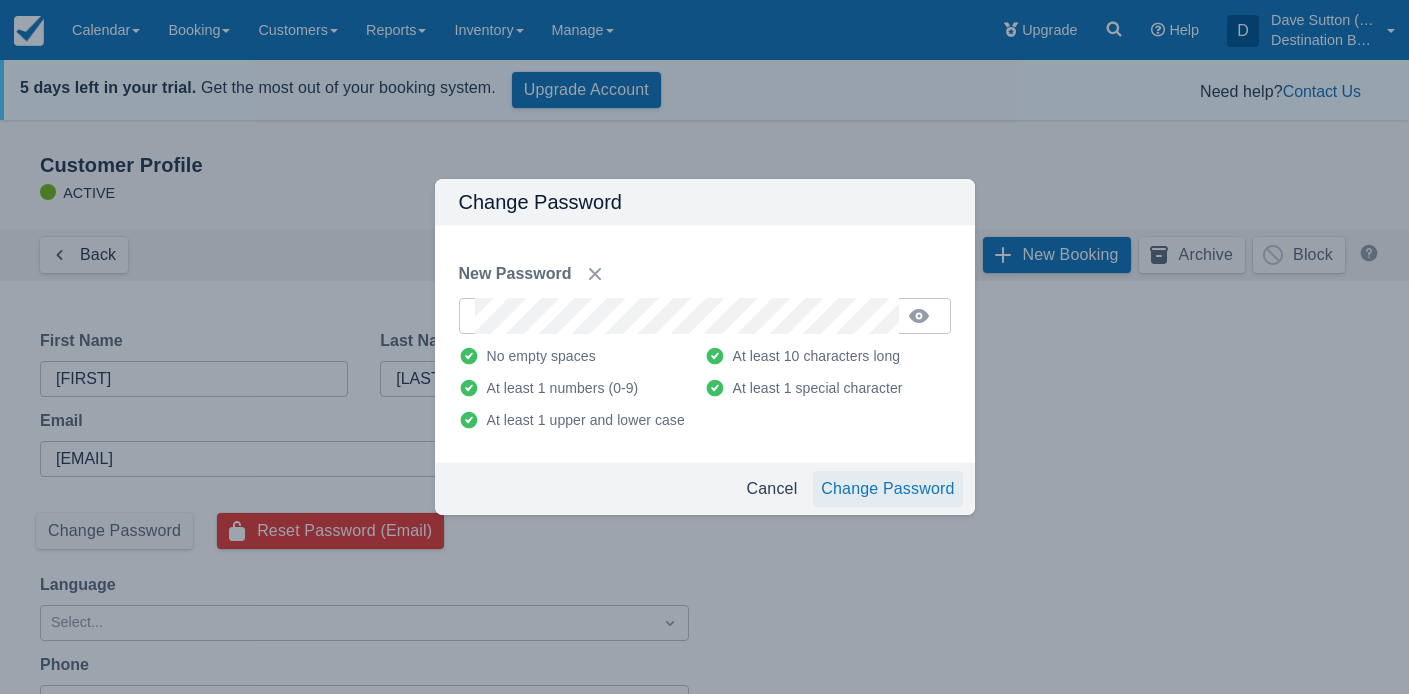click on "Change Password" at bounding box center [887, 489] 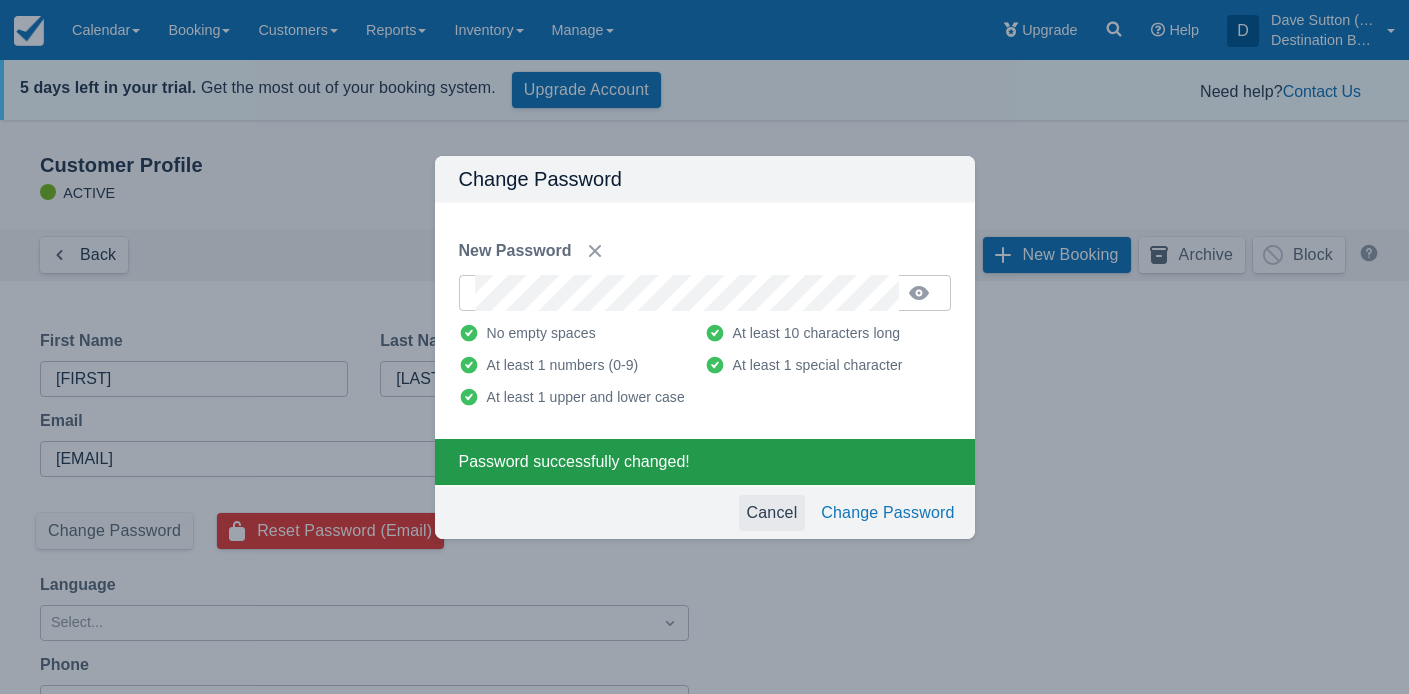 click on "Cancel" at bounding box center (772, 513) 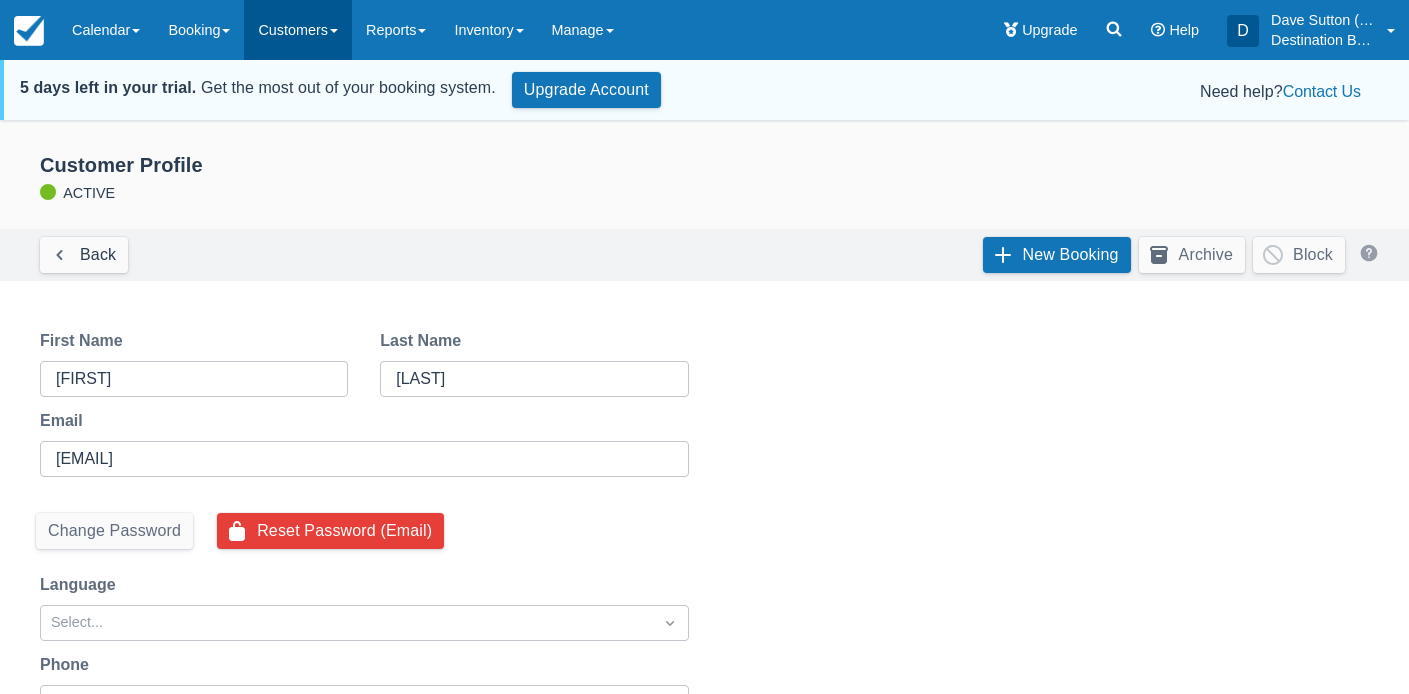 click on "Customers" at bounding box center (298, 30) 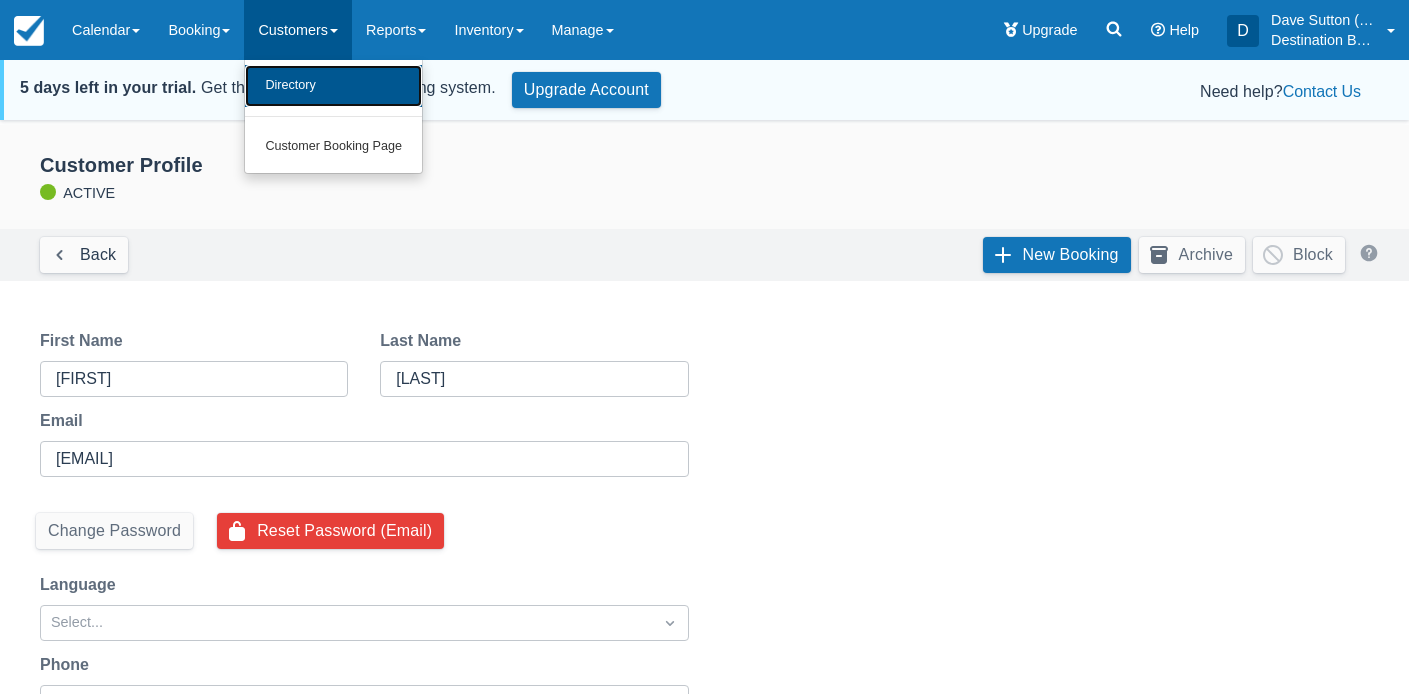 click on "Directory" at bounding box center (333, 86) 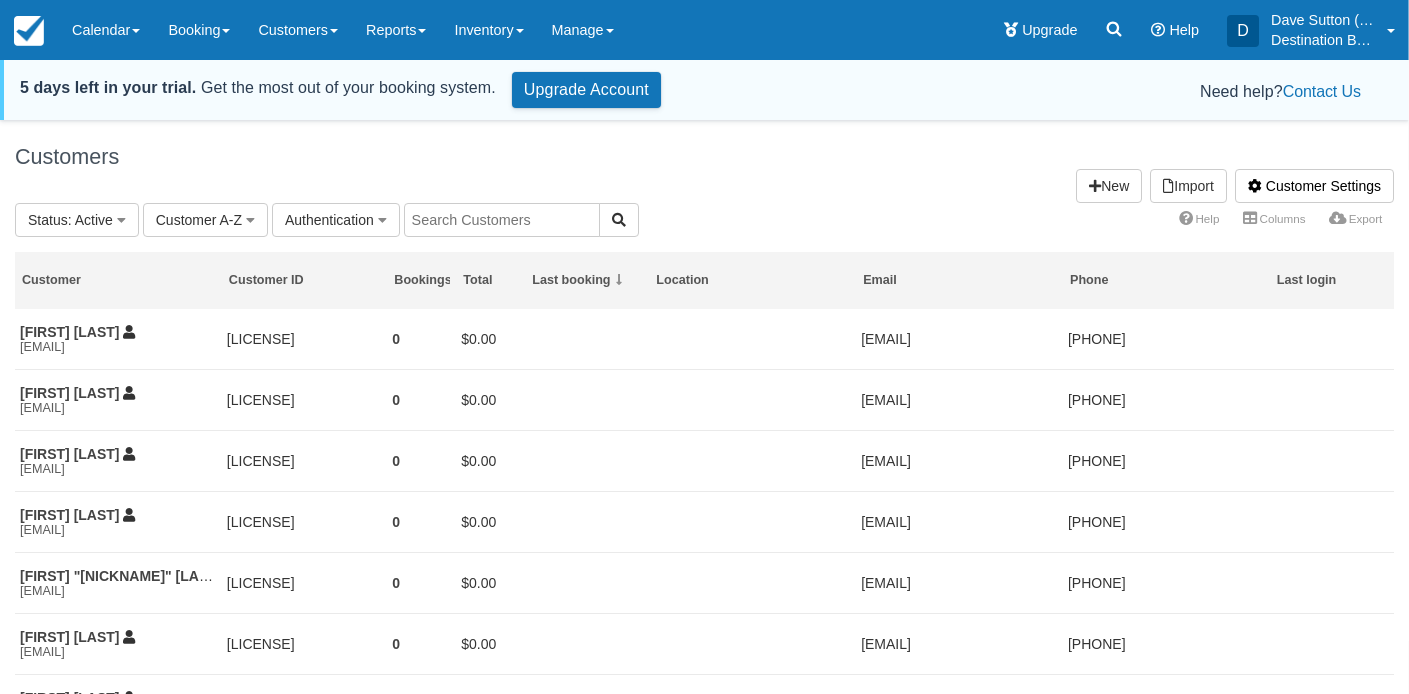 scroll, scrollTop: 0, scrollLeft: 0, axis: both 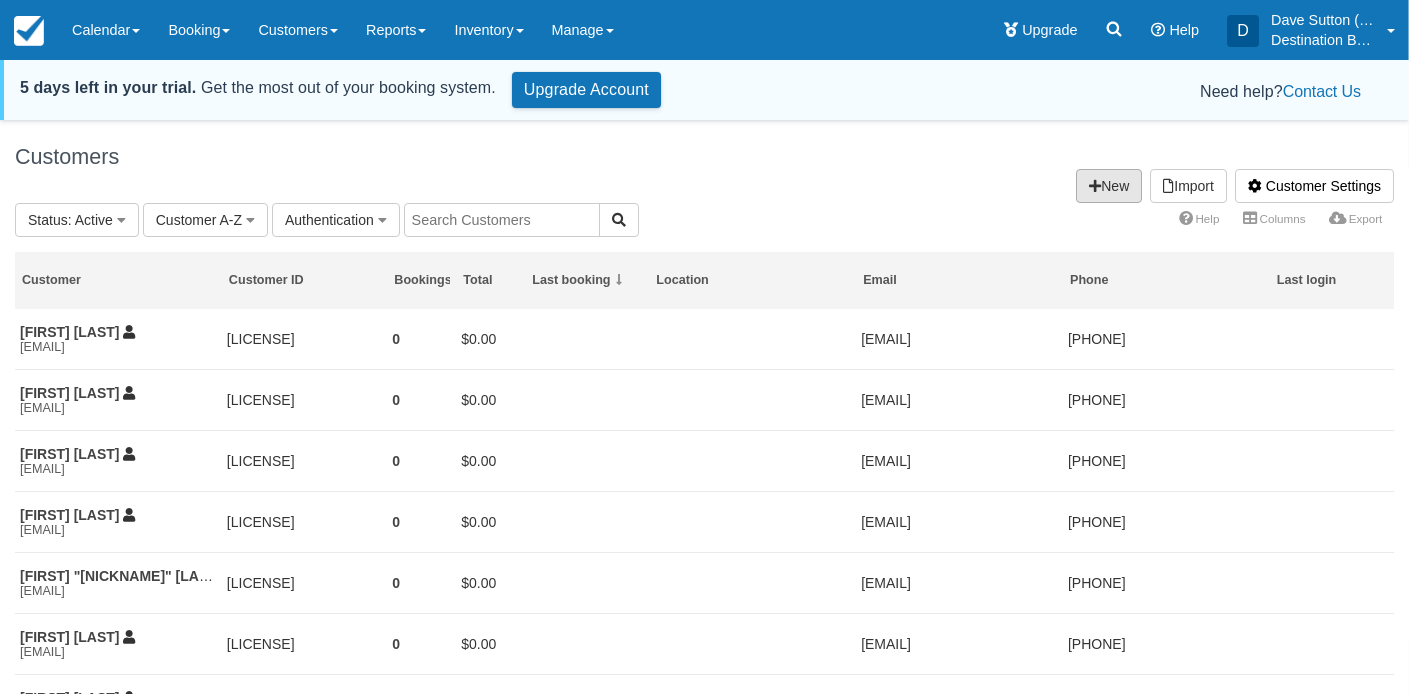 click on "New" at bounding box center [1109, 186] 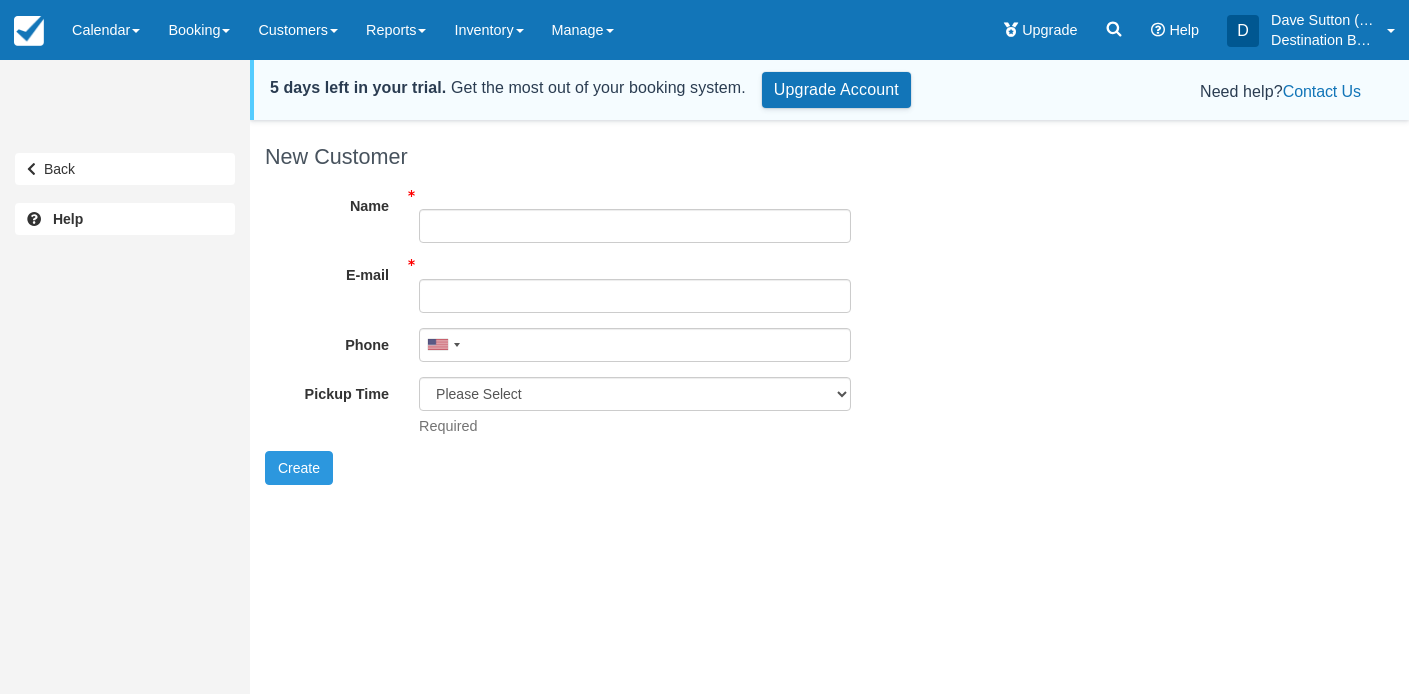 scroll, scrollTop: 0, scrollLeft: 0, axis: both 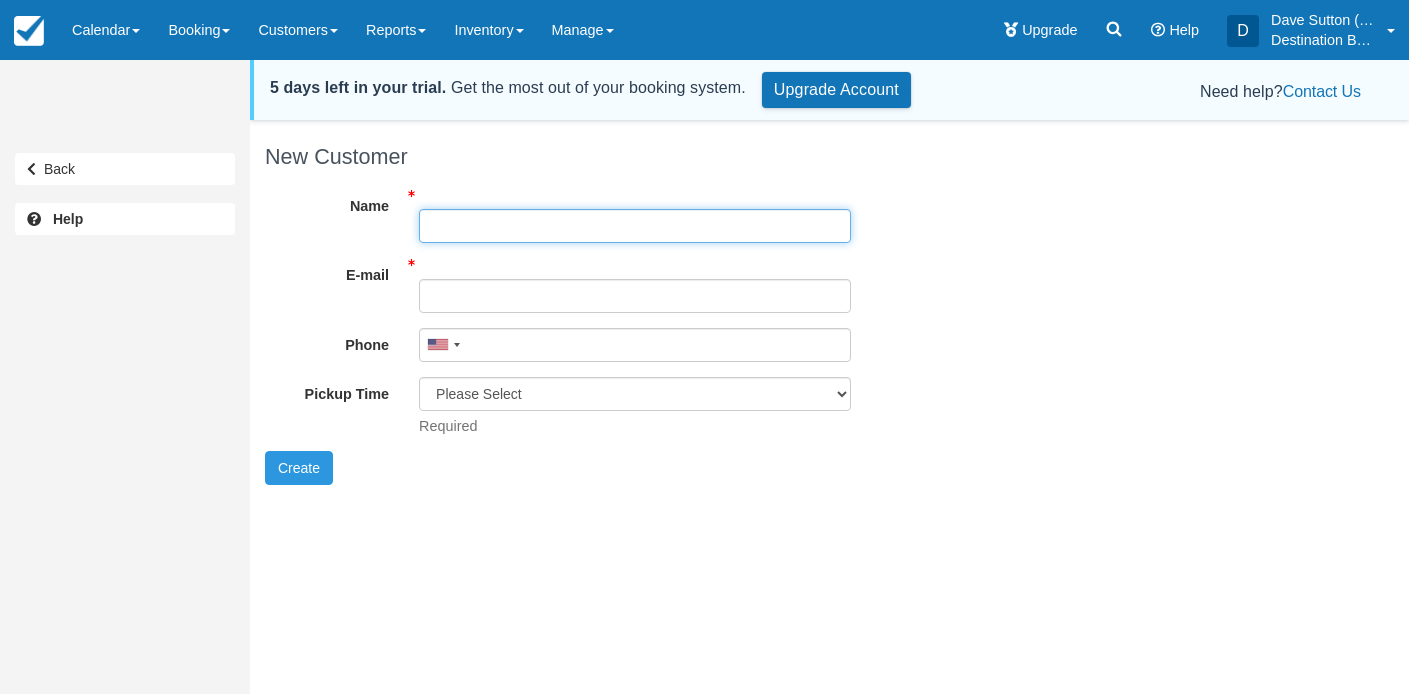 click on "Name" at bounding box center (635, 226) 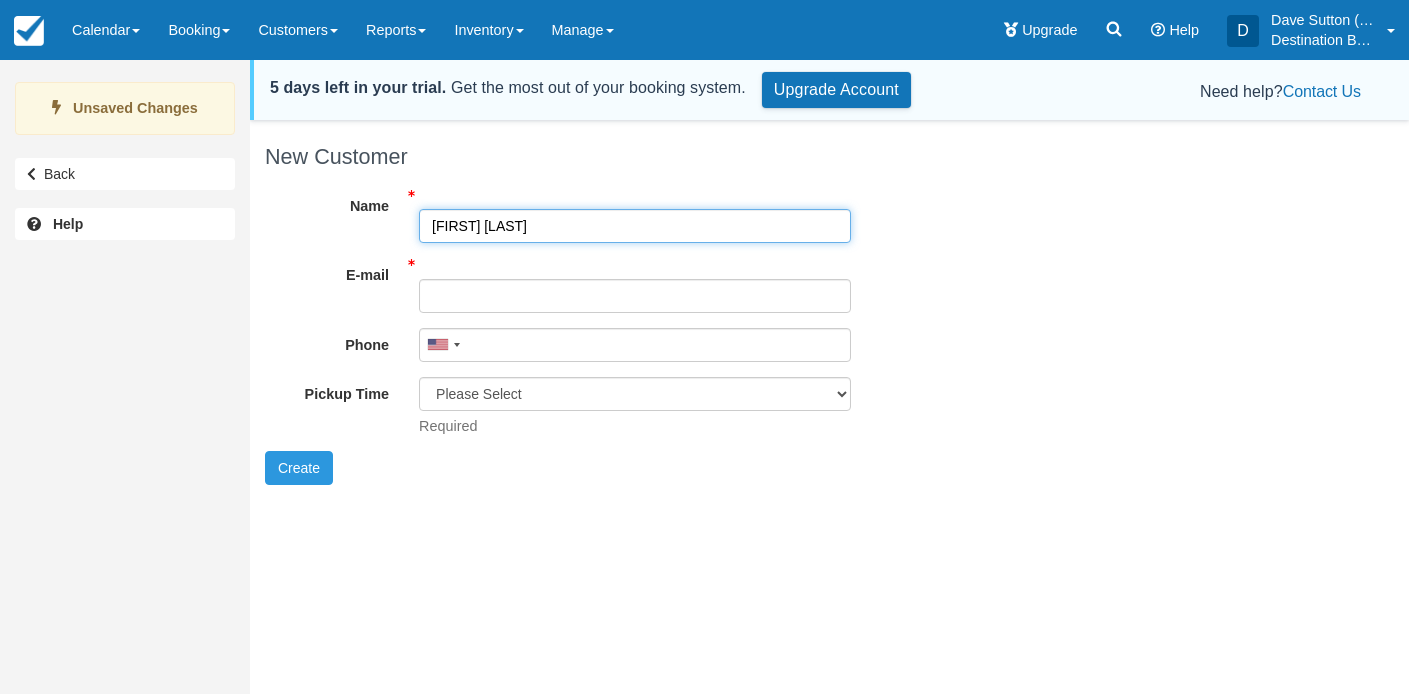 type on "[FIRST] [LAST]" 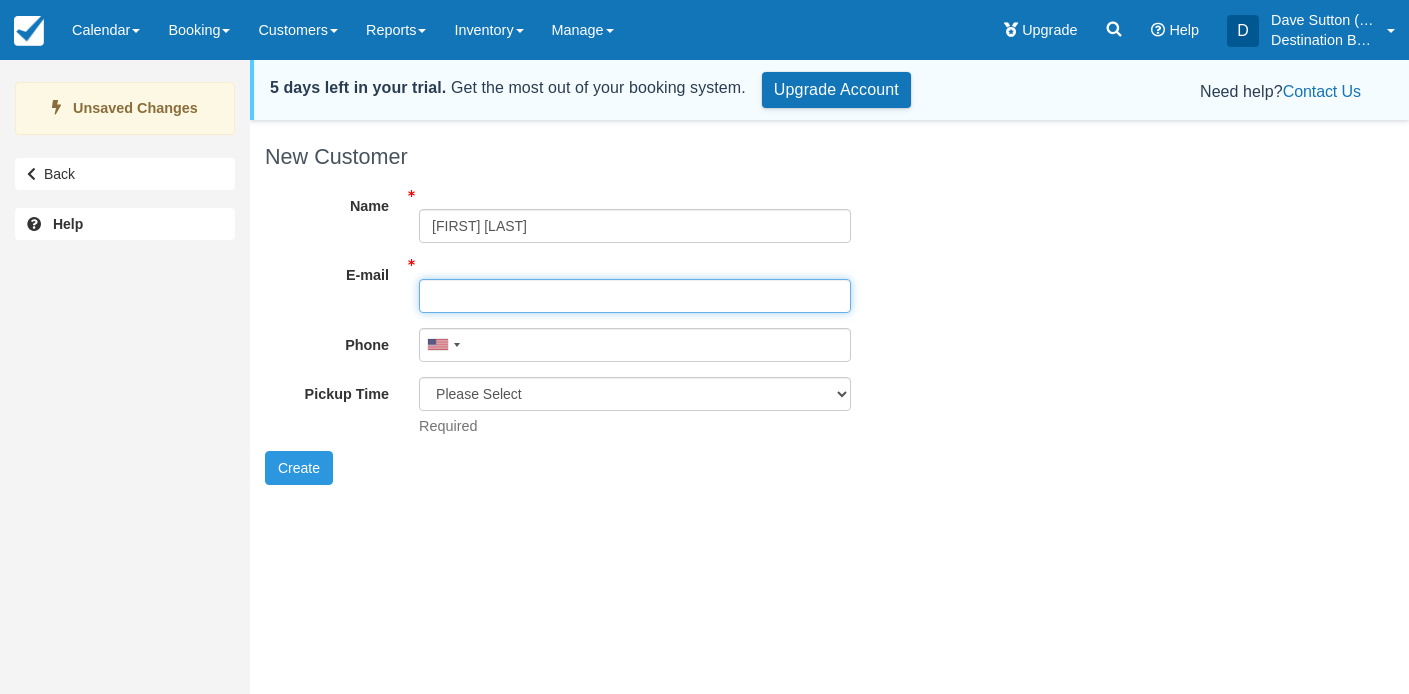 click on "E-mail" at bounding box center [635, 296] 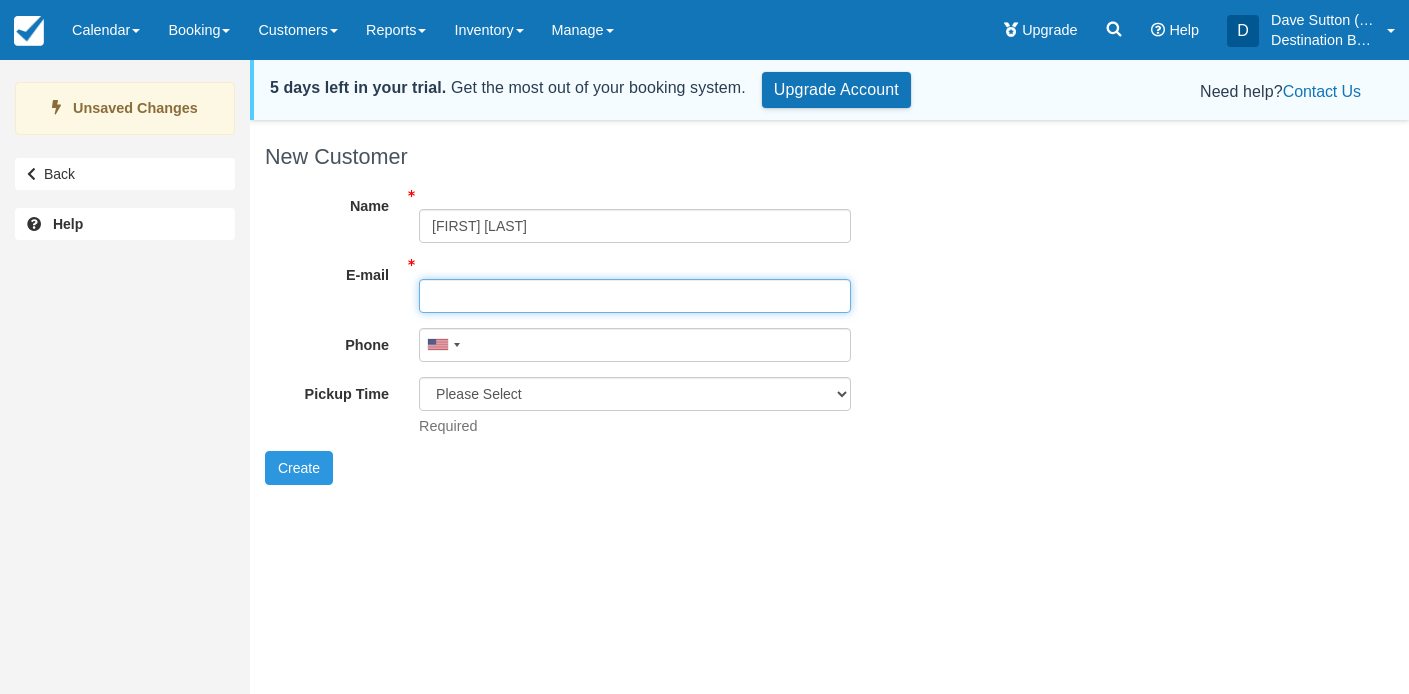 paste on "[USERNAME]@example.com" 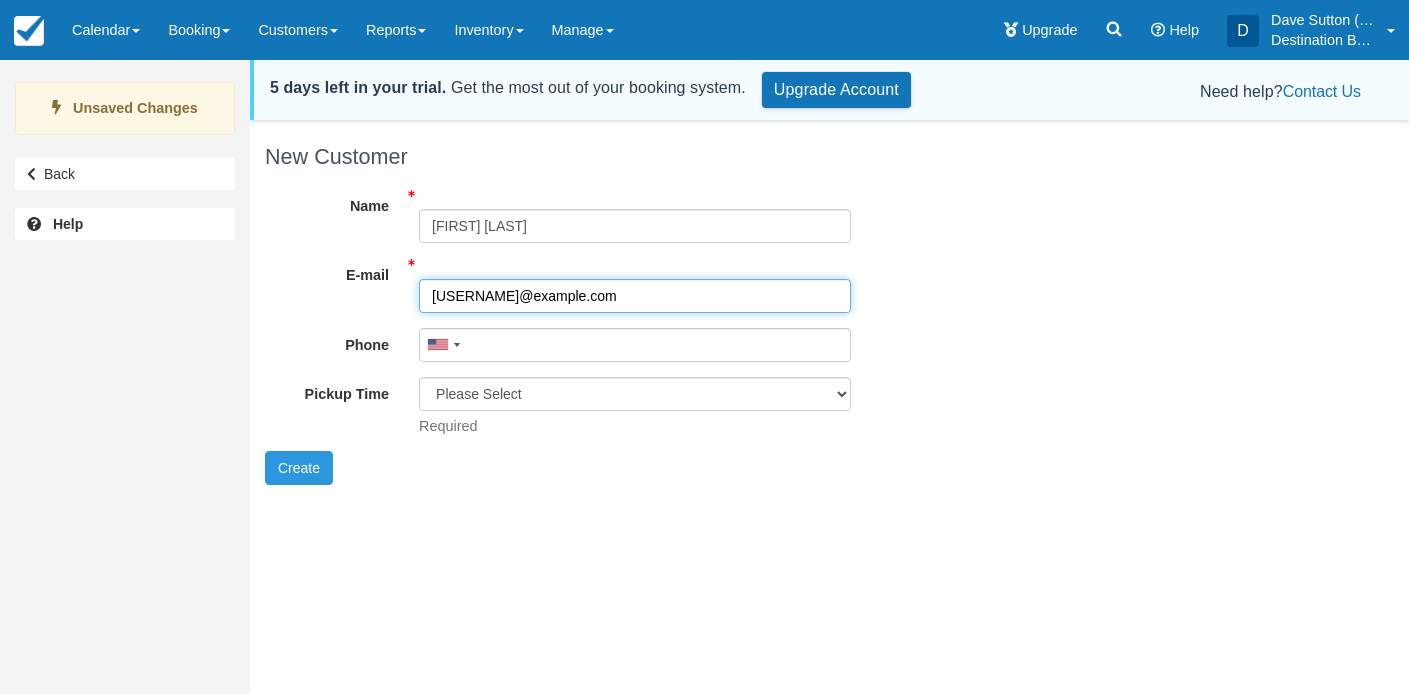 type on "[USERNAME]@example.com" 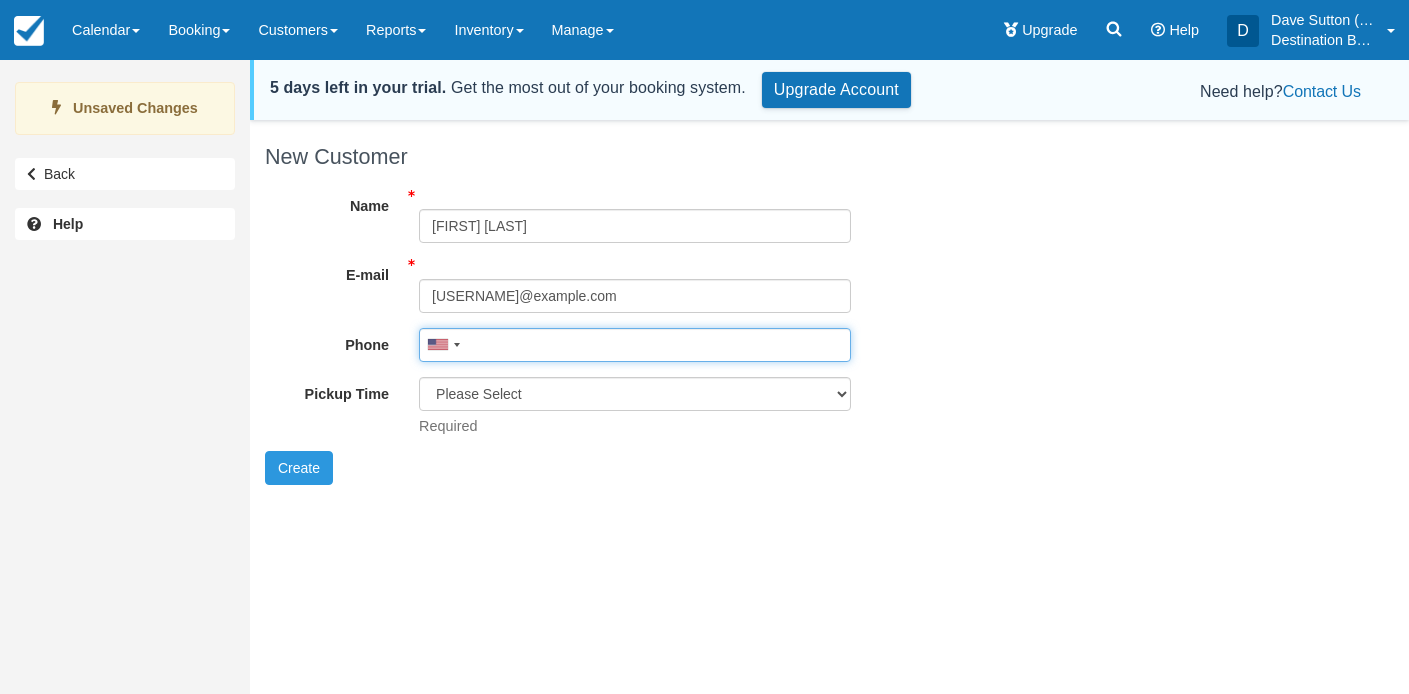 click on "Phone" at bounding box center [635, 345] 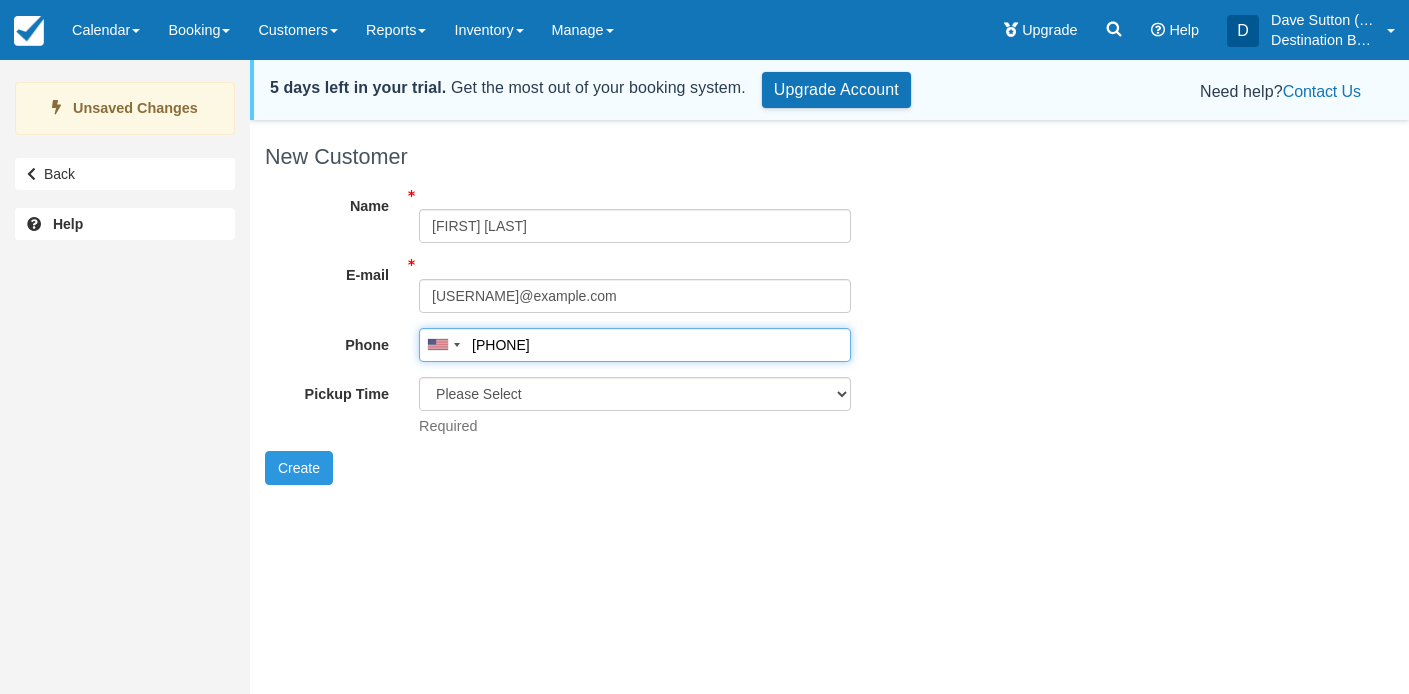 type on "[PHONE]" 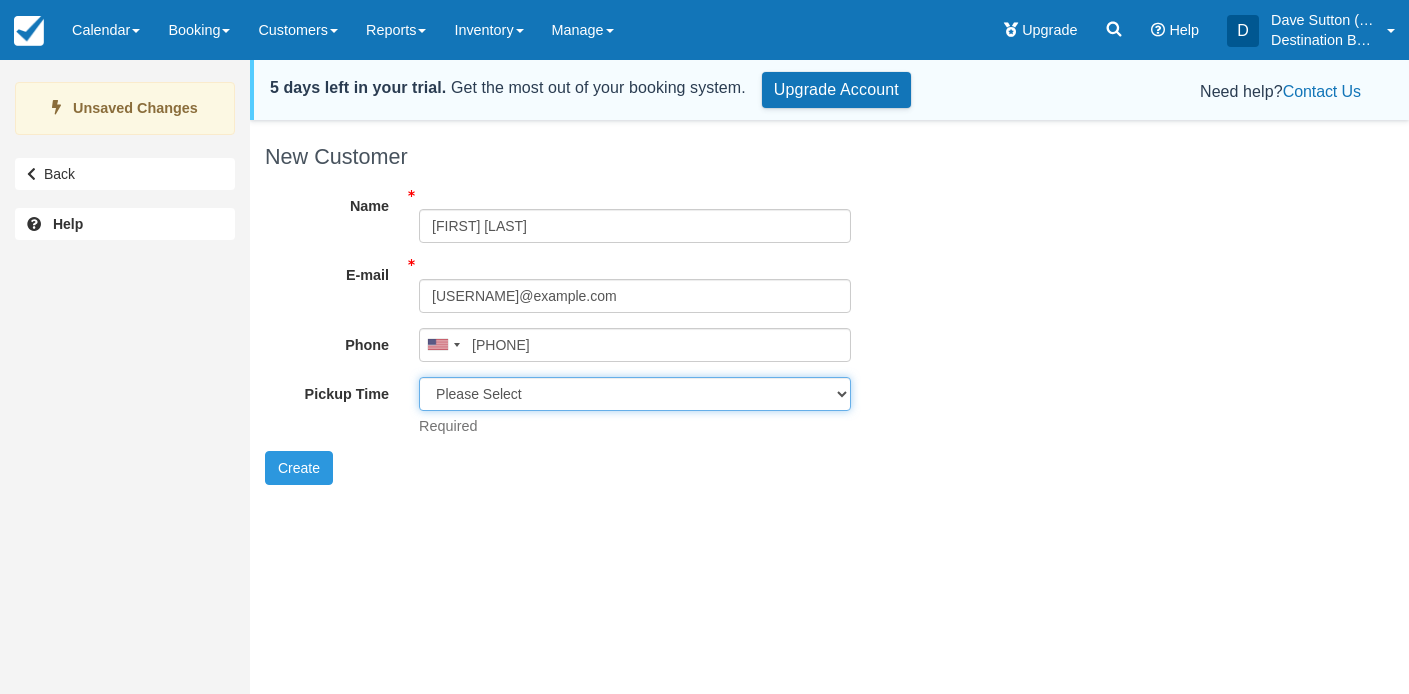 click on "Please Select 8:00 am 8:30 am 9:00 am" at bounding box center [635, 394] 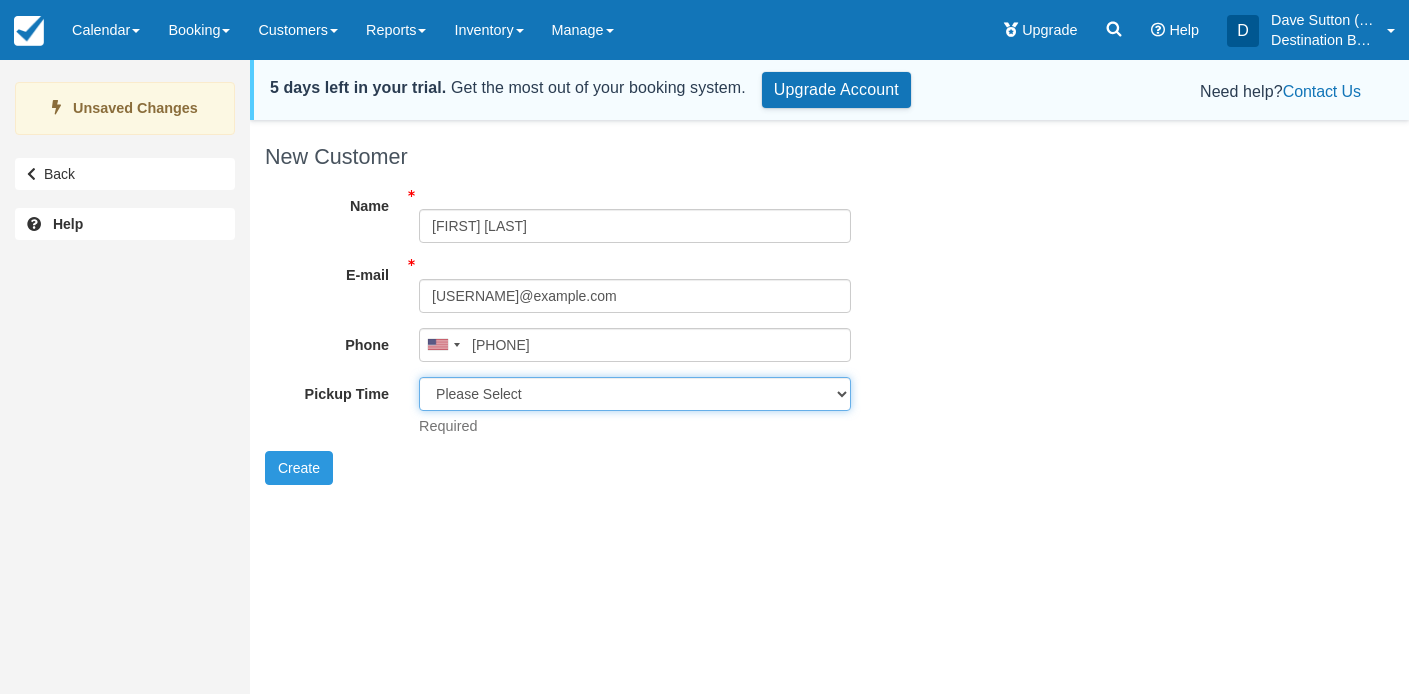 select on "8:00 am" 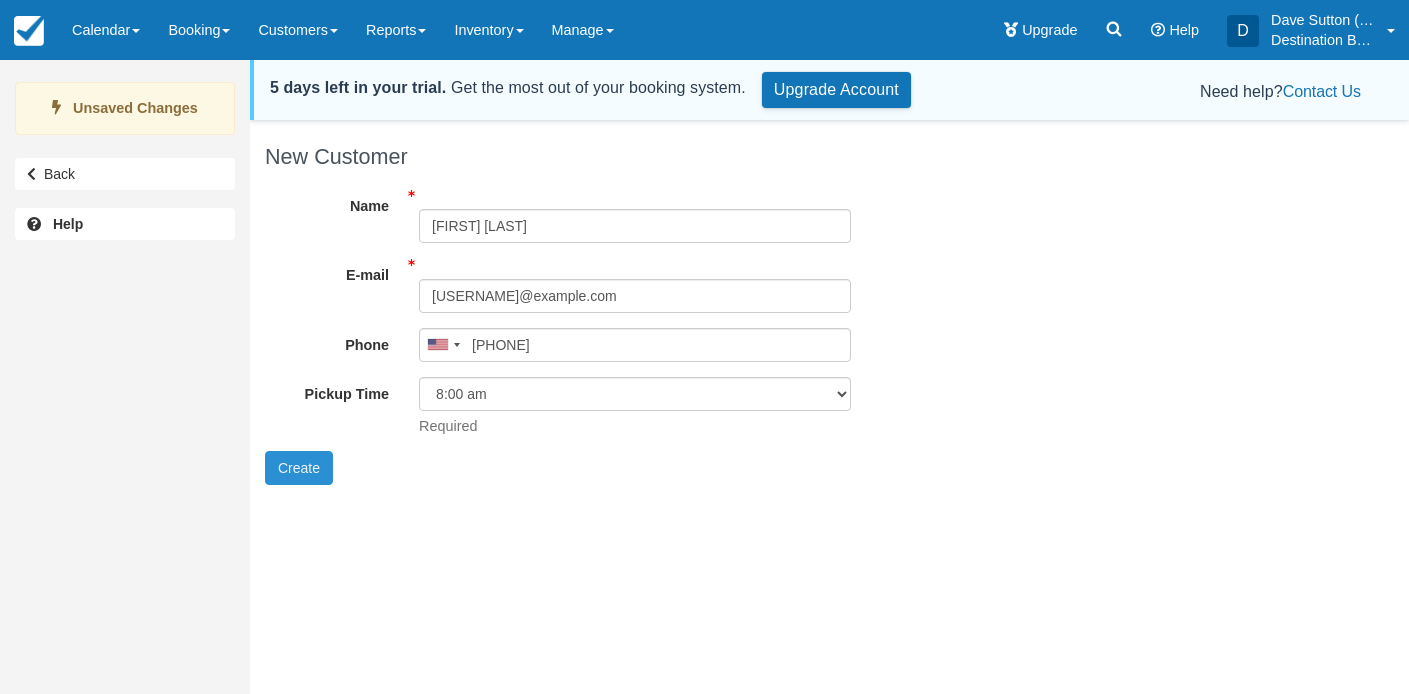 click on "Create" at bounding box center [299, 468] 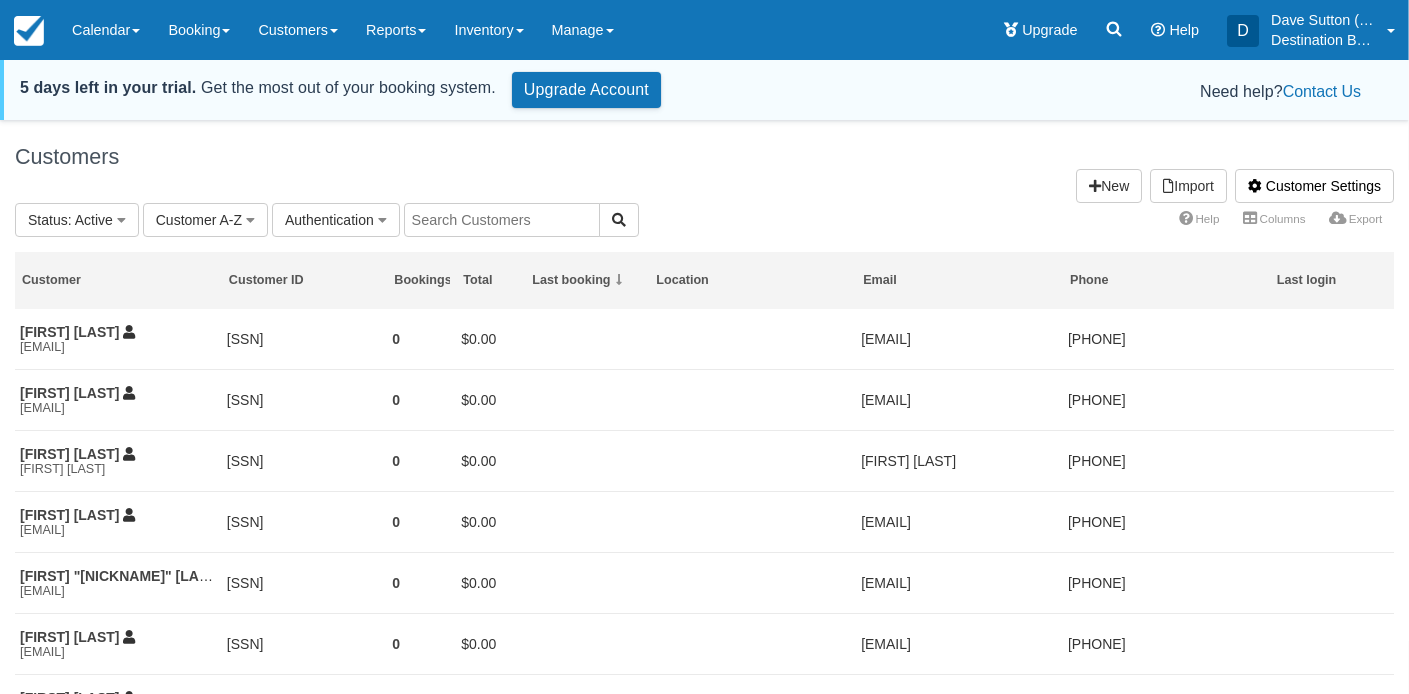 scroll, scrollTop: 0, scrollLeft: 0, axis: both 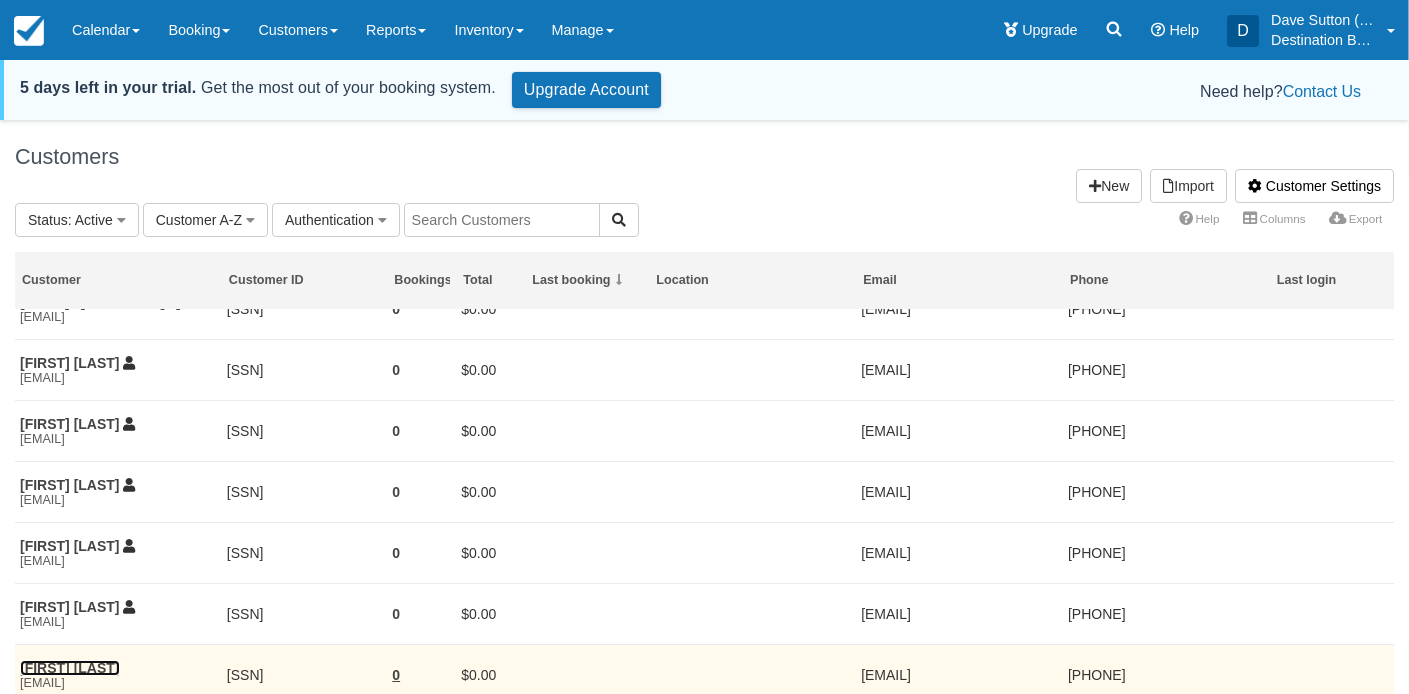 click on "Jared Stone" at bounding box center (70, 668) 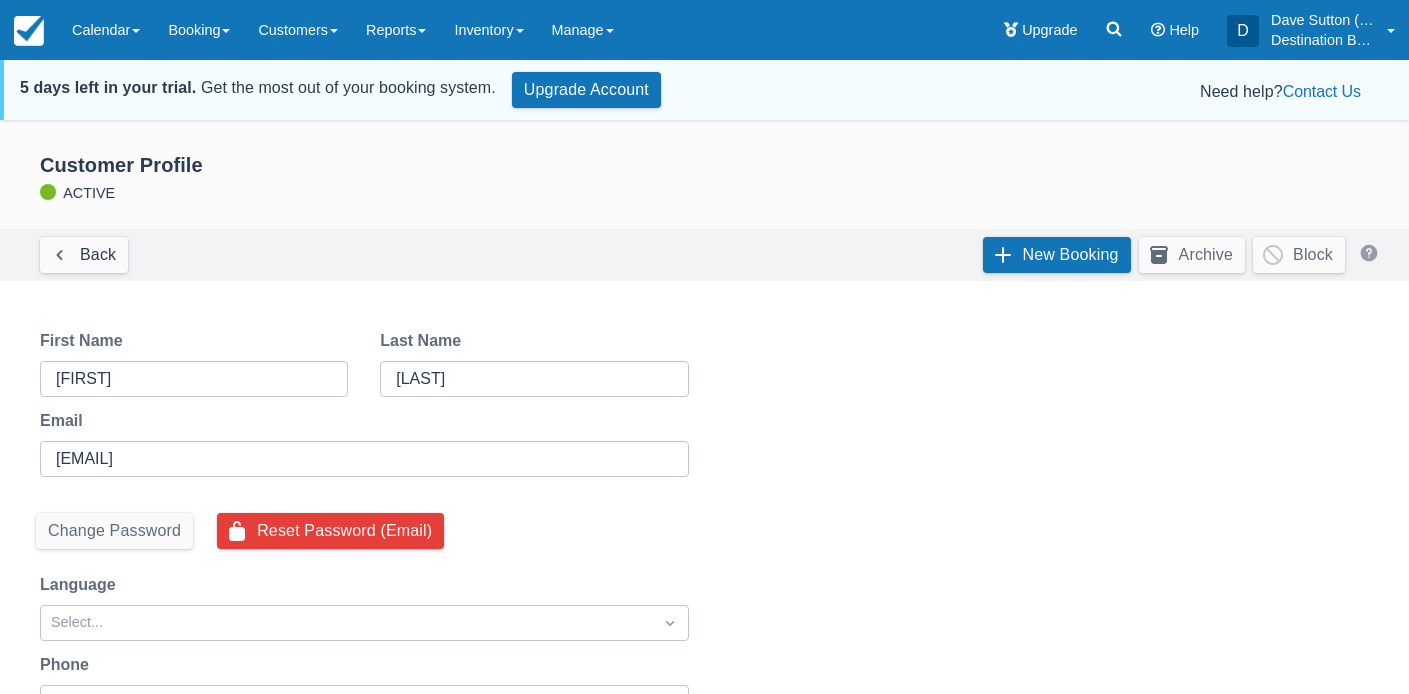 scroll, scrollTop: 0, scrollLeft: 0, axis: both 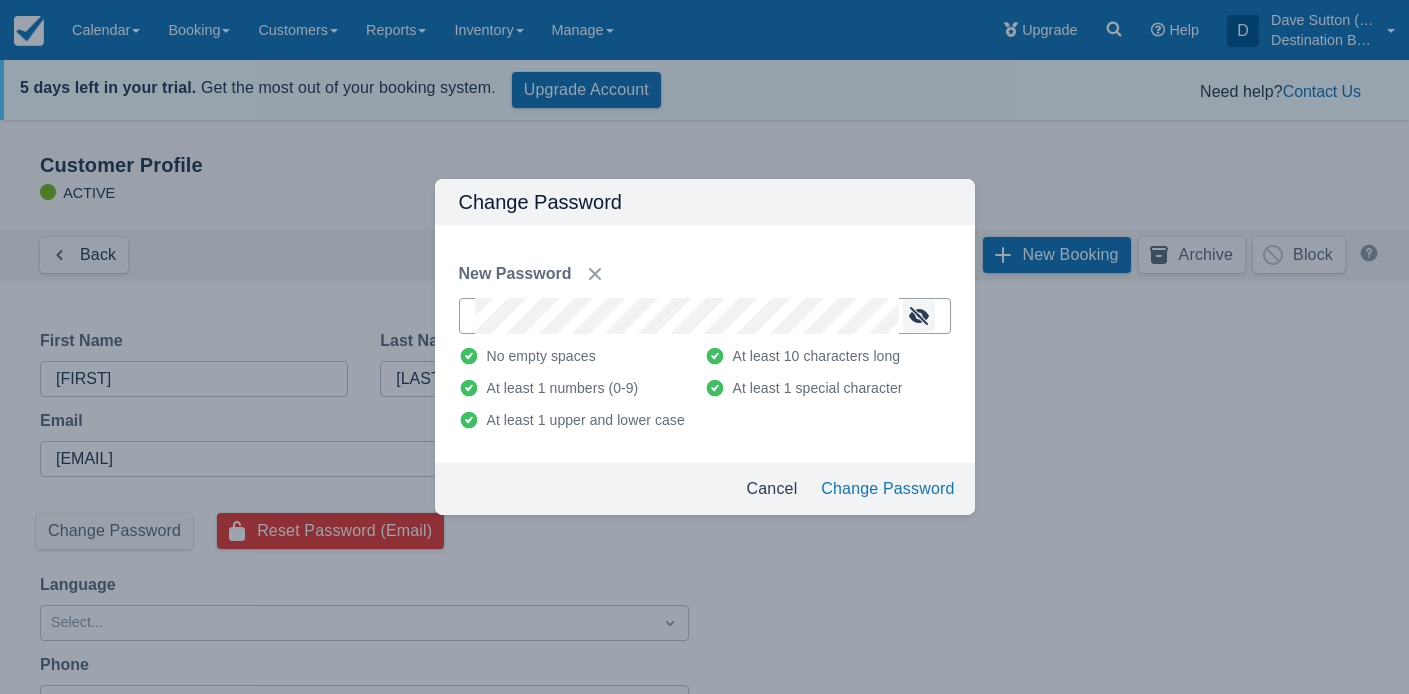 click at bounding box center (919, 316) 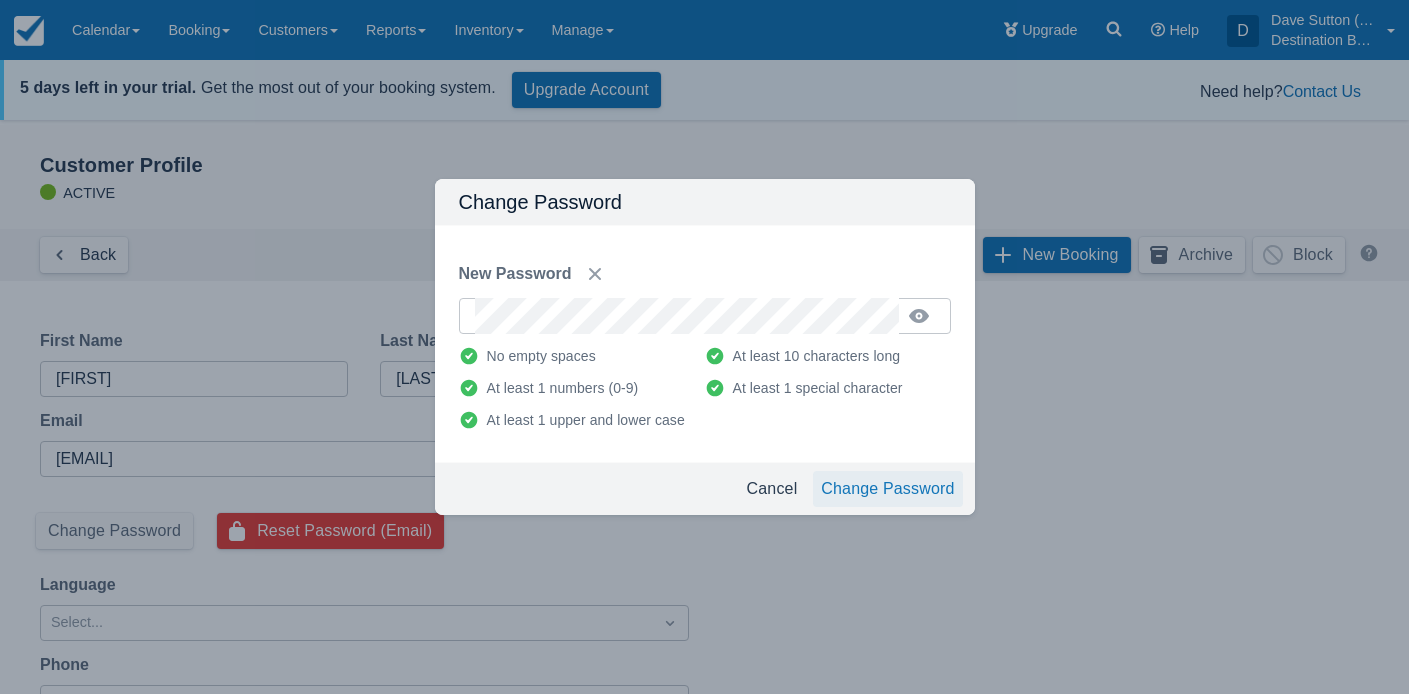 drag, startPoint x: 909, startPoint y: 485, endPoint x: 960, endPoint y: 485, distance: 51 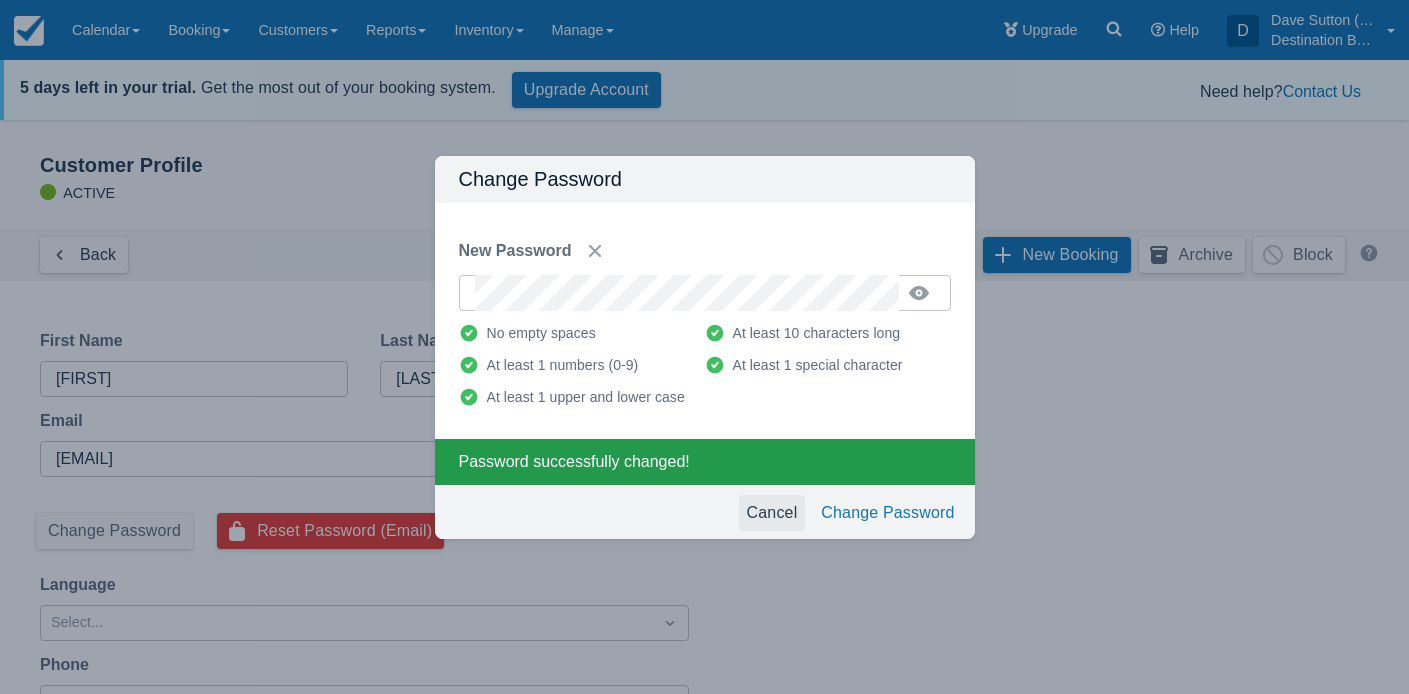 click on "Cancel" at bounding box center [772, 513] 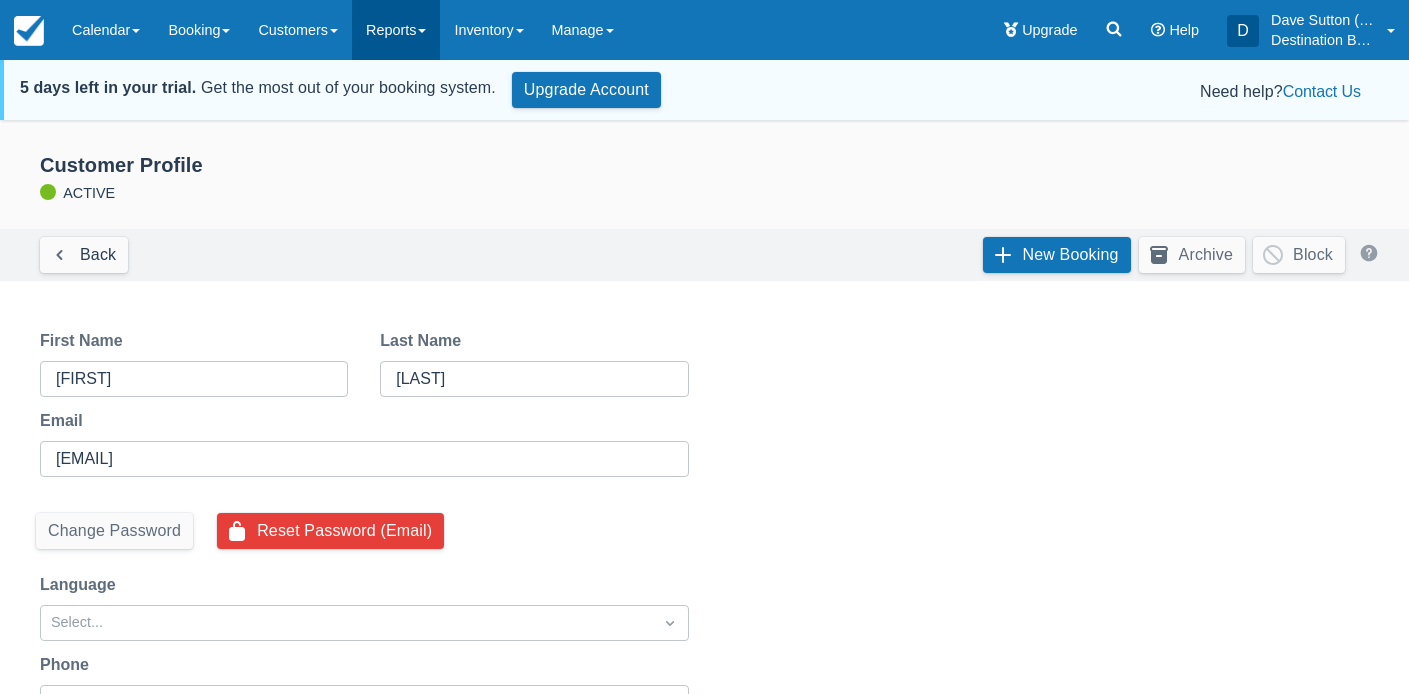 click on "Reports" at bounding box center (396, 30) 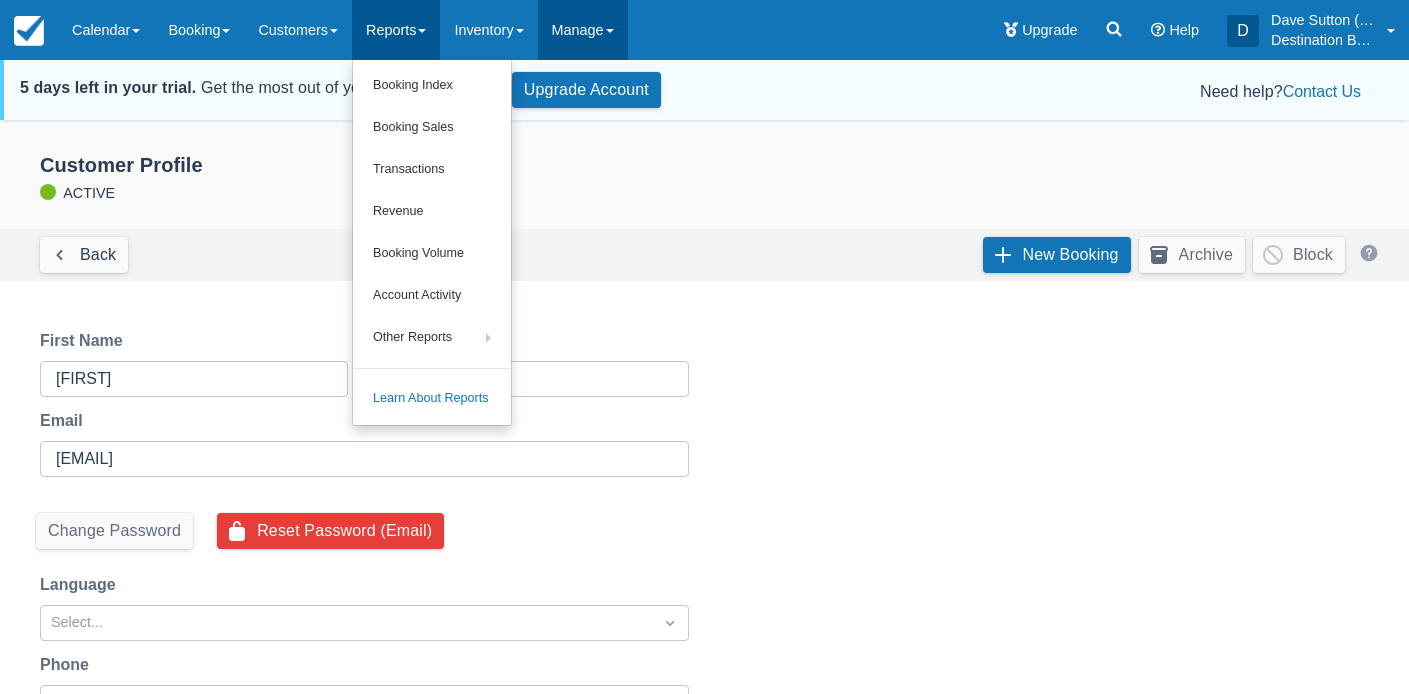 click on "Manage" at bounding box center (583, 30) 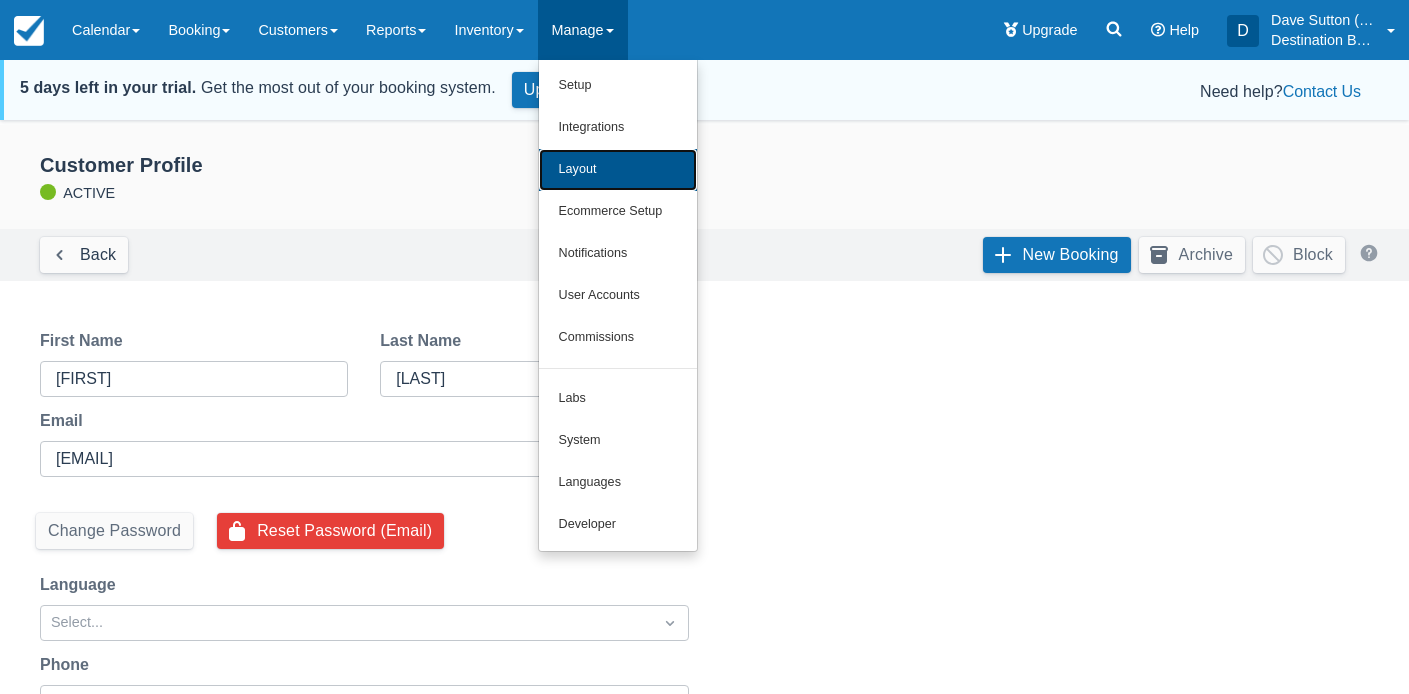 click on "Layout" at bounding box center (618, 170) 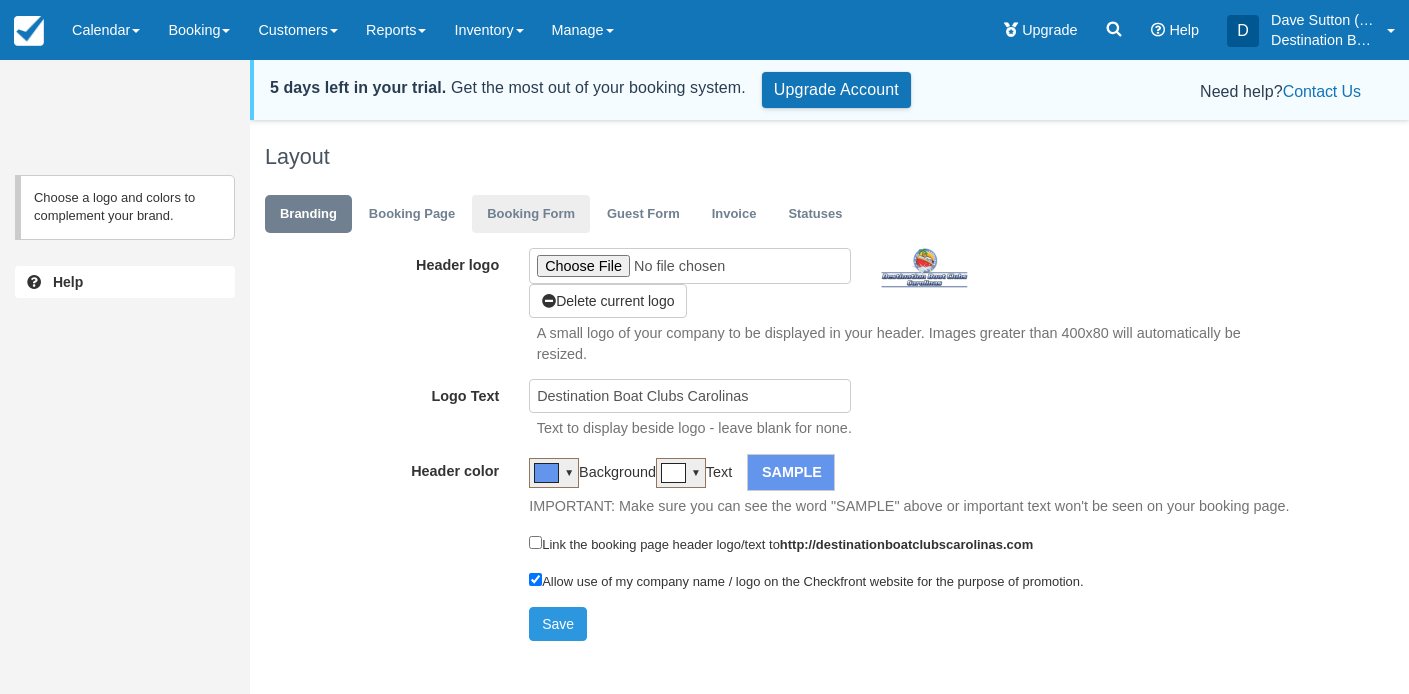 scroll, scrollTop: 0, scrollLeft: 0, axis: both 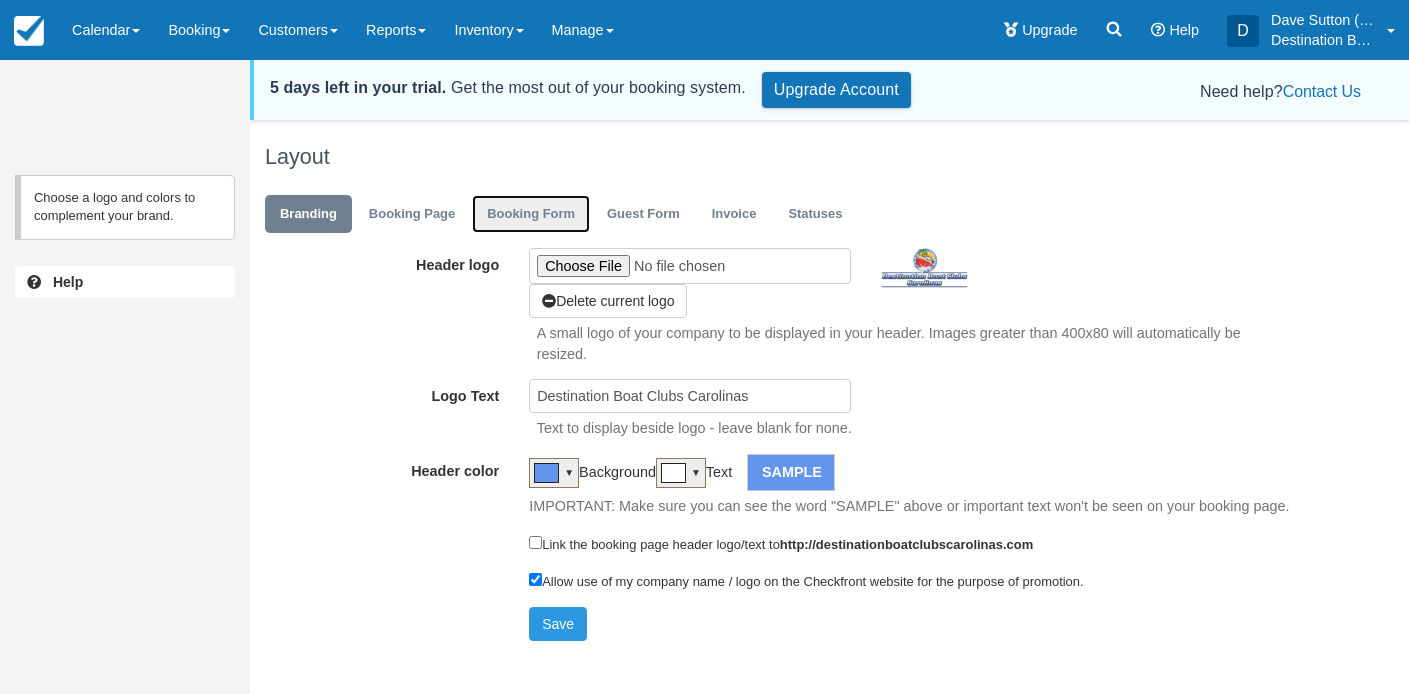 click on "Booking Form" at bounding box center [531, 214] 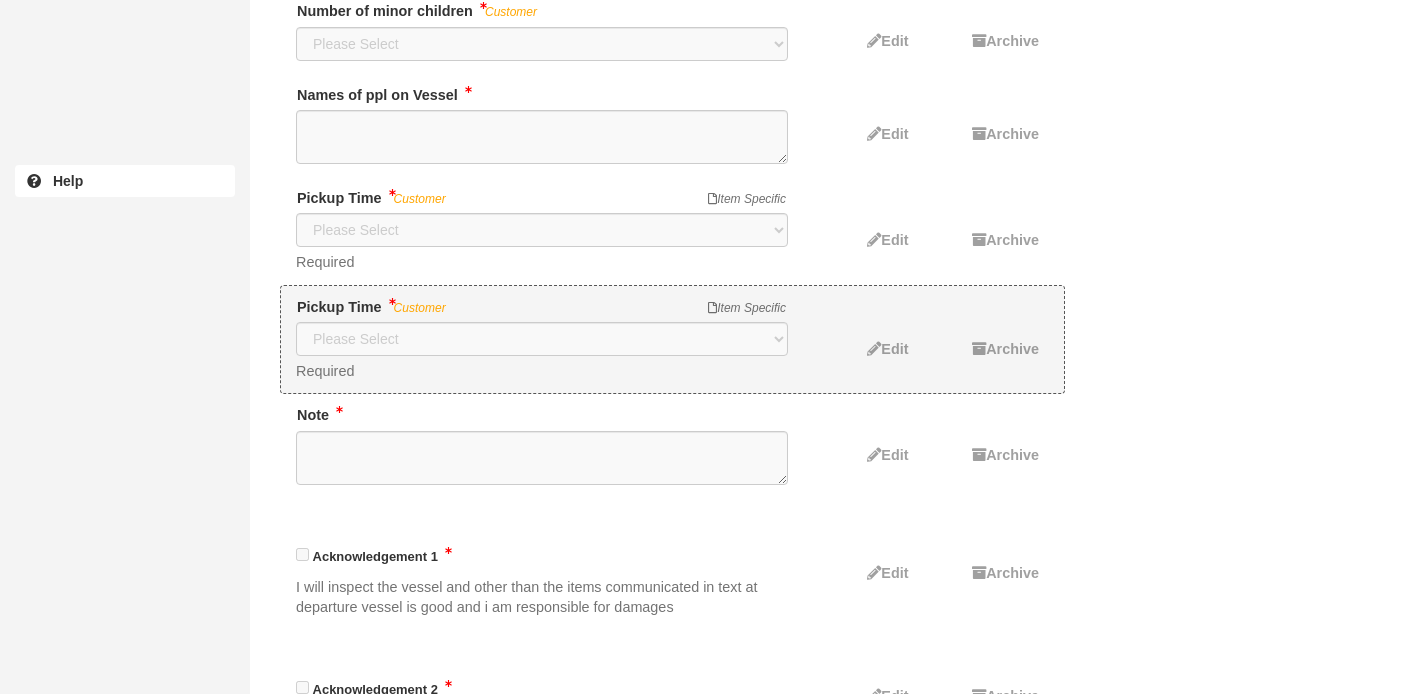 scroll, scrollTop: 752, scrollLeft: 0, axis: vertical 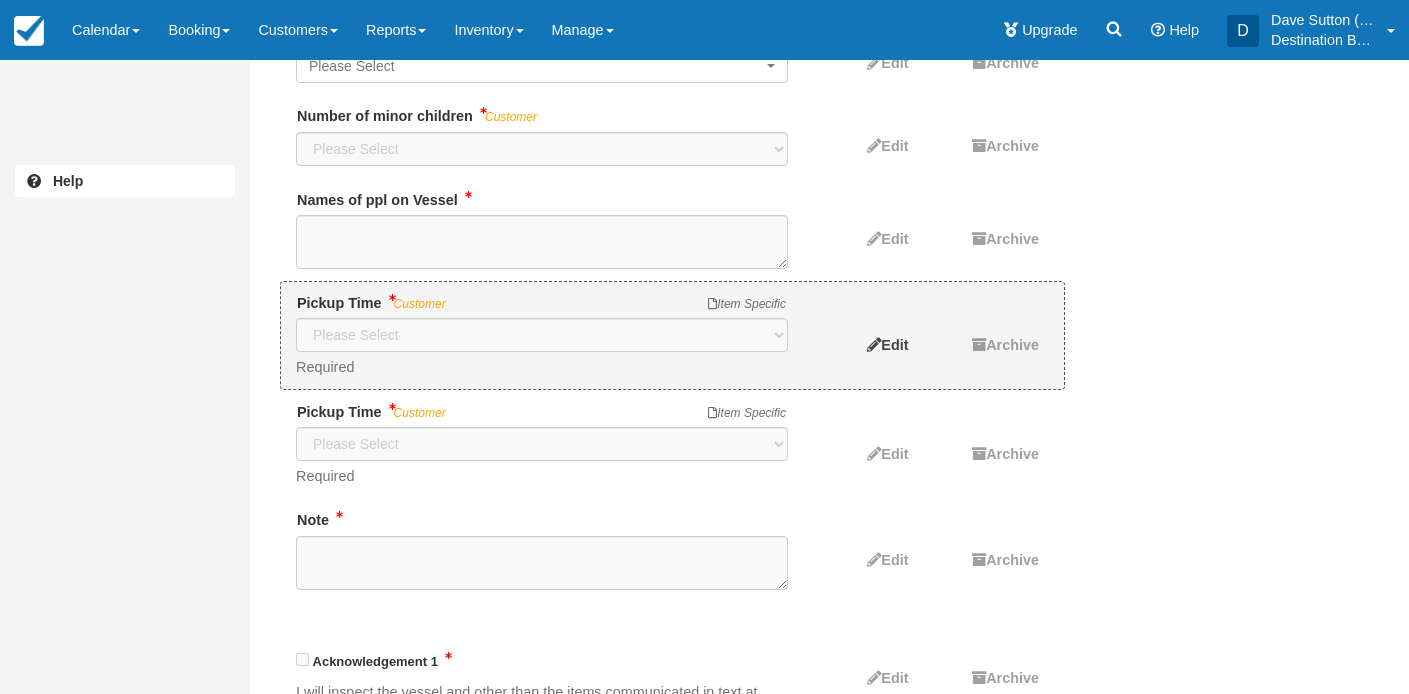 click on "Edit" at bounding box center [894, 345] 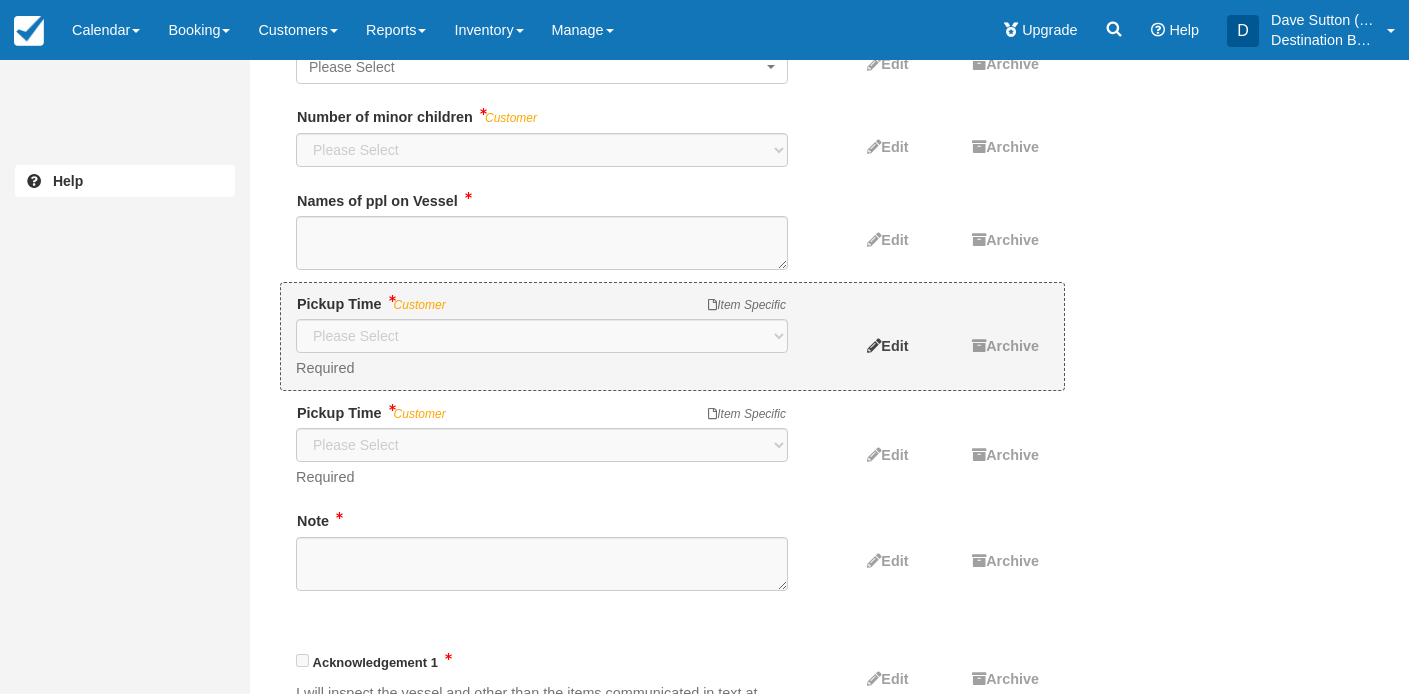 scroll, scrollTop: 594, scrollLeft: 0, axis: vertical 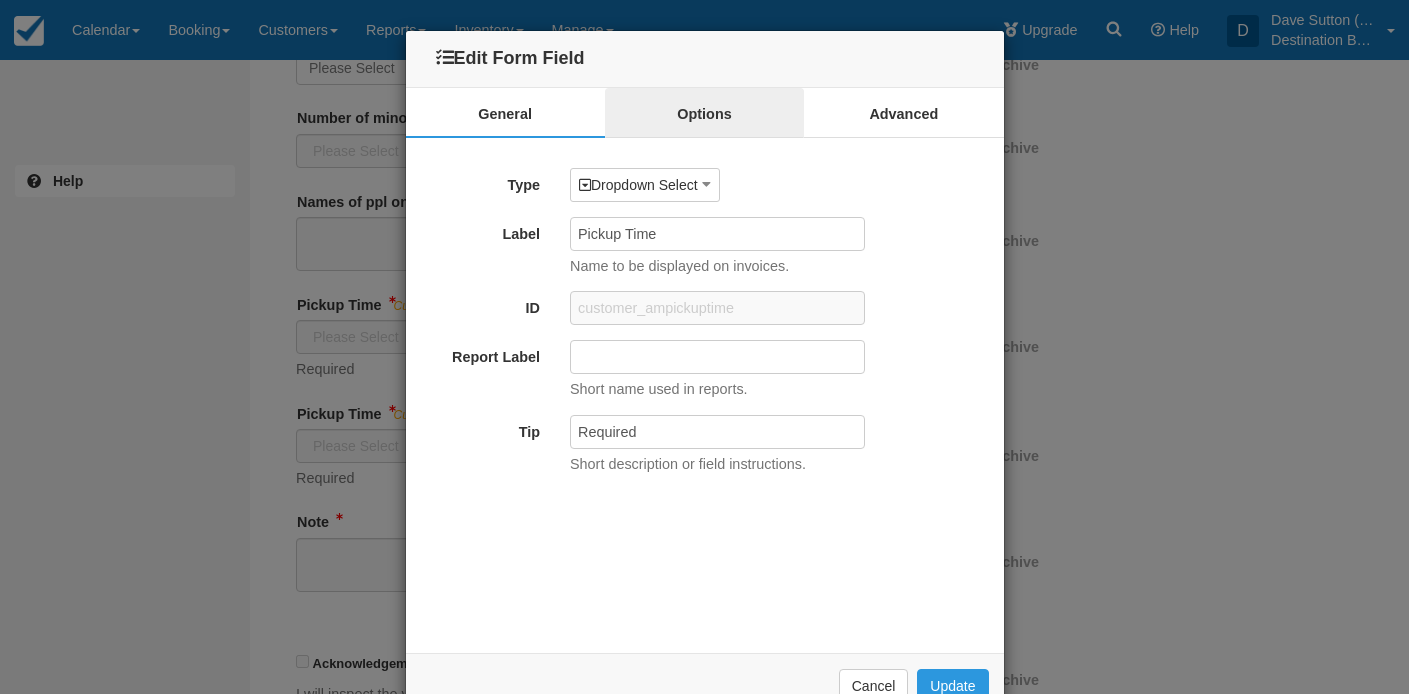 click on "Options" at bounding box center [704, 113] 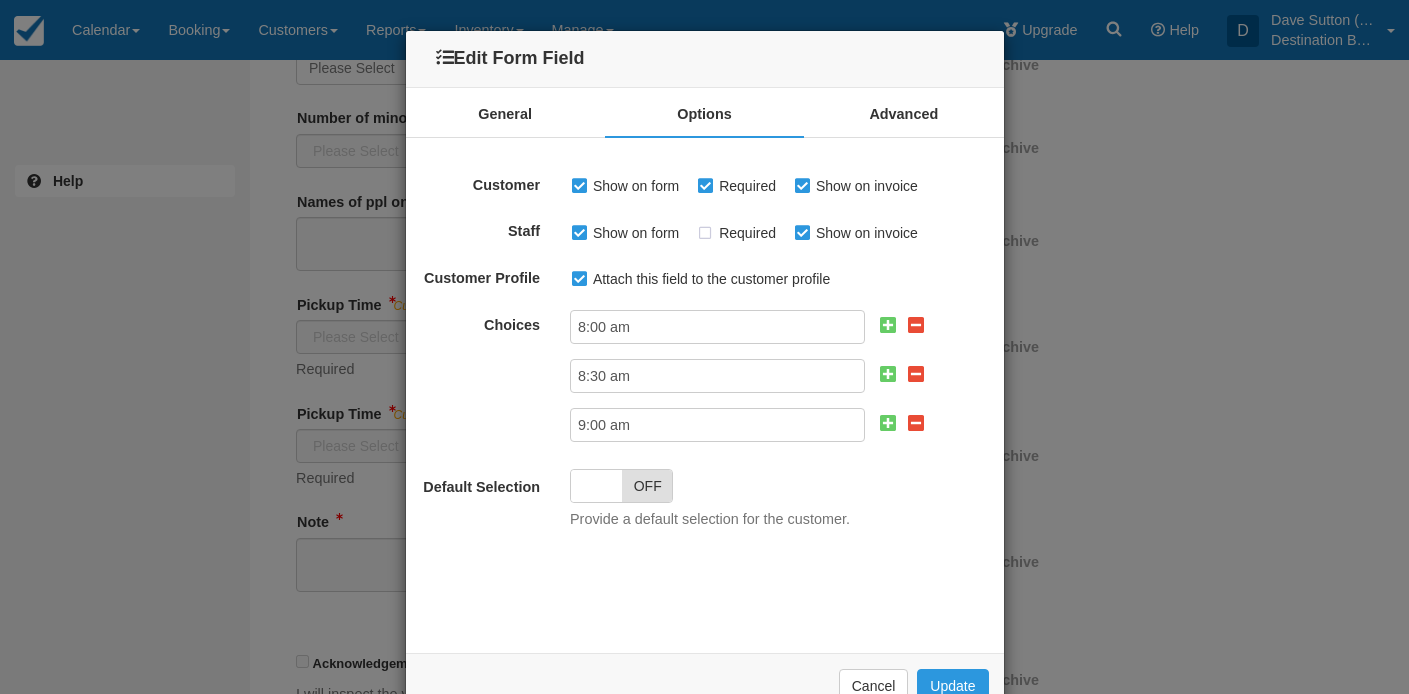 drag, startPoint x: 759, startPoint y: 232, endPoint x: 827, endPoint y: 406, distance: 186.81541 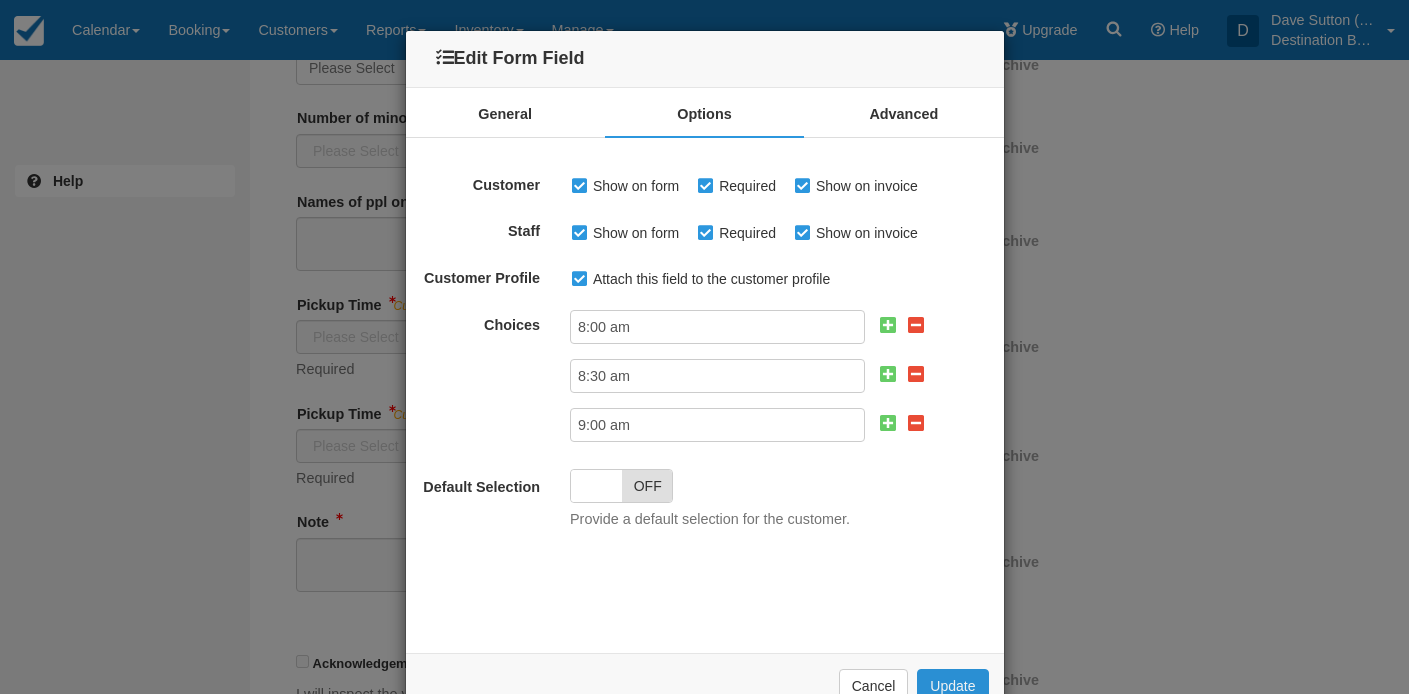 click on "Update" at bounding box center [952, 686] 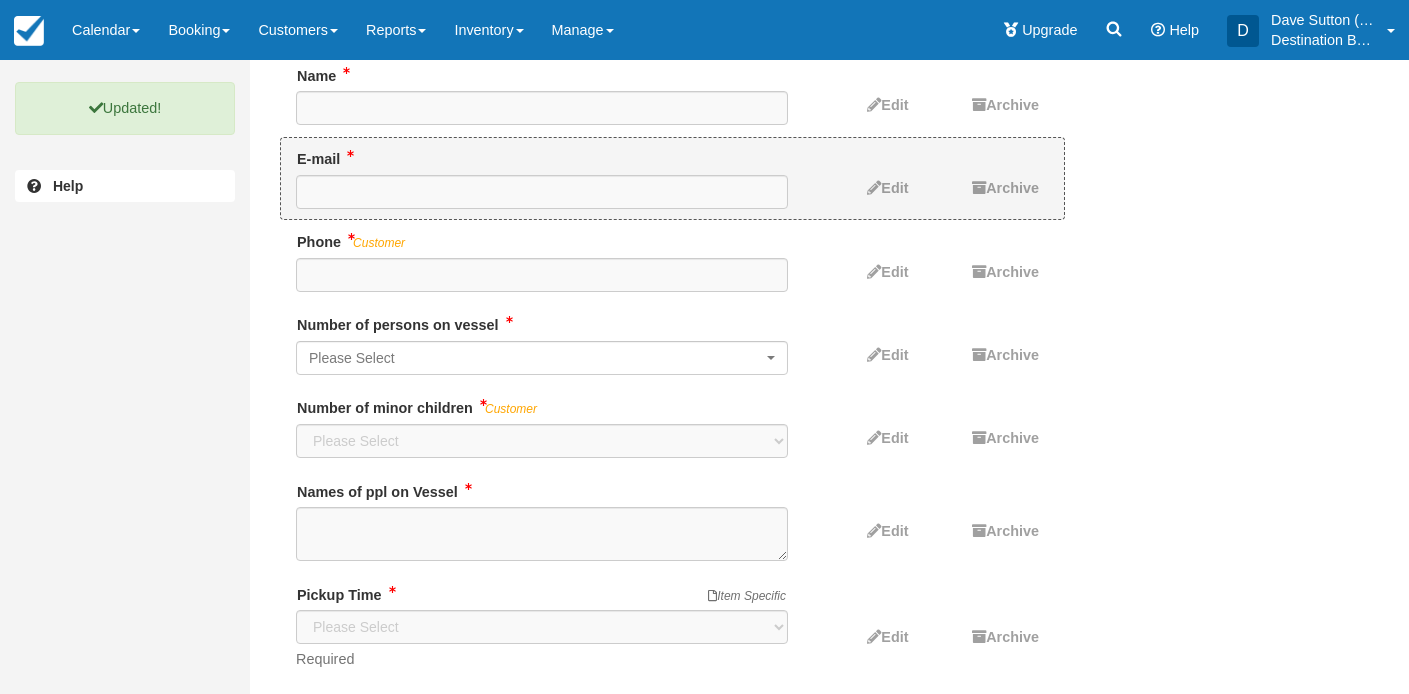 scroll, scrollTop: 227, scrollLeft: 0, axis: vertical 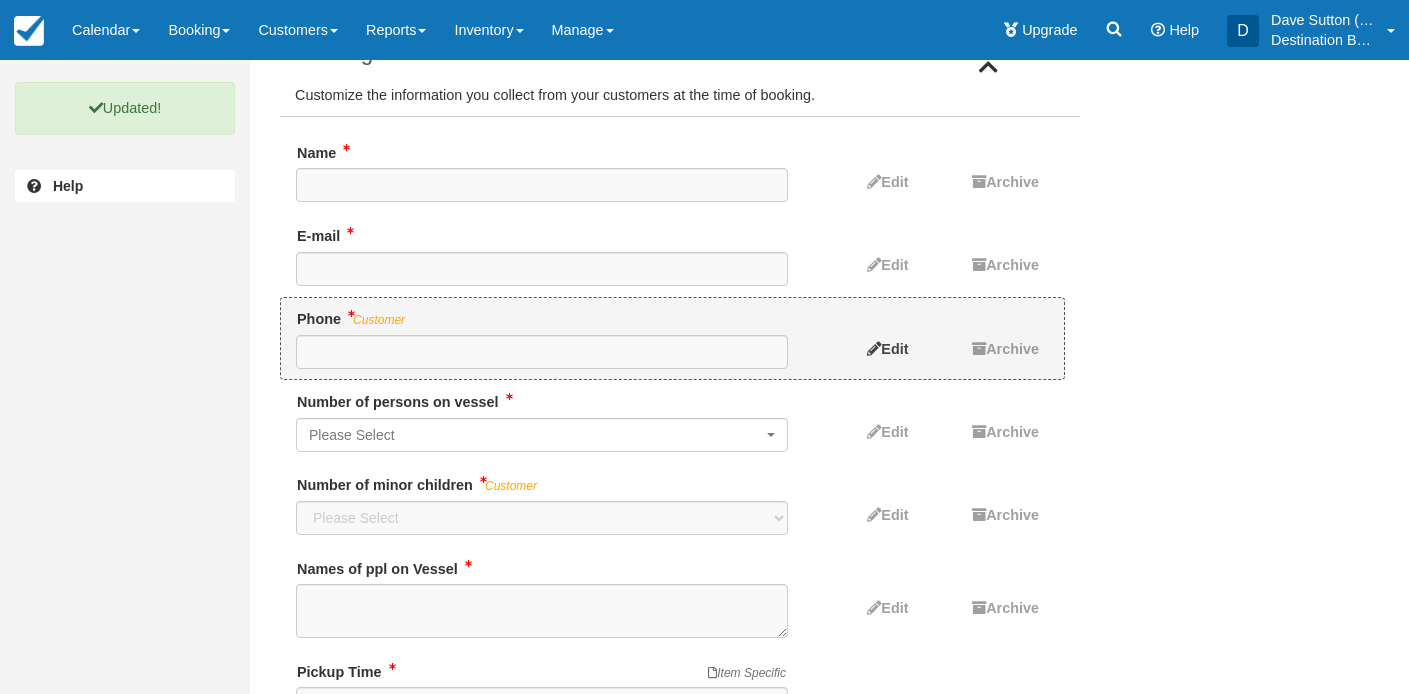 click on "Edit" at bounding box center [894, 349] 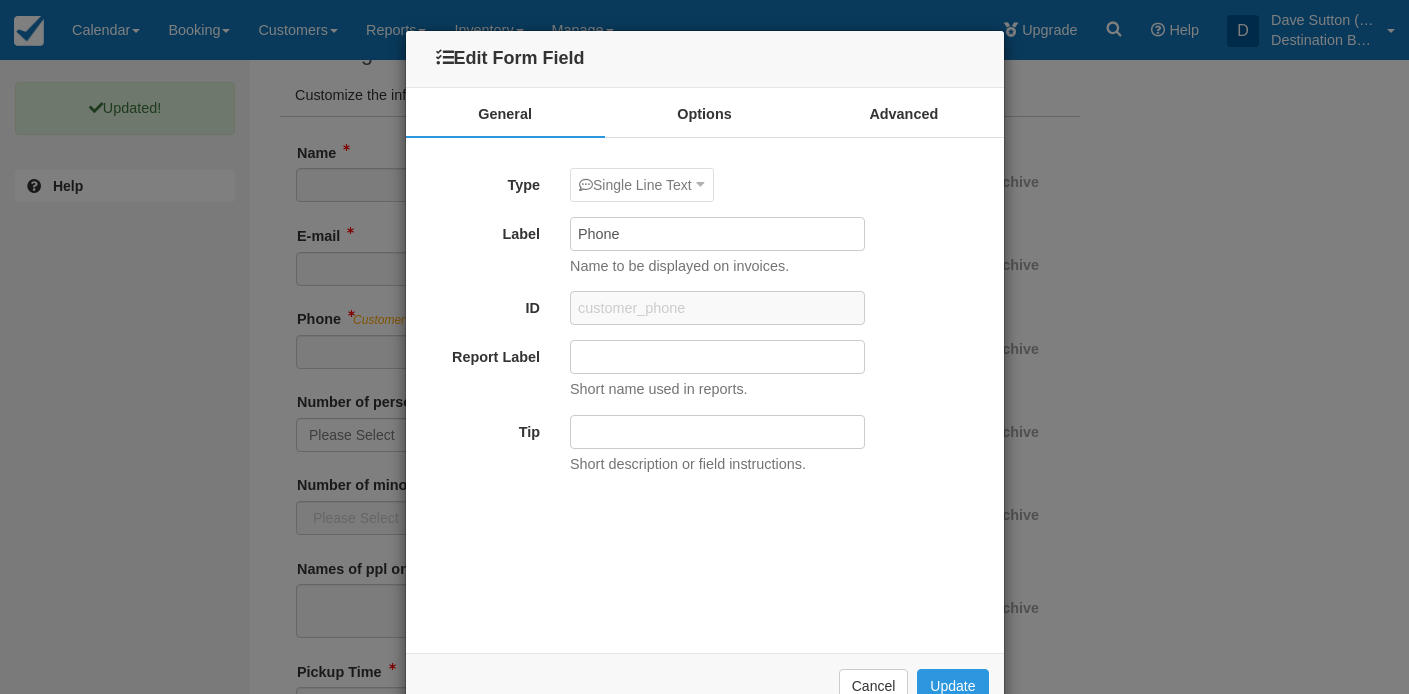 drag, startPoint x: 722, startPoint y: 119, endPoint x: 723, endPoint y: 135, distance: 16.03122 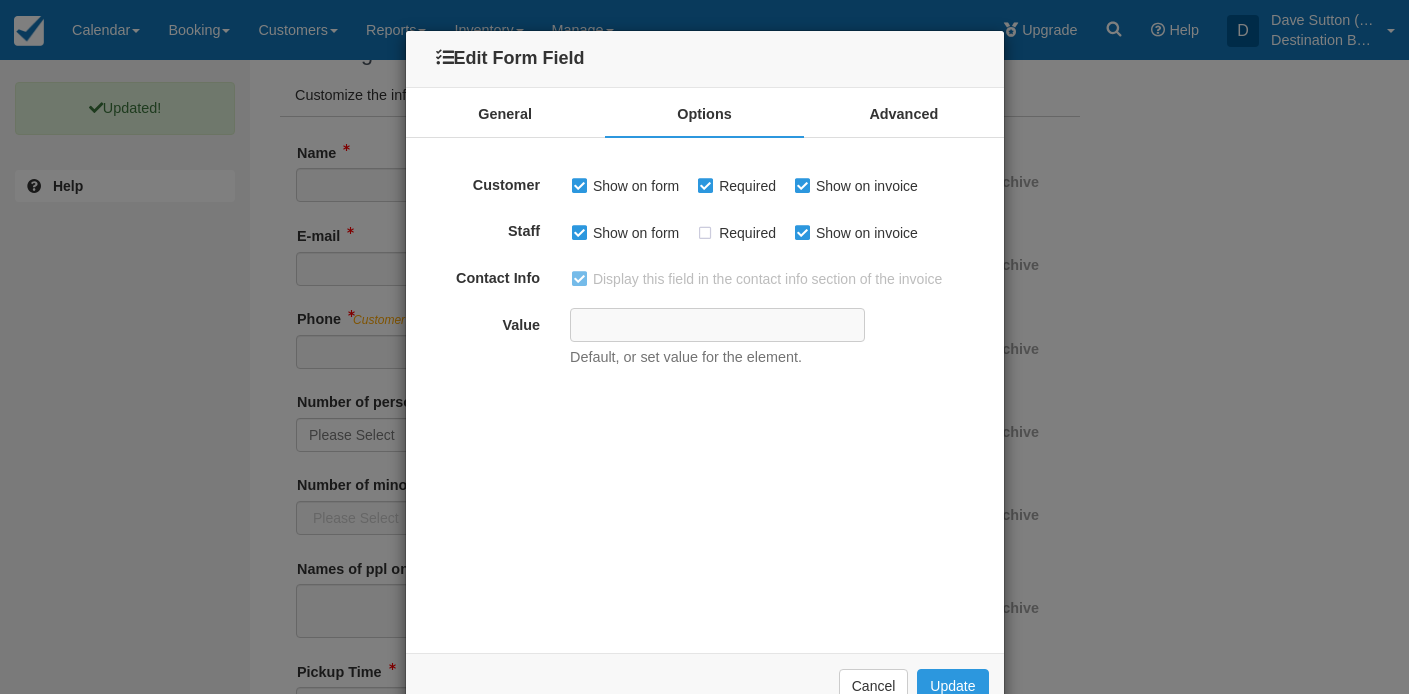 click on "Required" at bounding box center (742, 233) 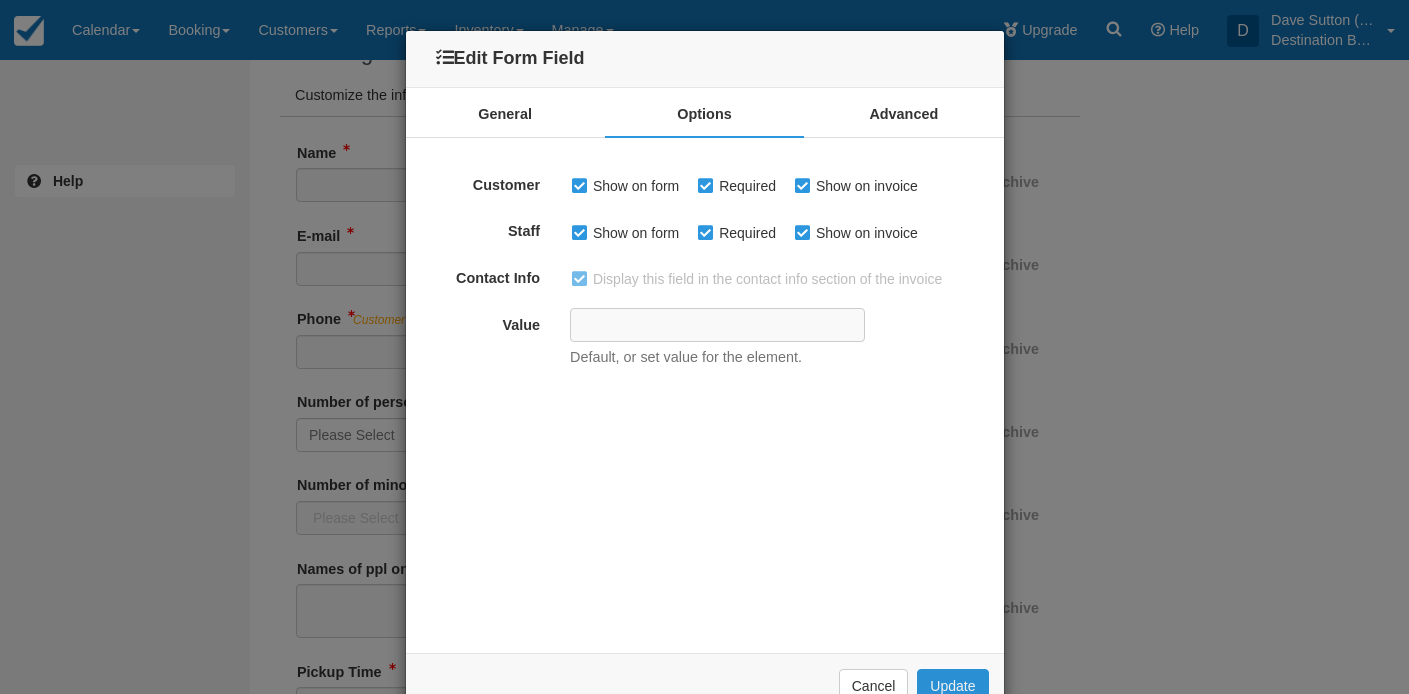 click on "Update" at bounding box center [952, 686] 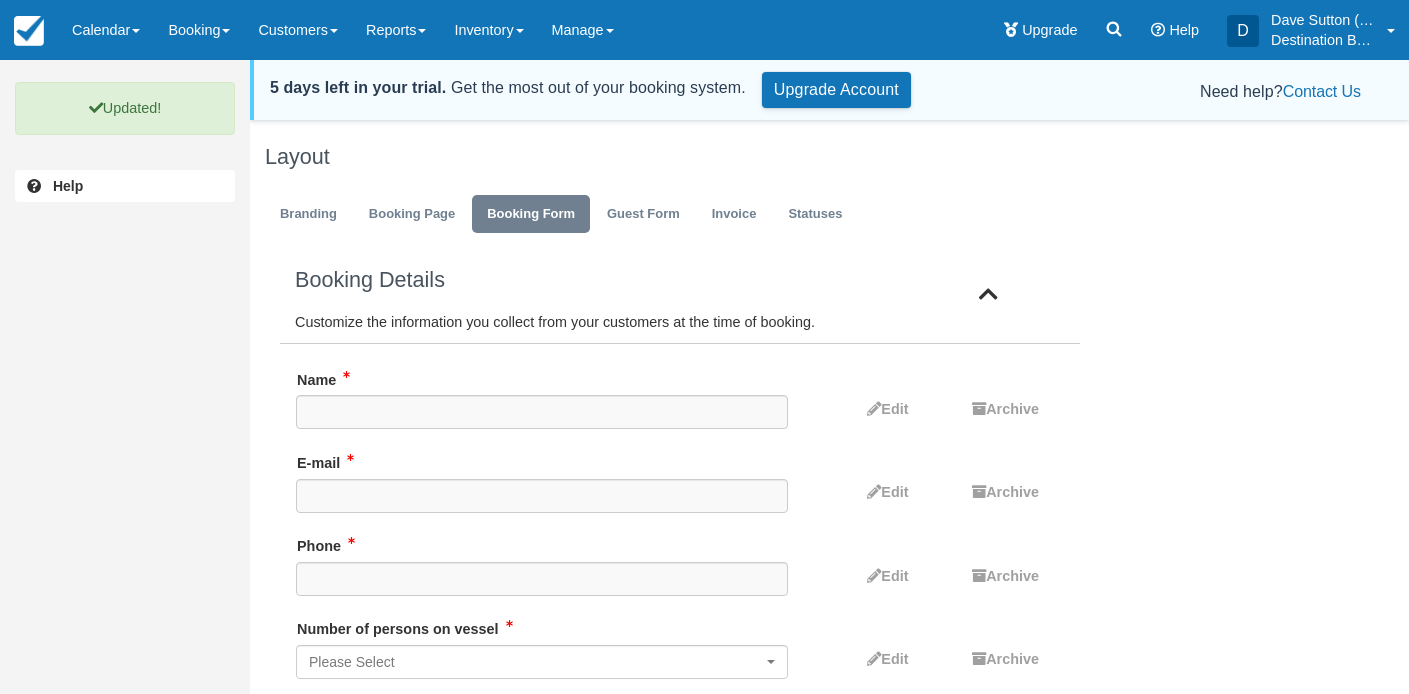 scroll, scrollTop: 0, scrollLeft: 0, axis: both 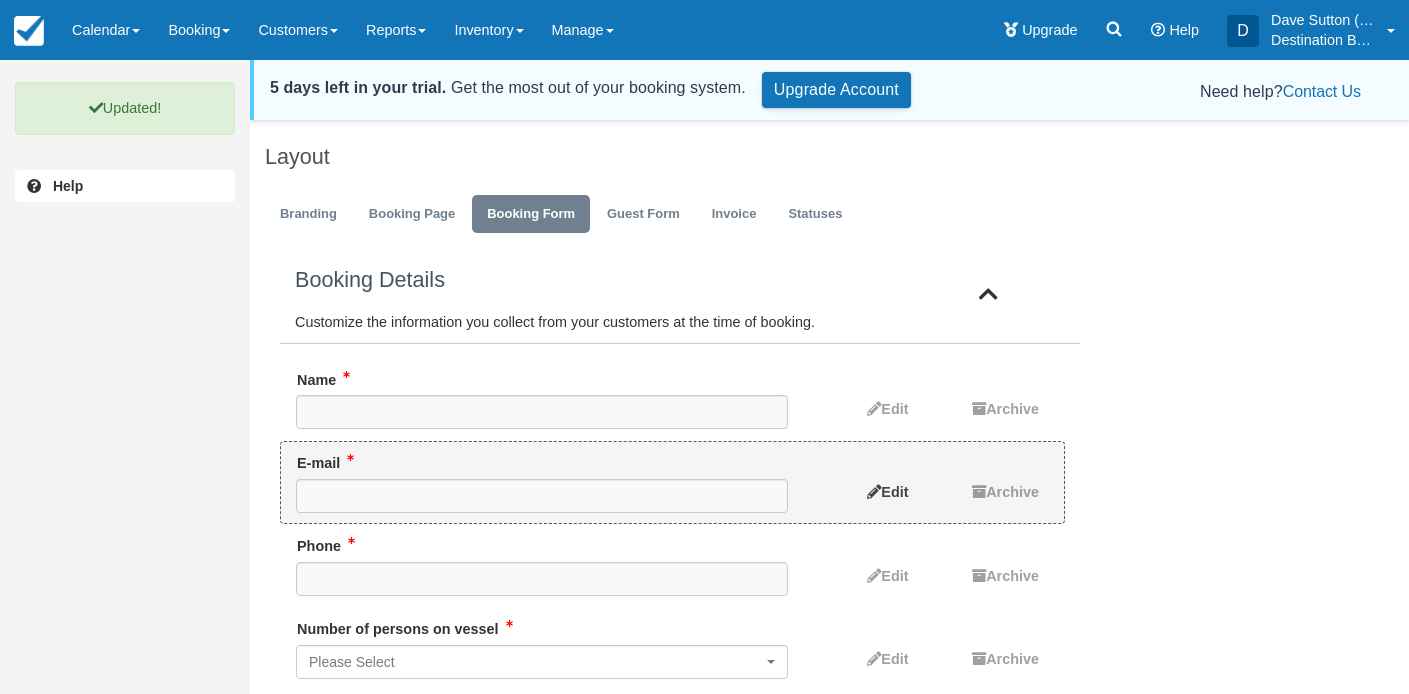 click on "Edit" at bounding box center [894, 492] 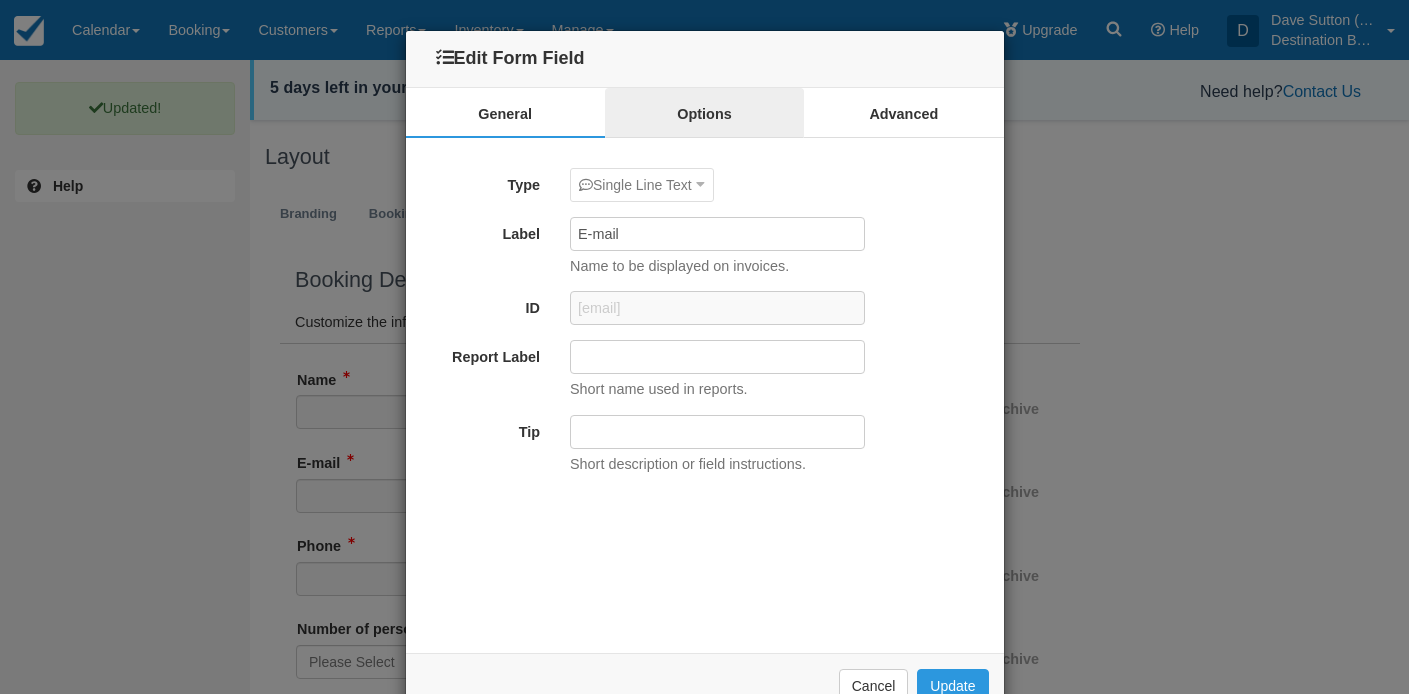 click on "Options" at bounding box center (704, 113) 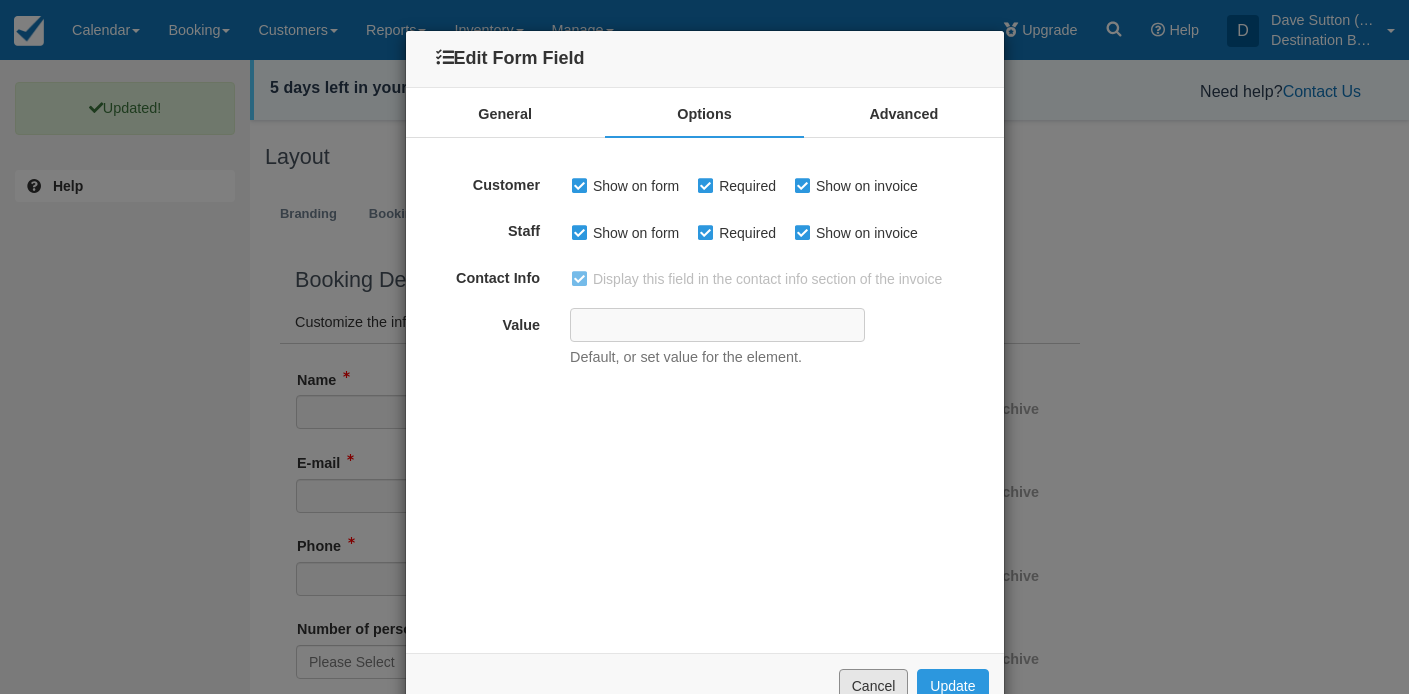 drag, startPoint x: 874, startPoint y: 682, endPoint x: 857, endPoint y: 642, distance: 43.462627 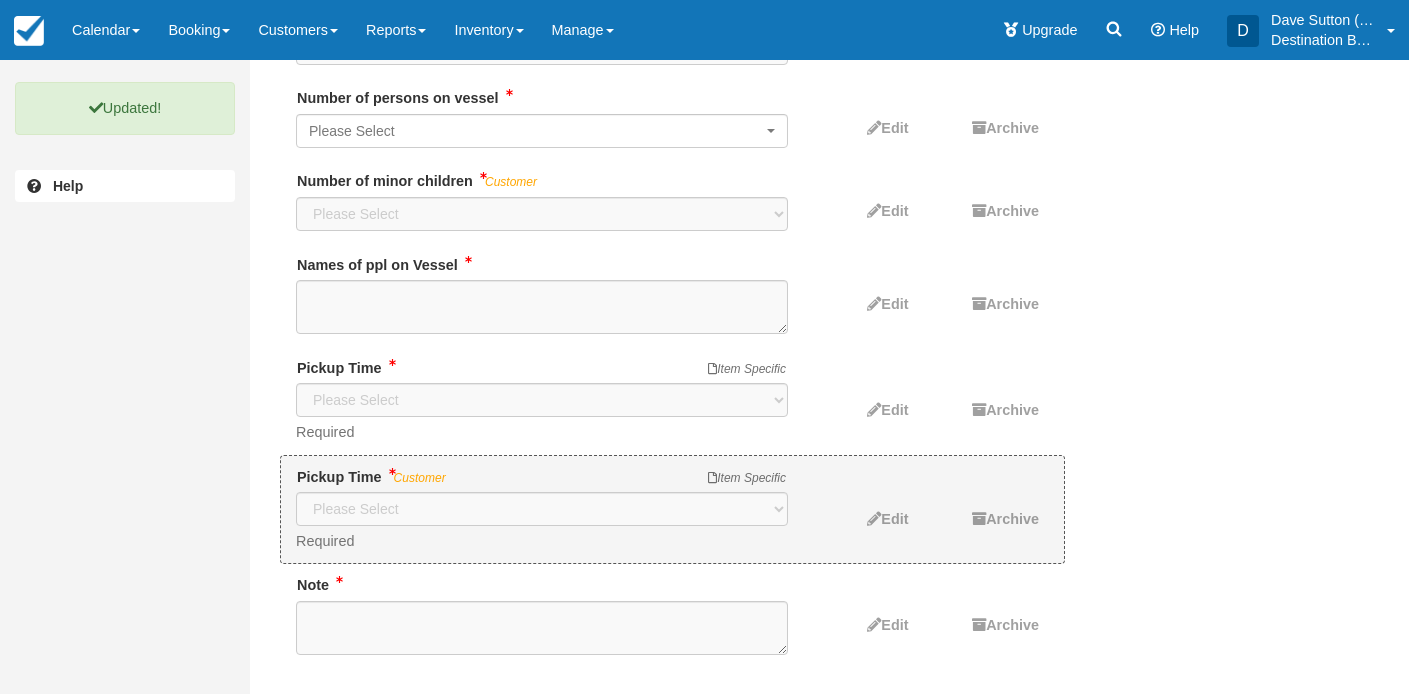 scroll, scrollTop: 542, scrollLeft: 0, axis: vertical 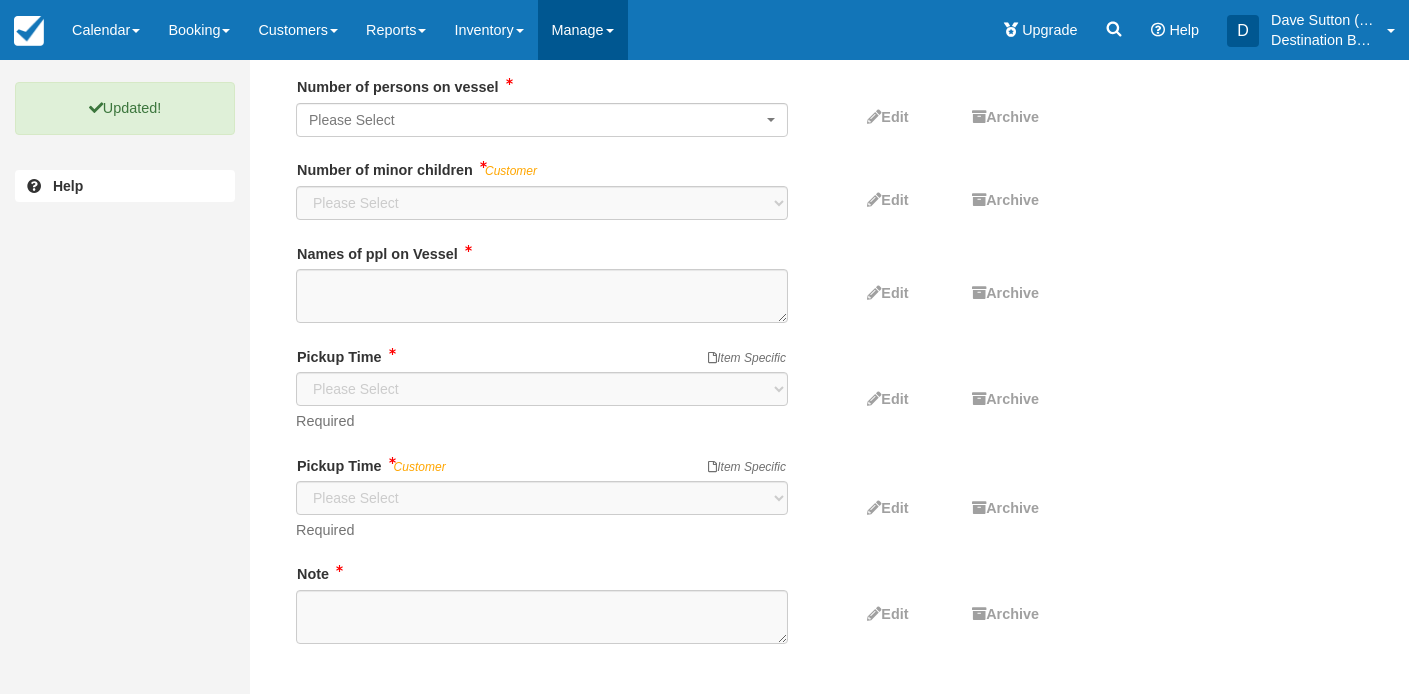 click on "Manage" at bounding box center (583, 30) 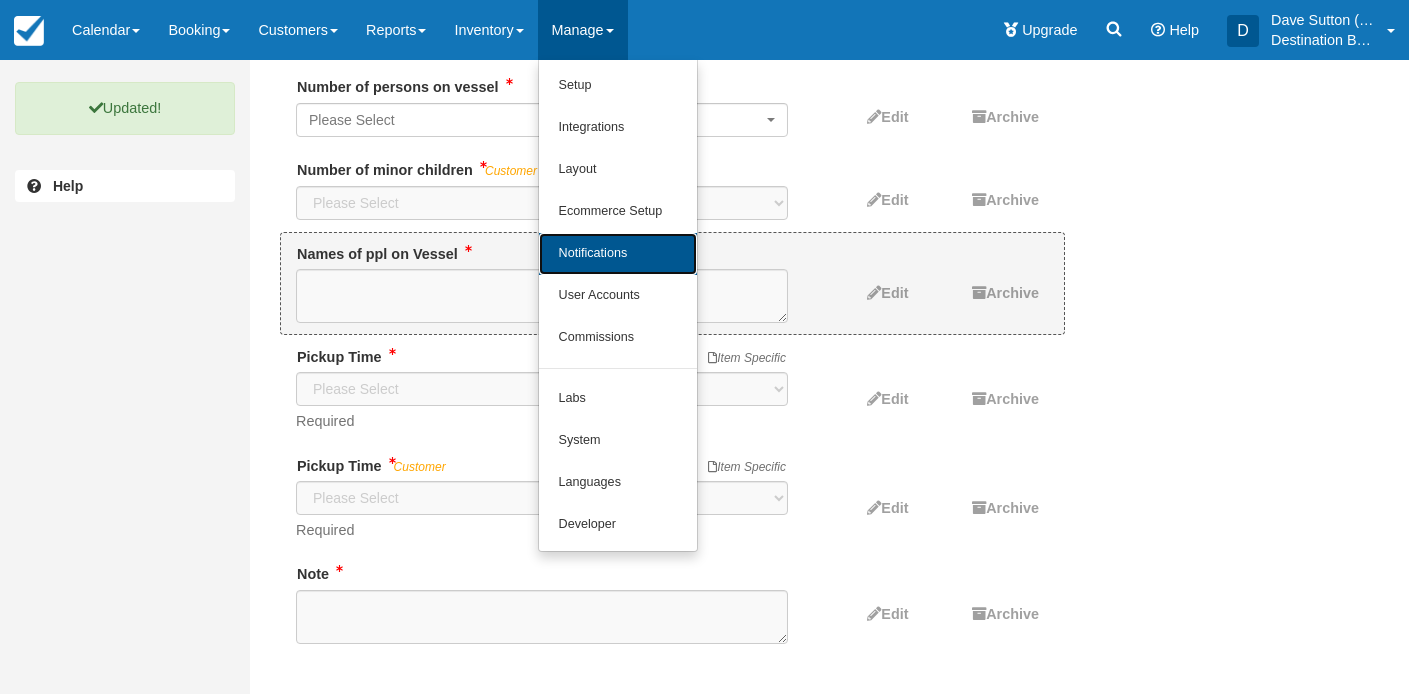 click on "Notifications" at bounding box center (618, 254) 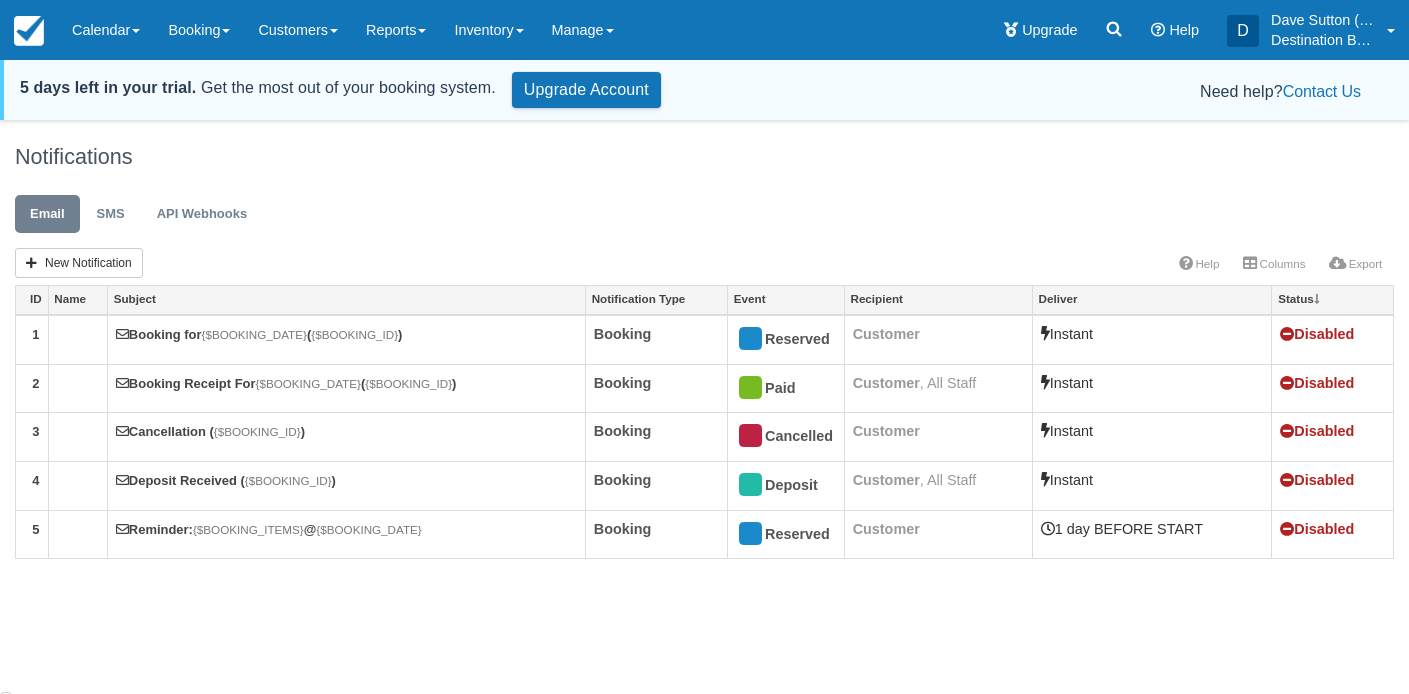 scroll, scrollTop: 0, scrollLeft: 0, axis: both 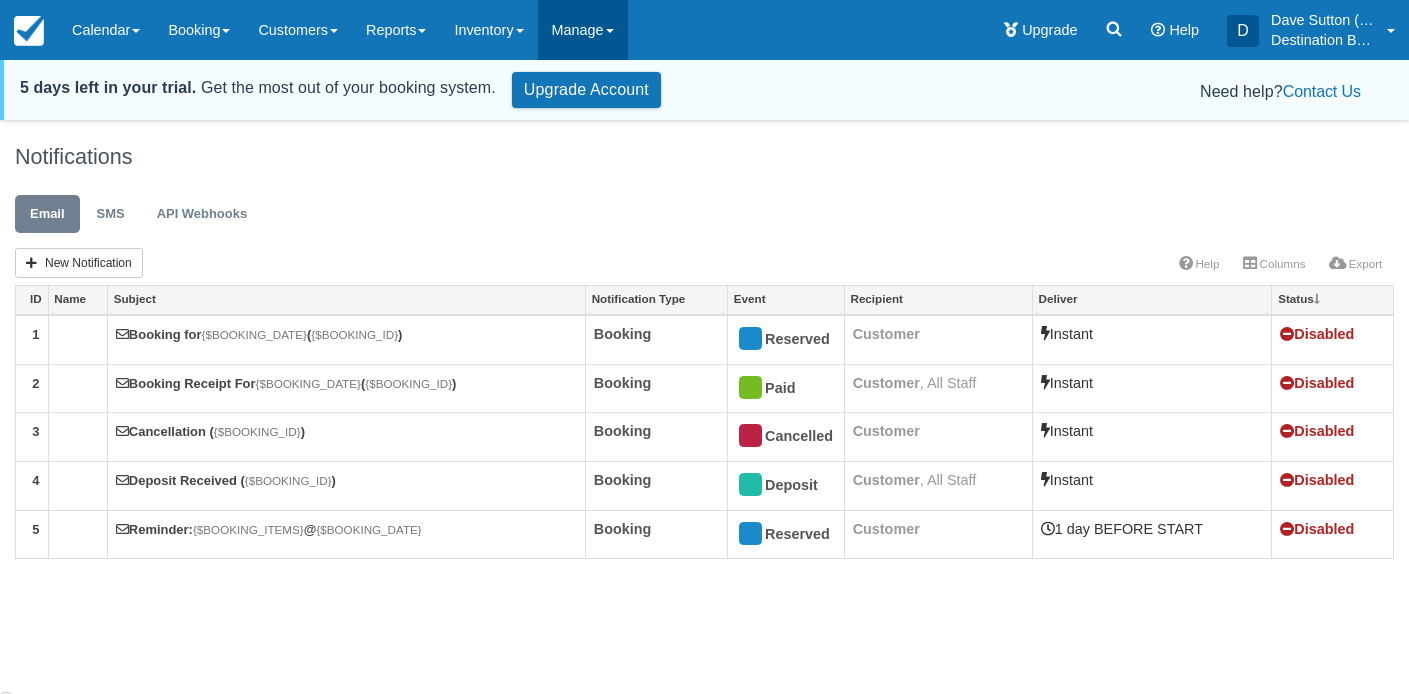 click on "Manage" at bounding box center (583, 30) 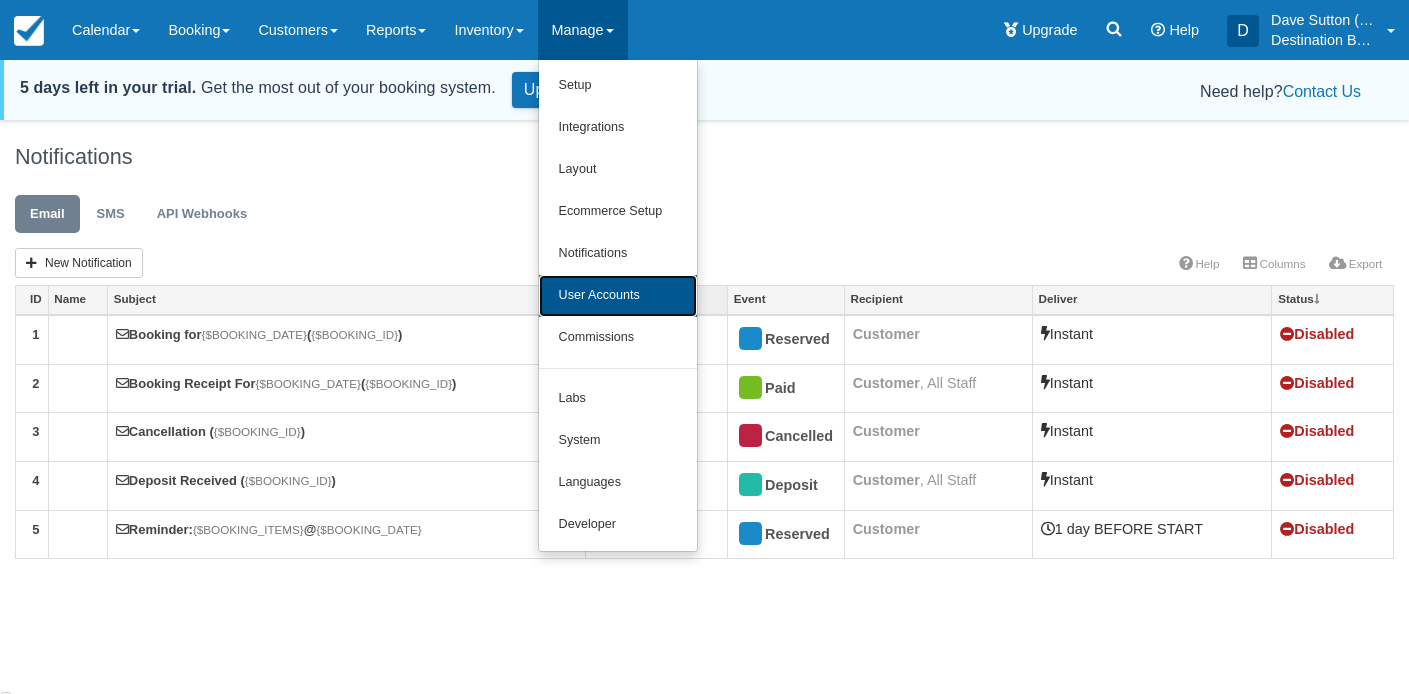 click on "User Accounts" at bounding box center (618, 296) 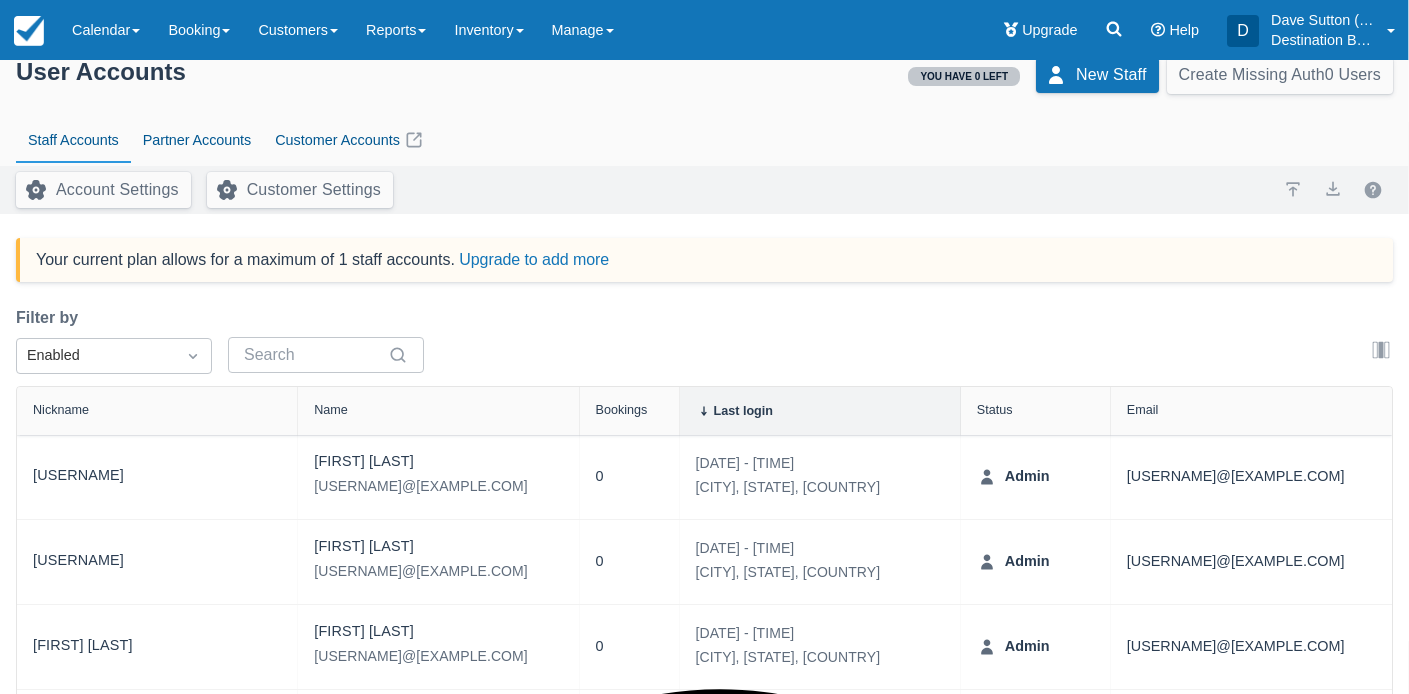 scroll, scrollTop: 87, scrollLeft: 0, axis: vertical 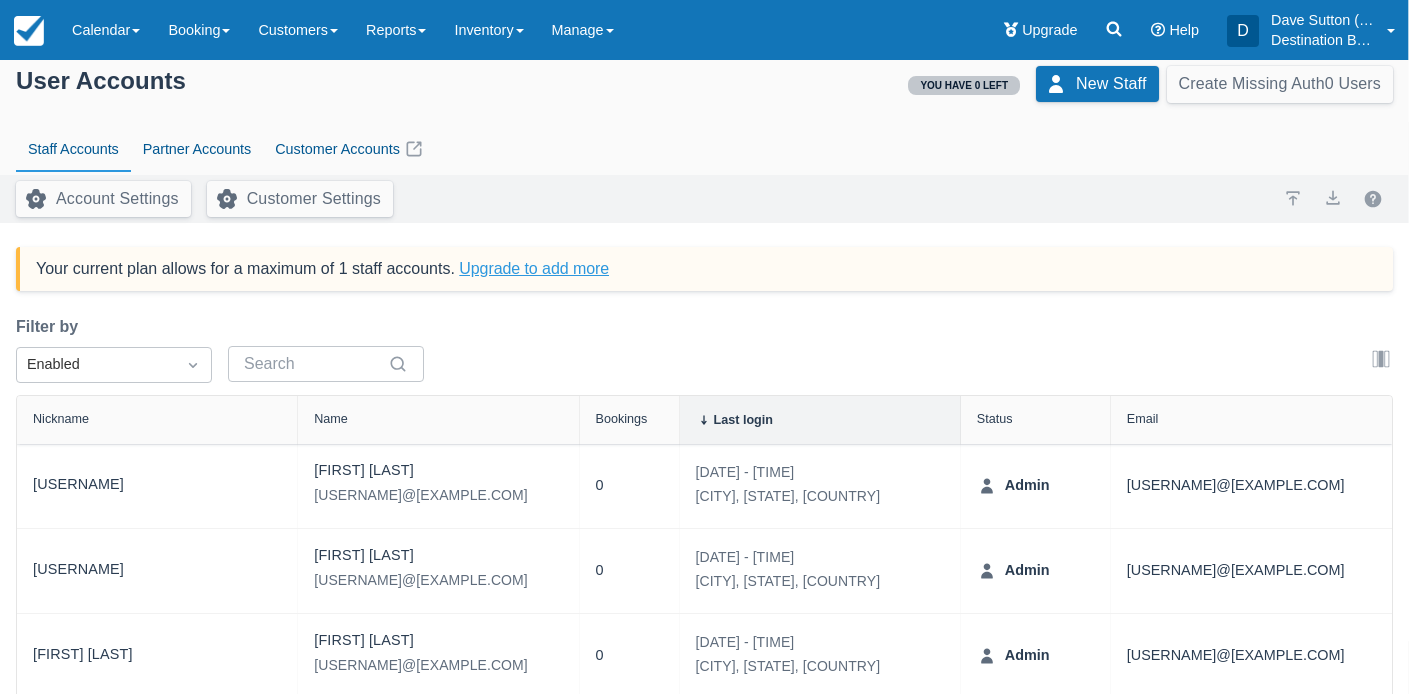 click on "Upgrade to add more" at bounding box center [534, 268] 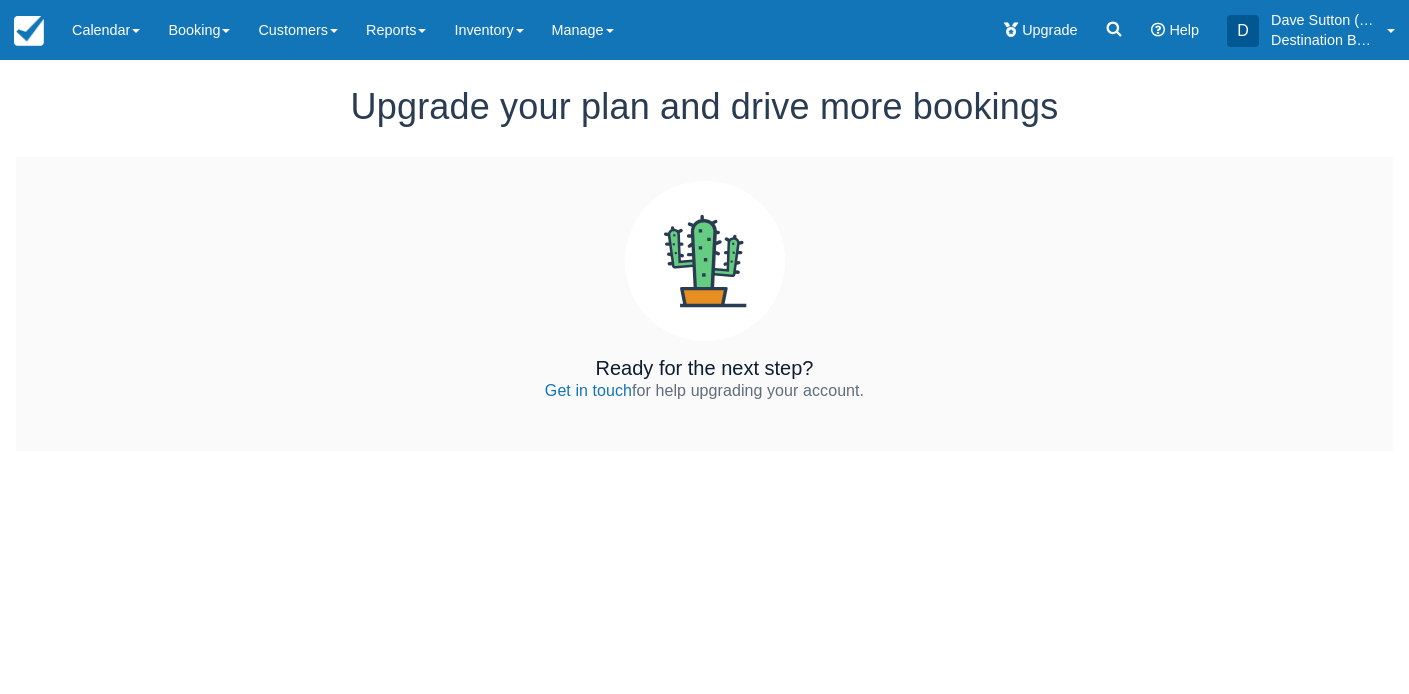 scroll, scrollTop: 0, scrollLeft: 0, axis: both 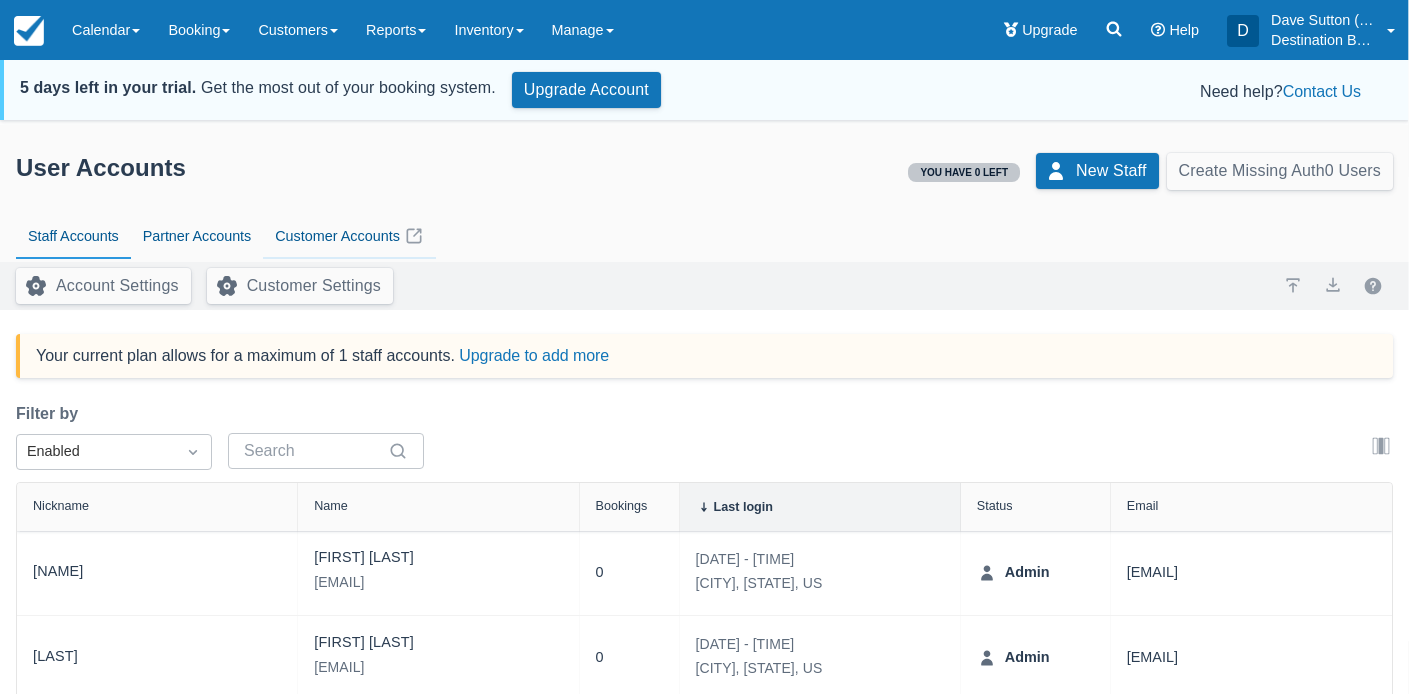 click on "Customer Accounts" at bounding box center (349, 237) 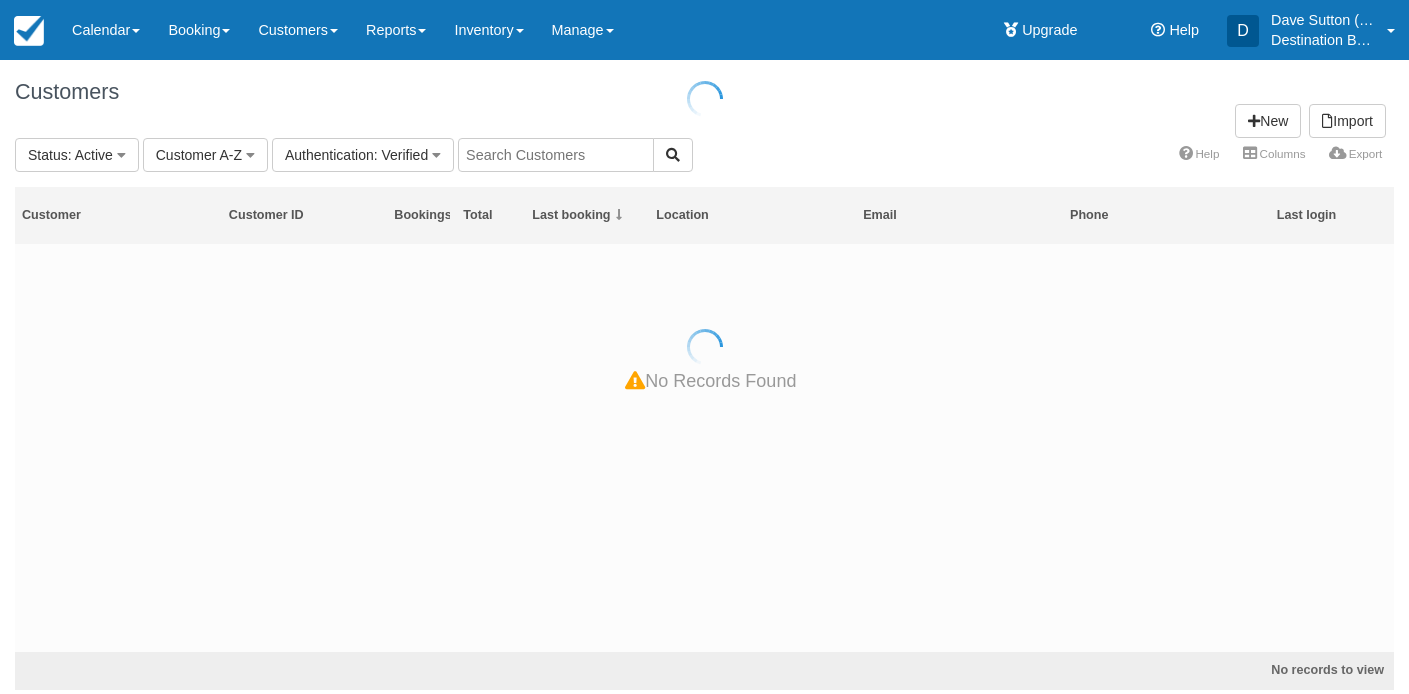 scroll, scrollTop: 0, scrollLeft: 0, axis: both 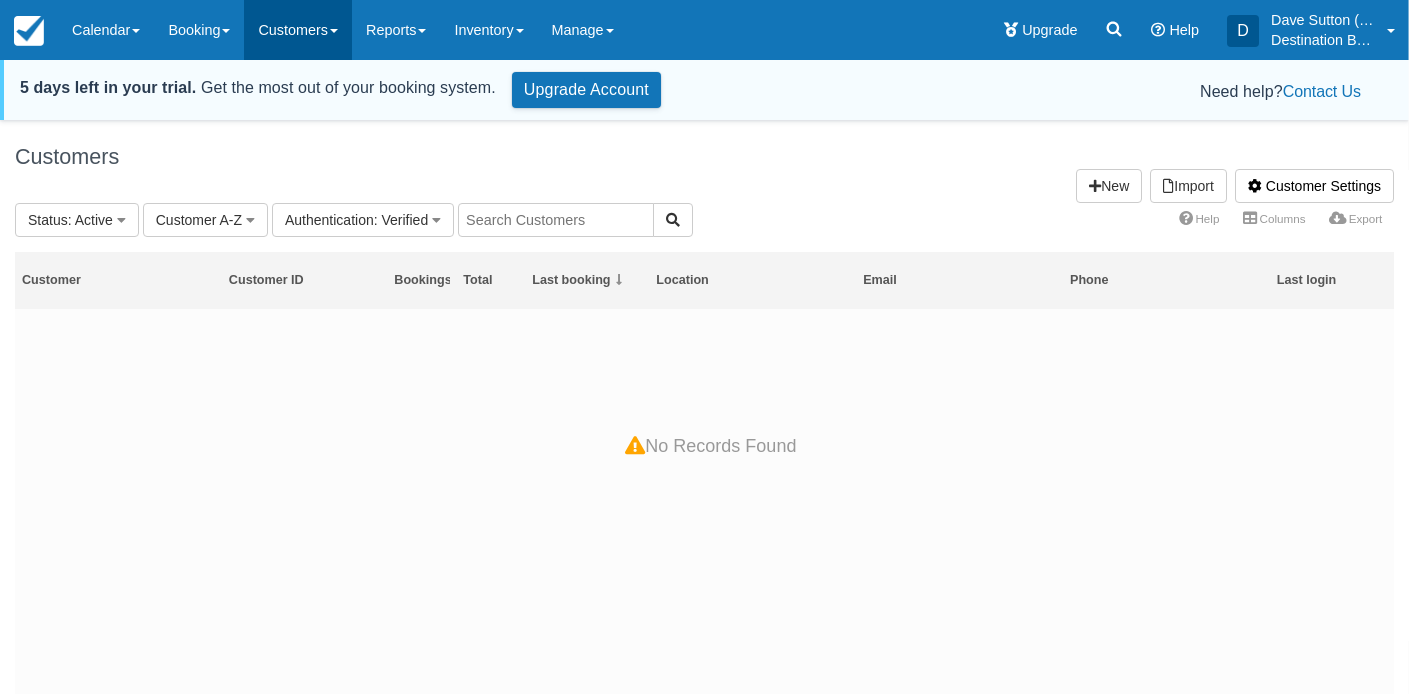 click on "Customers" at bounding box center (298, 30) 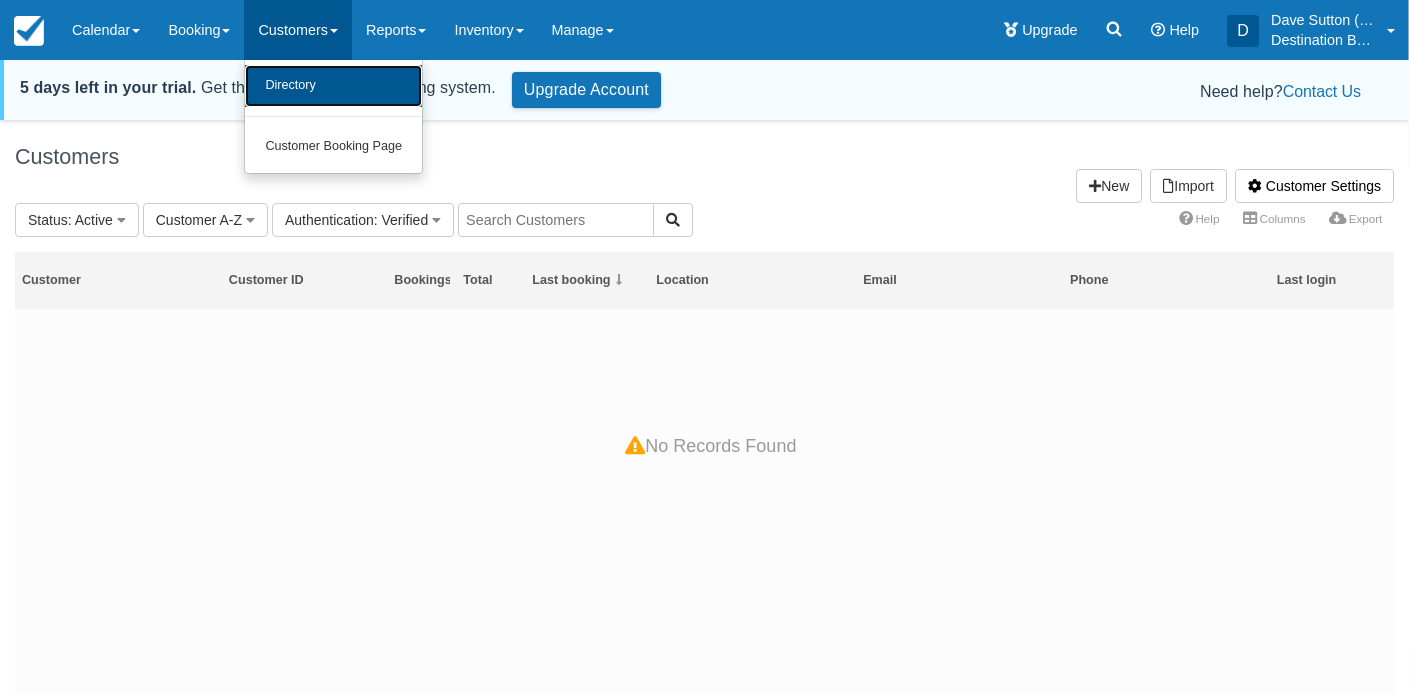 click on "Directory" at bounding box center [333, 86] 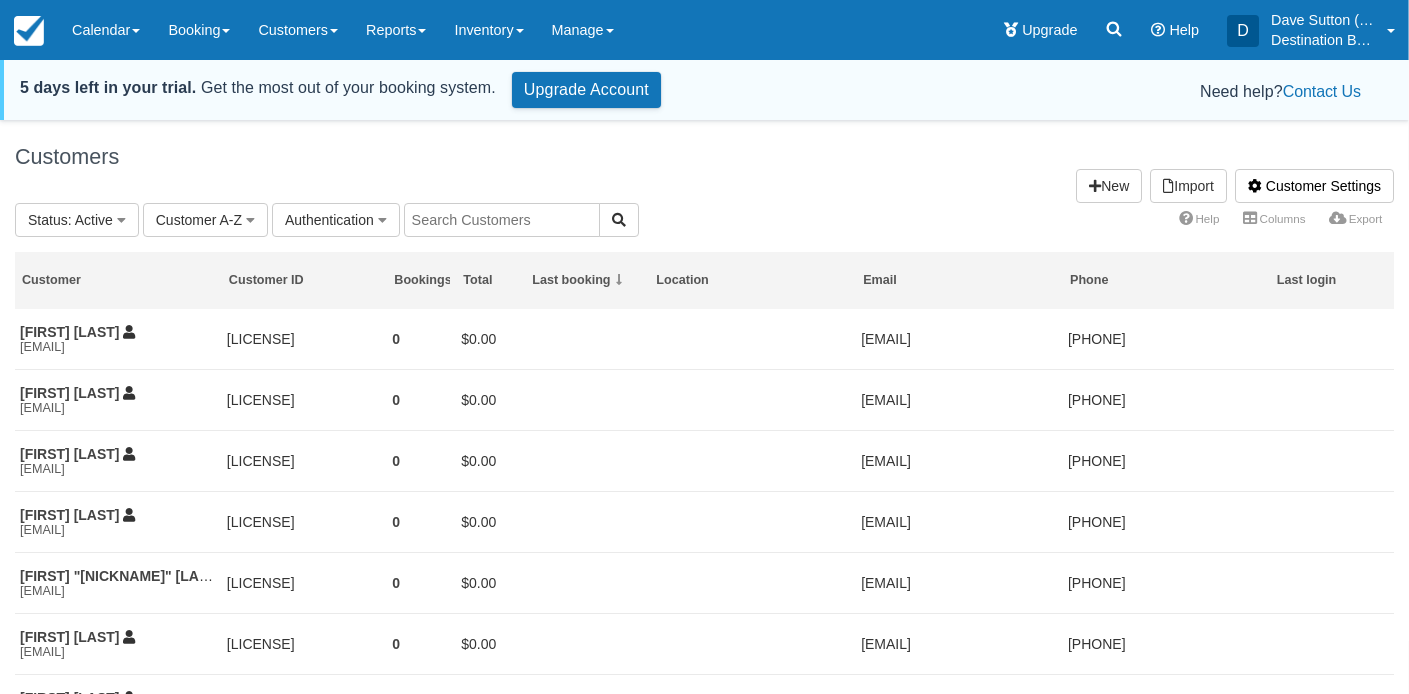 scroll, scrollTop: 0, scrollLeft: 0, axis: both 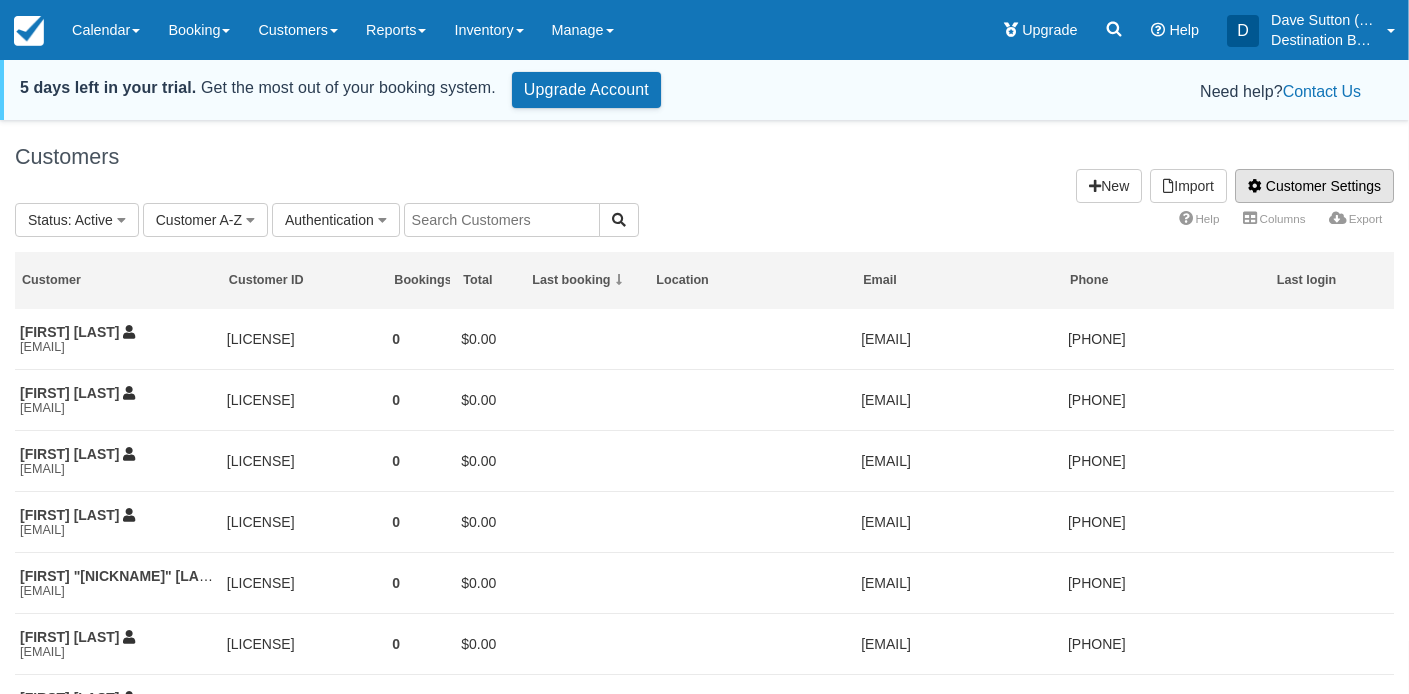 click on "Customer Settings" at bounding box center (1314, 186) 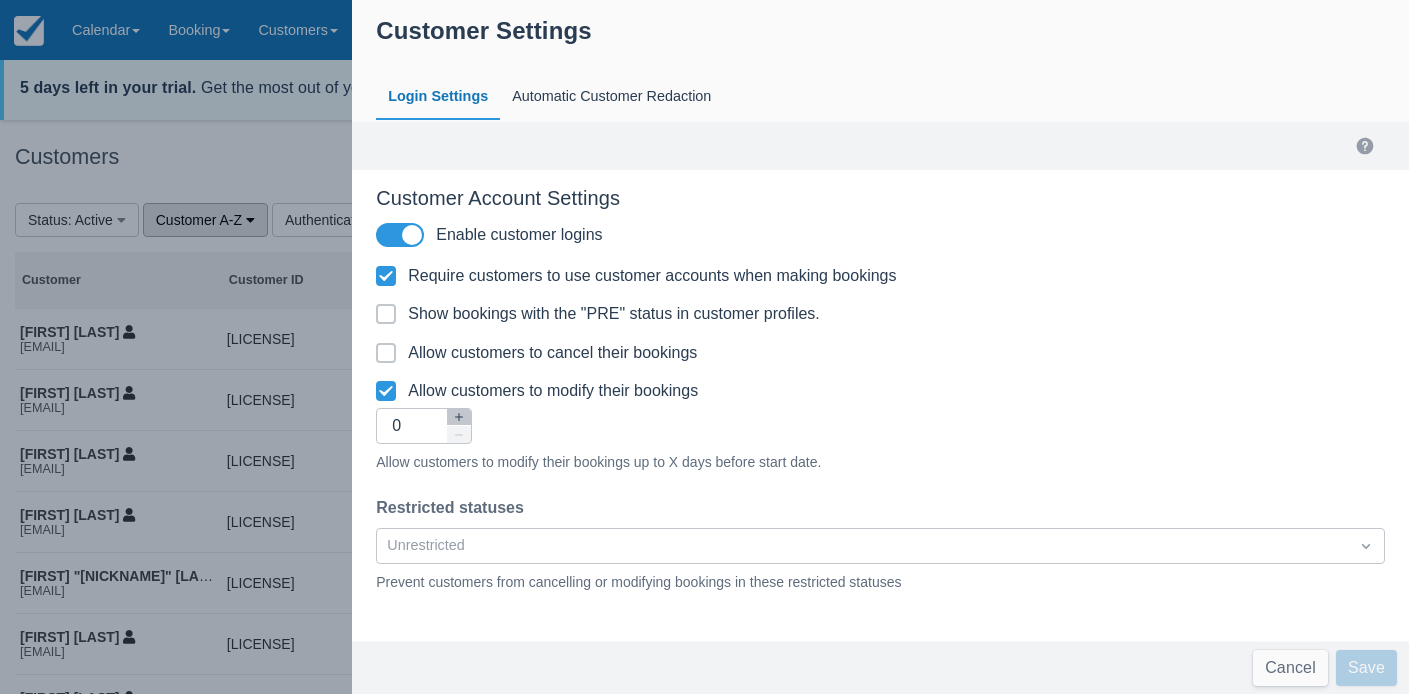 click at bounding box center [704, 347] 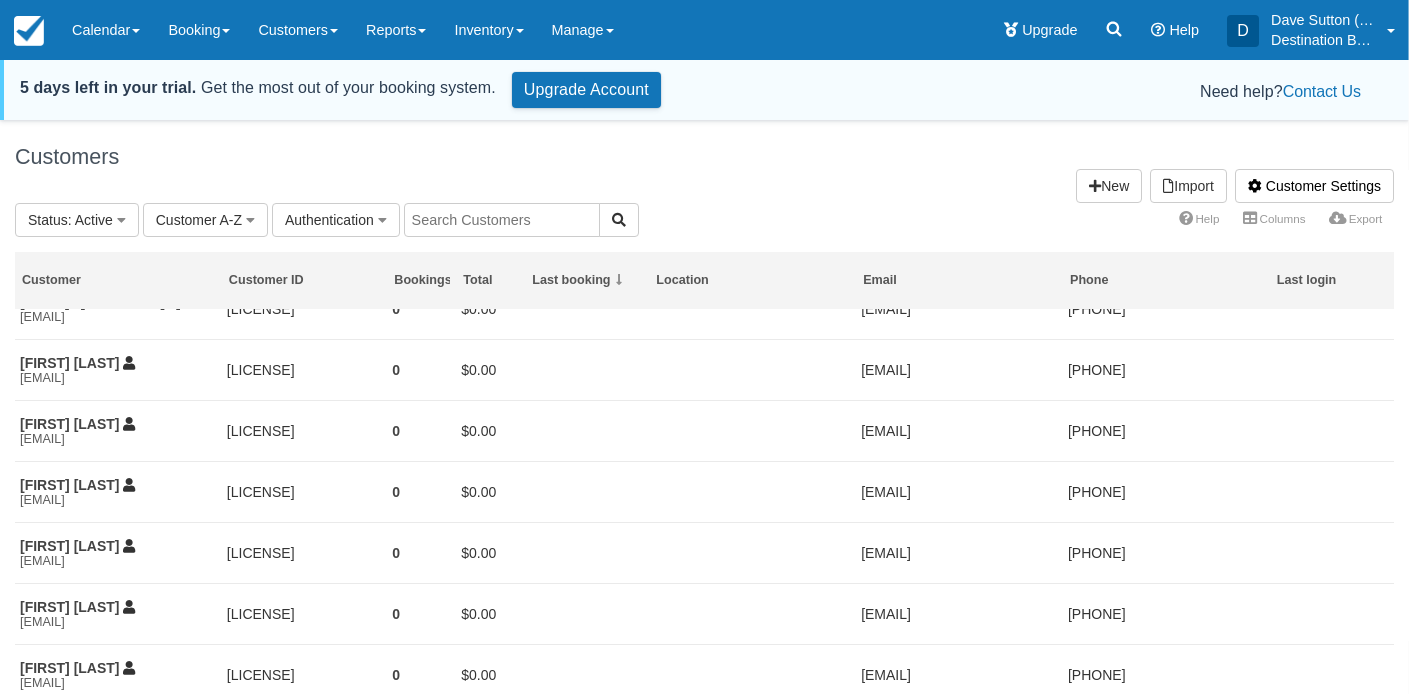 scroll, scrollTop: 0, scrollLeft: 0, axis: both 